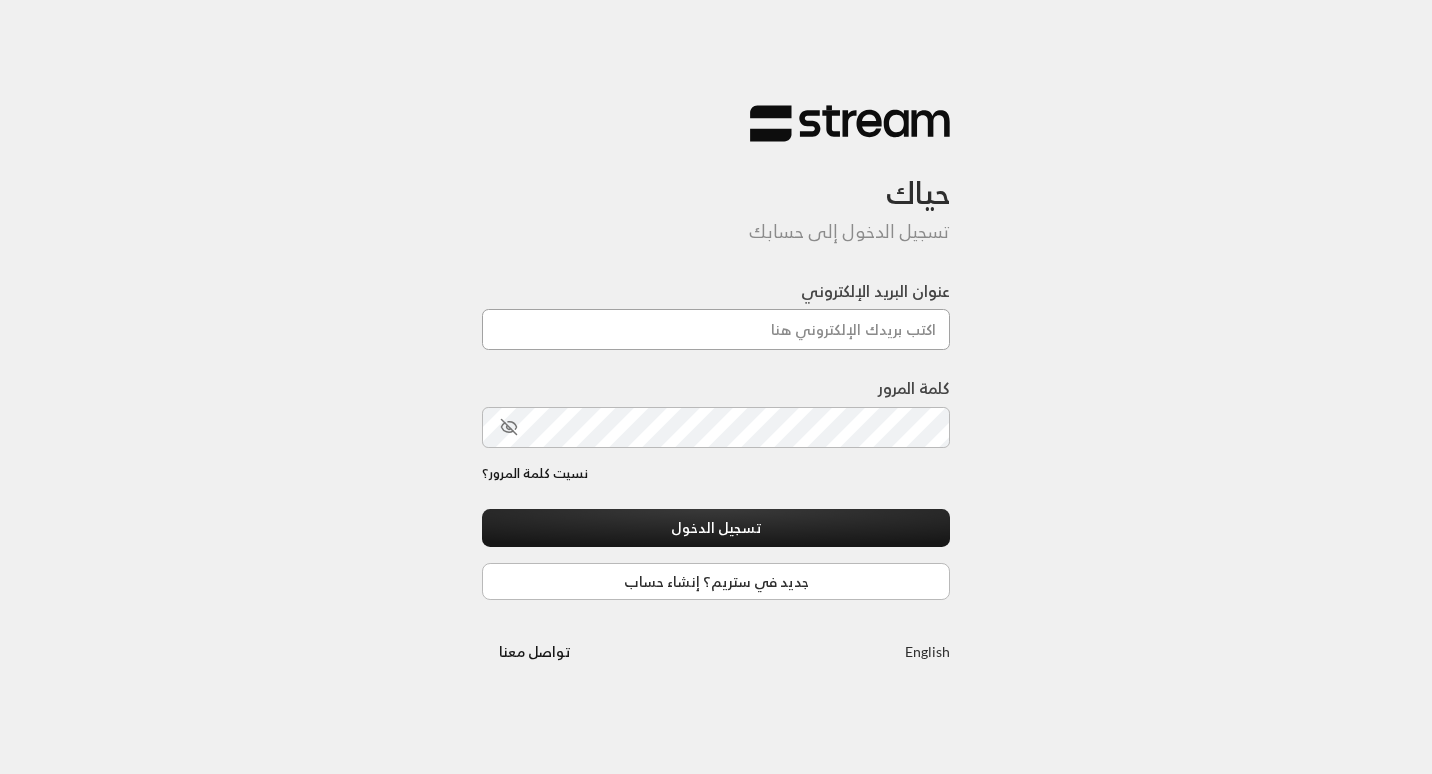 scroll, scrollTop: 0, scrollLeft: 0, axis: both 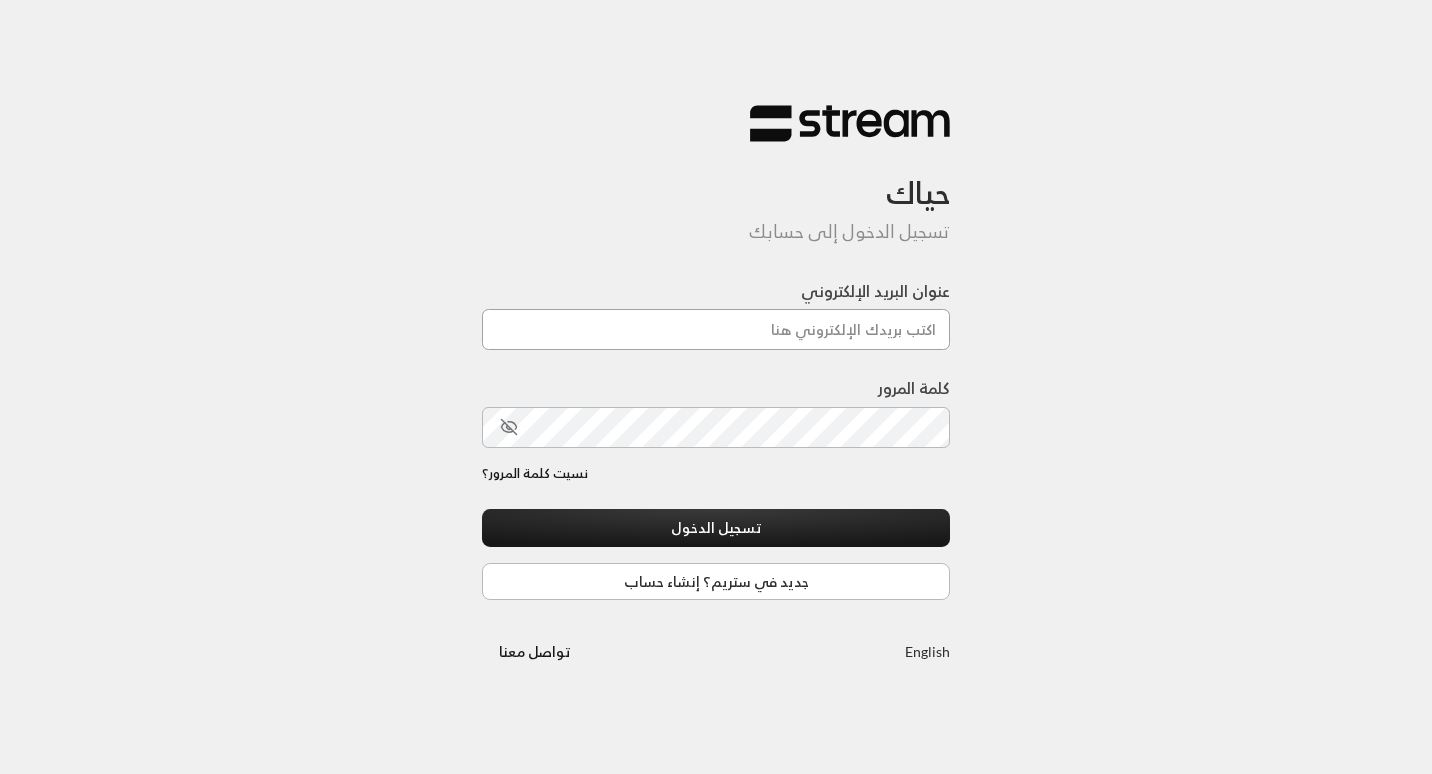 drag, startPoint x: 0, startPoint y: 0, endPoint x: 823, endPoint y: 340, distance: 890.46564 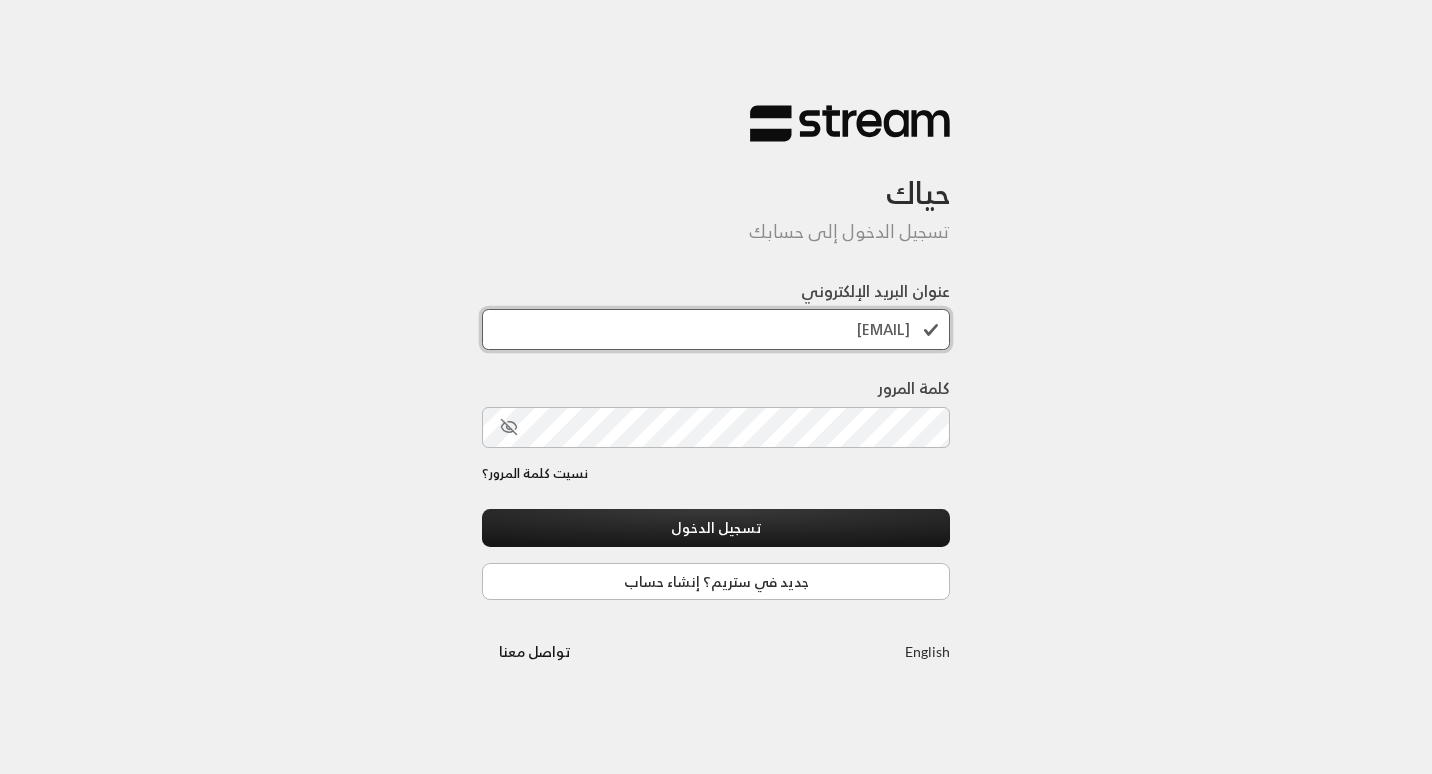 type on "[EMAIL]" 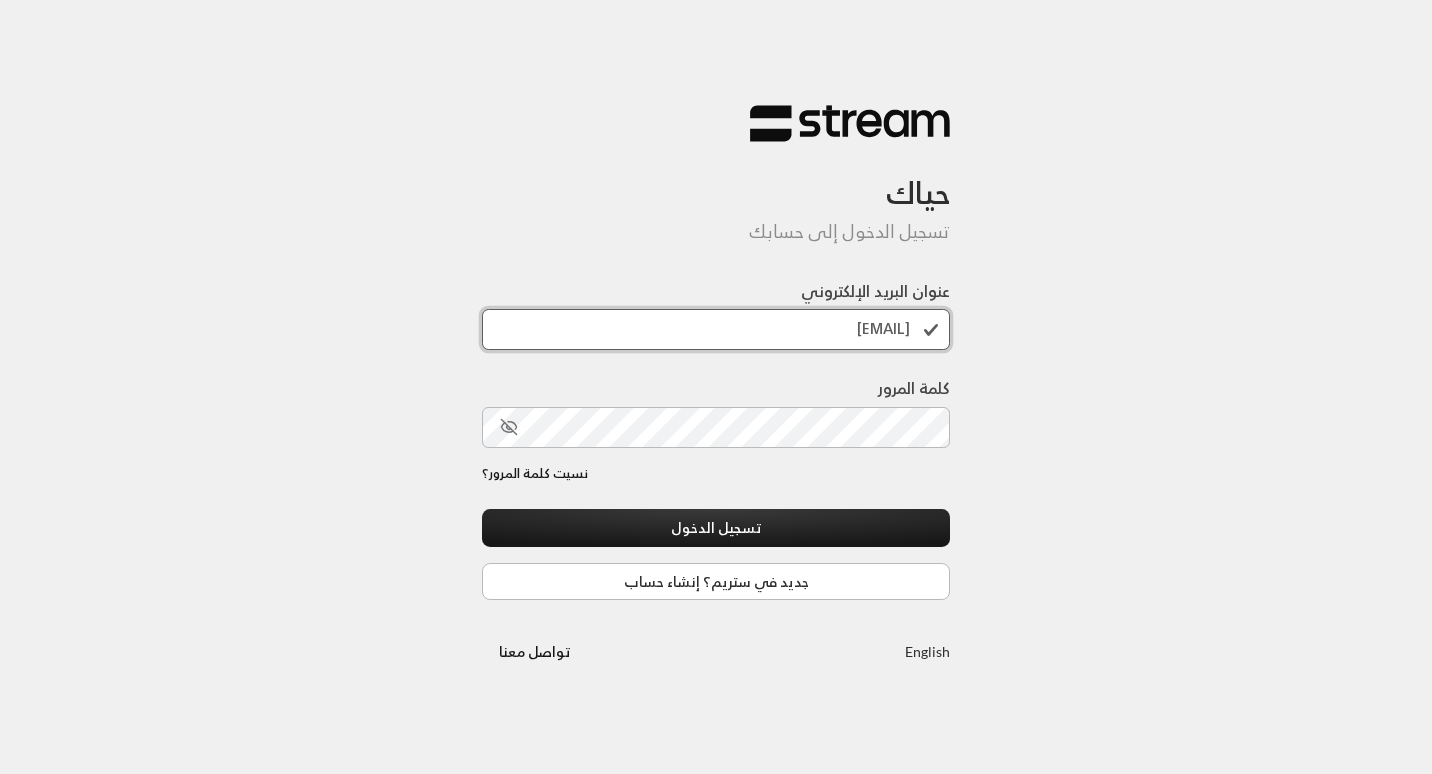 drag, startPoint x: 911, startPoint y: 329, endPoint x: 725, endPoint y: 332, distance: 186.02419 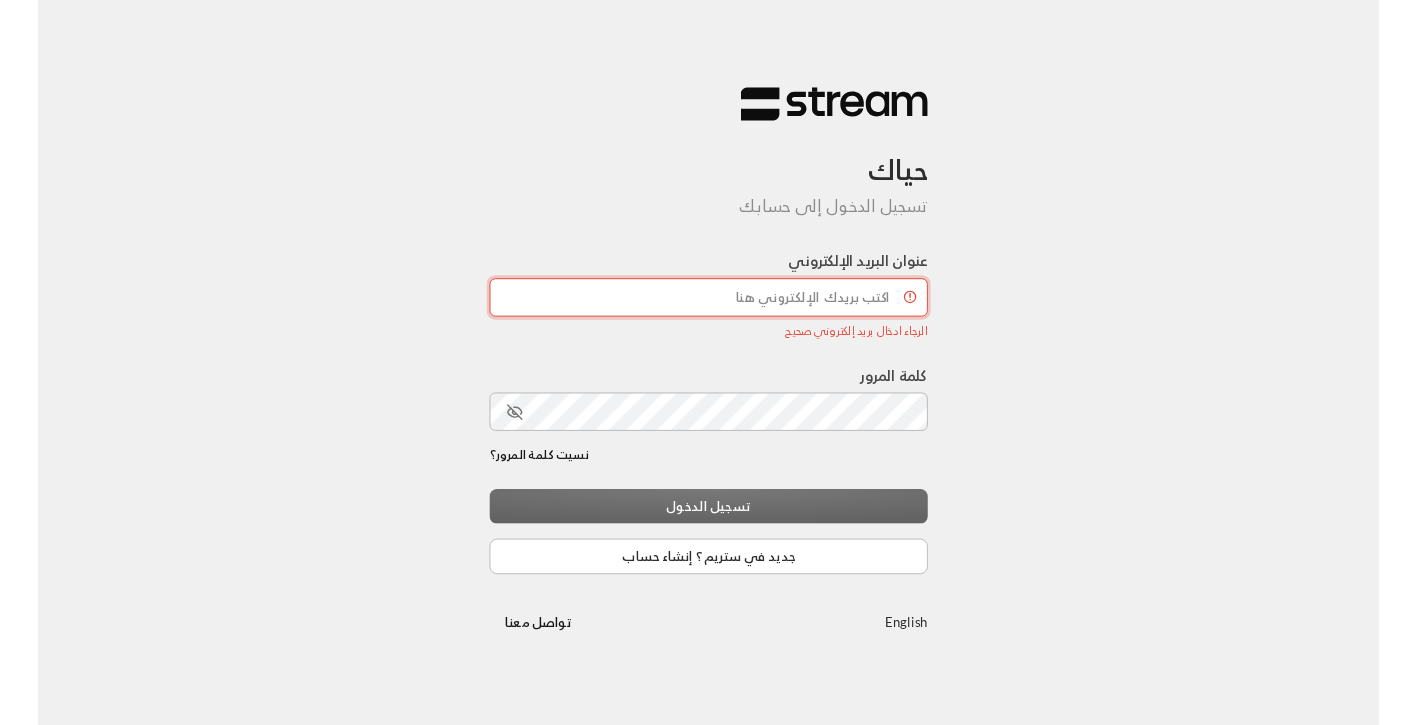 scroll, scrollTop: 0, scrollLeft: 0, axis: both 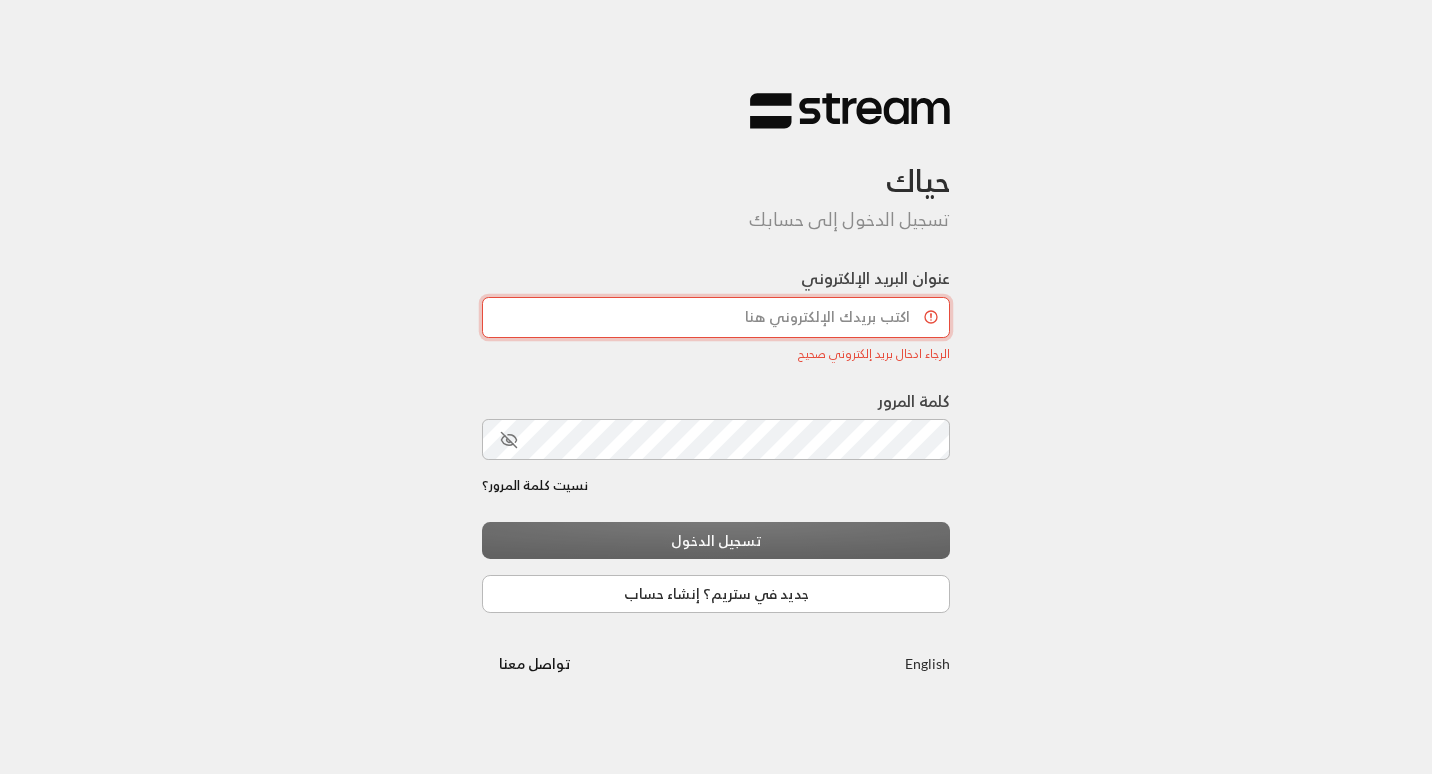 paste on "[EMAIL]" 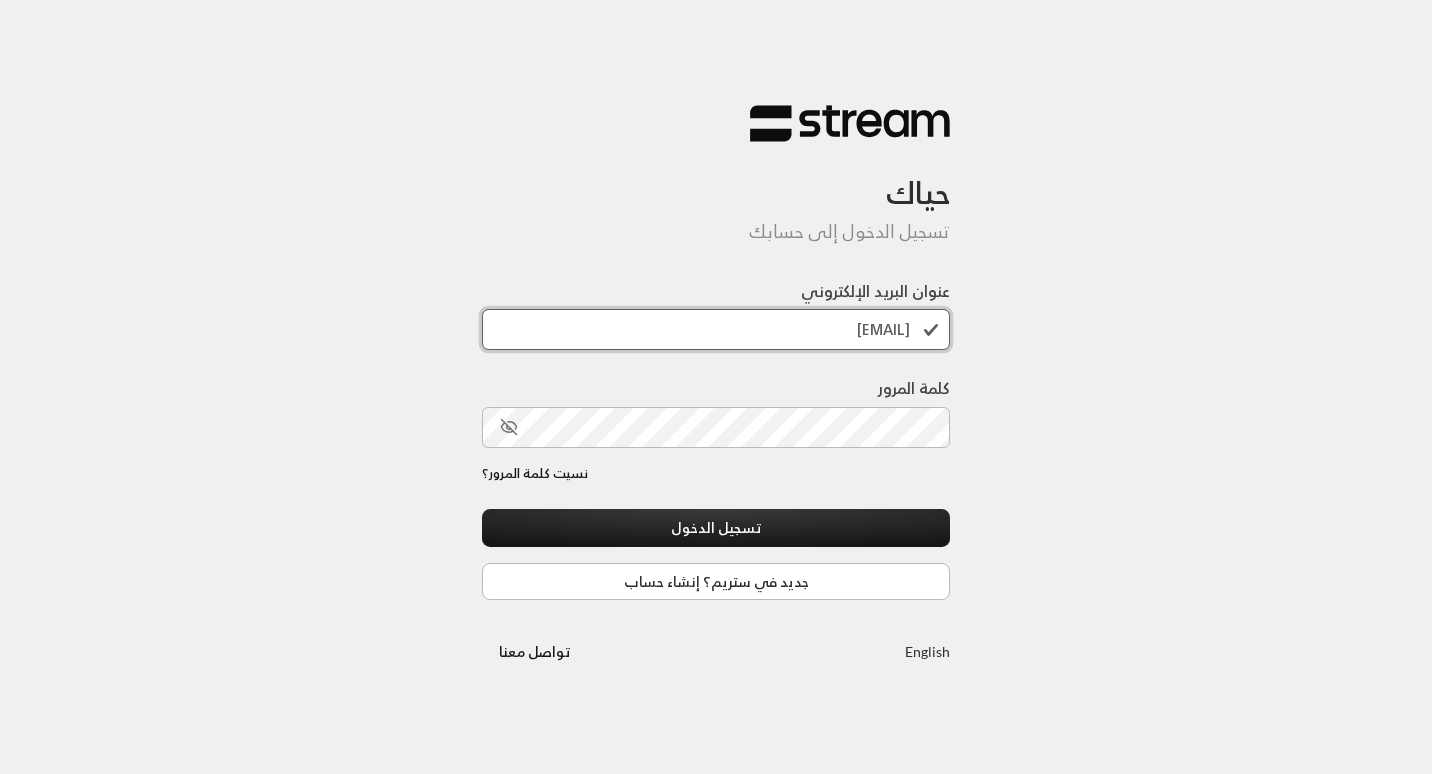 type on "[EMAIL]" 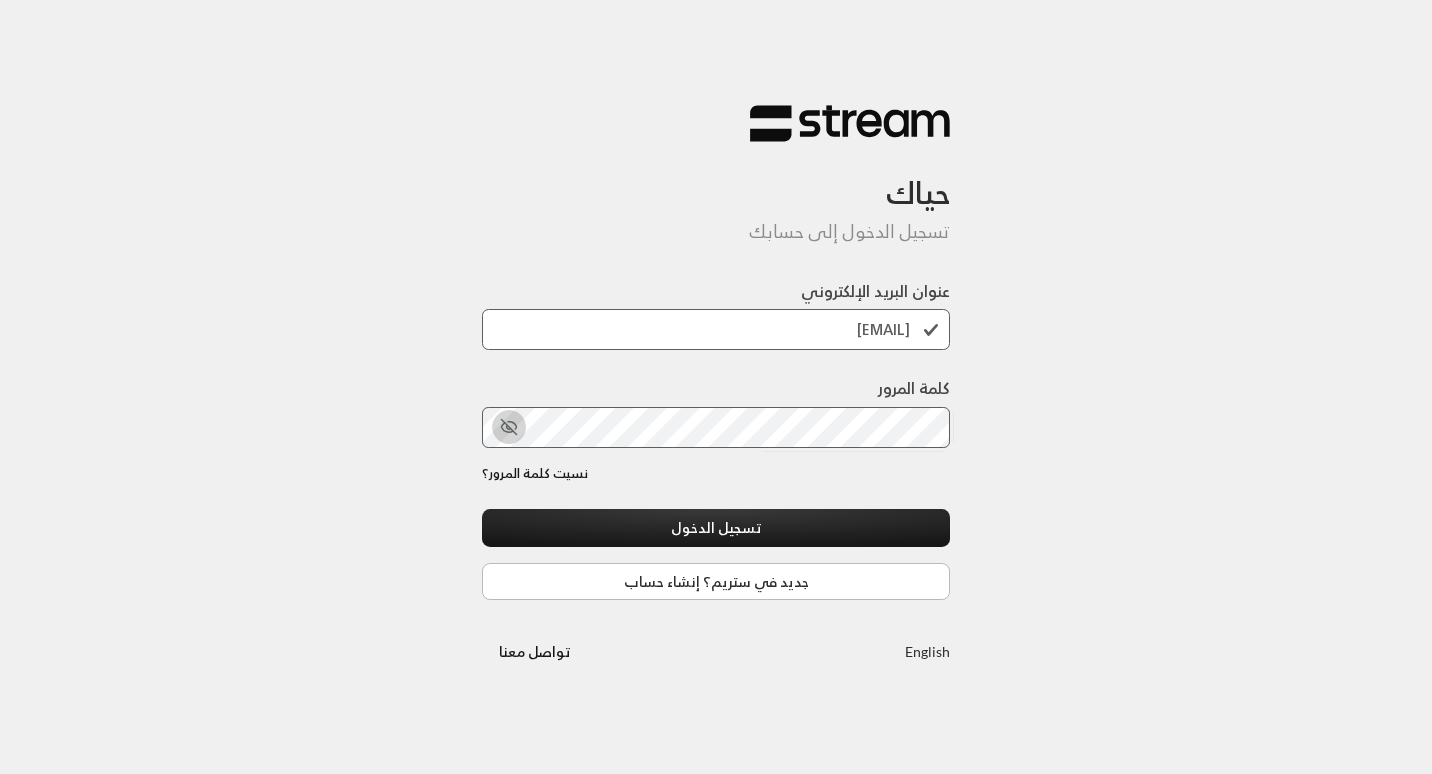 click 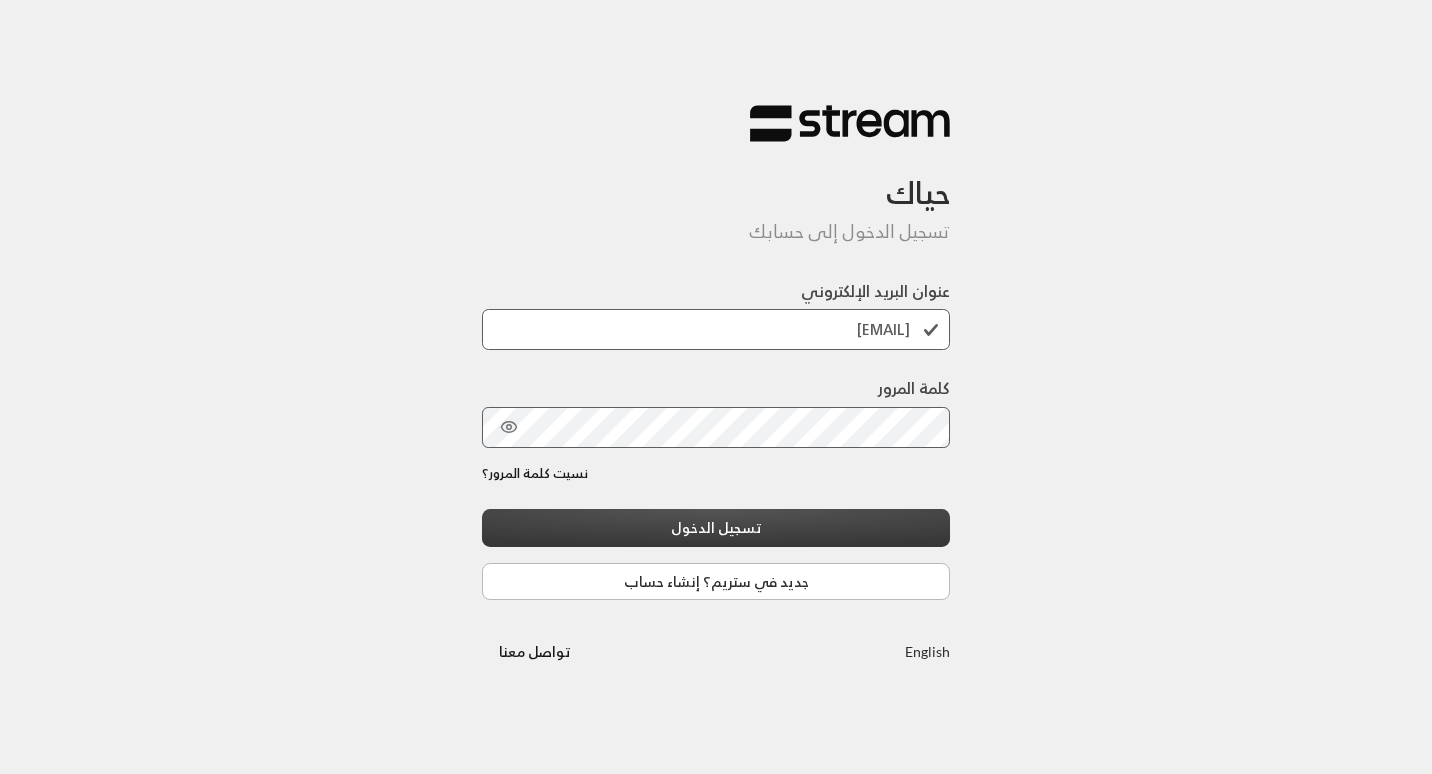 click on "تسجيل الدخول" at bounding box center [716, 527] 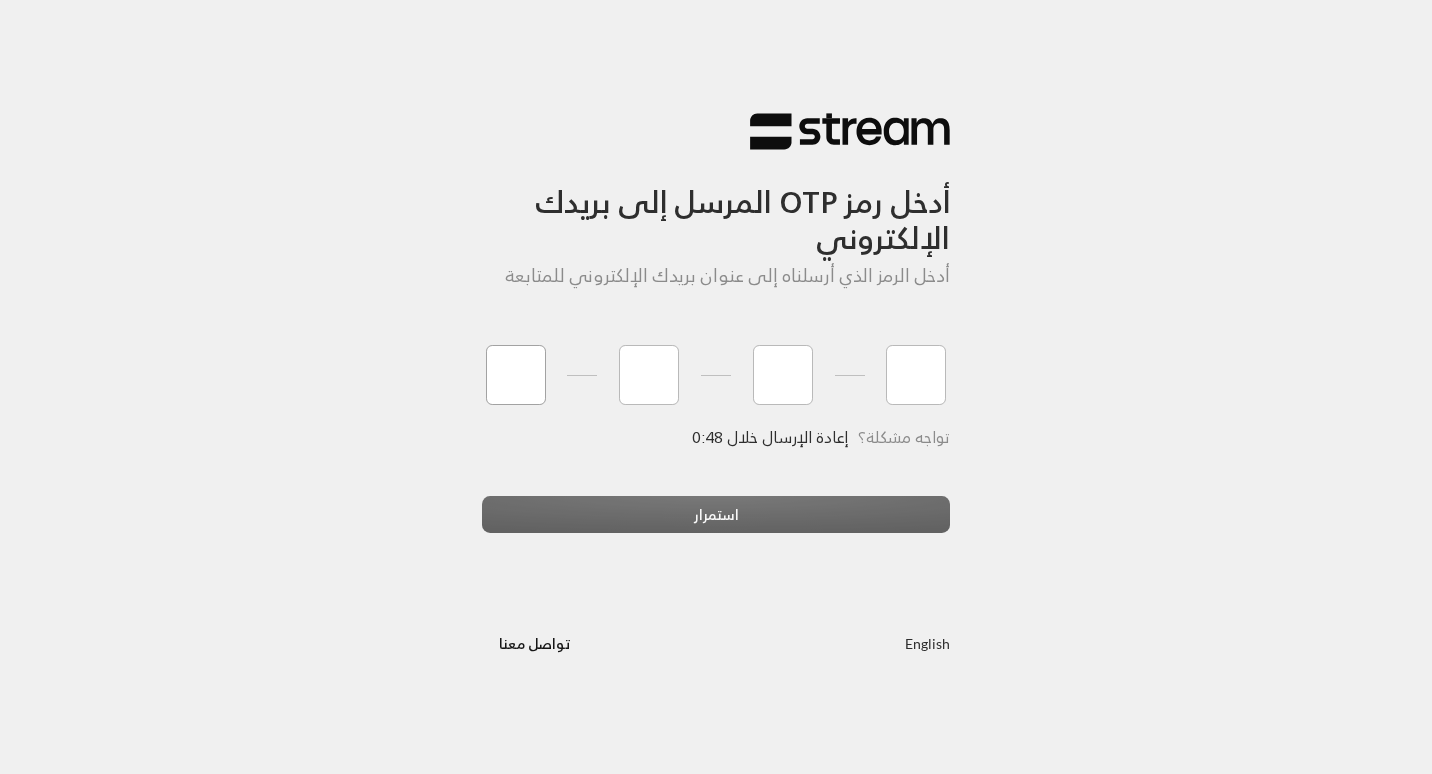 type on "2" 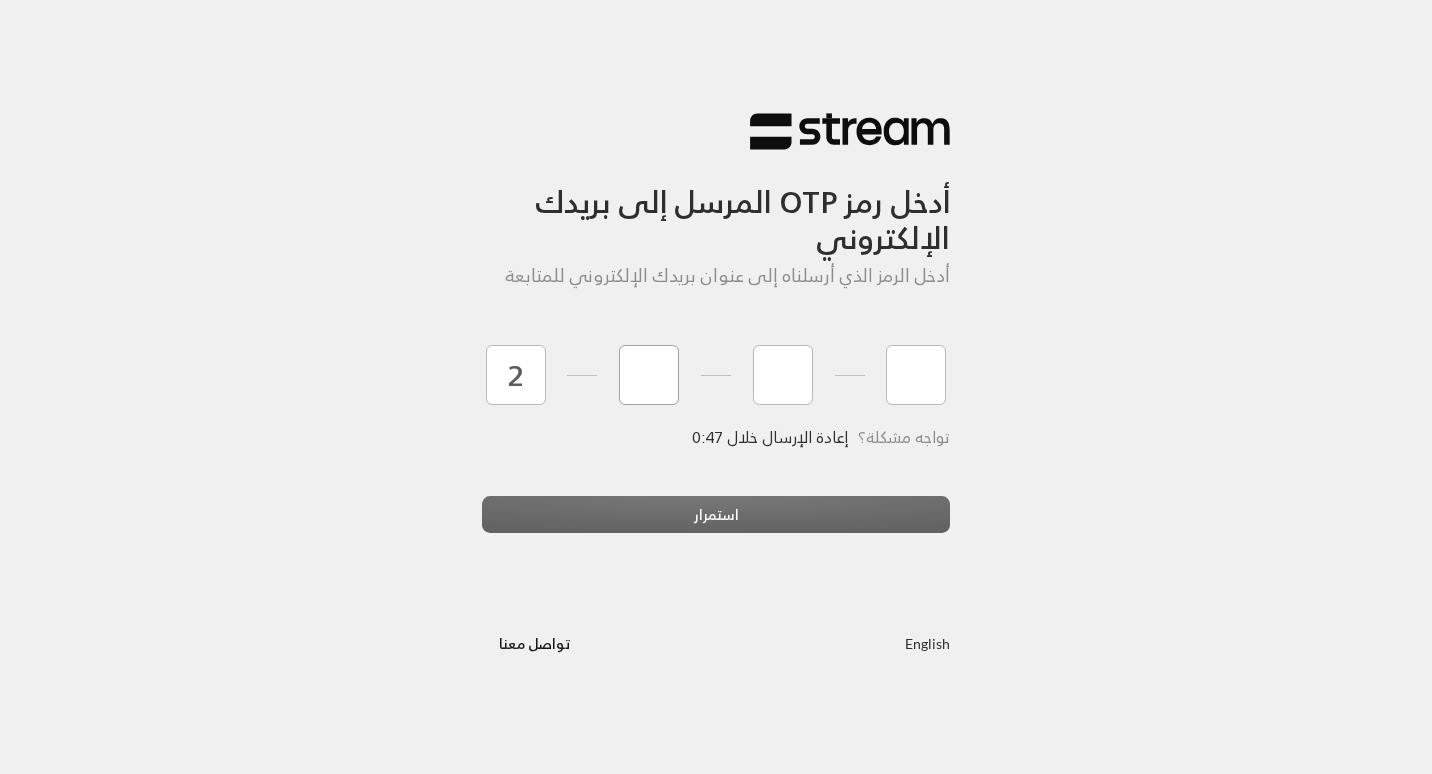type on "3" 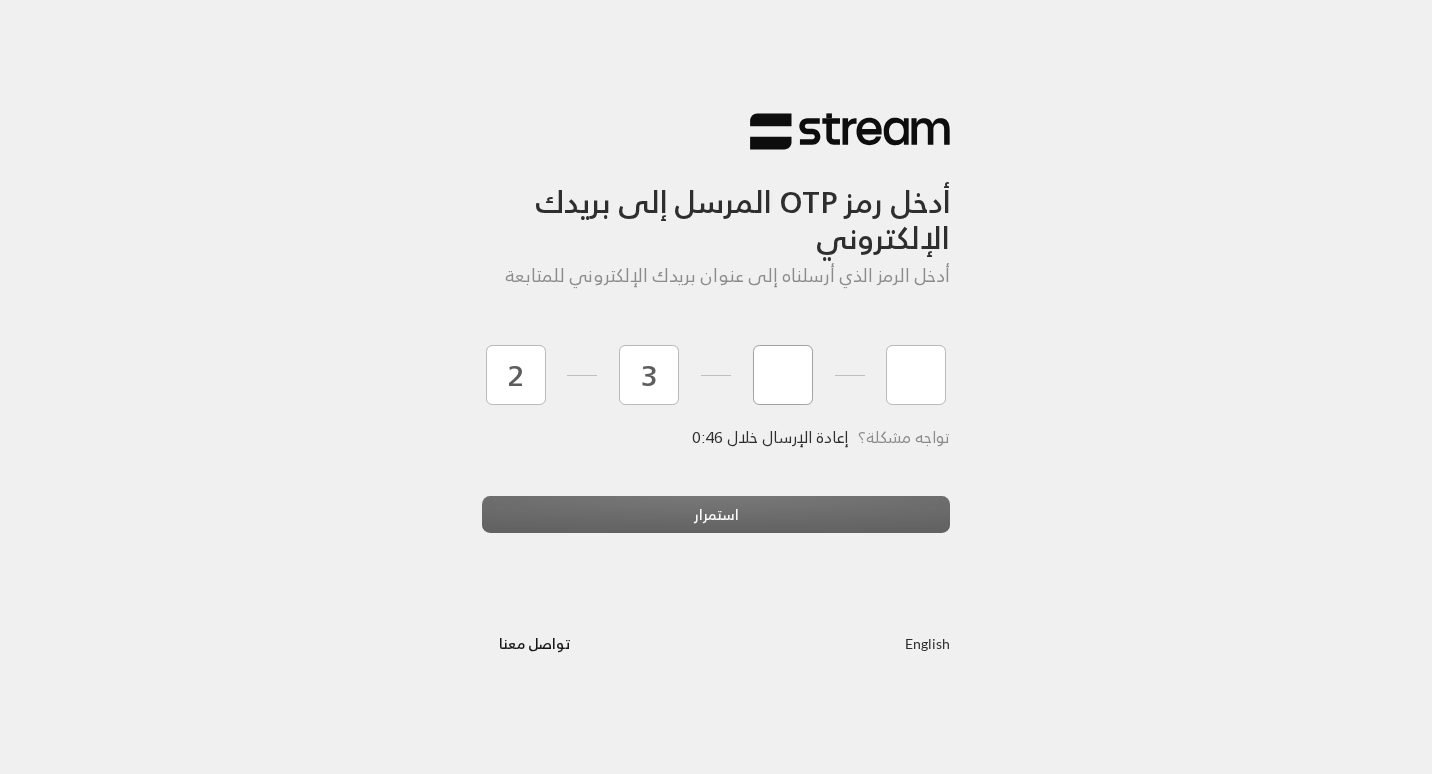 type on "6" 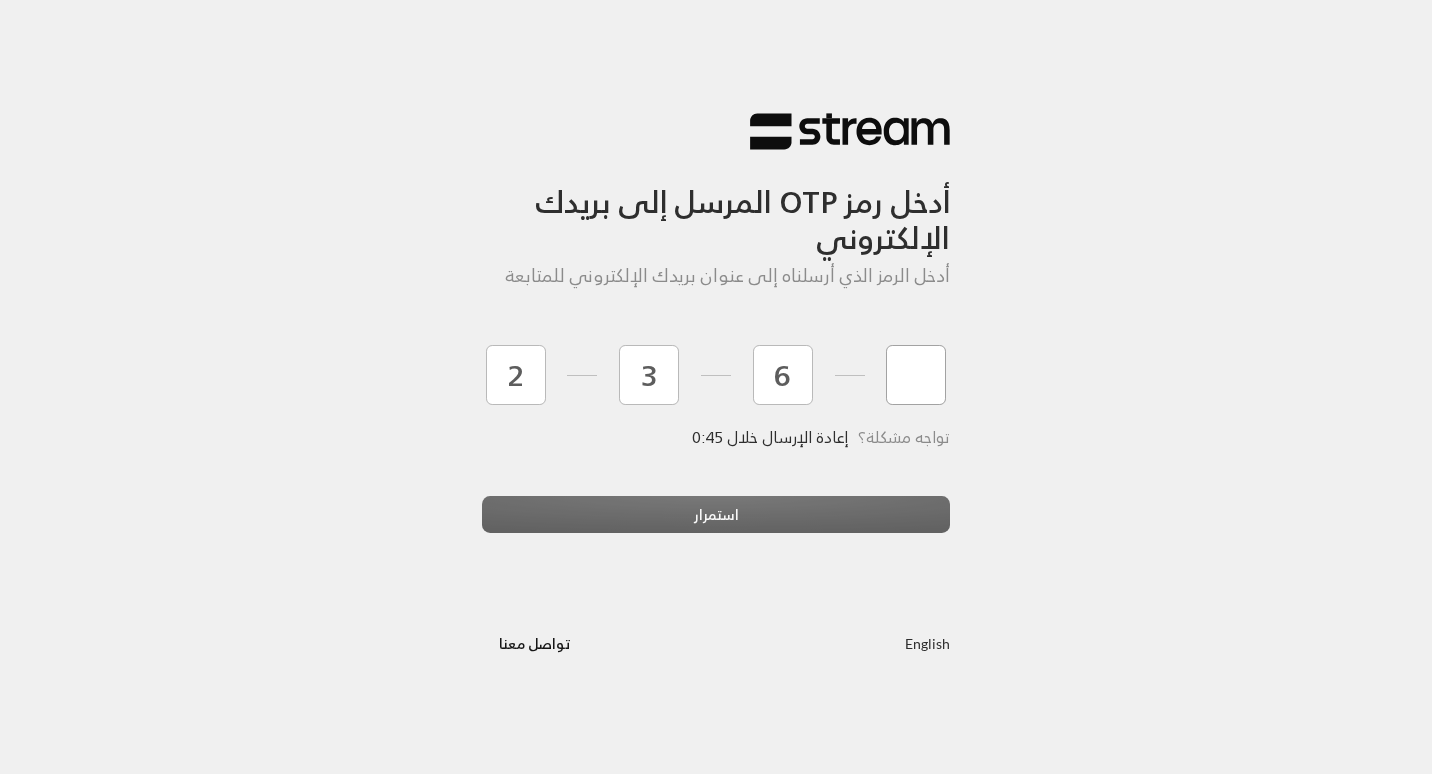 type on "8" 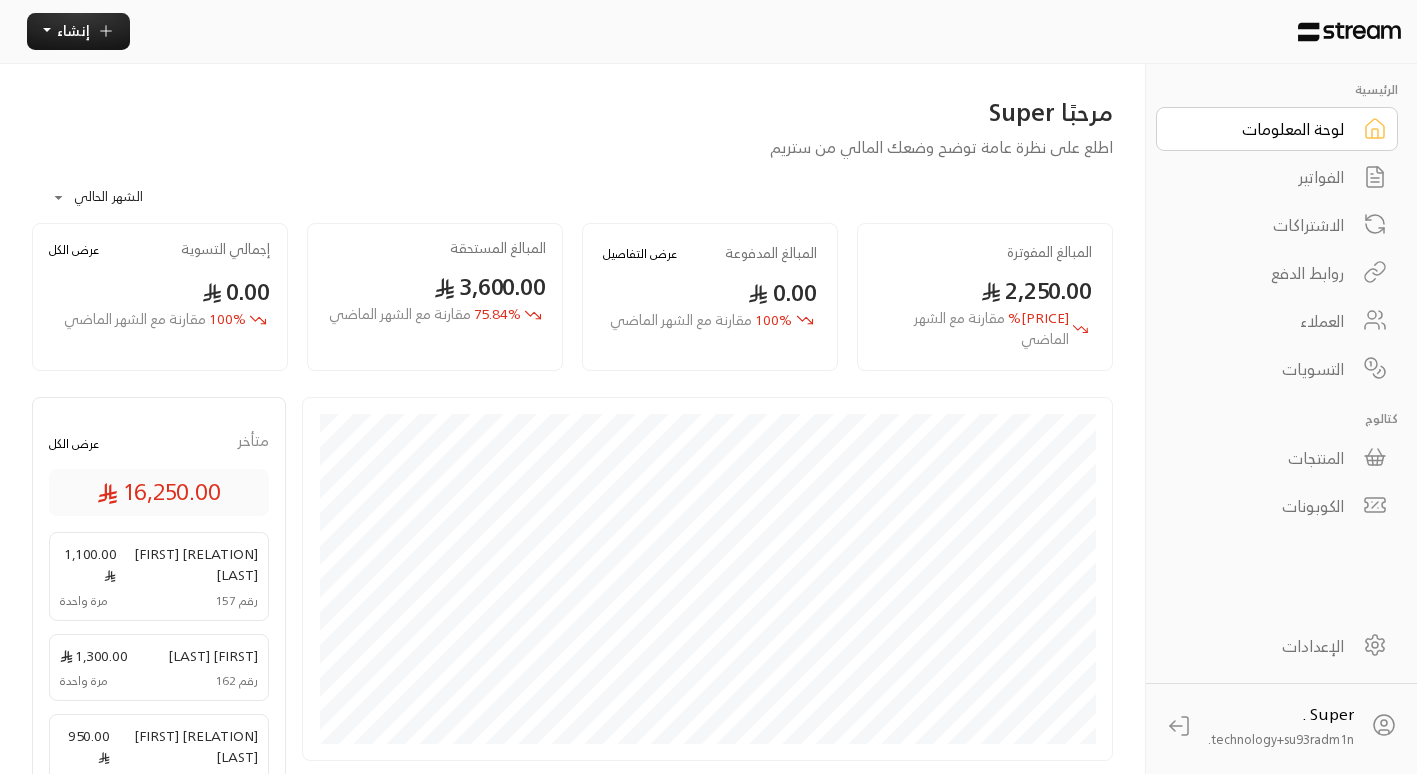click on "الفواتير" at bounding box center (1263, 177) 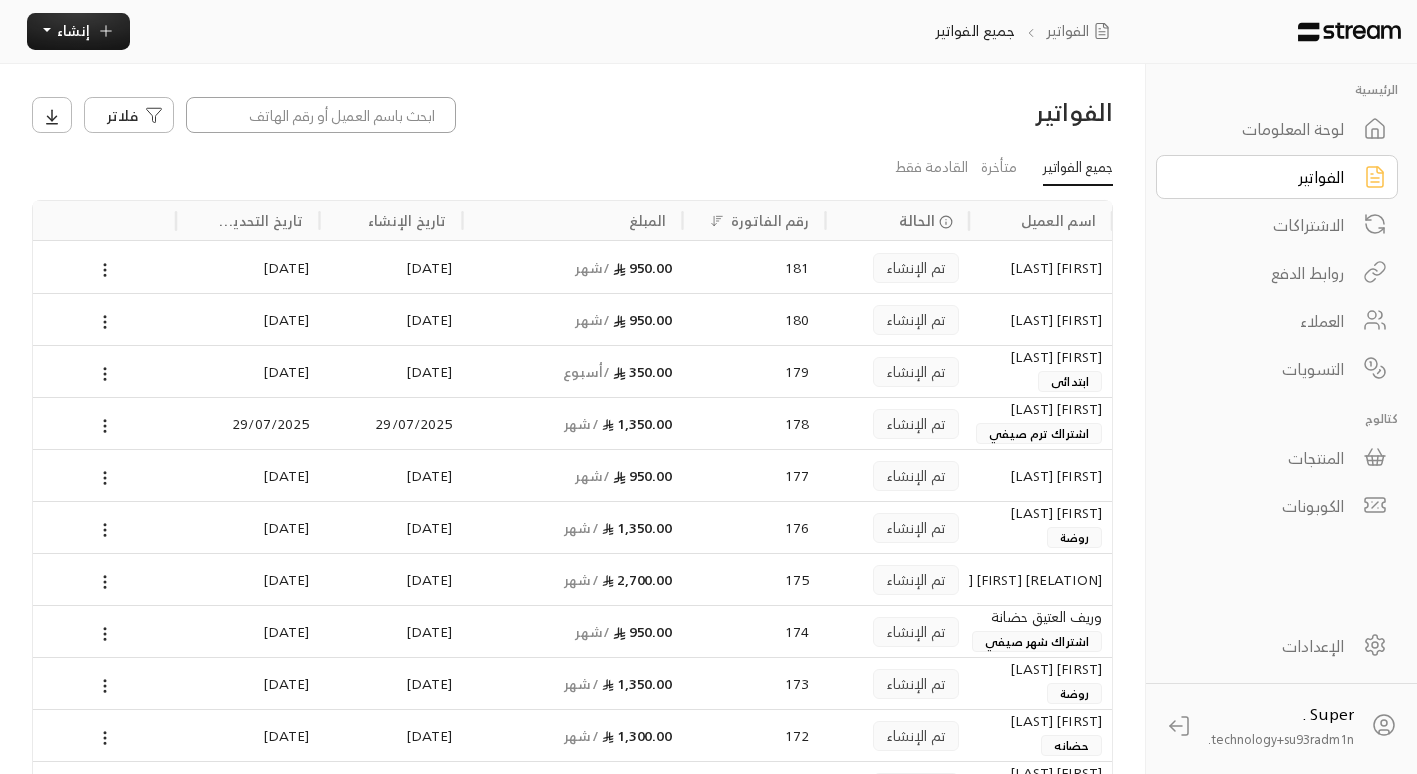 click at bounding box center (321, 115) 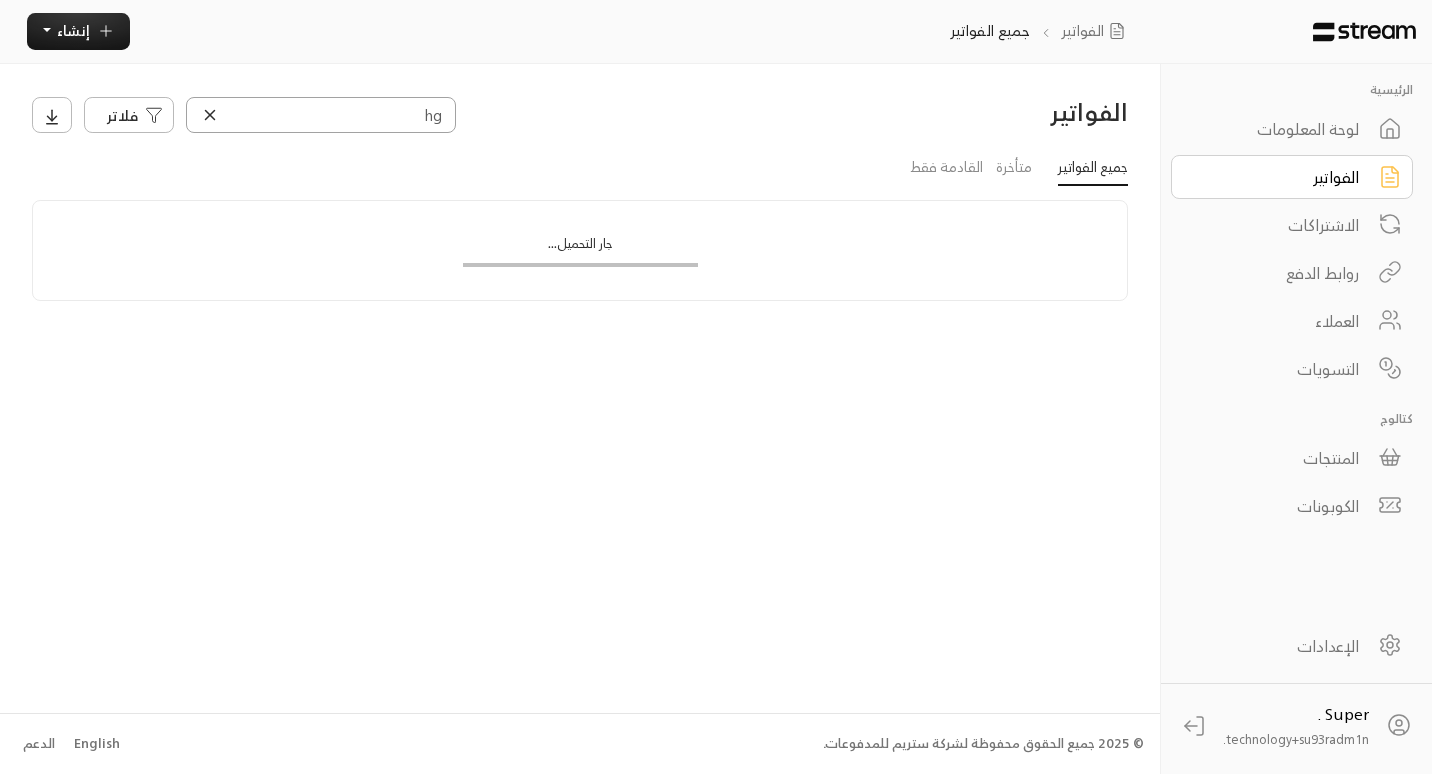 type on "h" 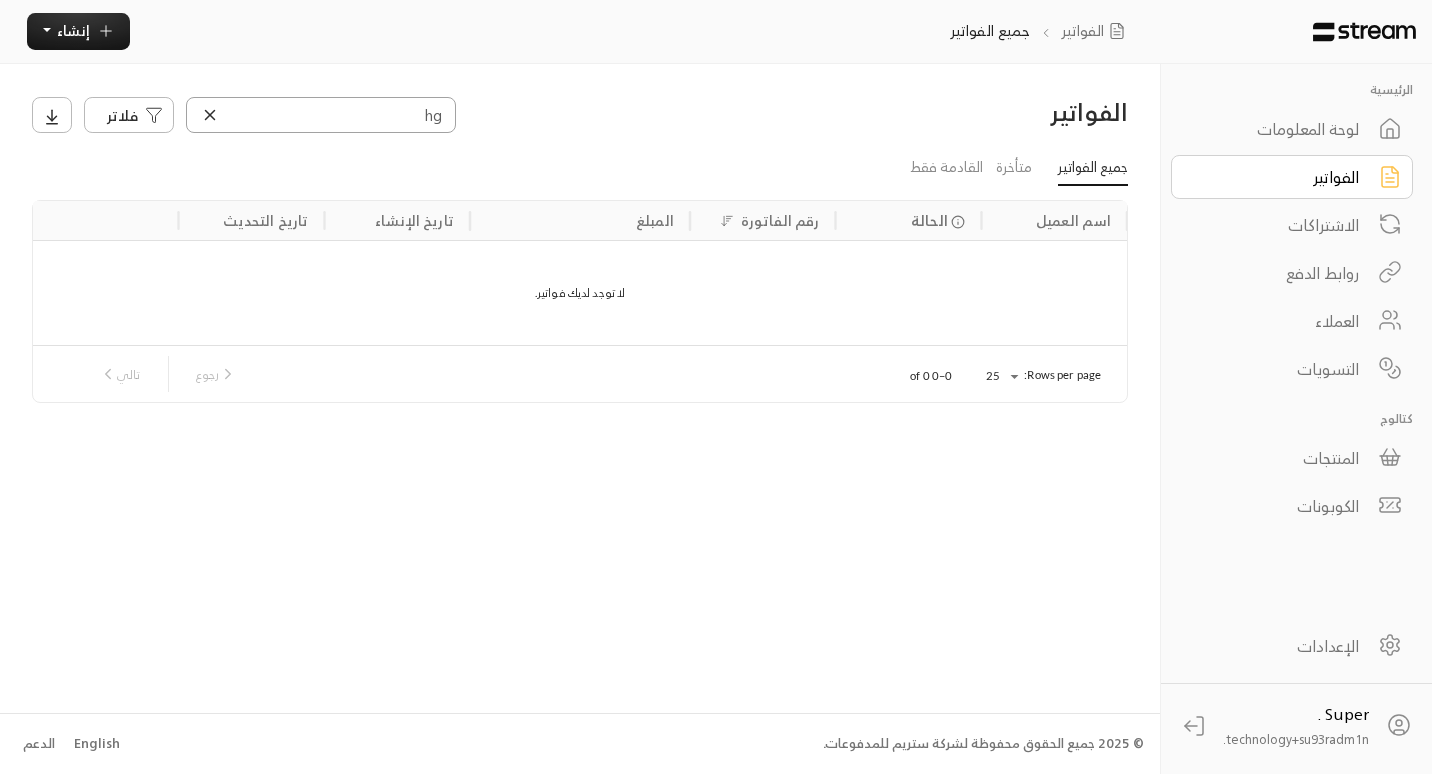 type on "h" 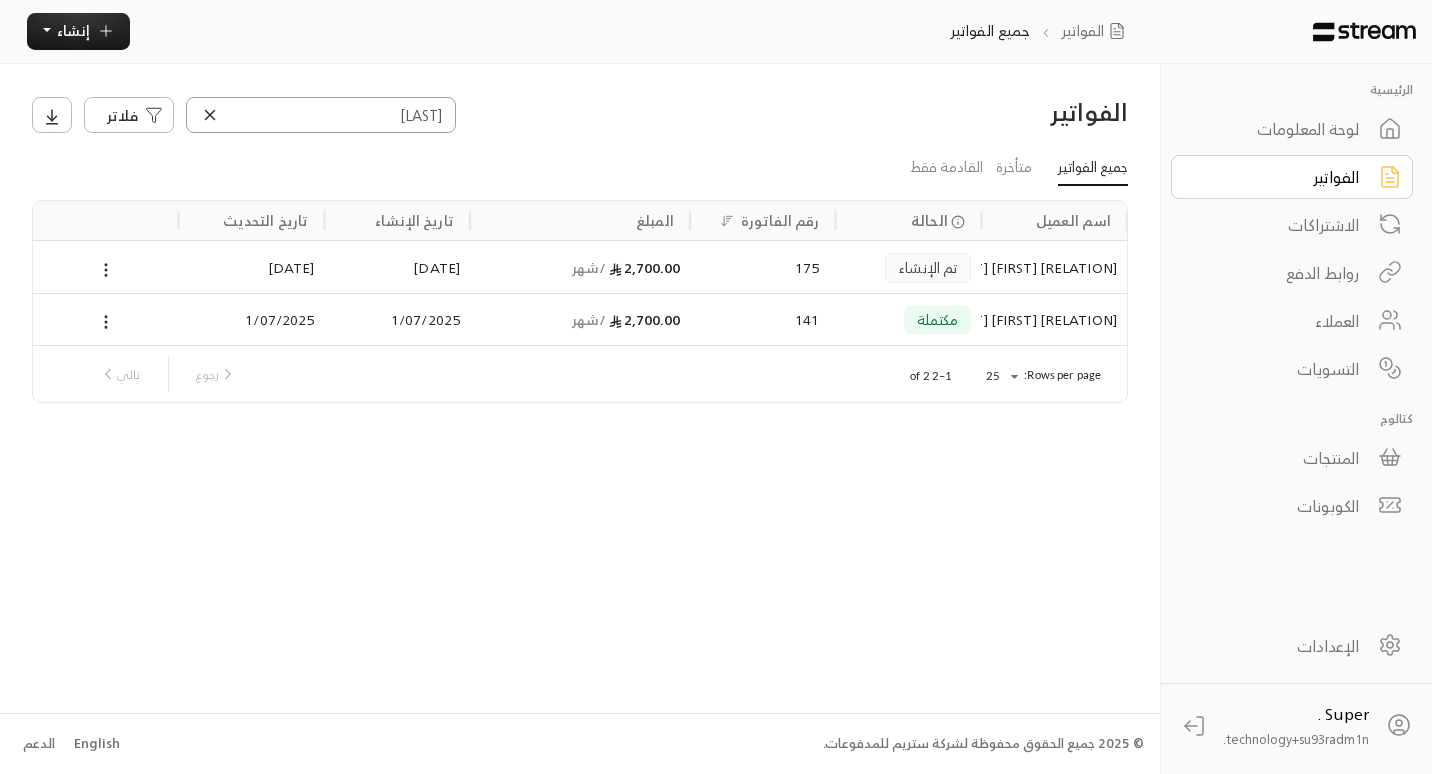 type on "[LAST]" 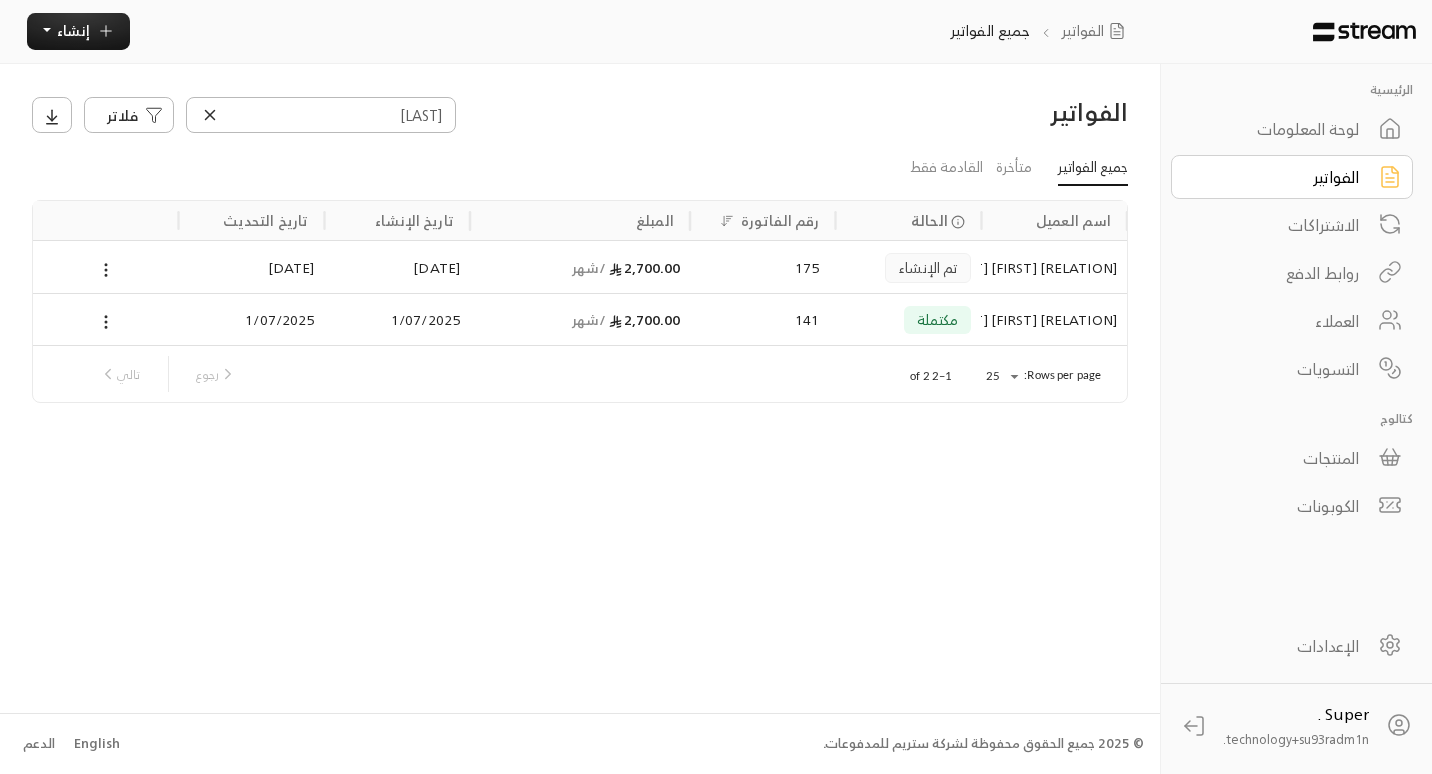 click on "مكتملة" at bounding box center (909, 319) 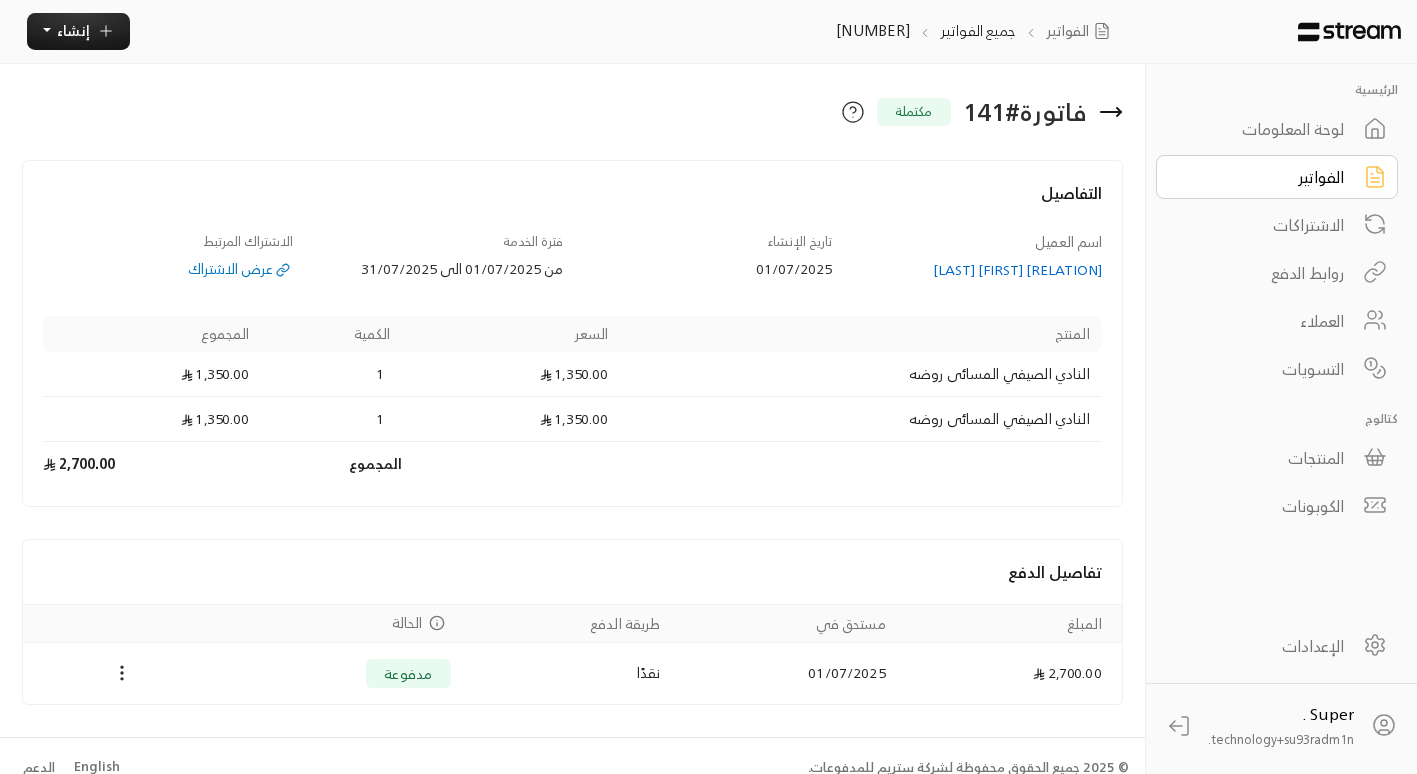 click on "[RELATION] [FIRST] [LAST]" at bounding box center [977, 270] 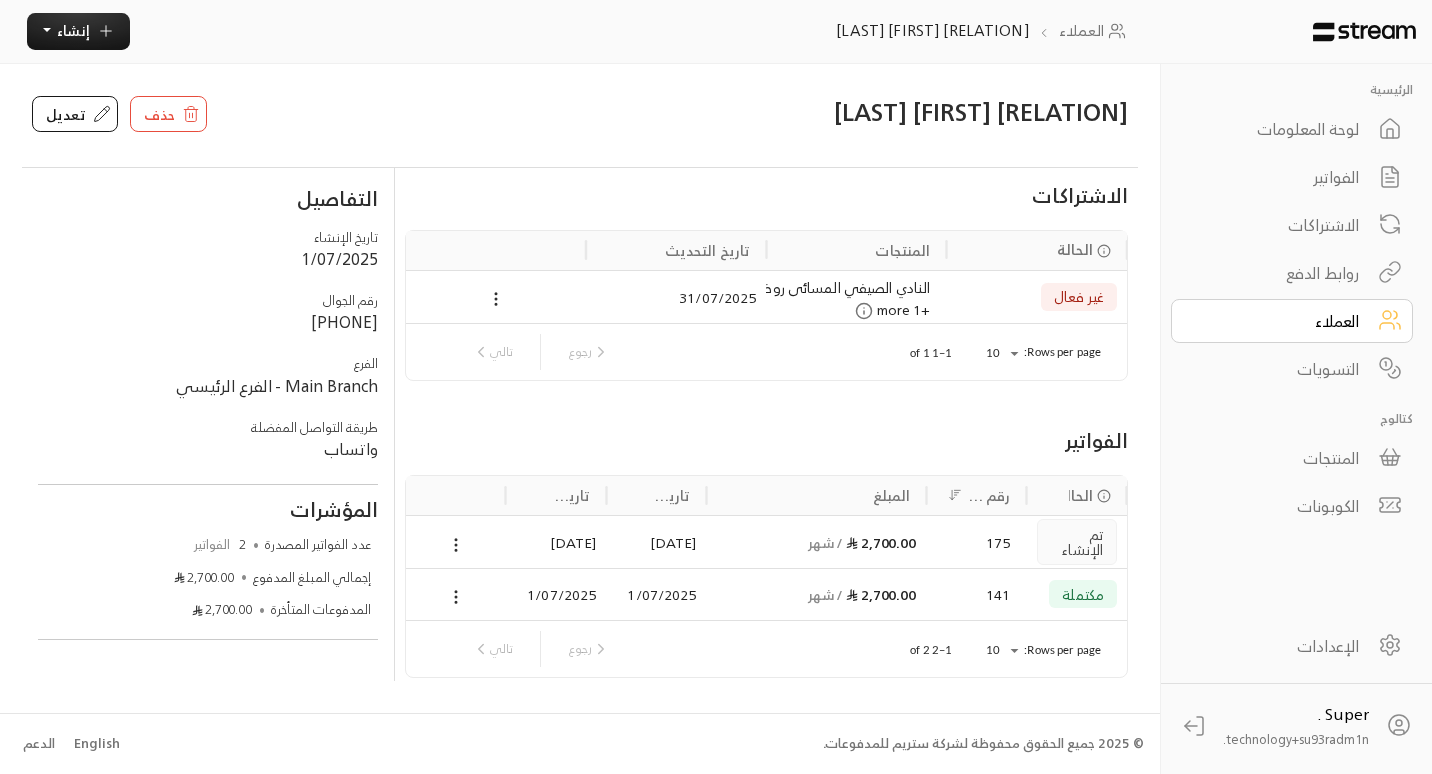 click on "النادي الصيفي المسائى روضه..." at bounding box center [857, 288] 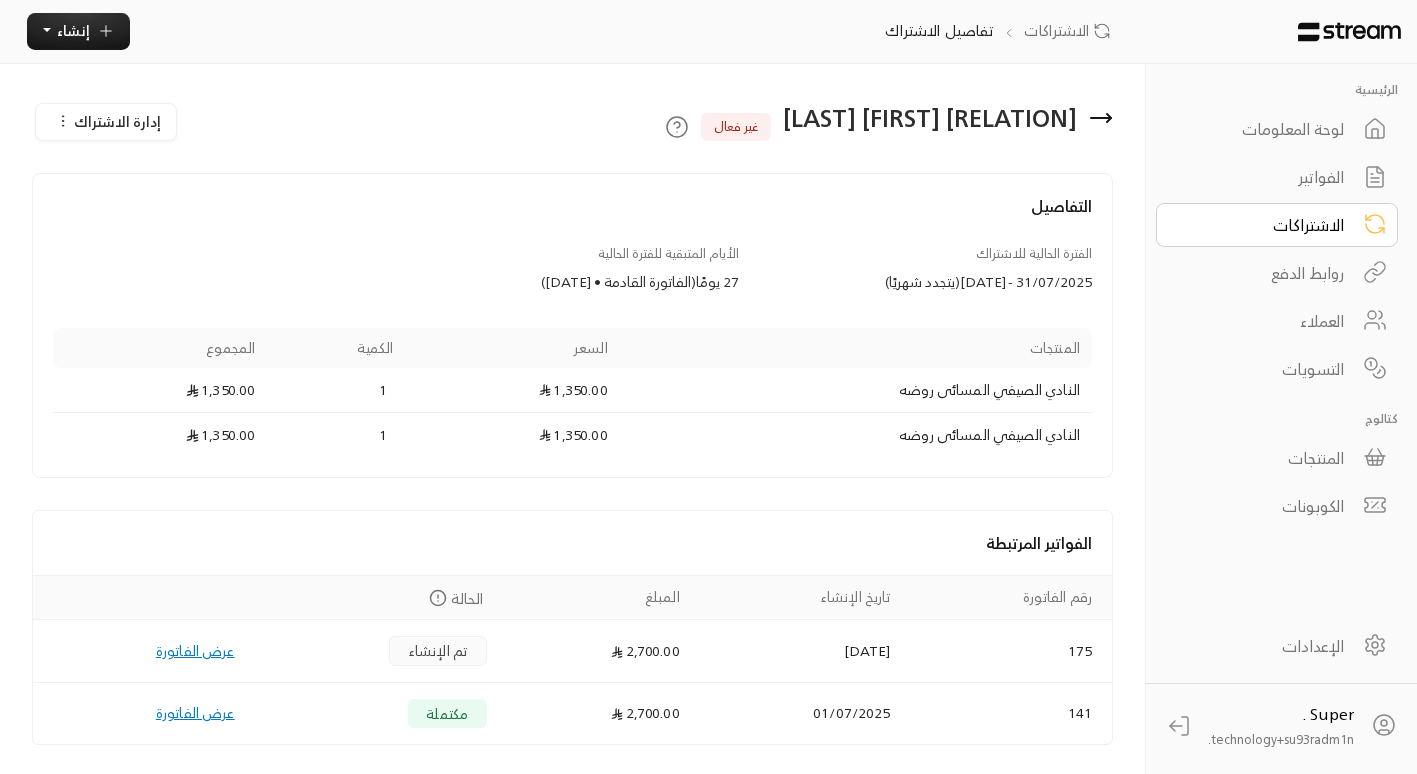click on "العملاء" at bounding box center (1263, 321) 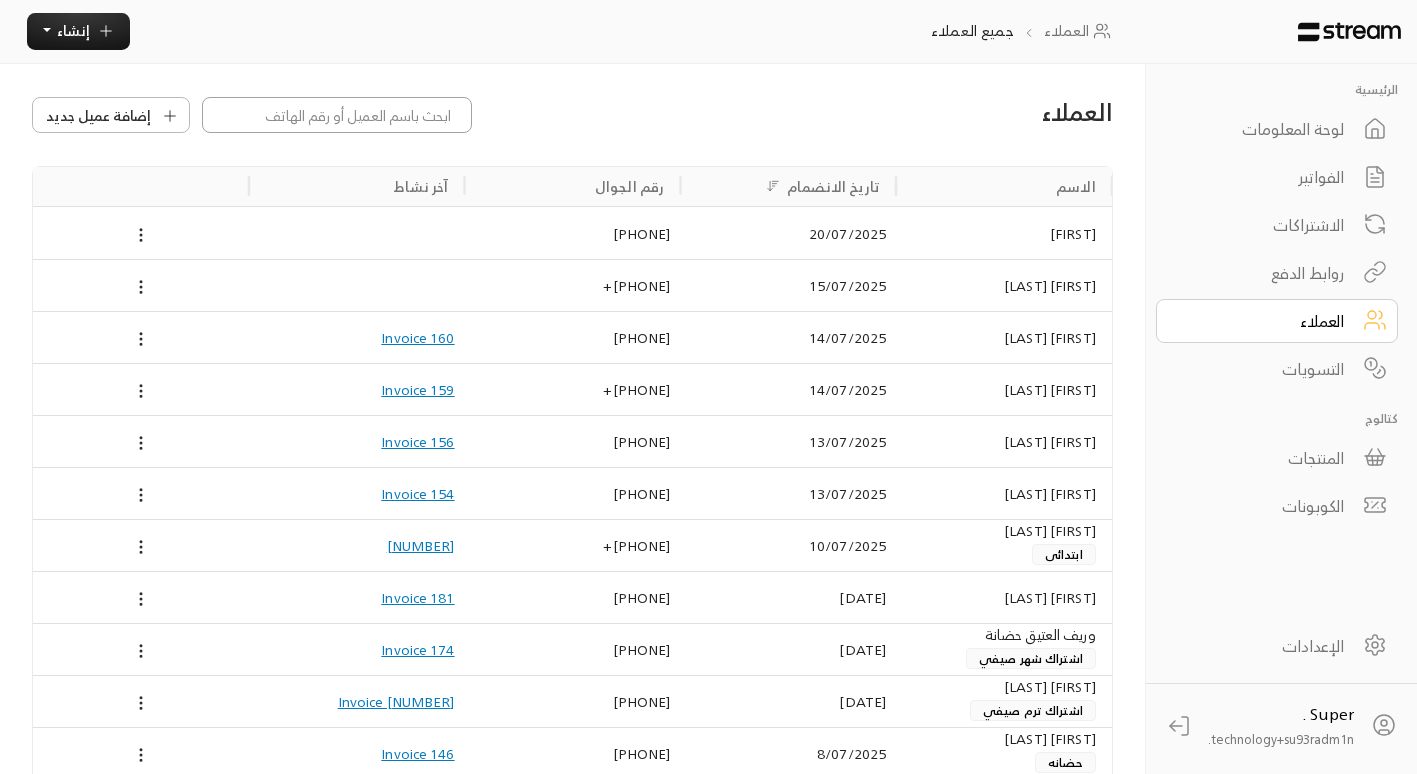 click at bounding box center [337, 115] 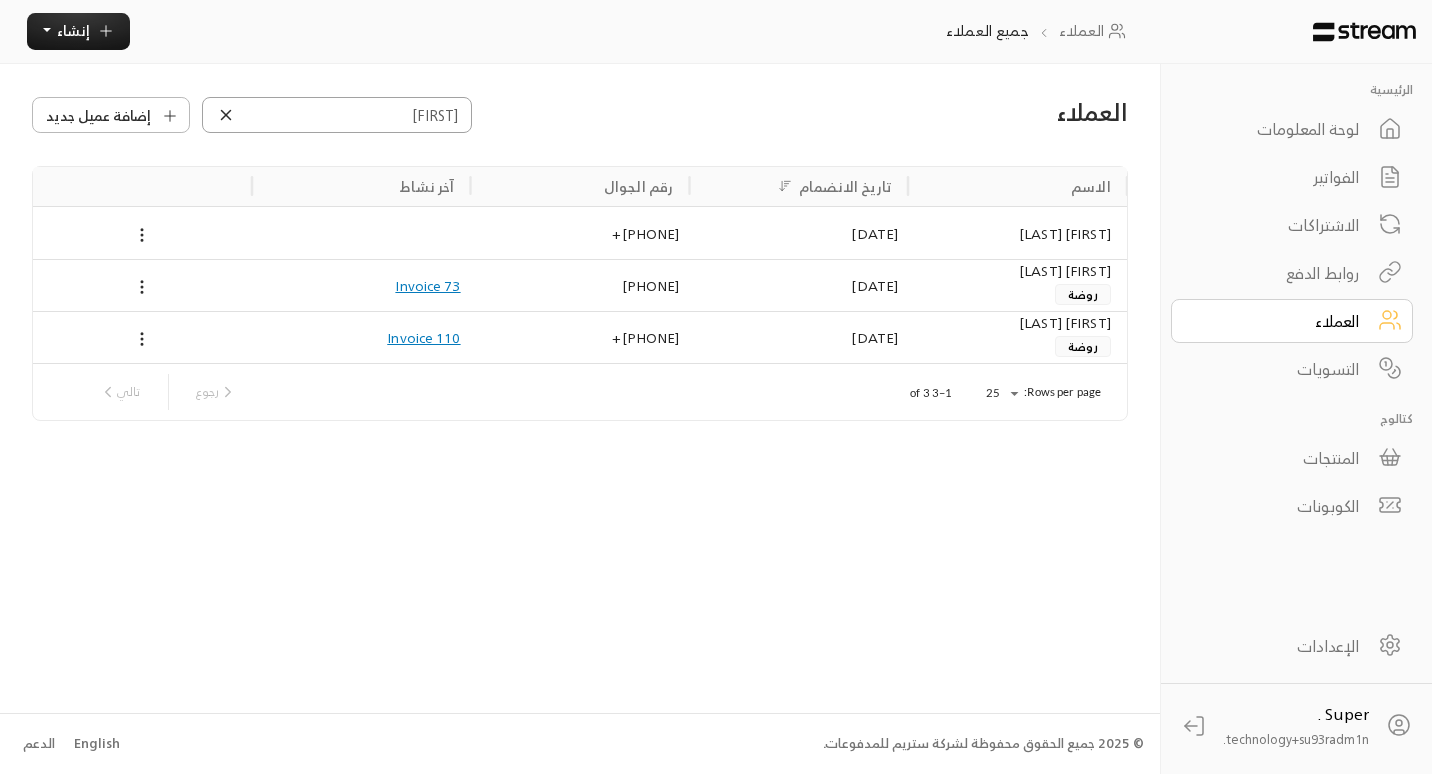 type on "[FIRST]" 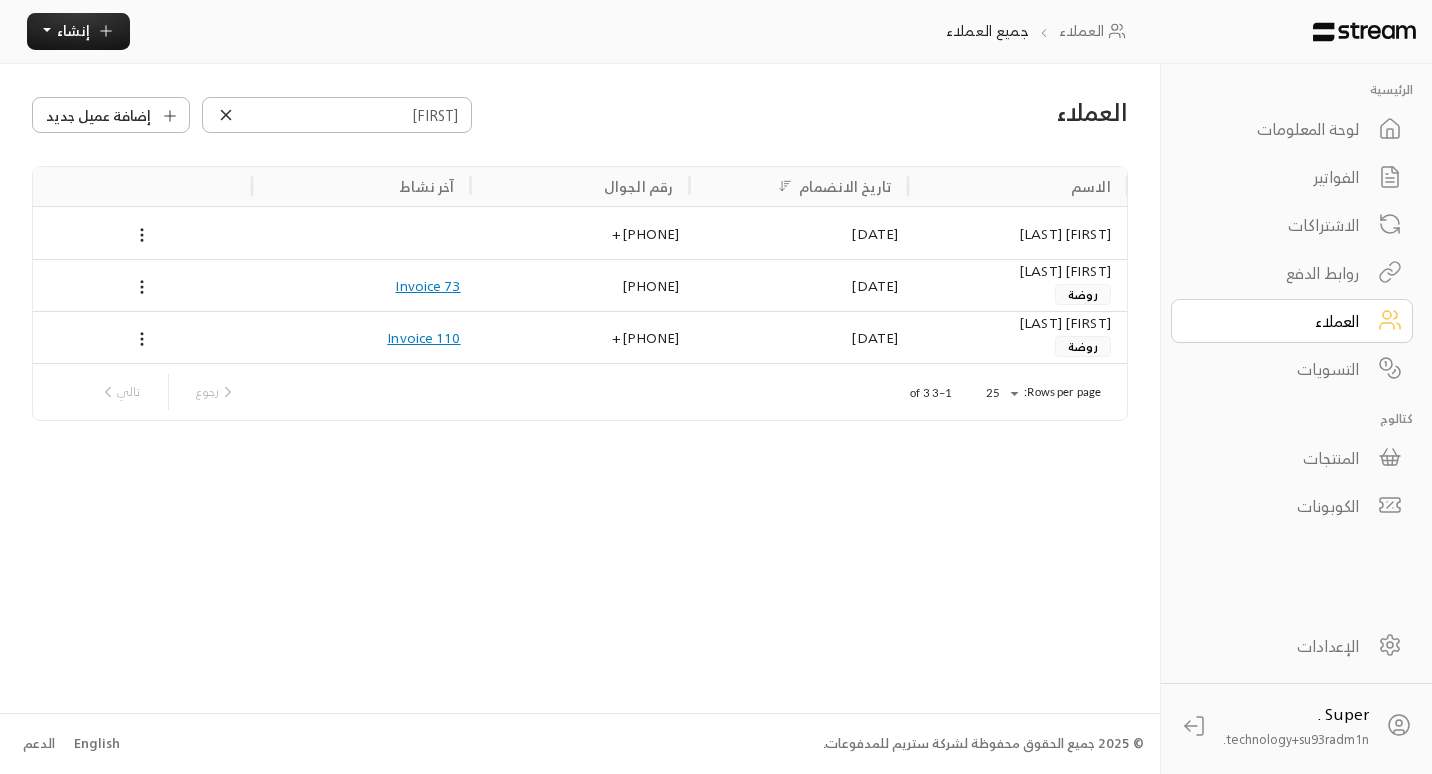 click on "[DATE]" at bounding box center (798, 337) 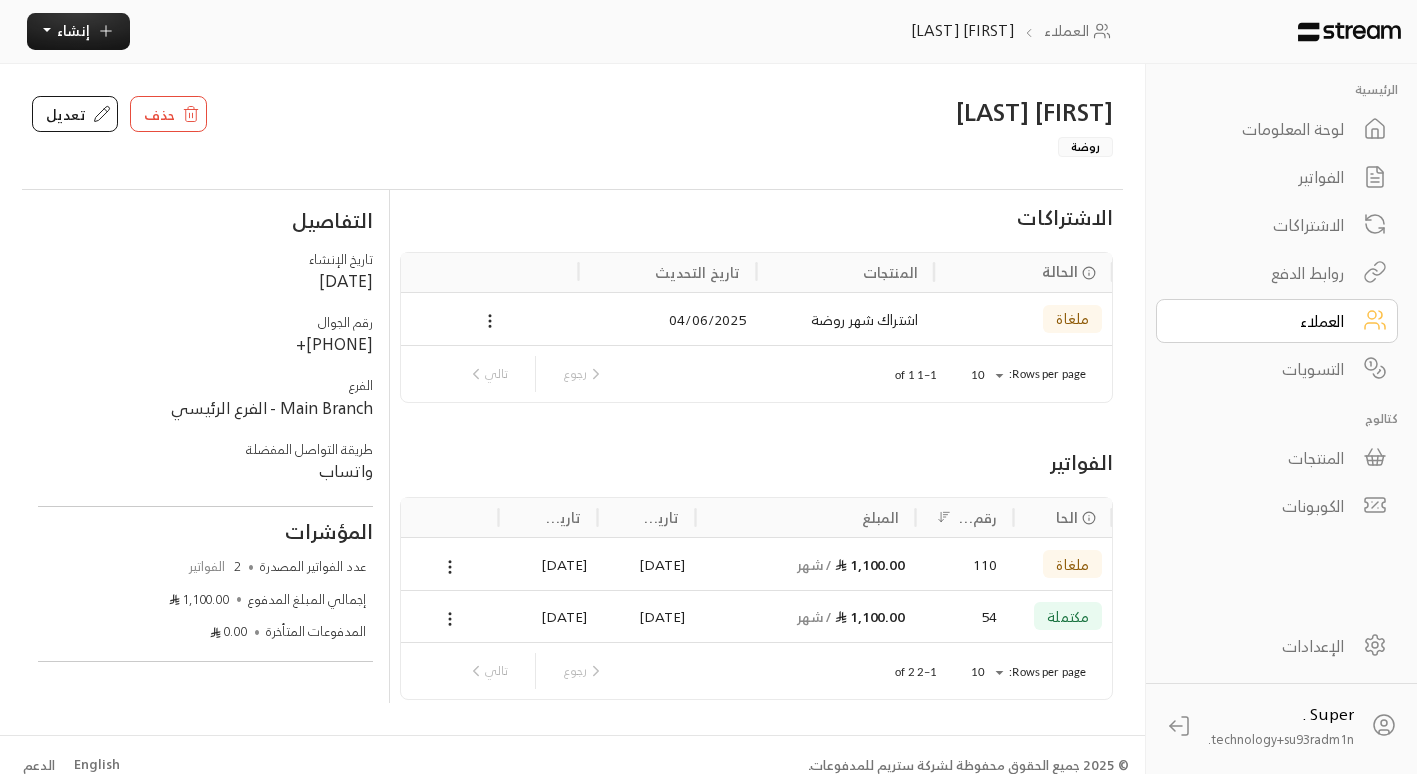 click on "الفواتير" at bounding box center [1263, 177] 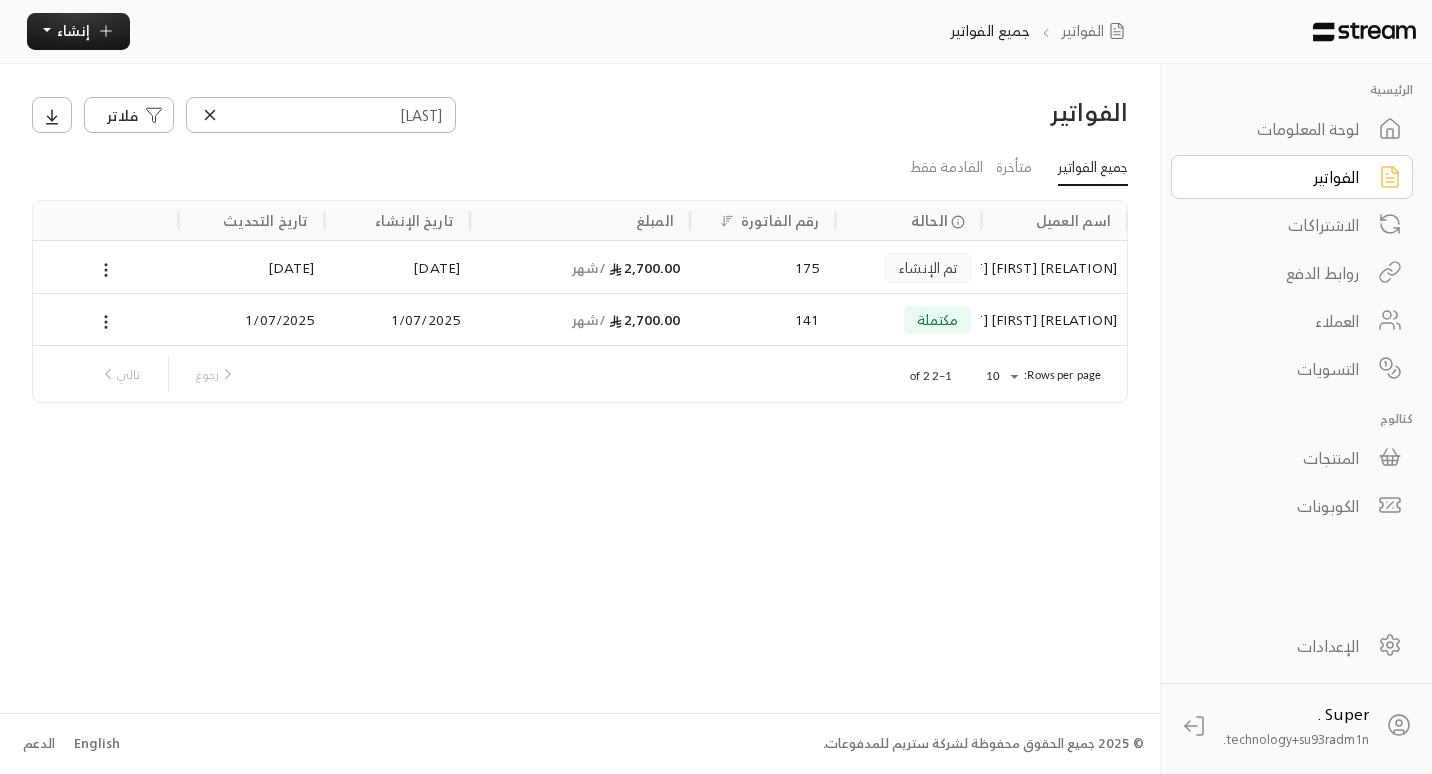 click 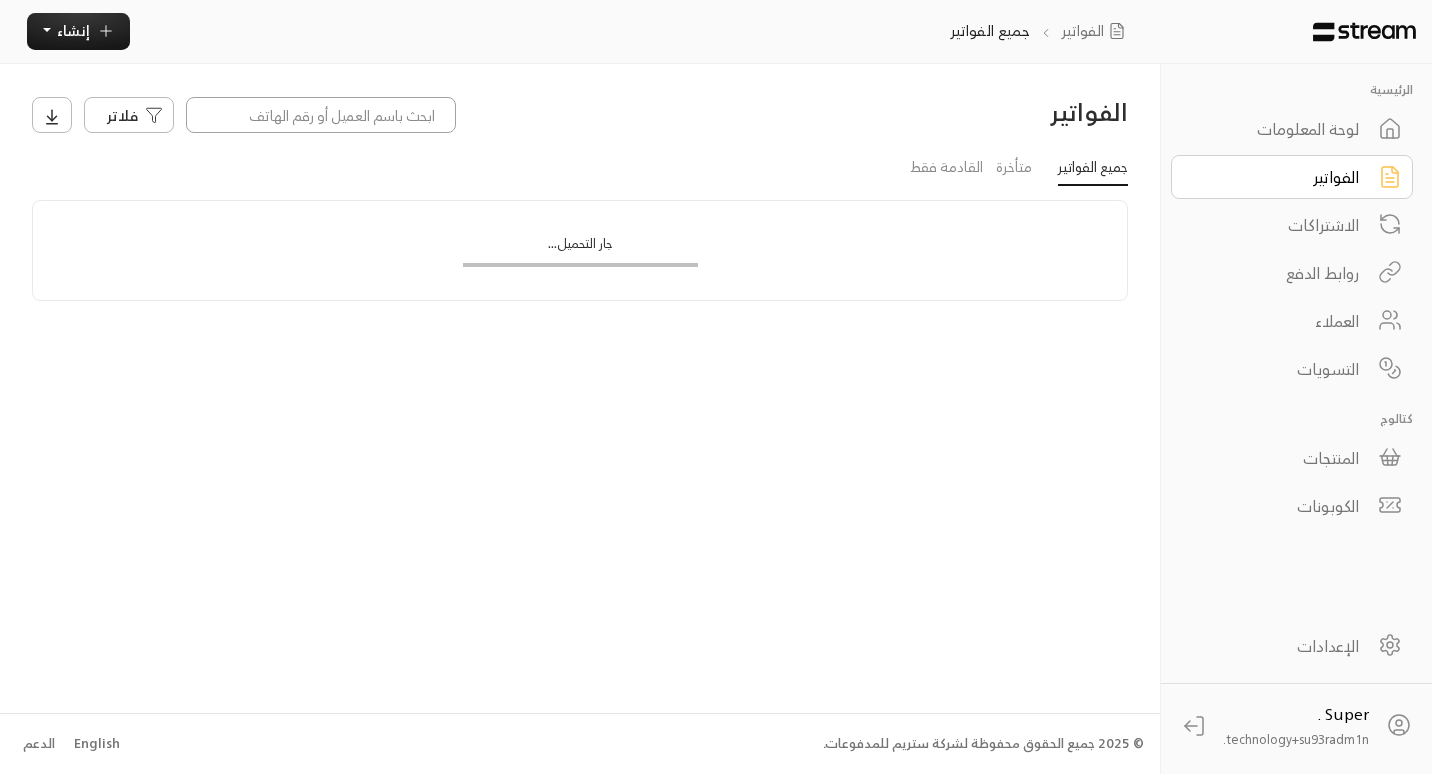 click at bounding box center [321, 115] 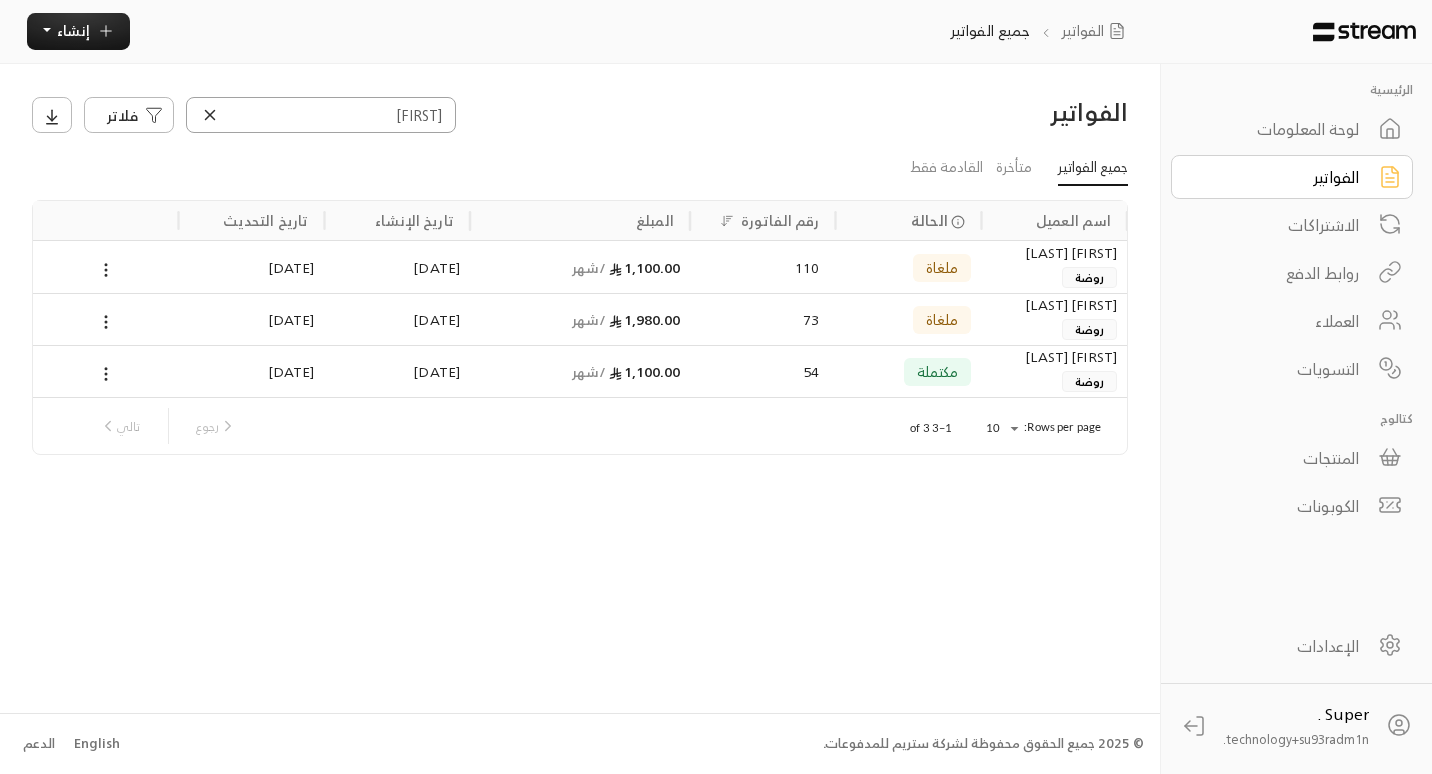 type on "[FIRST]" 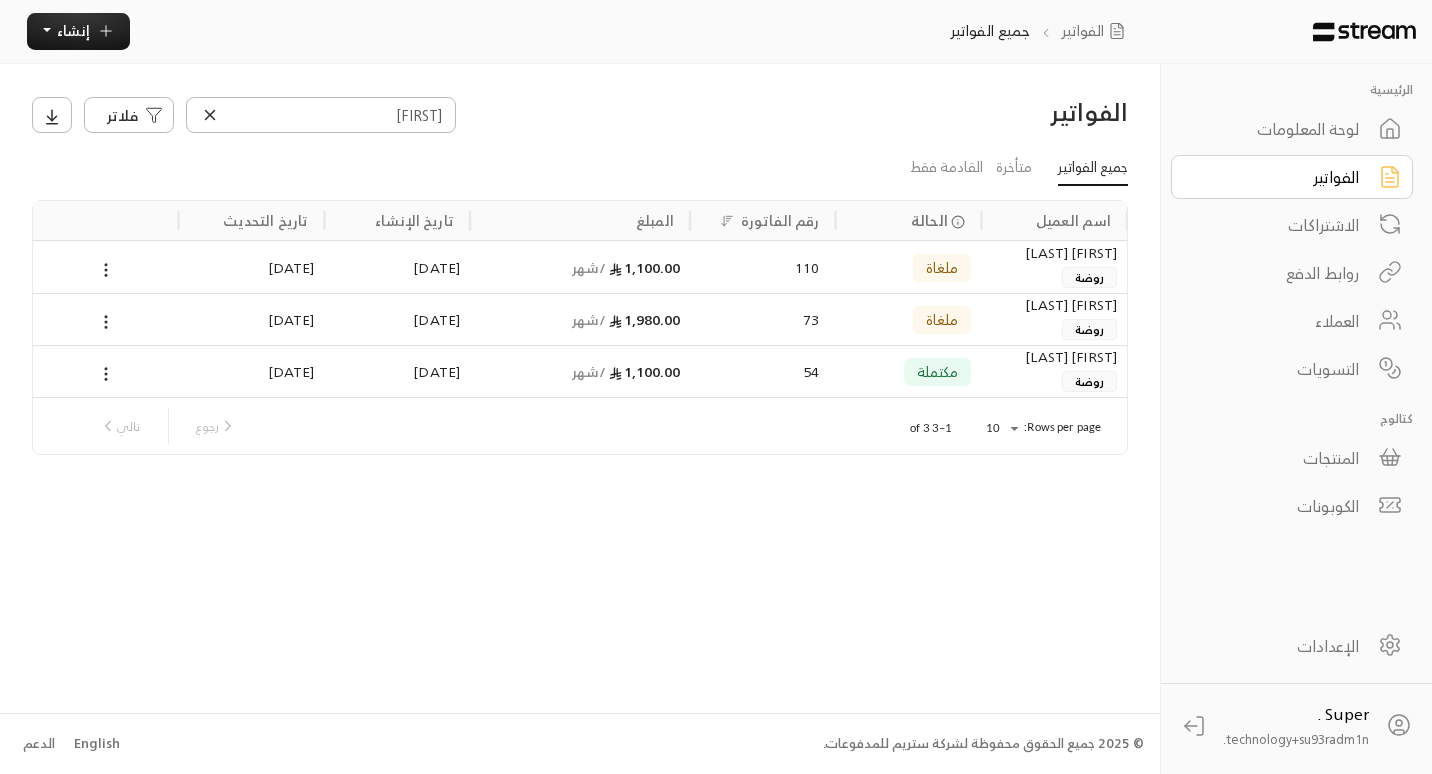 click on "54" at bounding box center (762, 371) 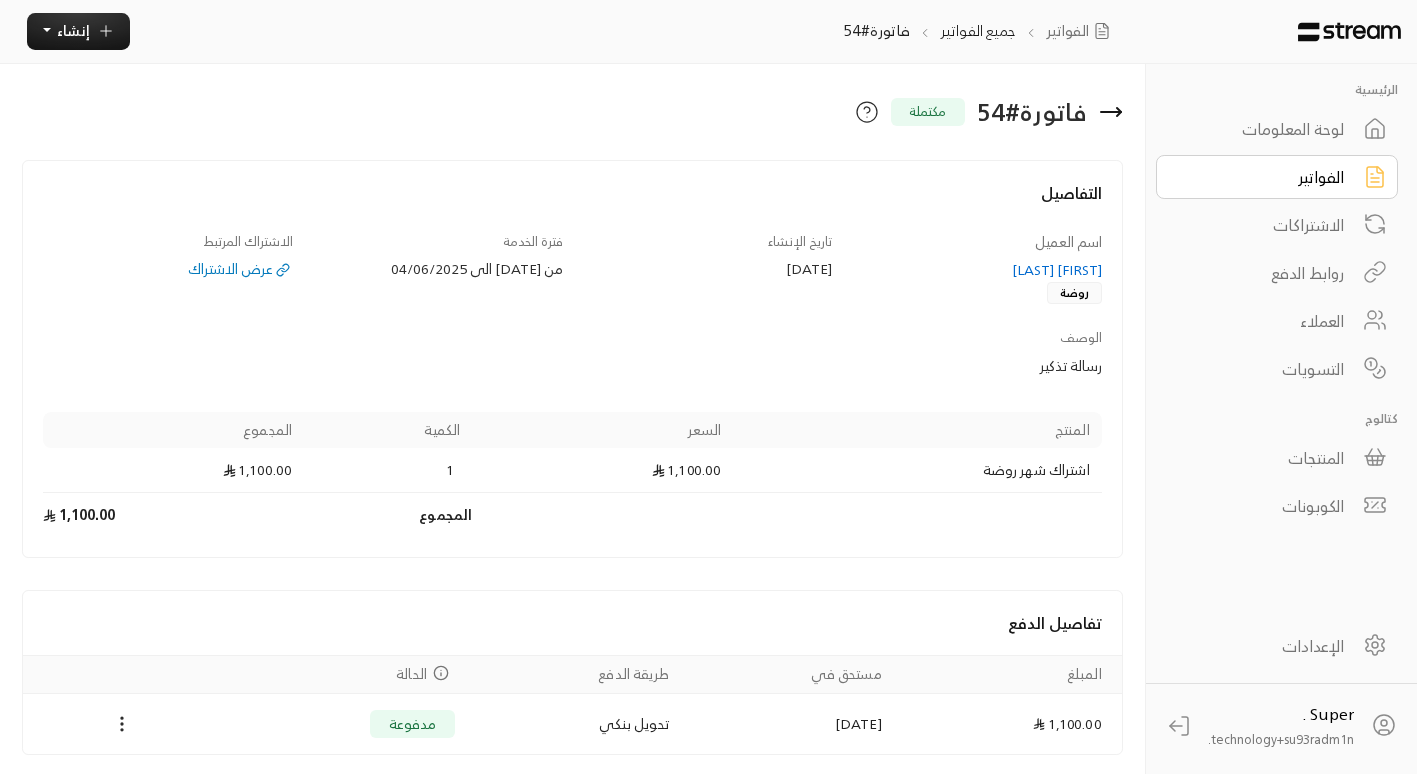 click on "[FIRST] [LAST]" at bounding box center [977, 270] 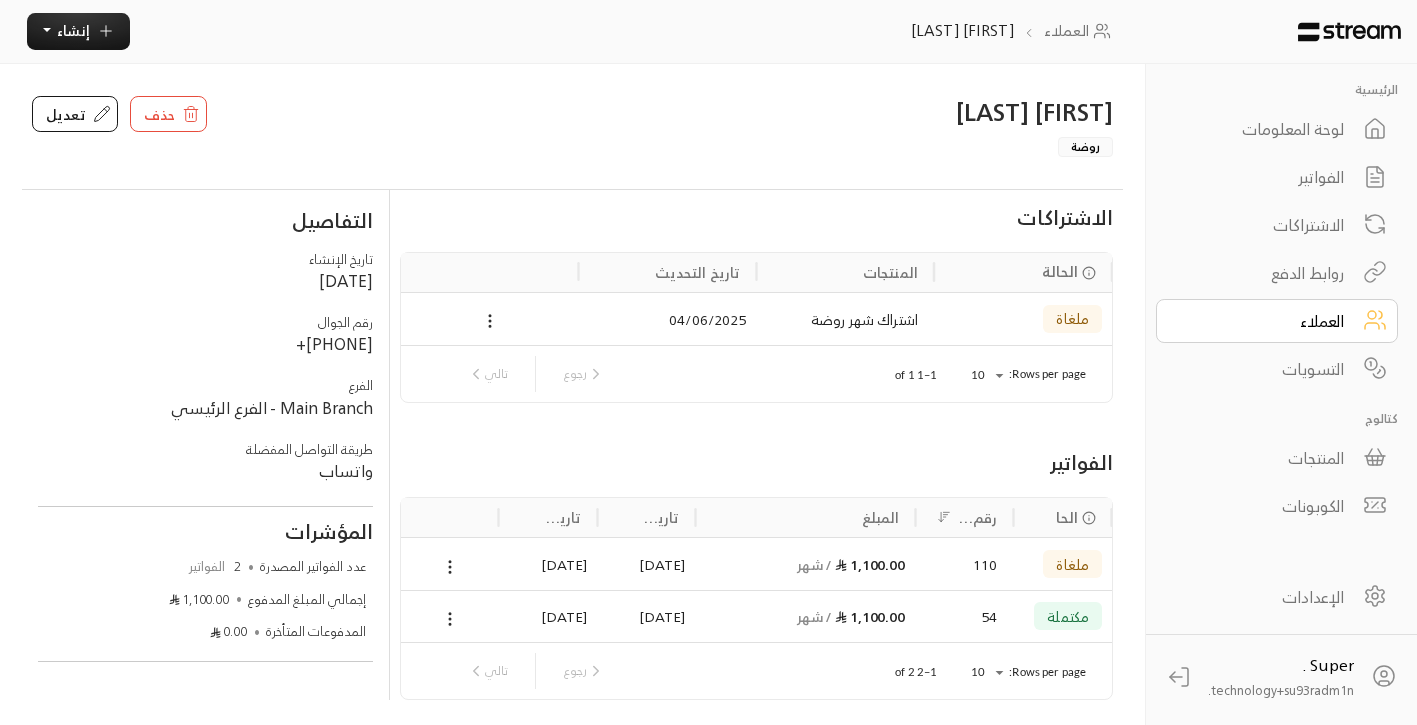 click on "العملاء" at bounding box center [1263, 321] 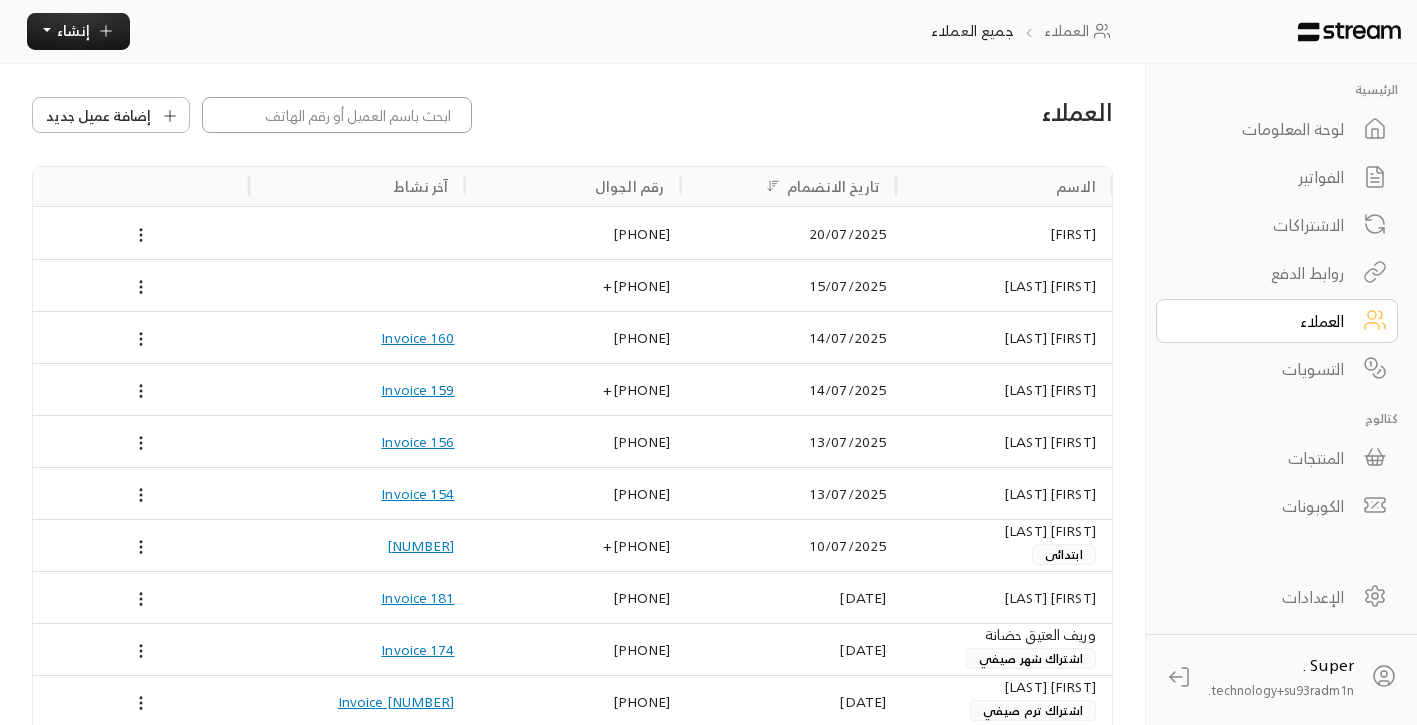 click at bounding box center (337, 115) 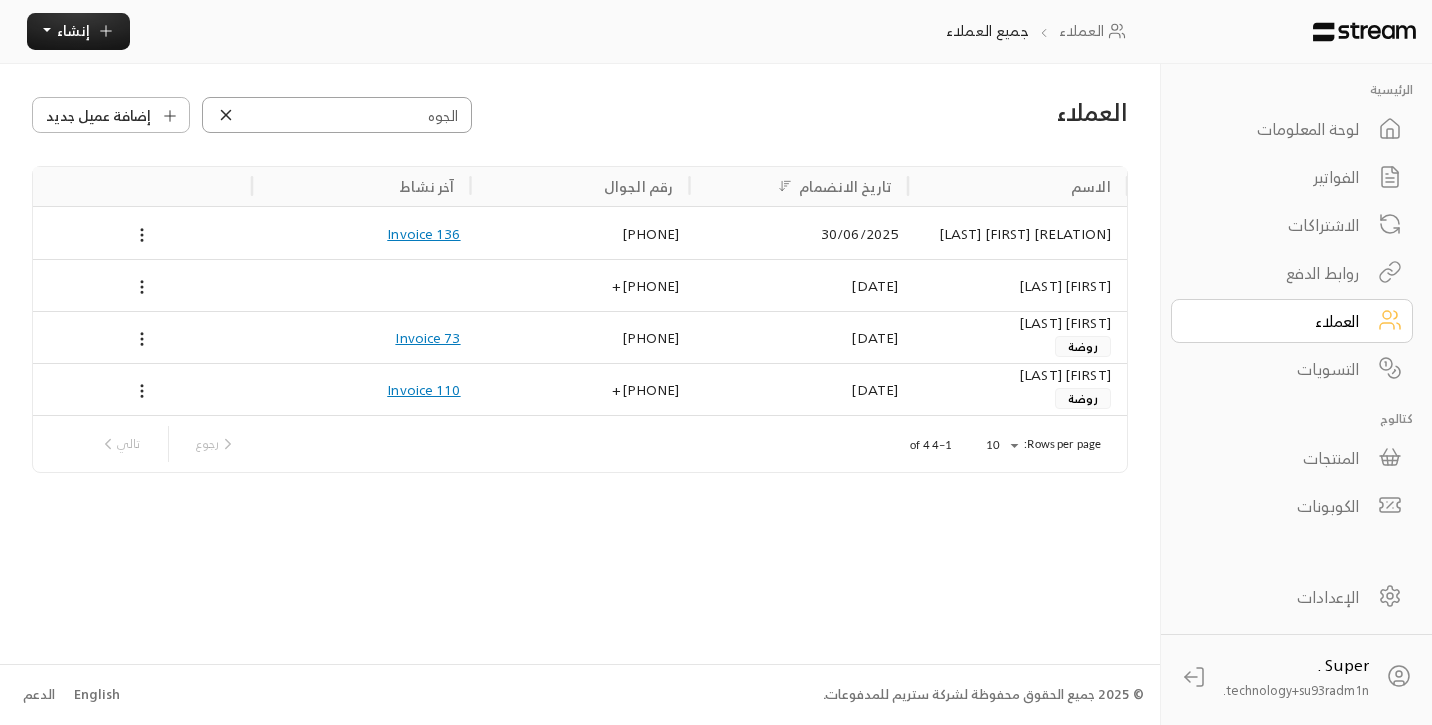 type on "الجوه" 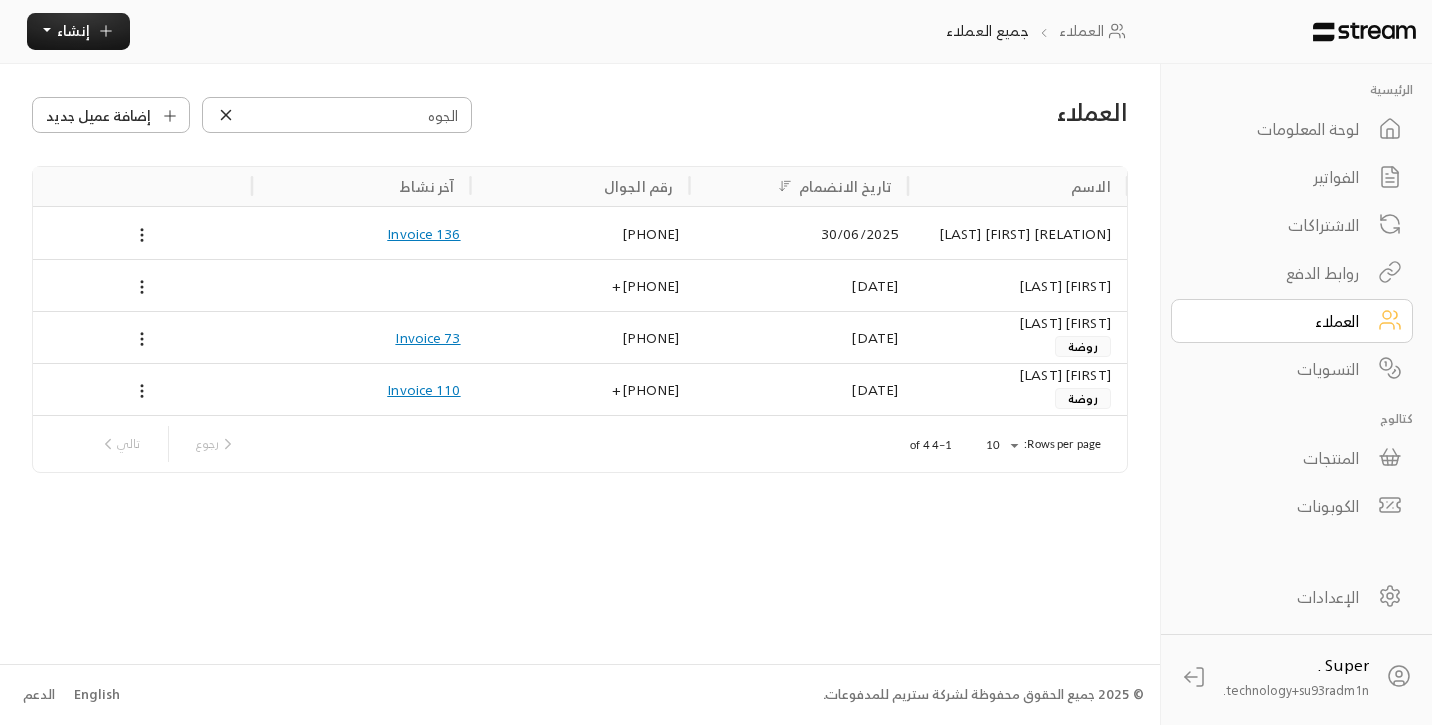 click on "[RELATION] [FIRST] [LAST]" at bounding box center (1017, 233) 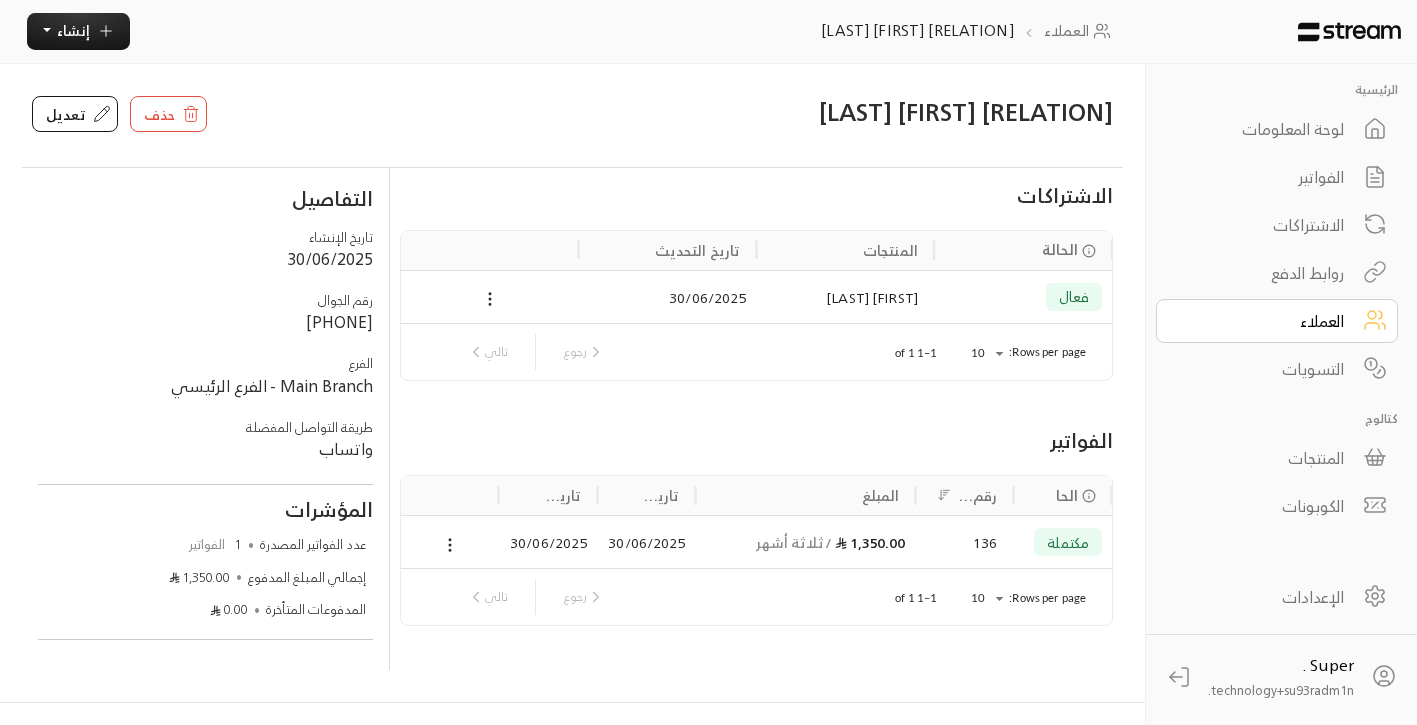 click on "30/06/2025" at bounding box center (548, 542) 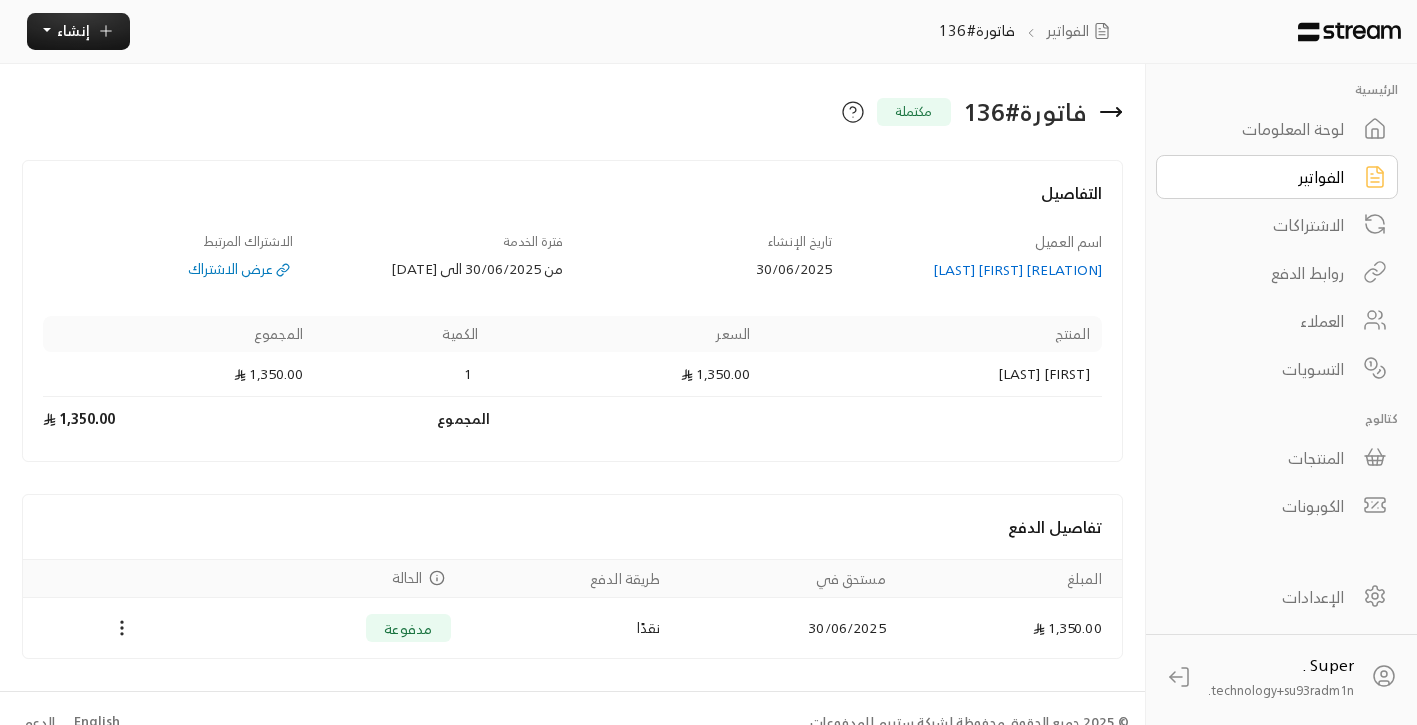 click on "[RELATION] [FIRST] [LAST]" at bounding box center (977, 270) 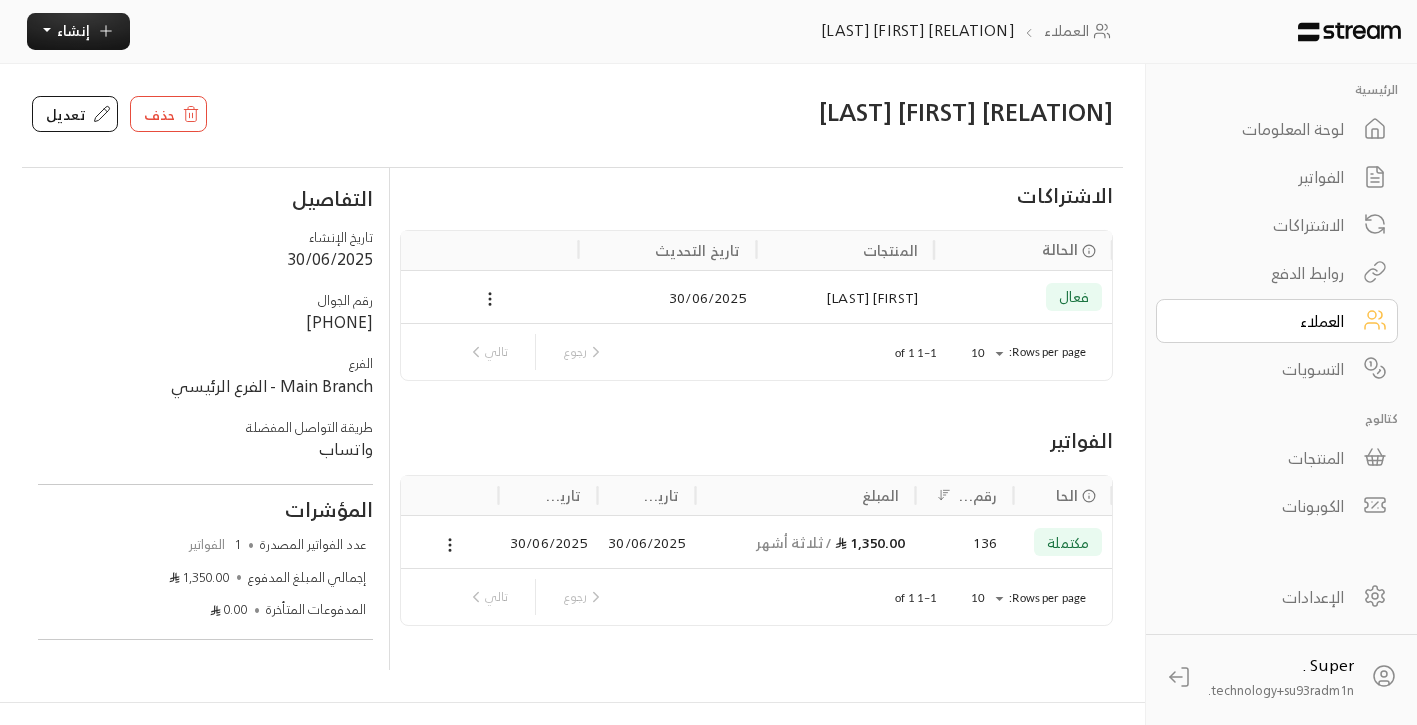 click on "30/06/2025" at bounding box center [548, 542] 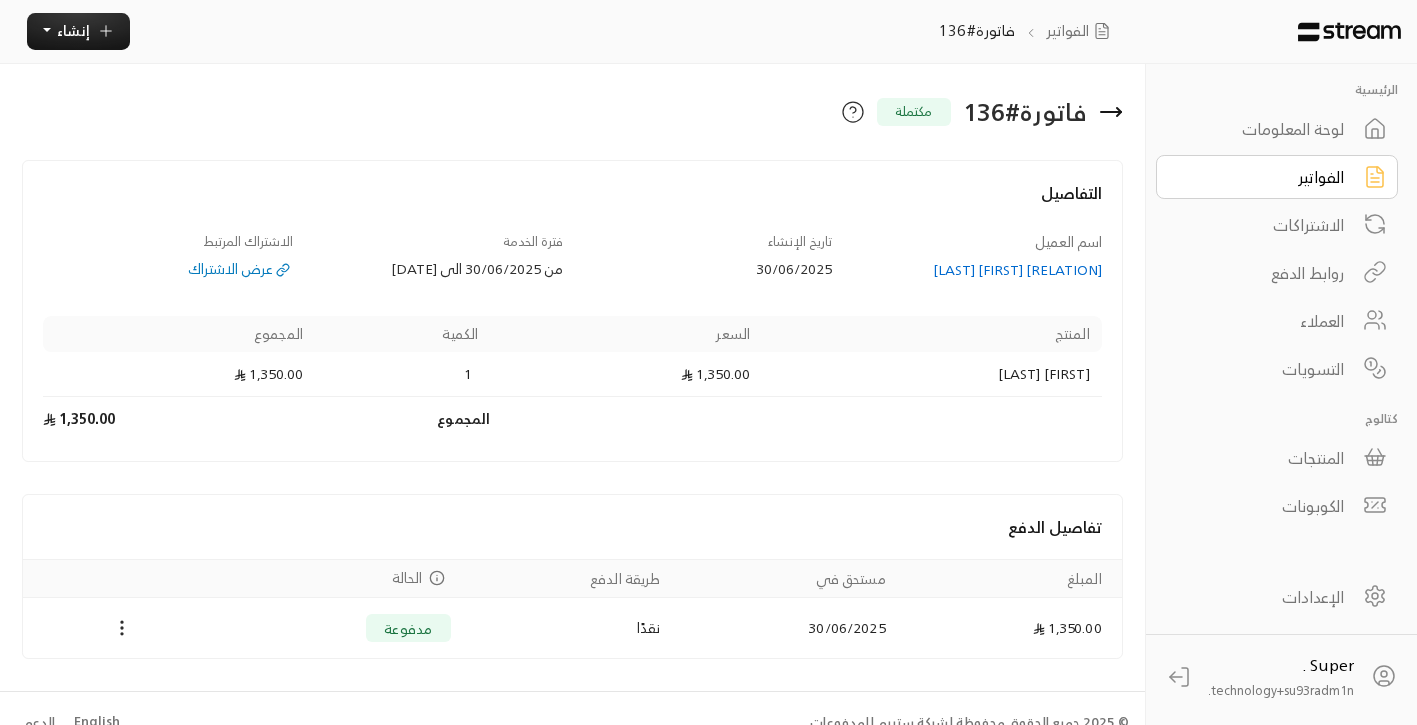 click on "عرض الاشتراك" at bounding box center (168, 269) 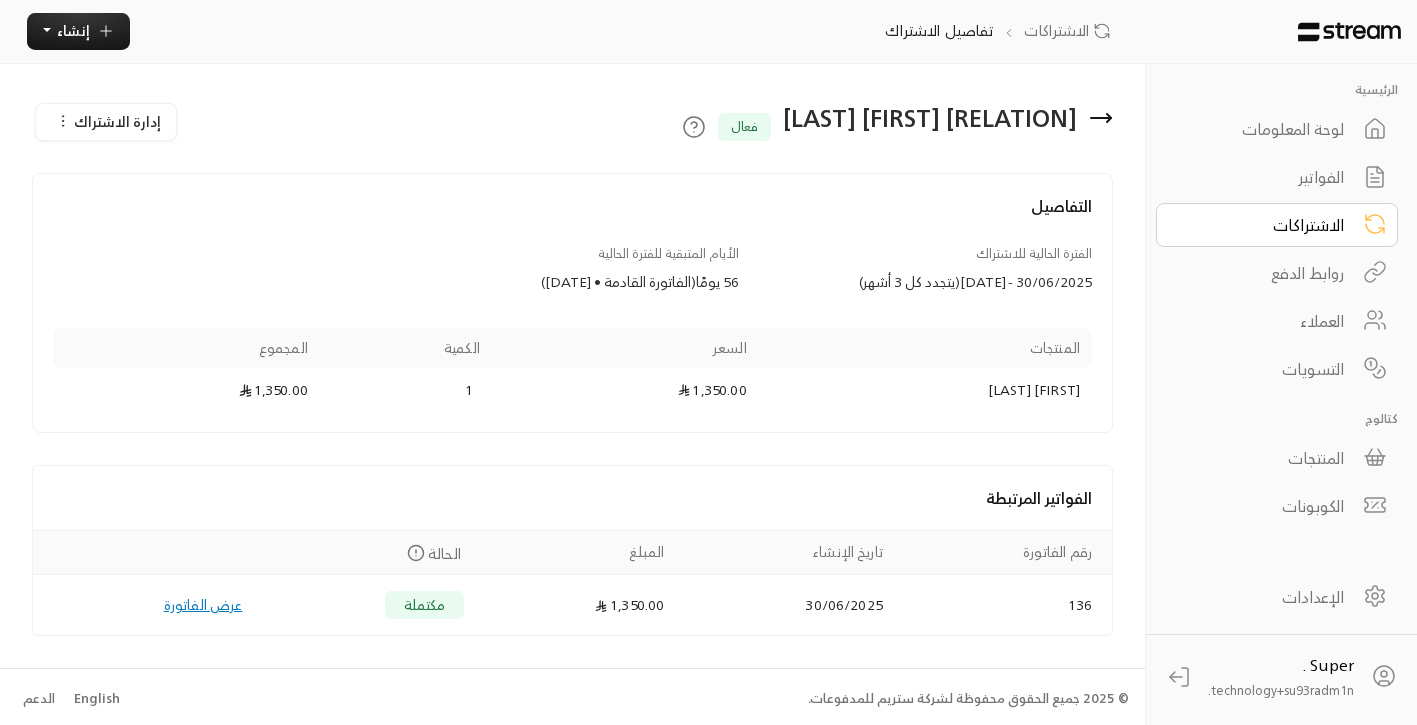 click on "العملاء" at bounding box center (1263, 321) 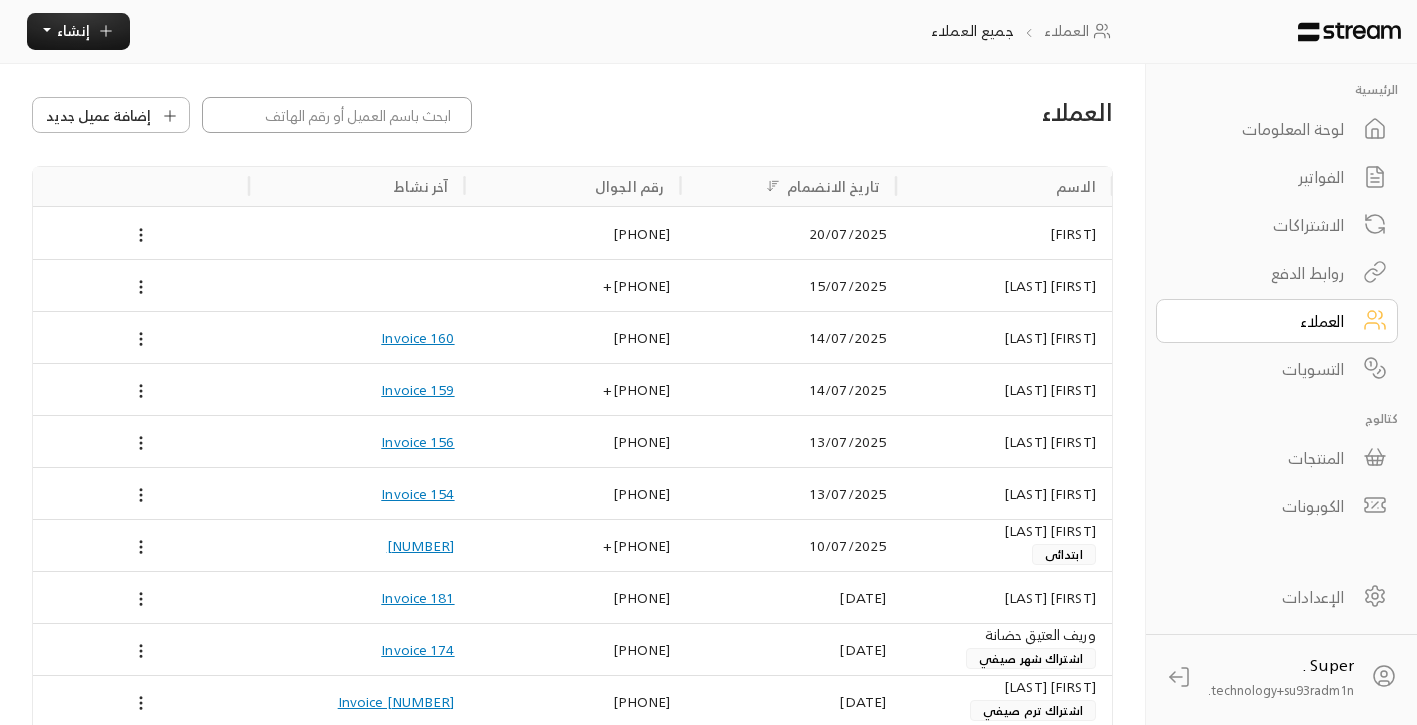 click at bounding box center (337, 115) 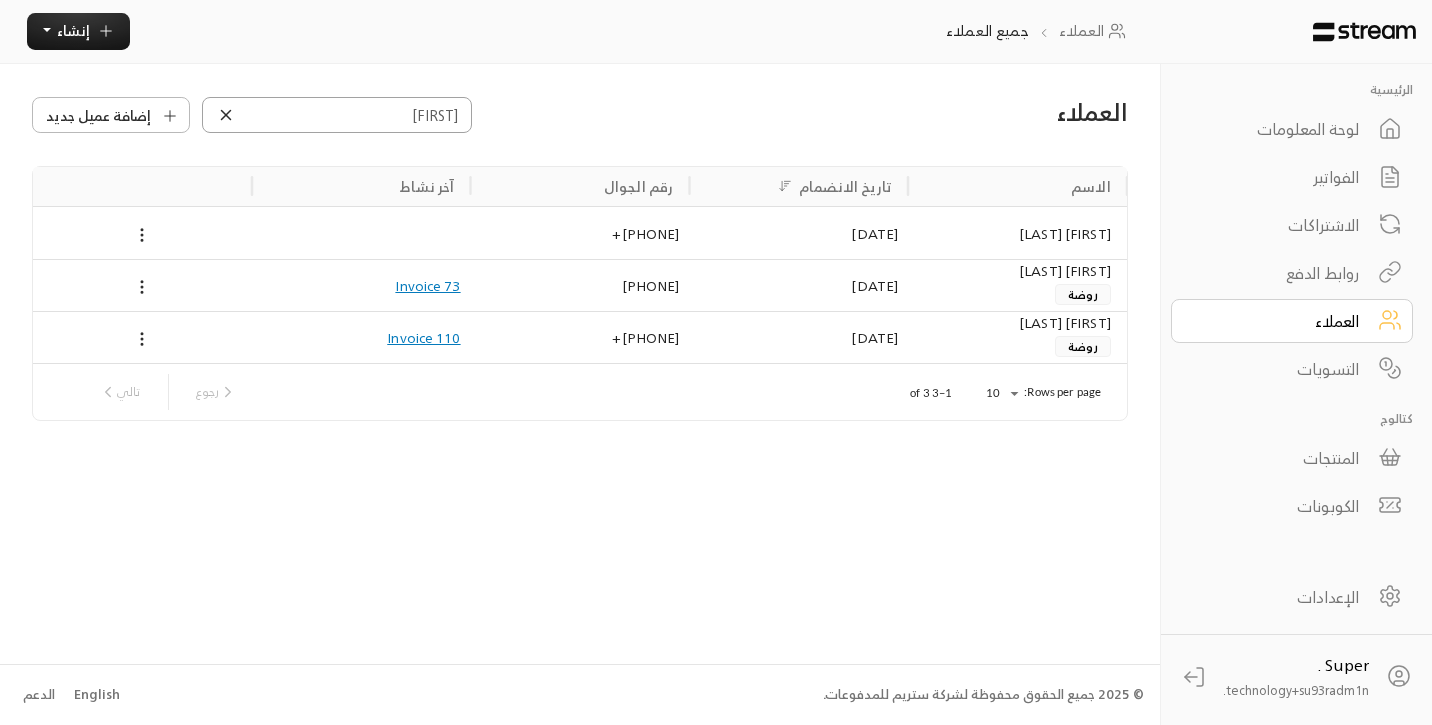 type on "[FIRST]" 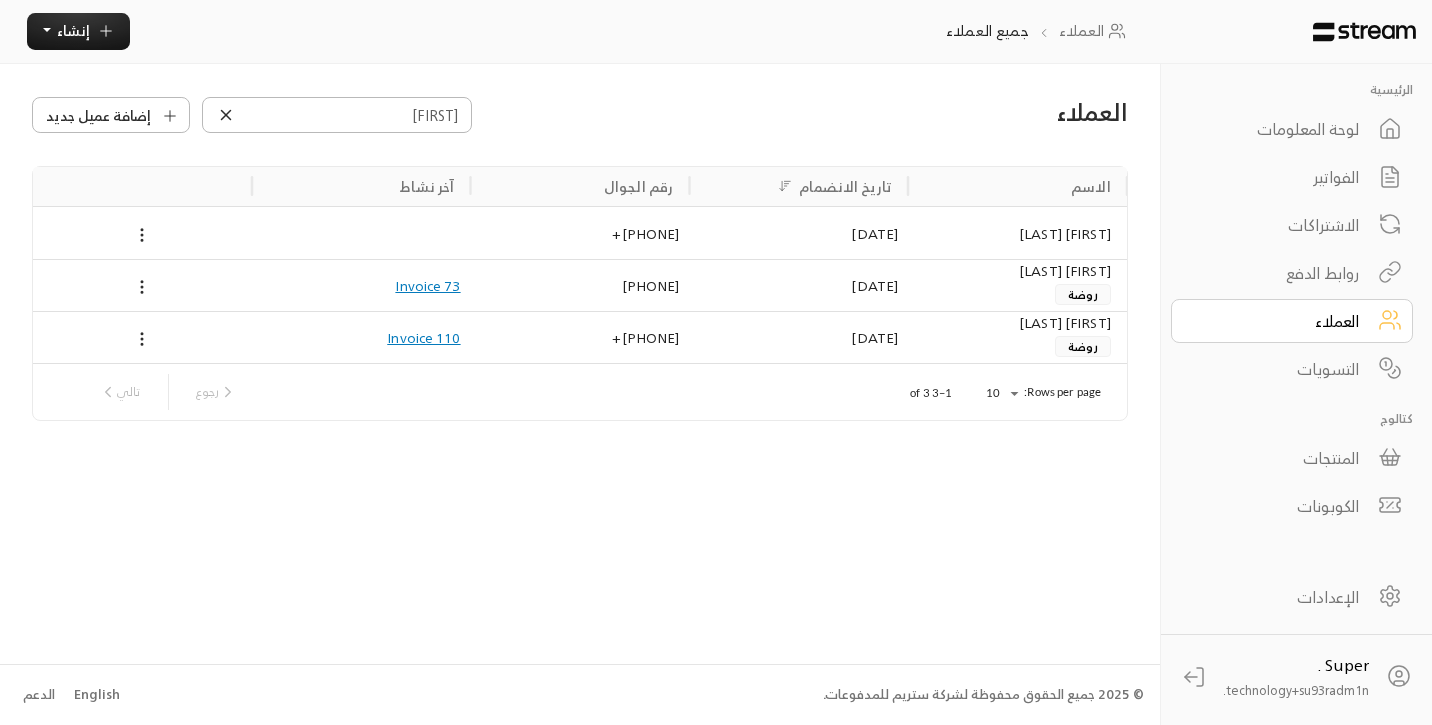 click 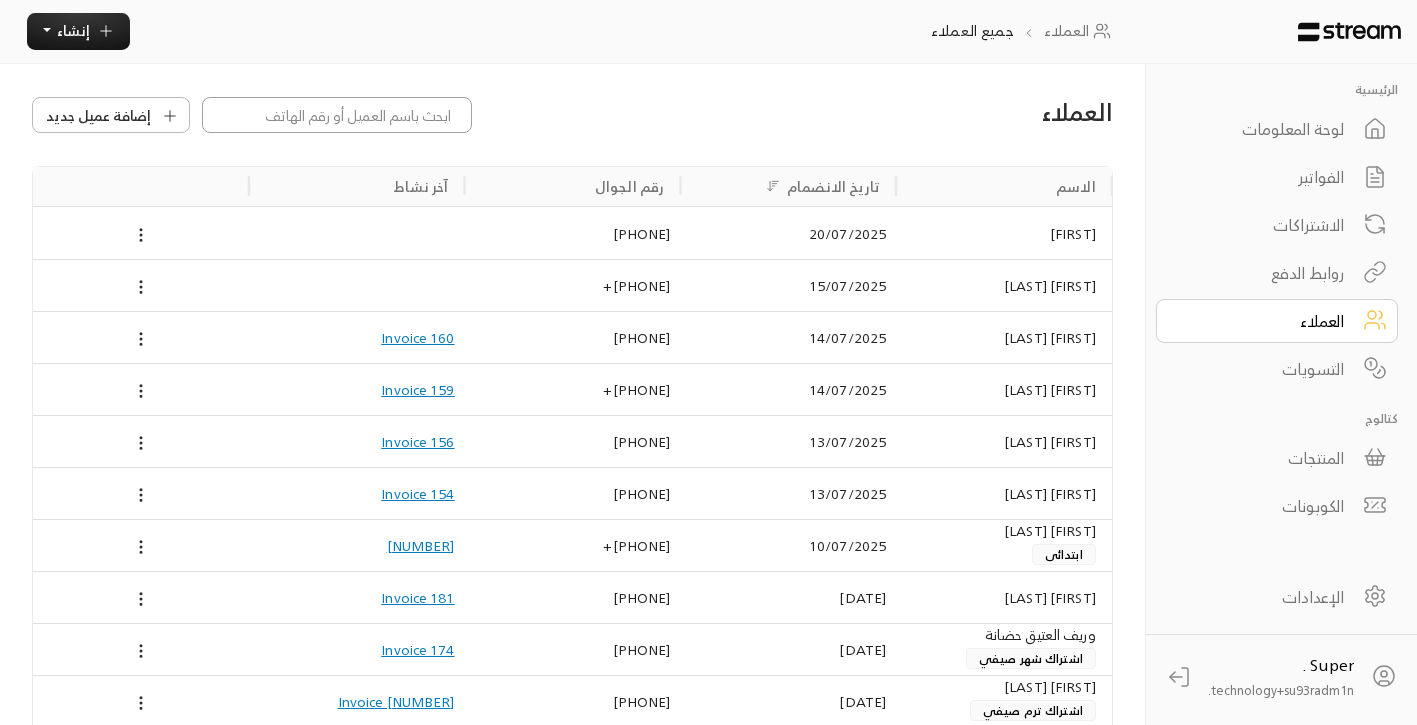 click at bounding box center [337, 115] 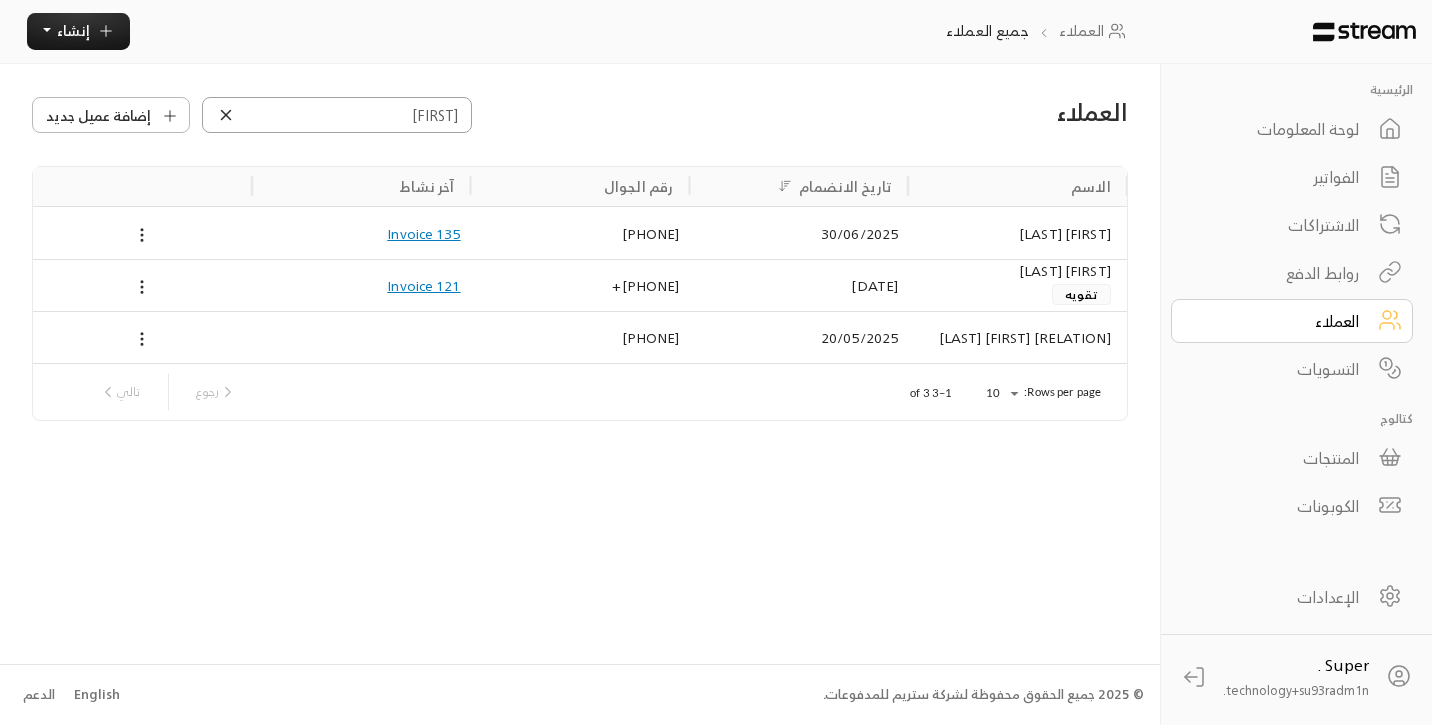 type on "[FIRST]" 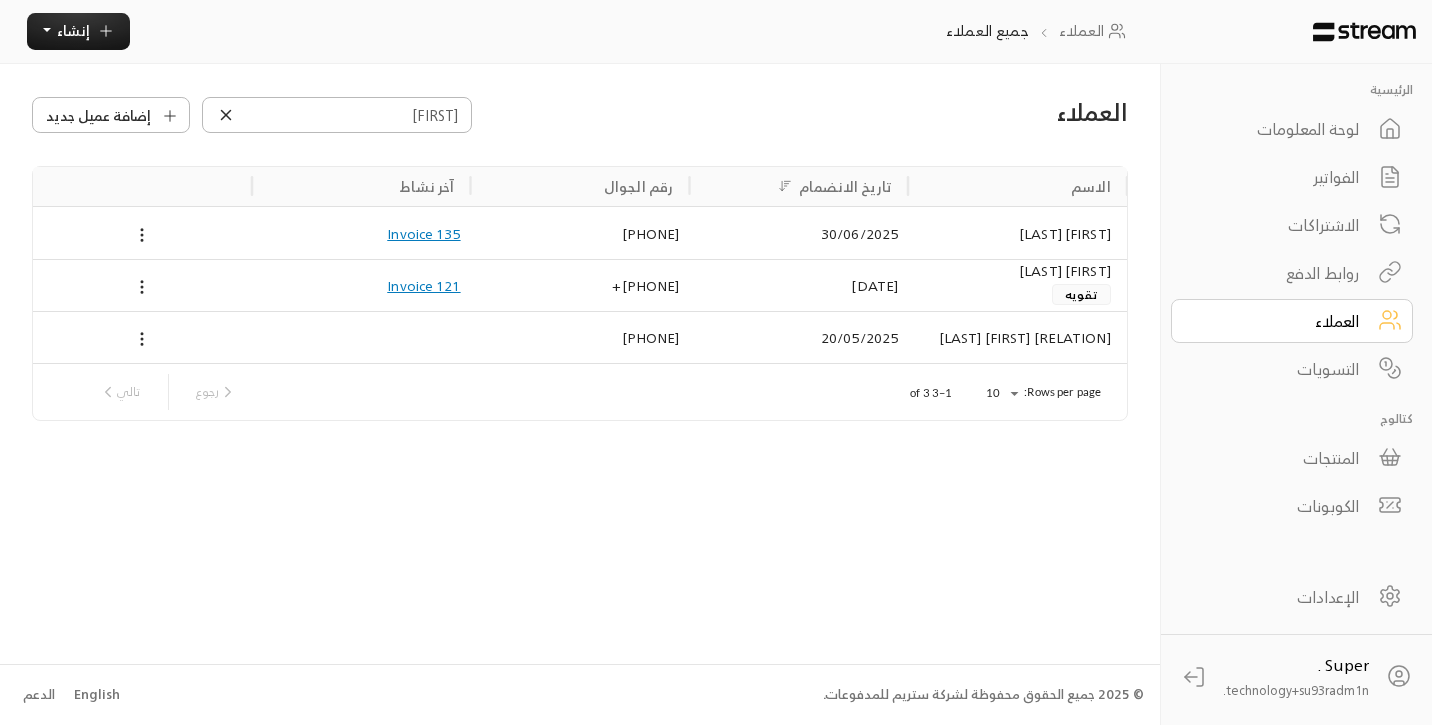 click on "[FIRST] [LAST]" at bounding box center [1017, 233] 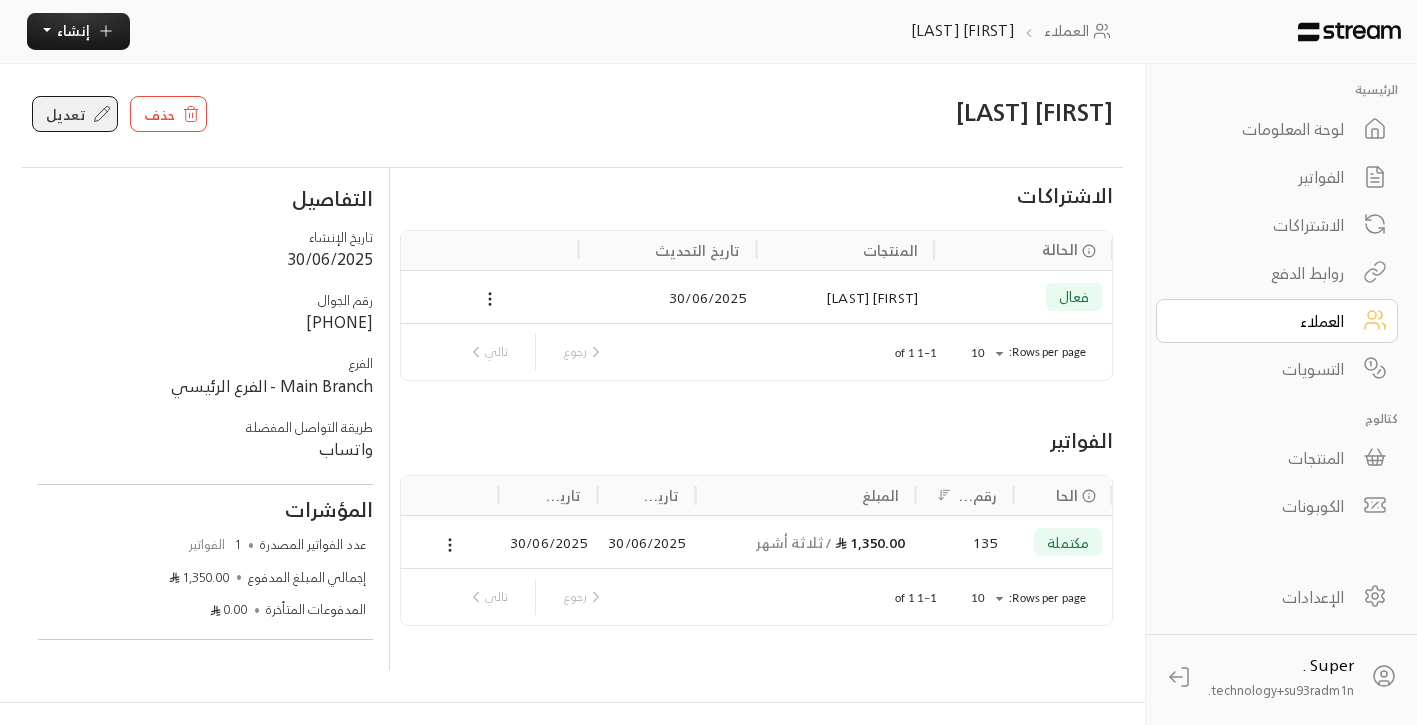 click on "تعديل" at bounding box center [75, 114] 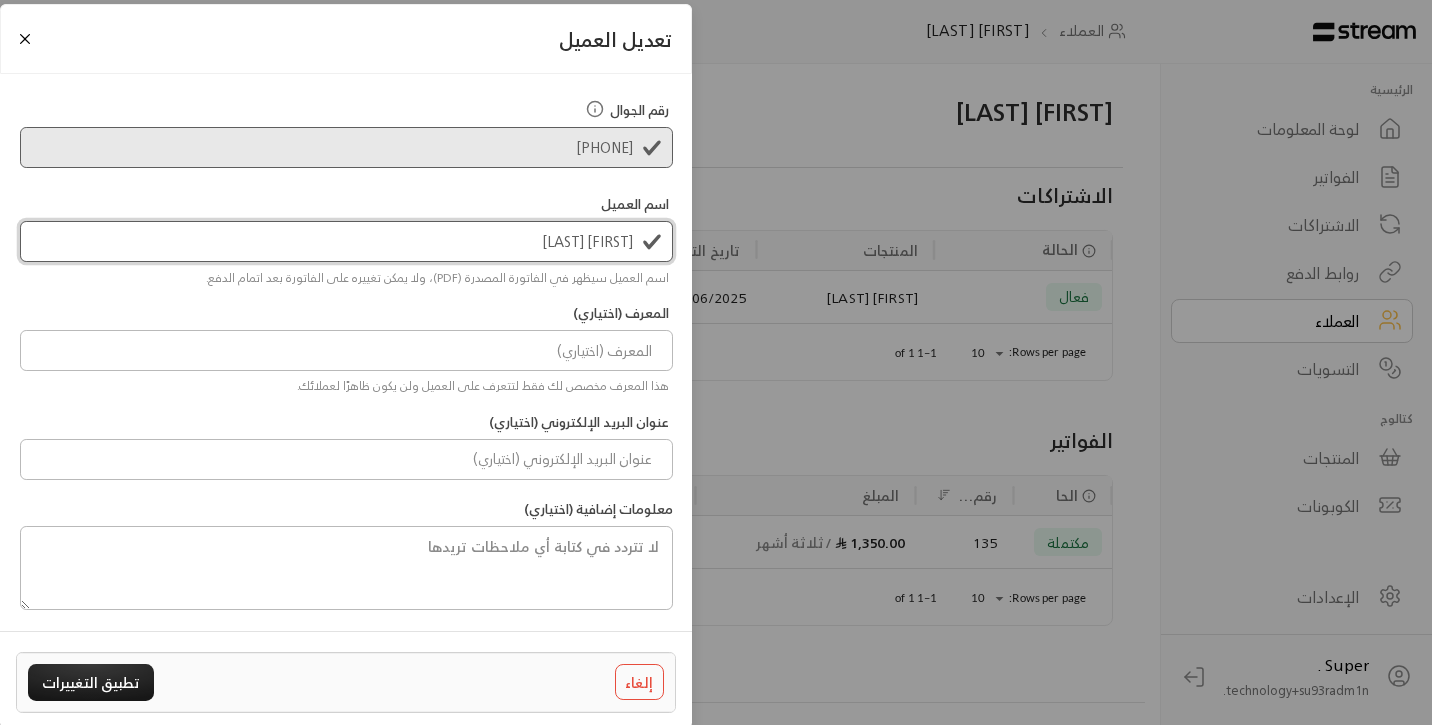 click on "[FIRST] [LAST]" at bounding box center [346, 241] 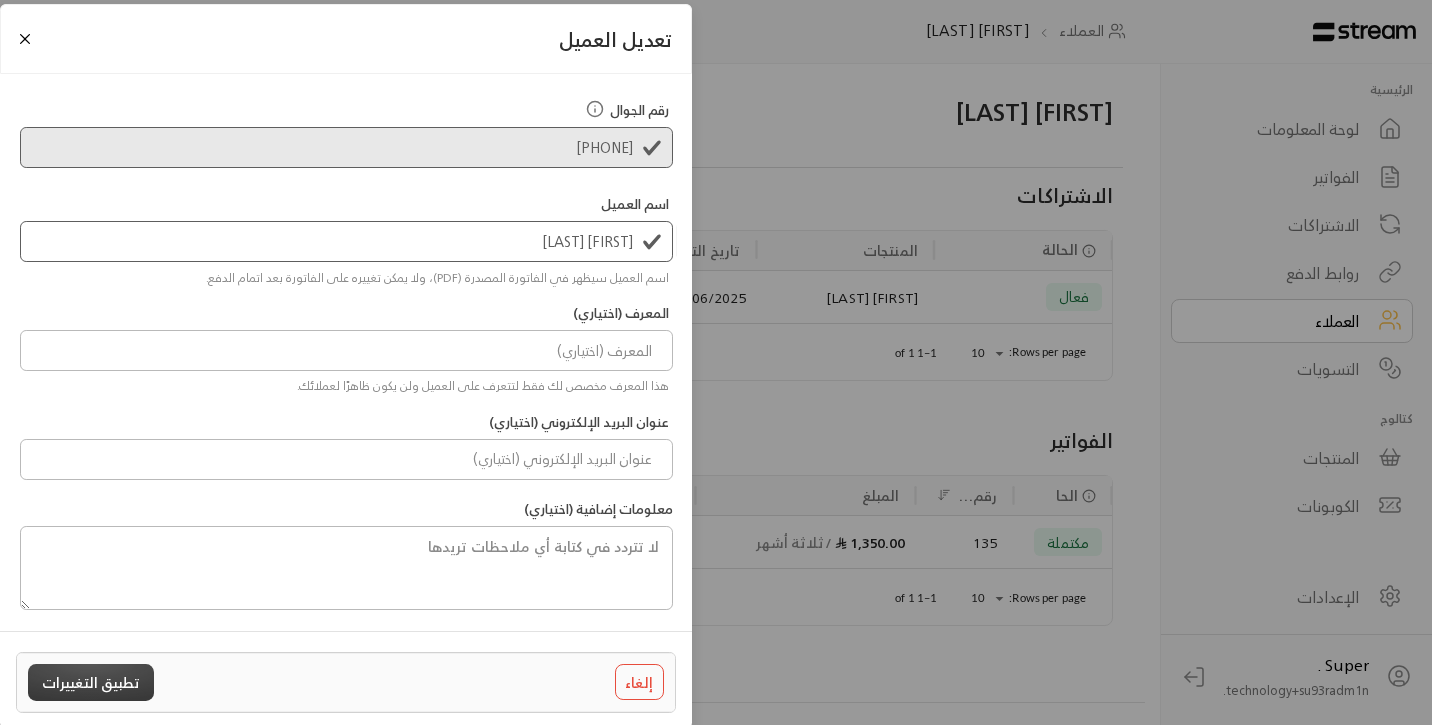 click on "تطبيق التغييرات" at bounding box center [91, 682] 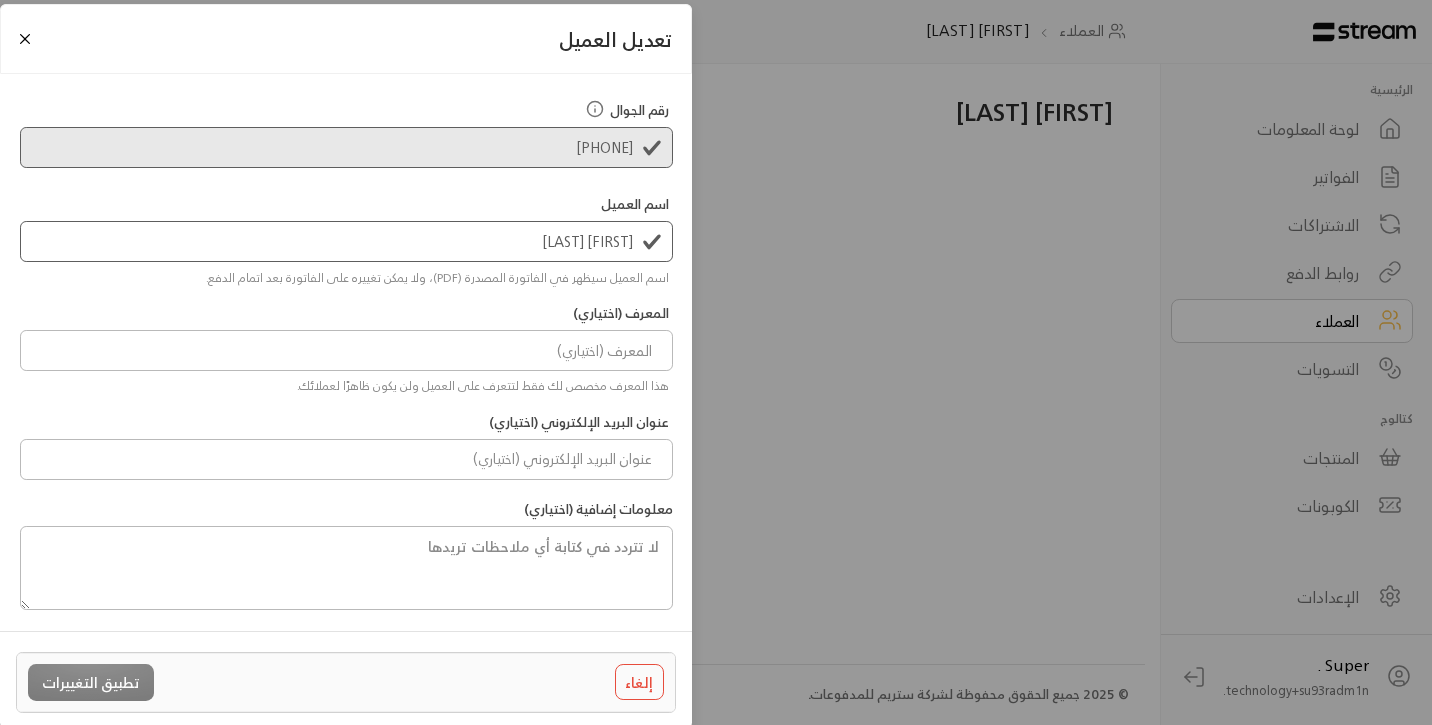 type on "[FIRST] [LAST]" 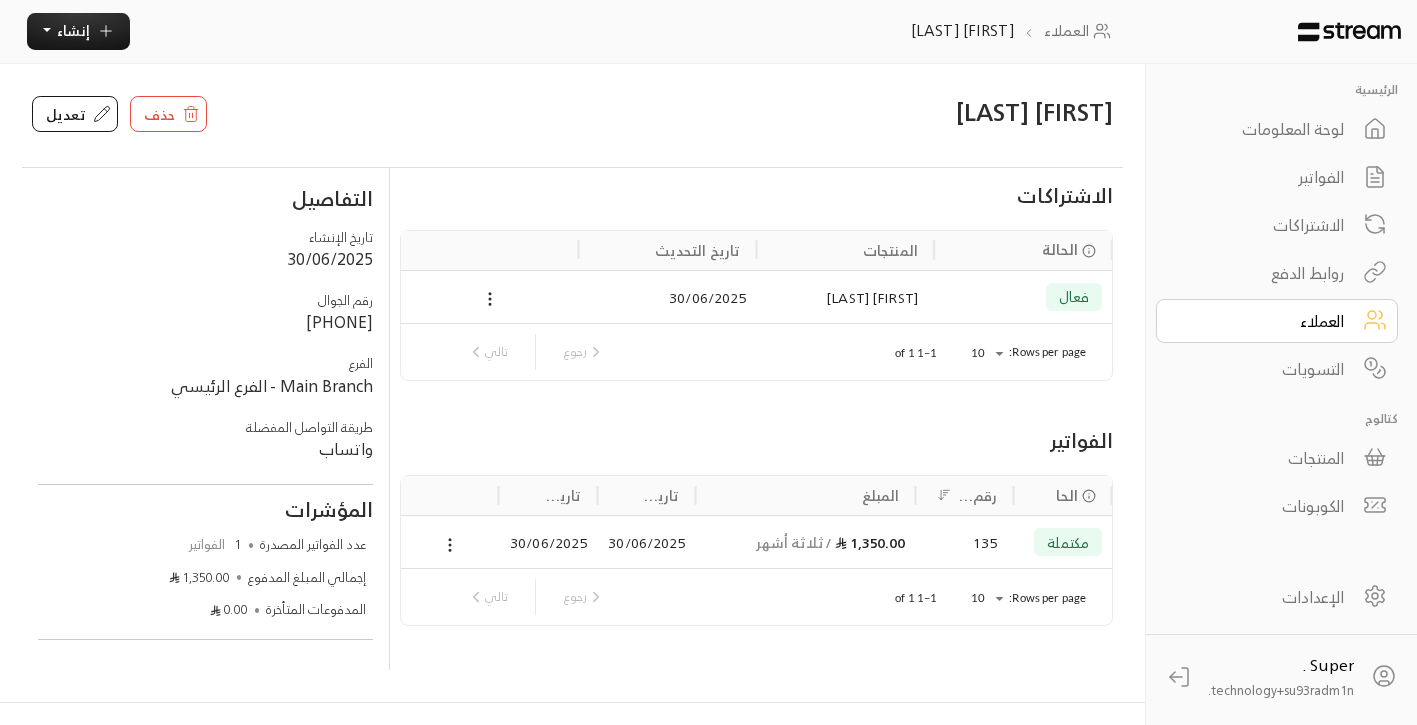 click on "العملاء" at bounding box center [1263, 321] 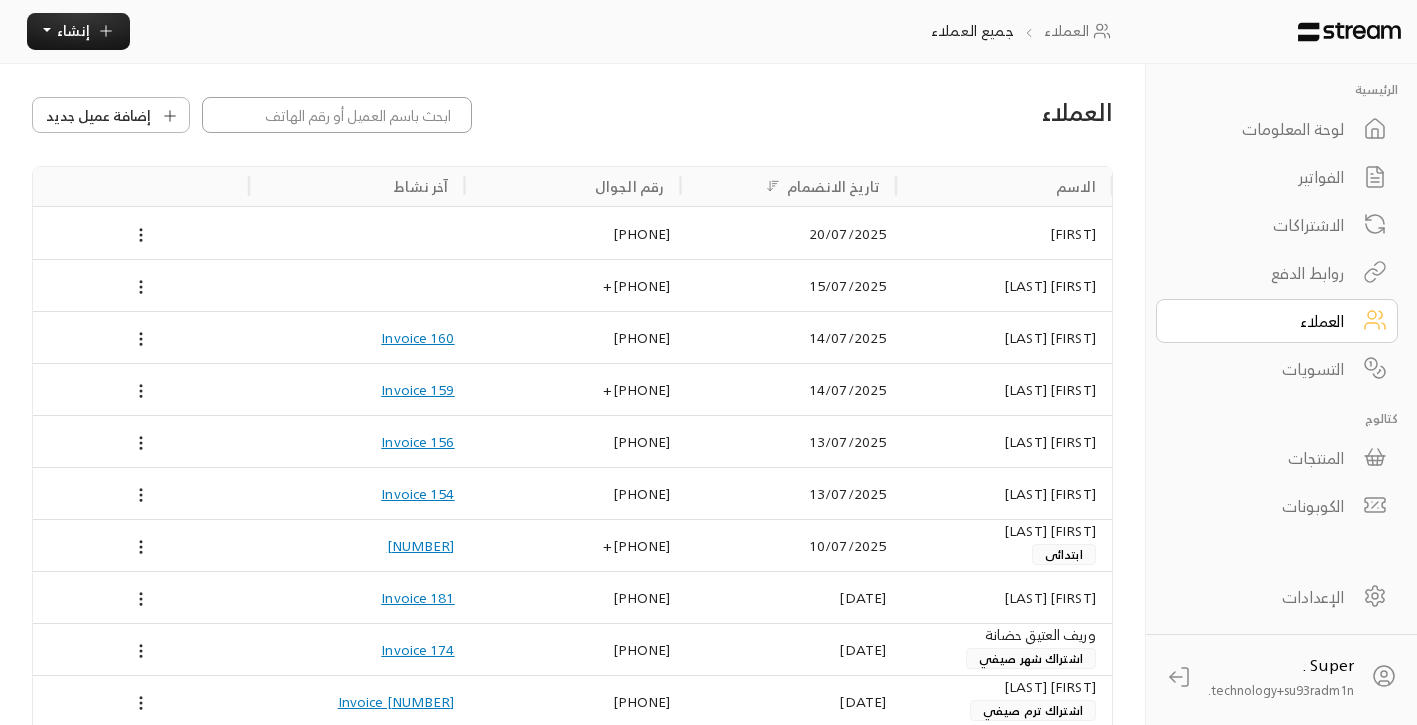click at bounding box center [337, 115] 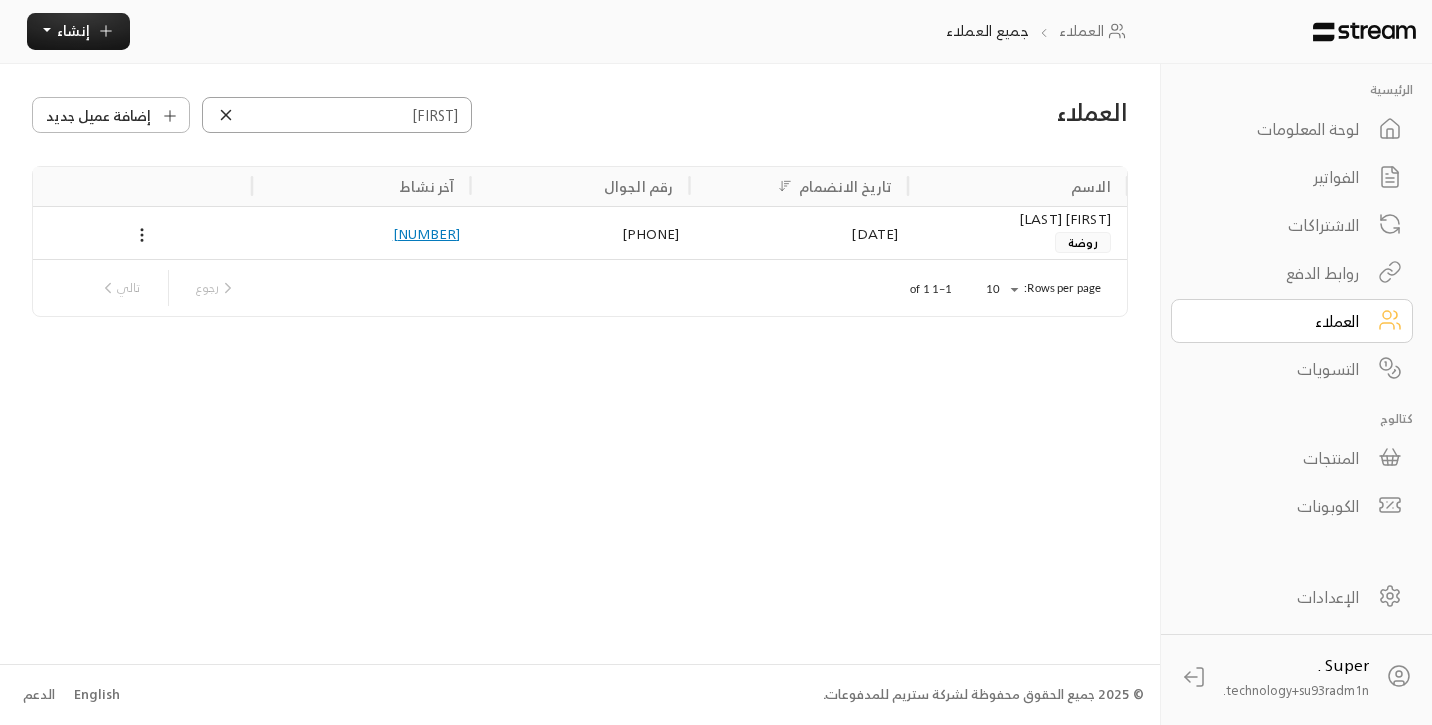 type on "[FIRST]" 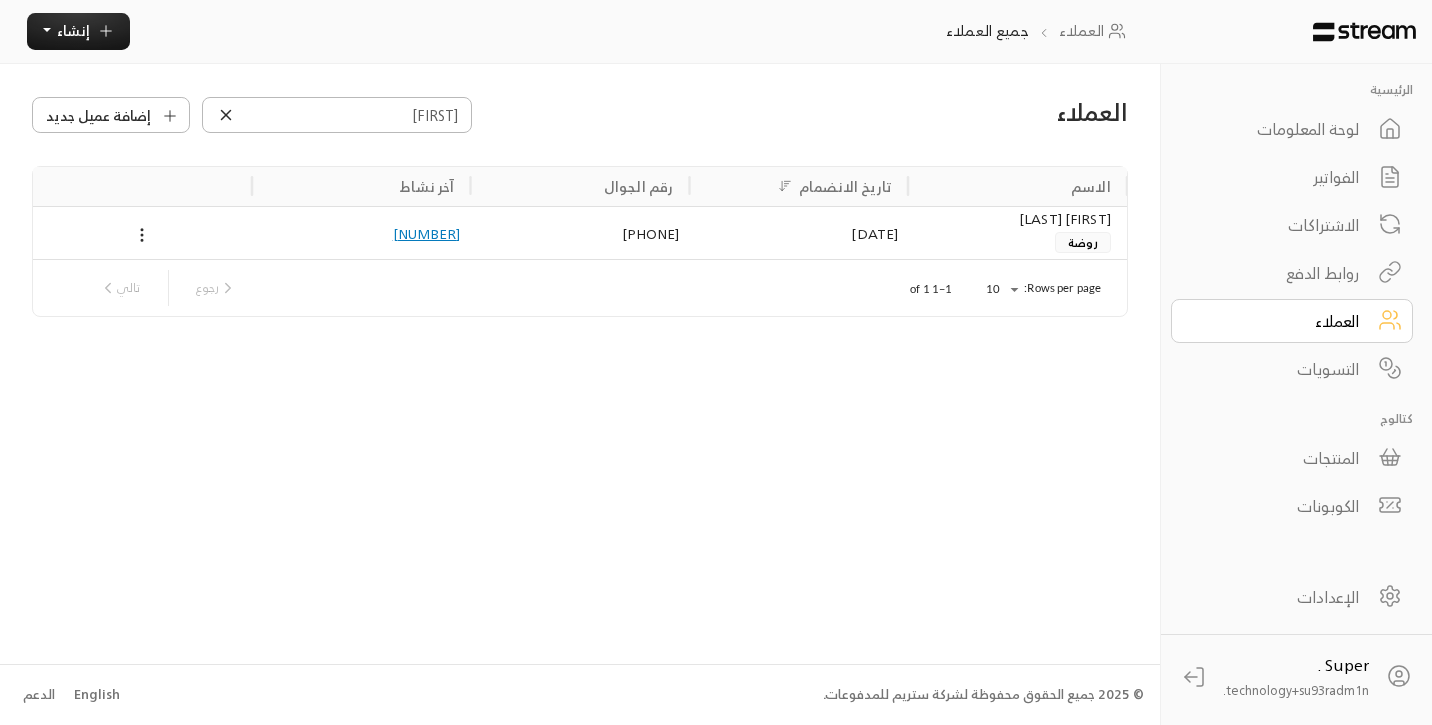 click on "[DATE]" at bounding box center (798, 233) 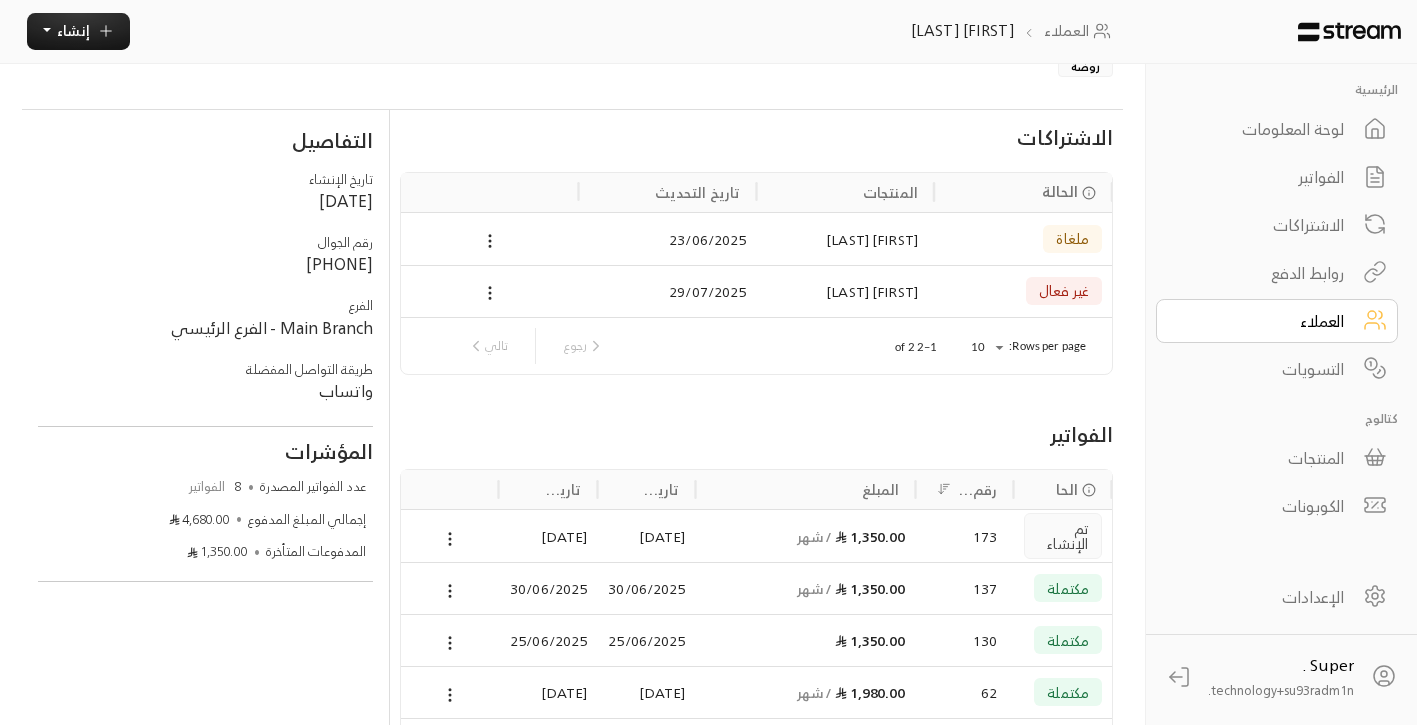 scroll, scrollTop: 82, scrollLeft: 0, axis: vertical 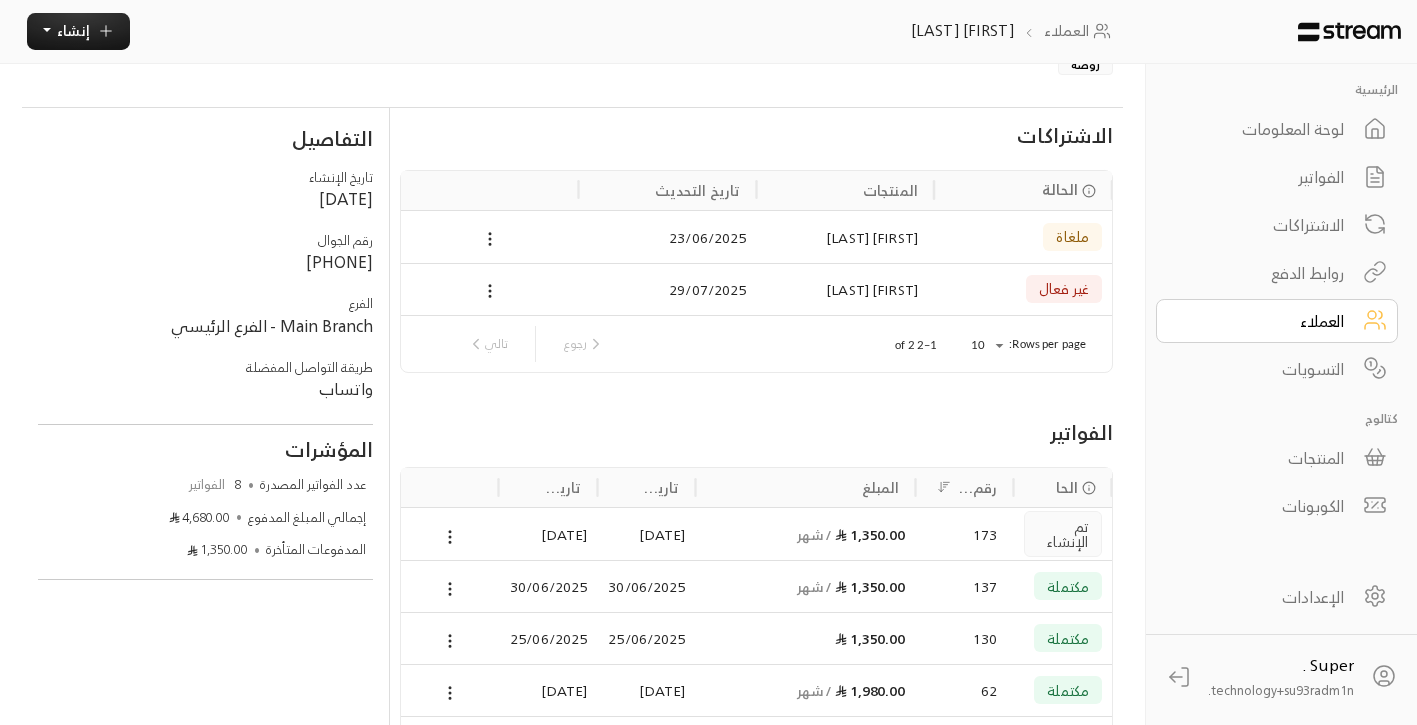 click on "العملاء" at bounding box center (1263, 321) 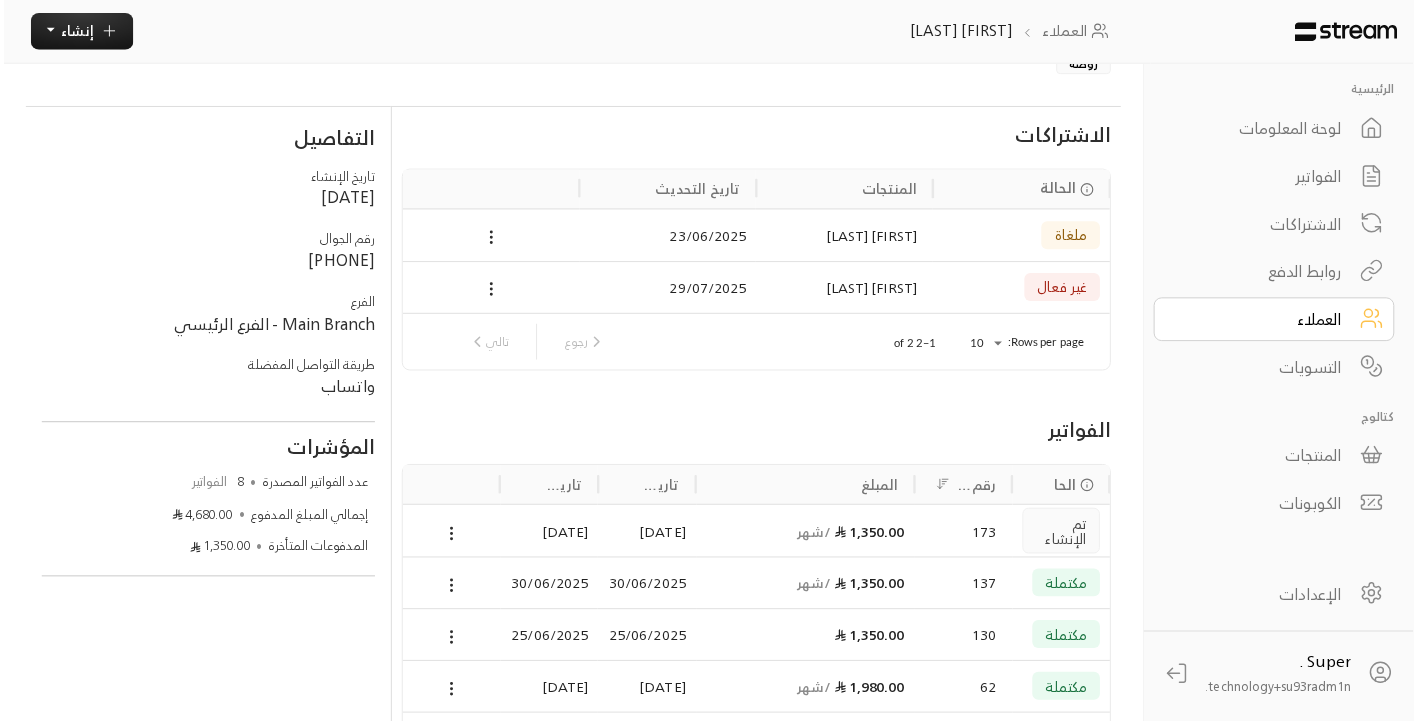 scroll, scrollTop: 0, scrollLeft: 0, axis: both 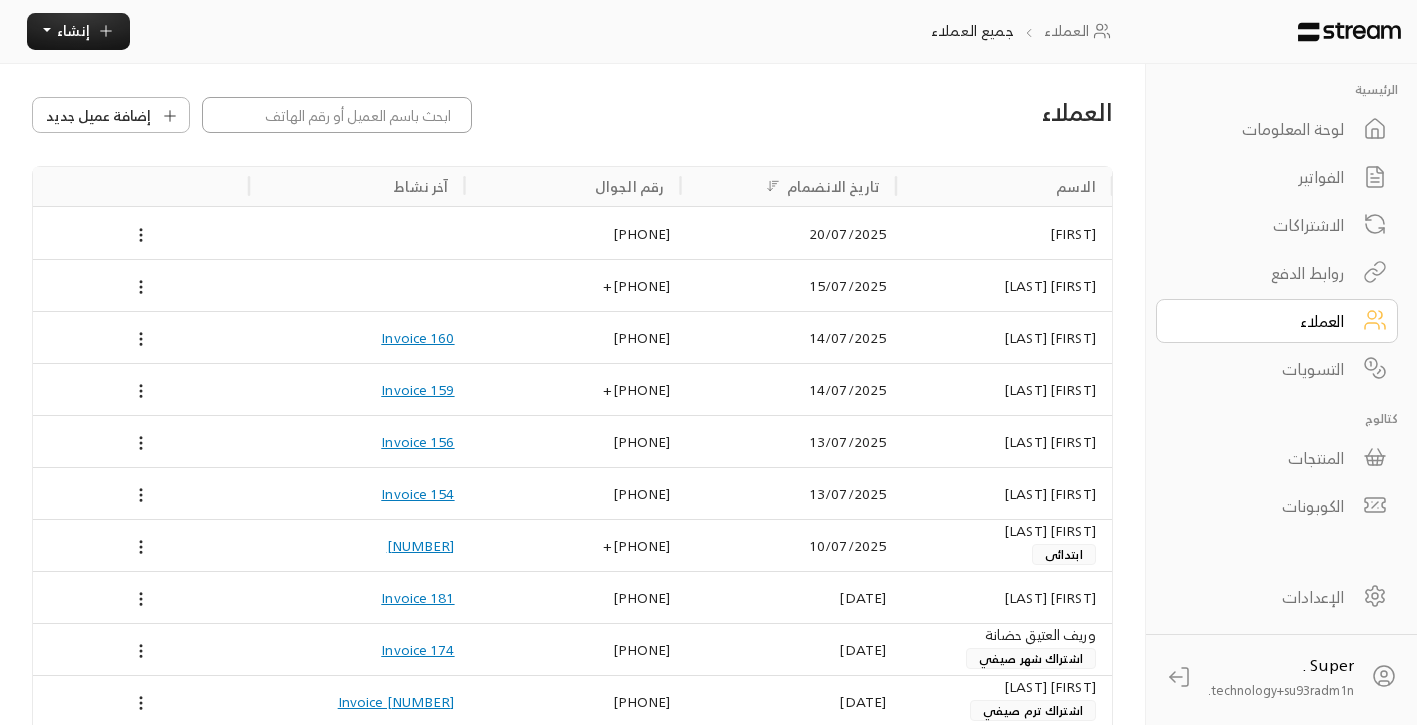 click at bounding box center [337, 115] 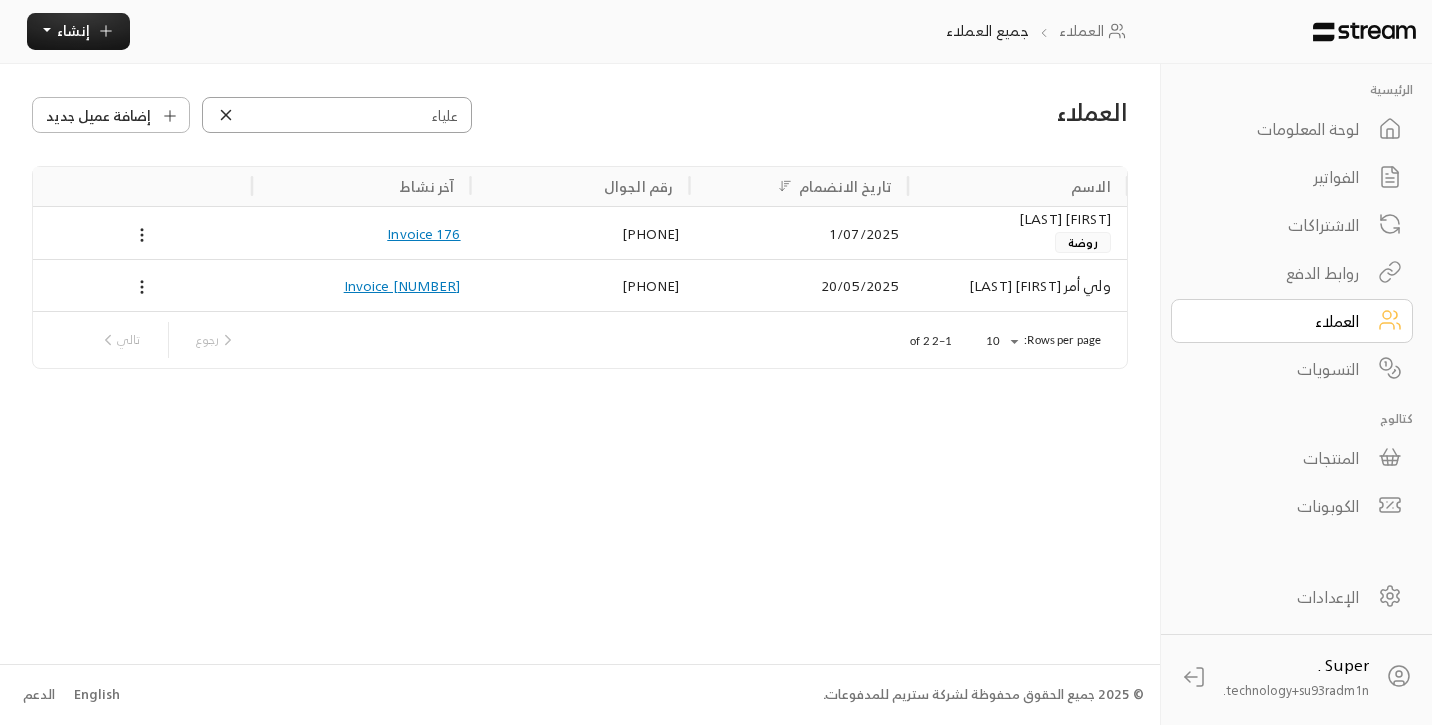 type on "علياء" 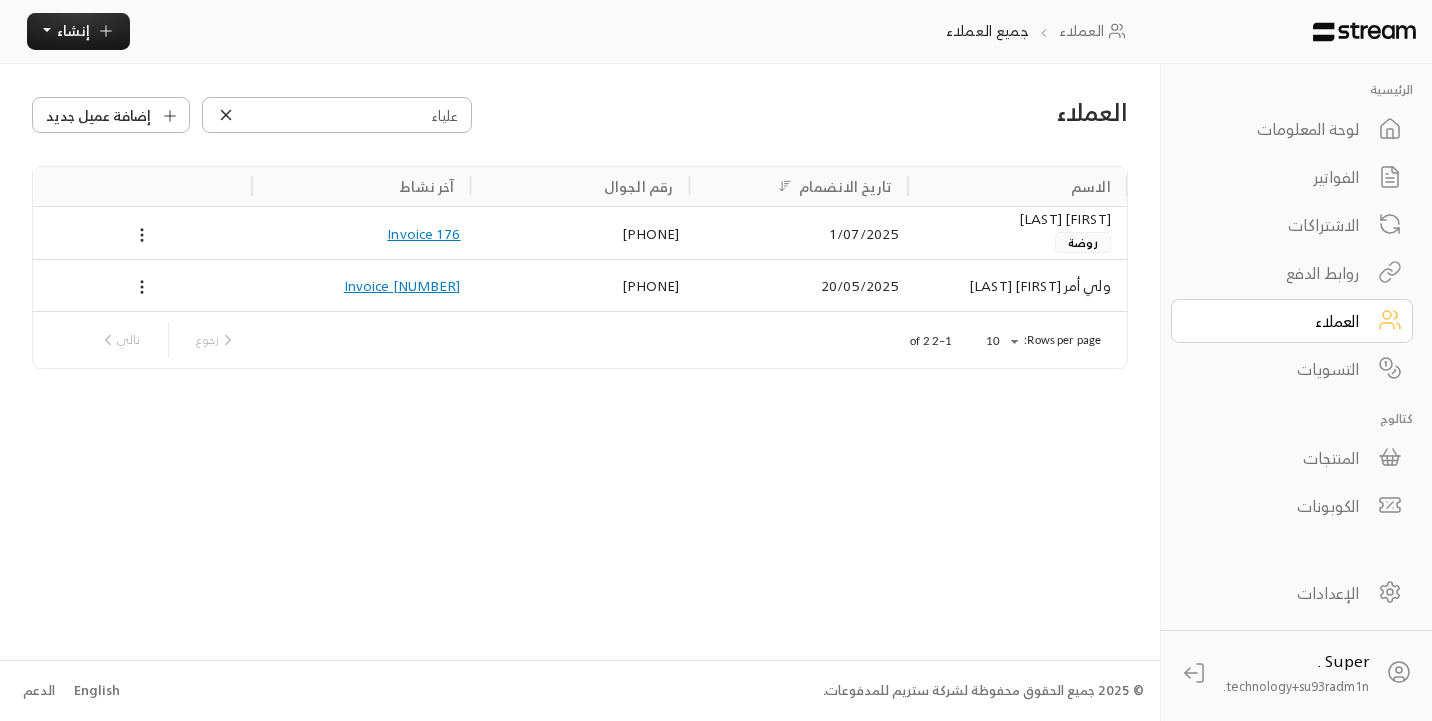 click on "[FIRST] [LAST]" at bounding box center [1017, 219] 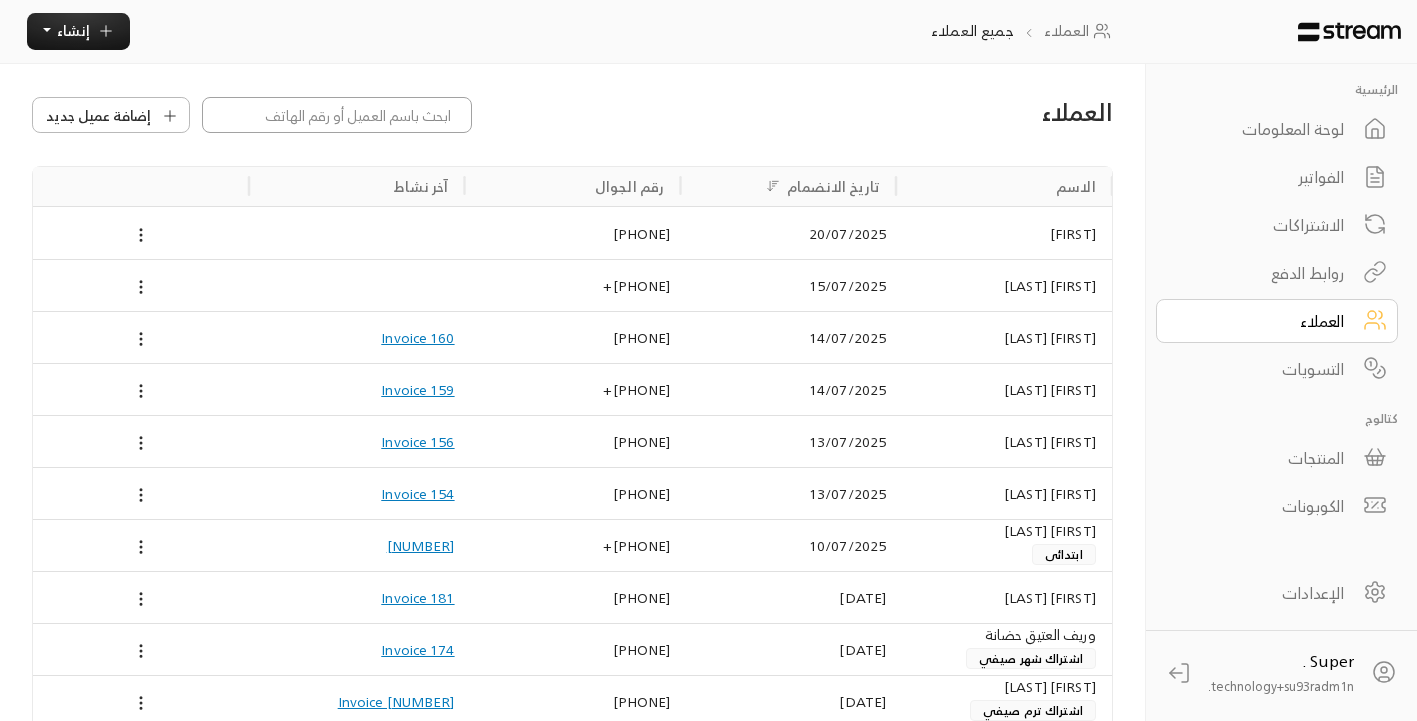 click at bounding box center (337, 115) 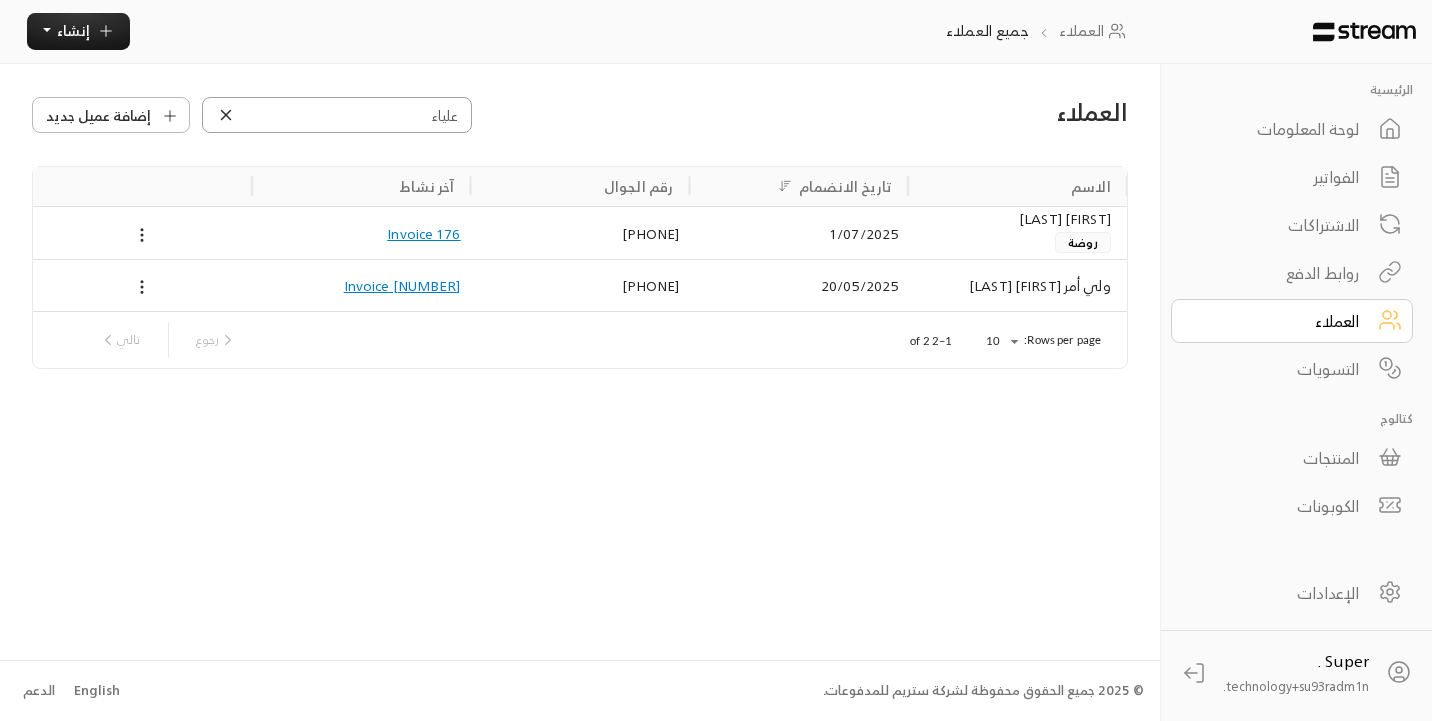 type on "علياء" 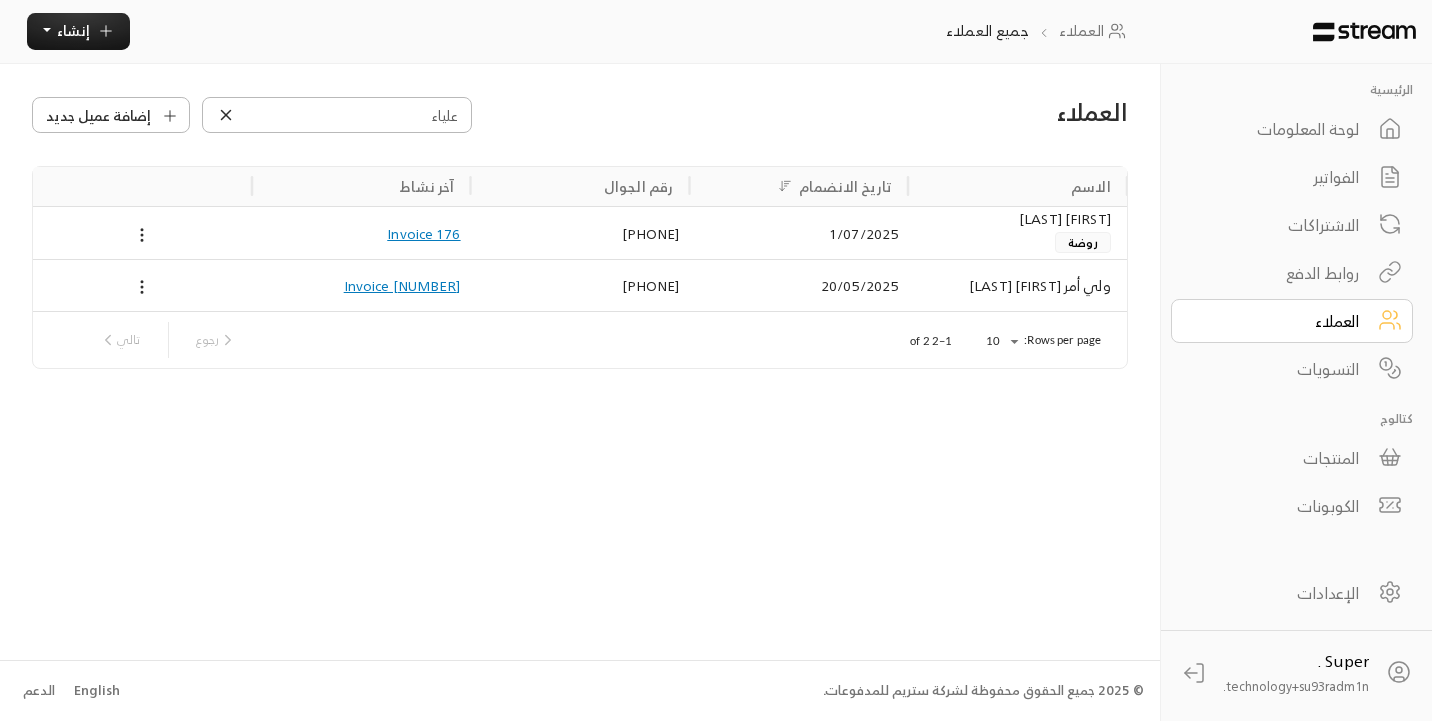 click on "ولي أمر [FIRST] [LAST]" at bounding box center [1017, 285] 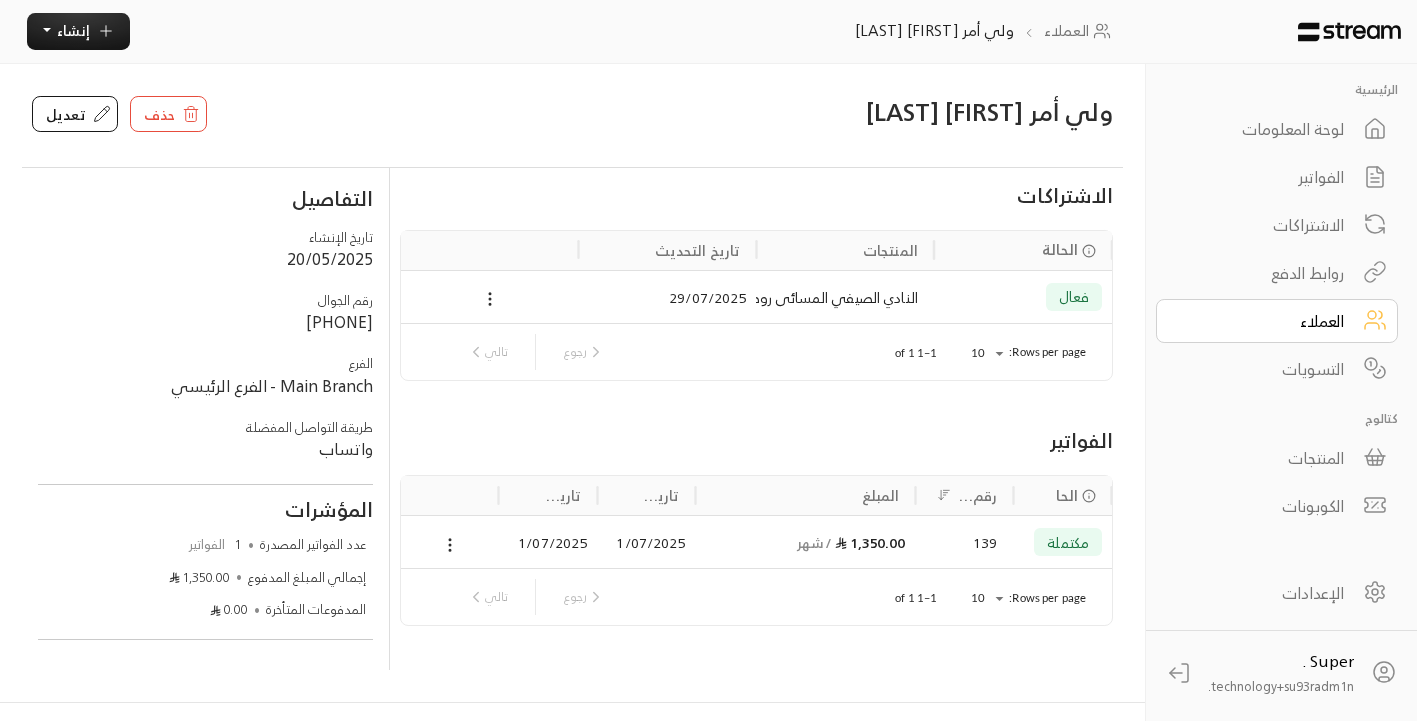 click on "العملاء" at bounding box center [1263, 321] 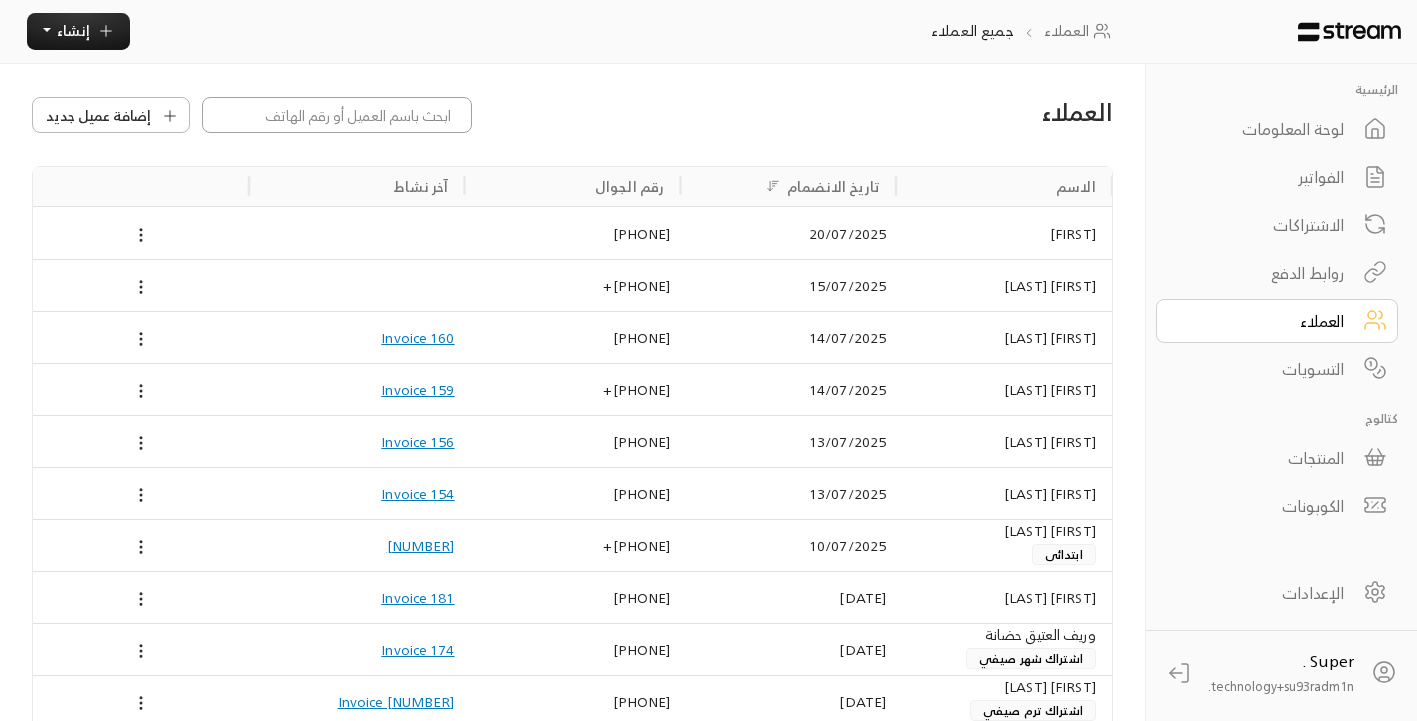 click at bounding box center (337, 115) 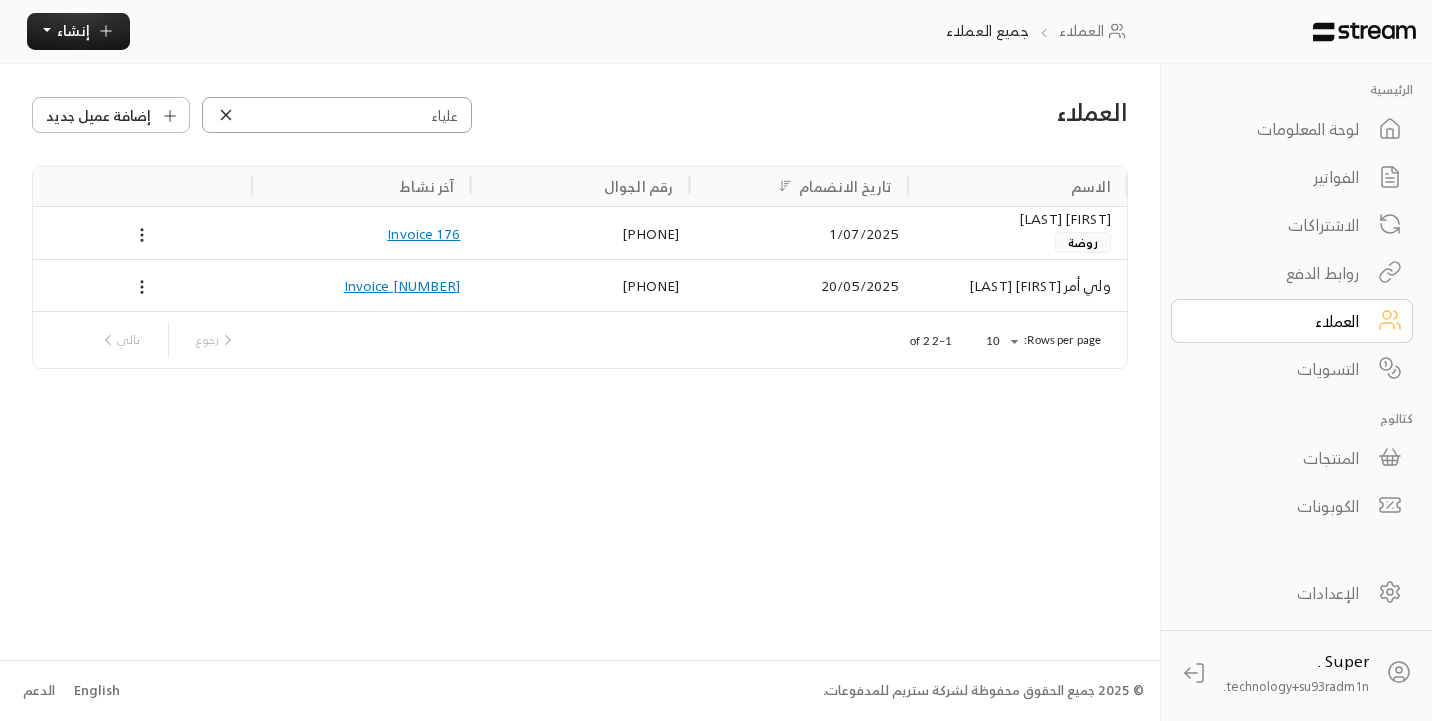 type on "علياء" 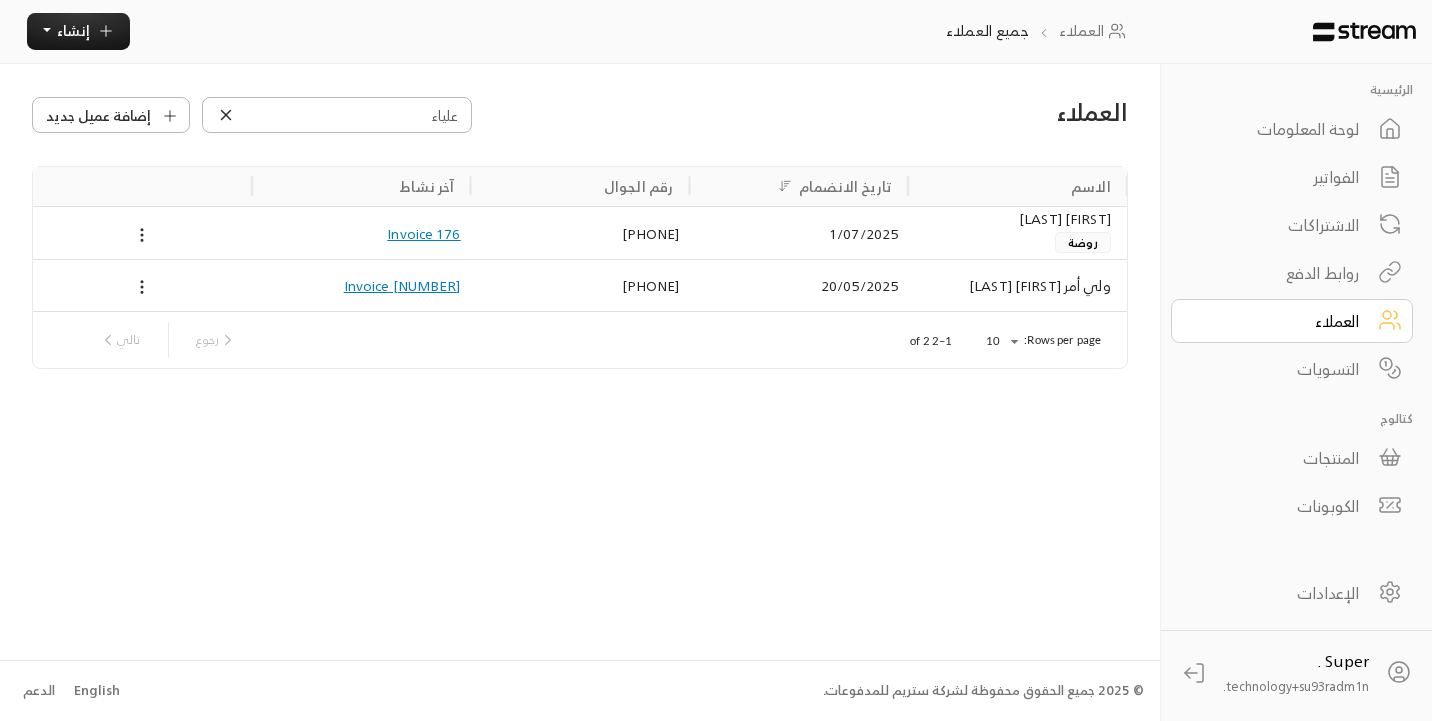 click on "1/07/2025" at bounding box center [798, 233] 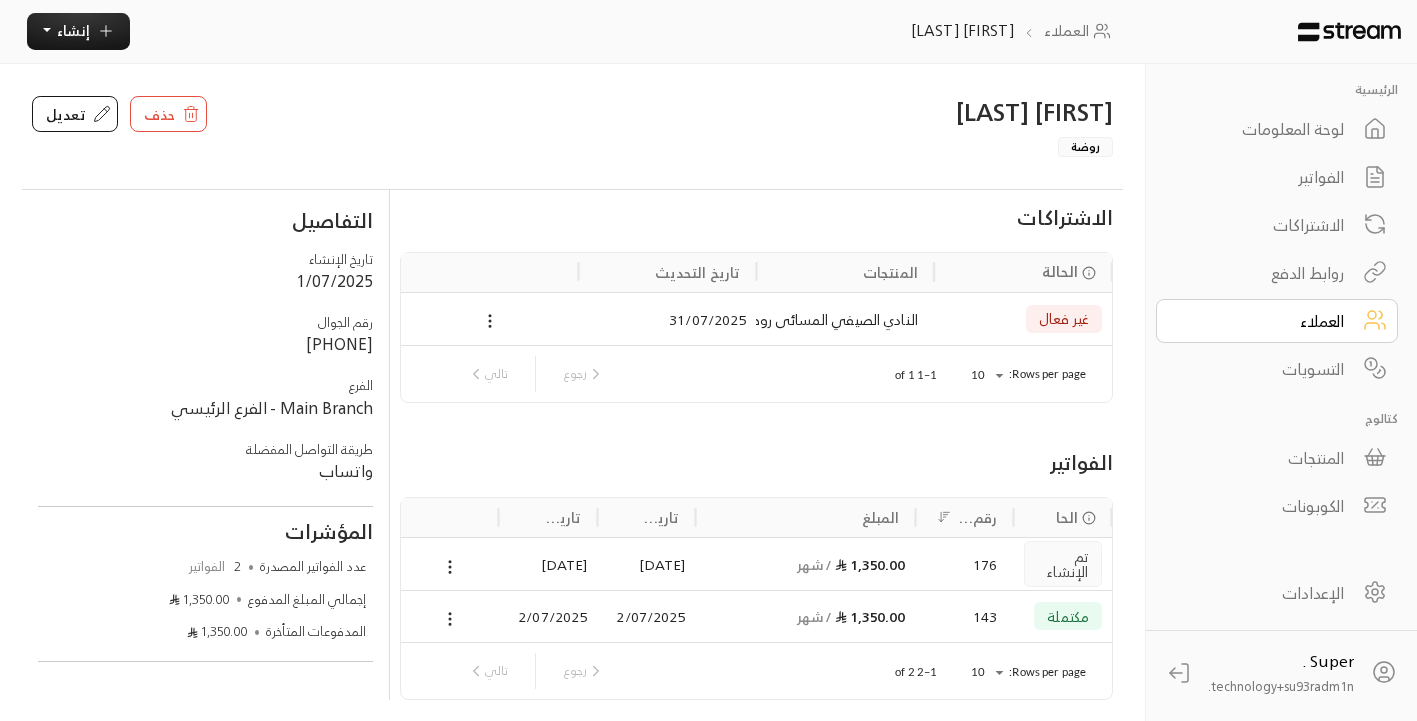 click on "1,350.00     / شهر" at bounding box center (806, 616) 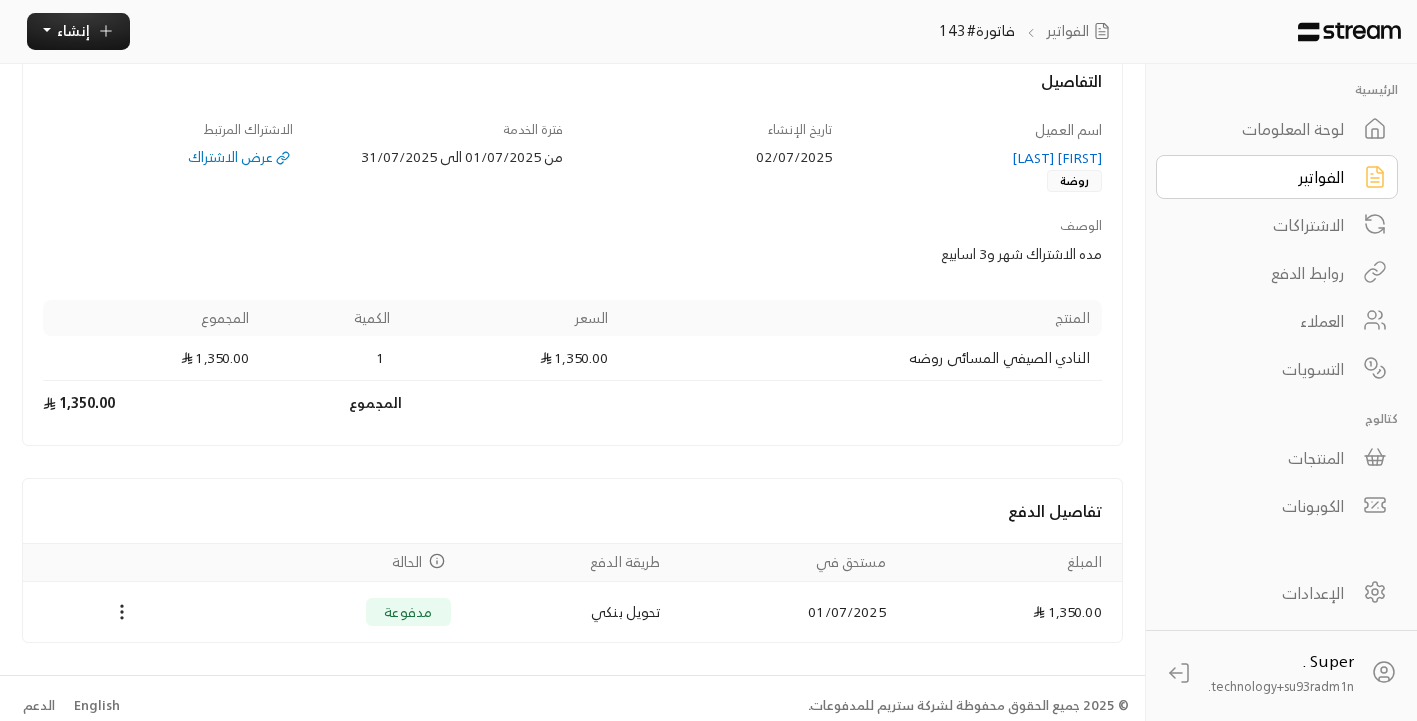 scroll, scrollTop: 127, scrollLeft: 0, axis: vertical 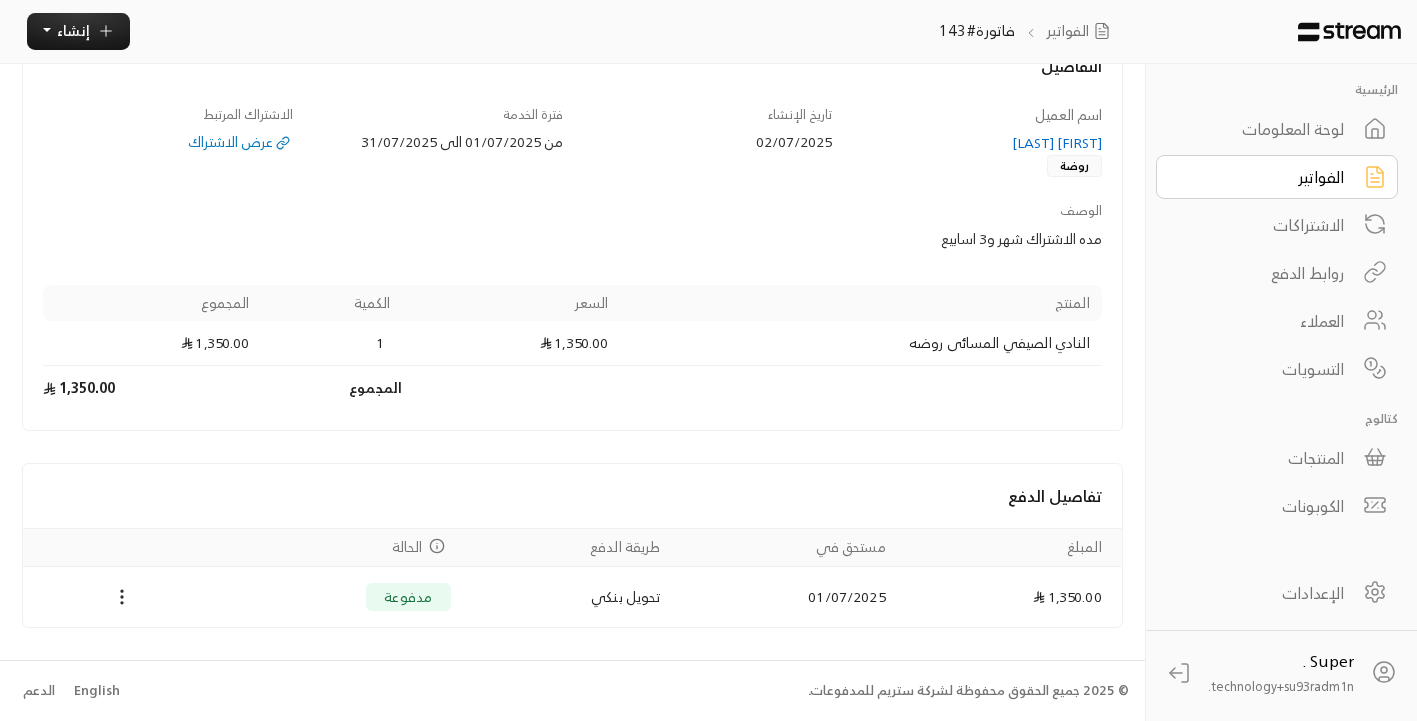 click on "العملاء" at bounding box center [1263, 321] 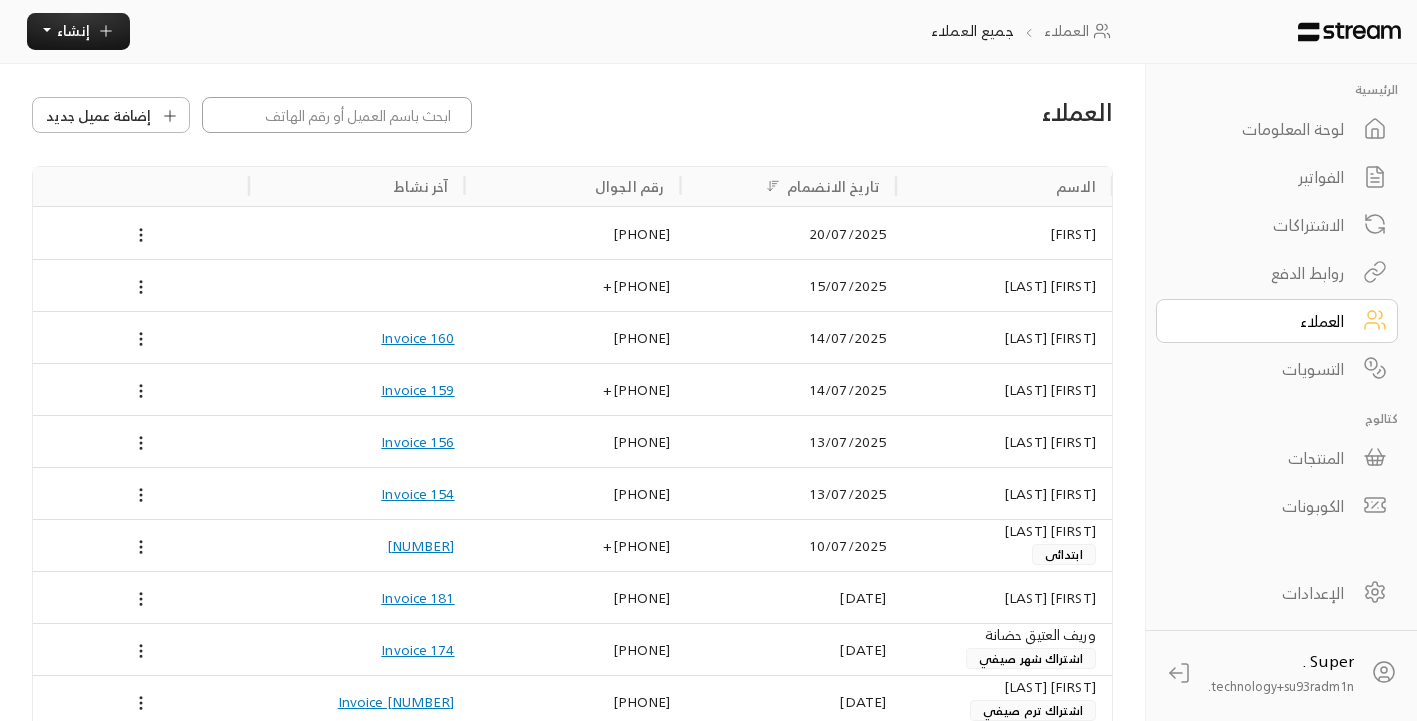 click at bounding box center [337, 115] 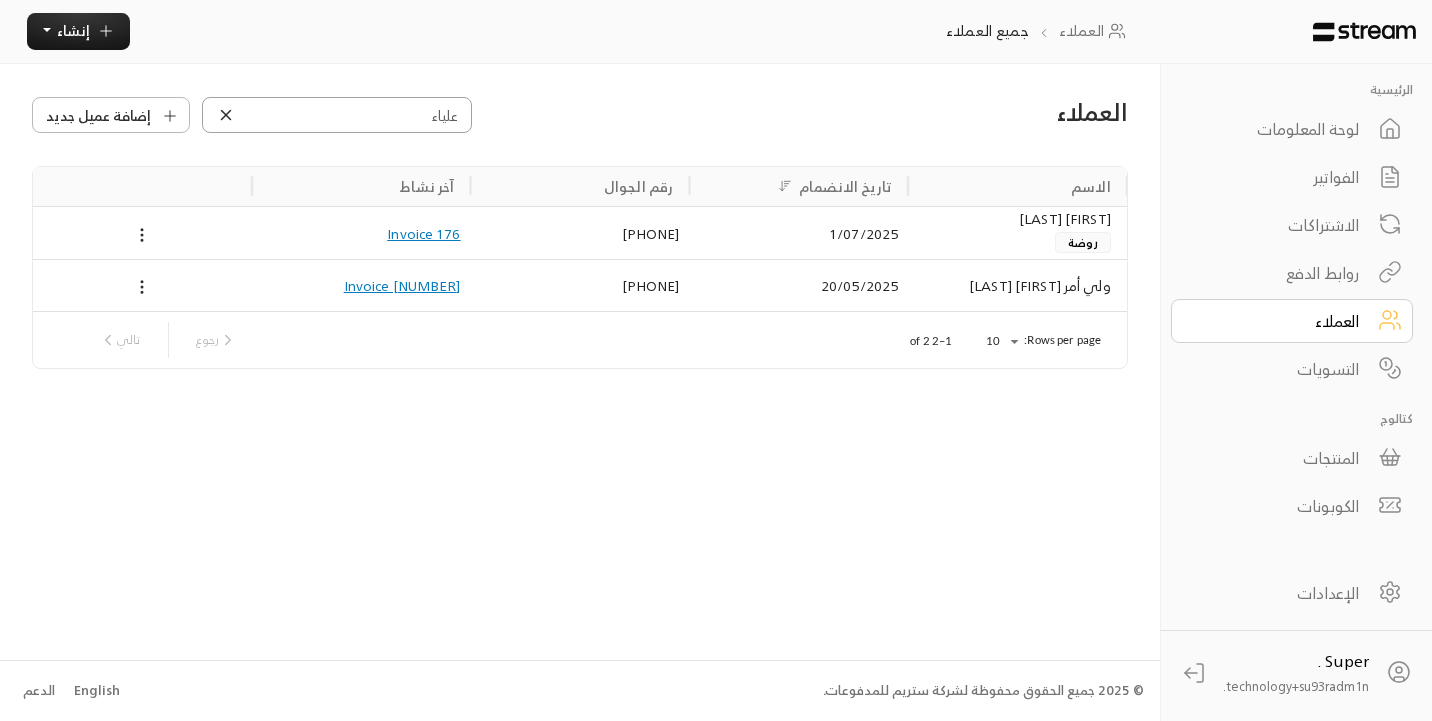 type on "علياء" 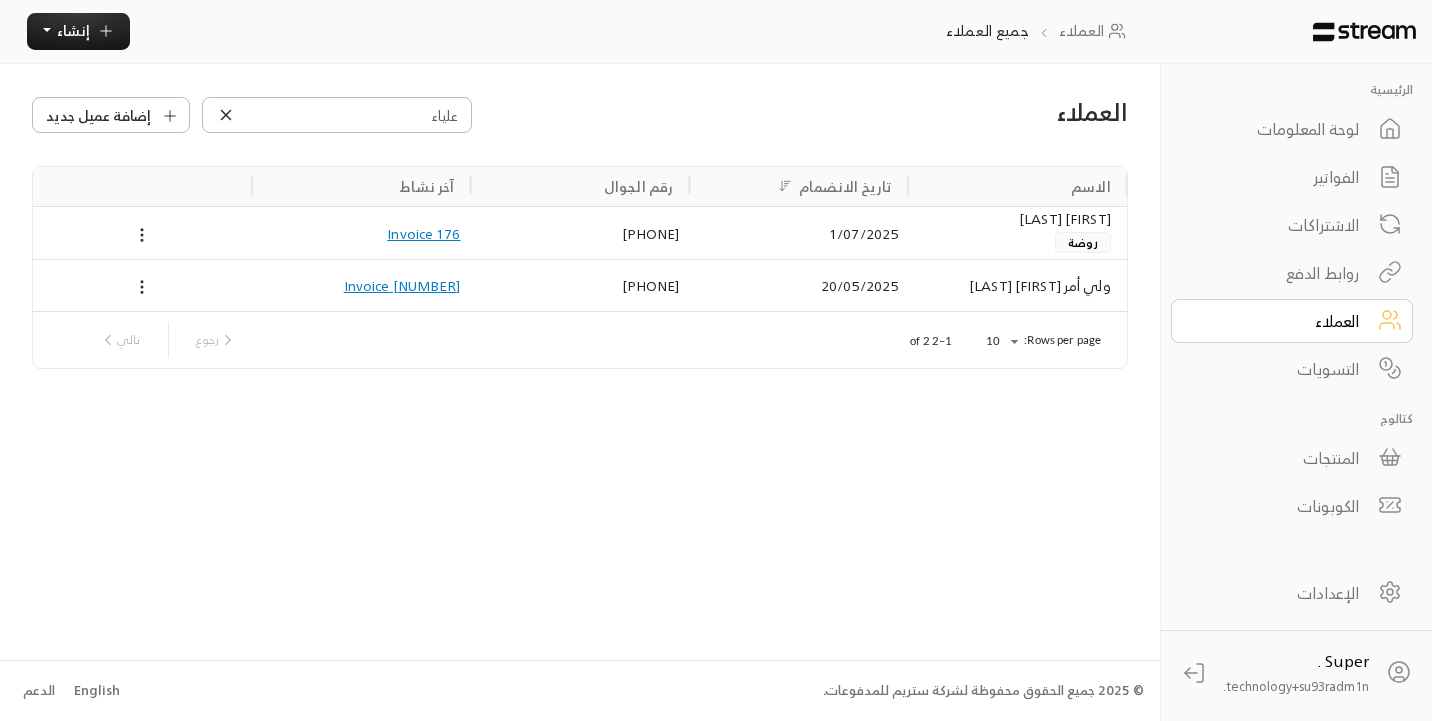 click on "20/05/2025" at bounding box center [798, 285] 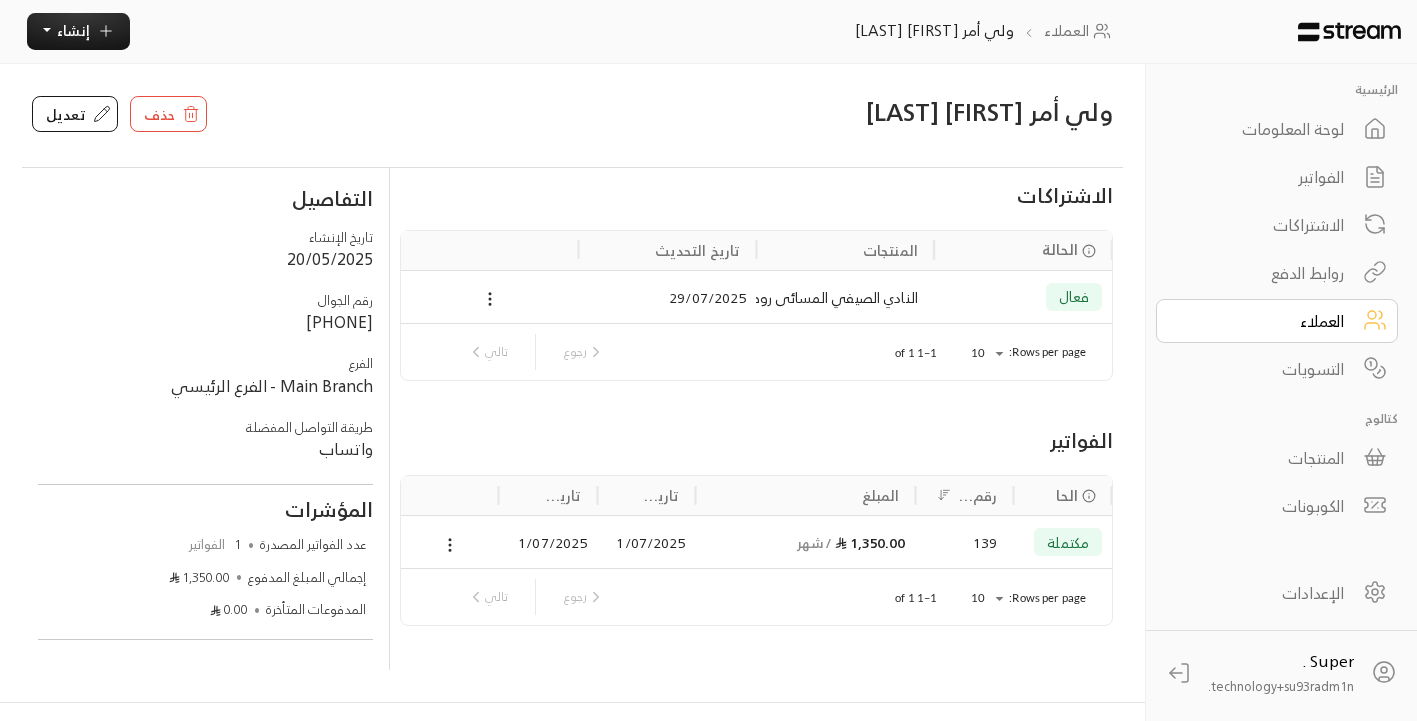 click on "1/07/2025" at bounding box center (646, 542) 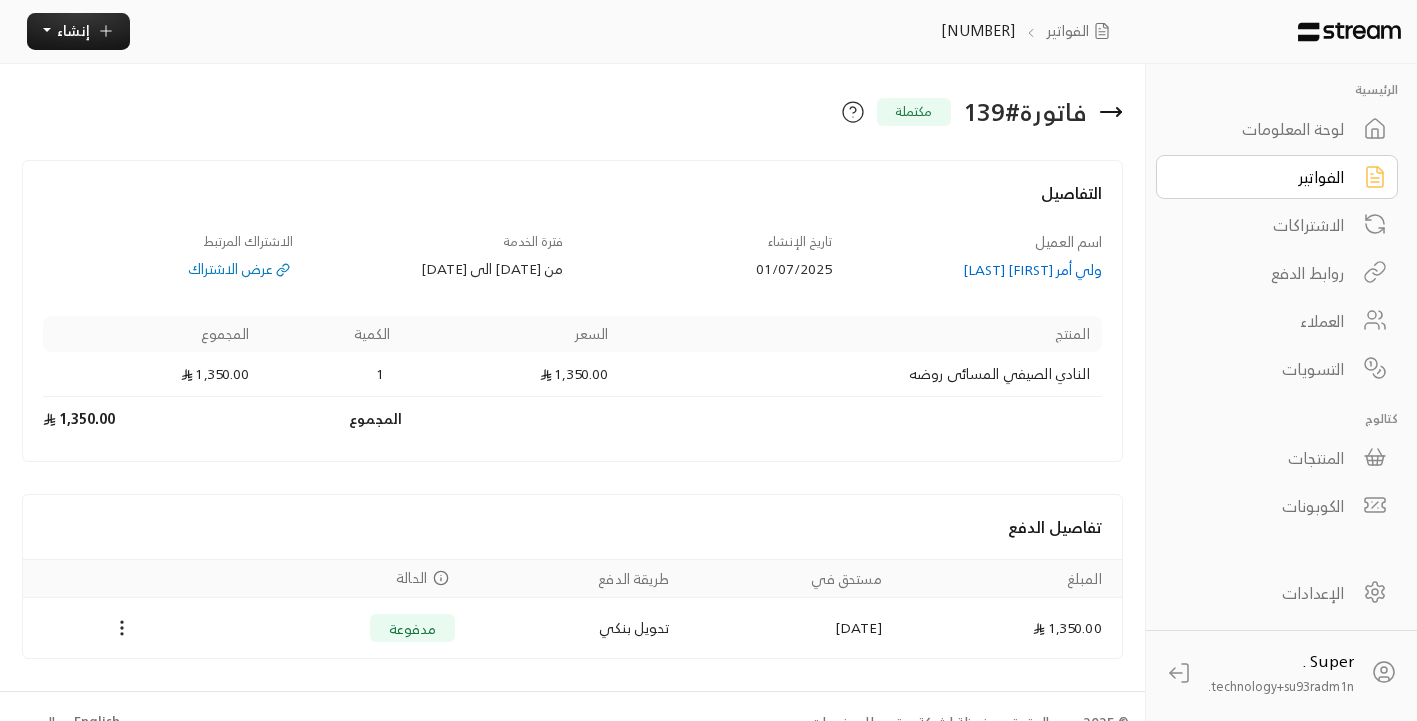 click on "الفواتير" at bounding box center (1263, 177) 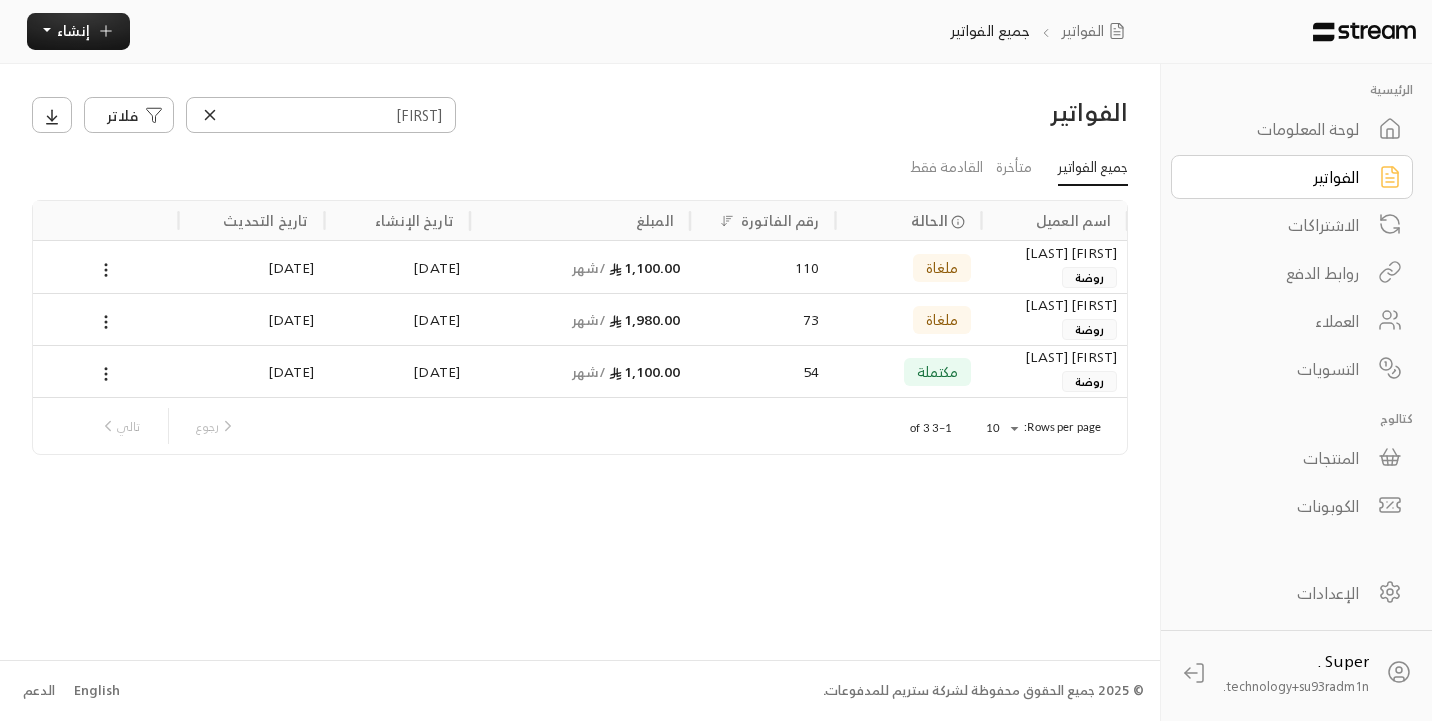 click 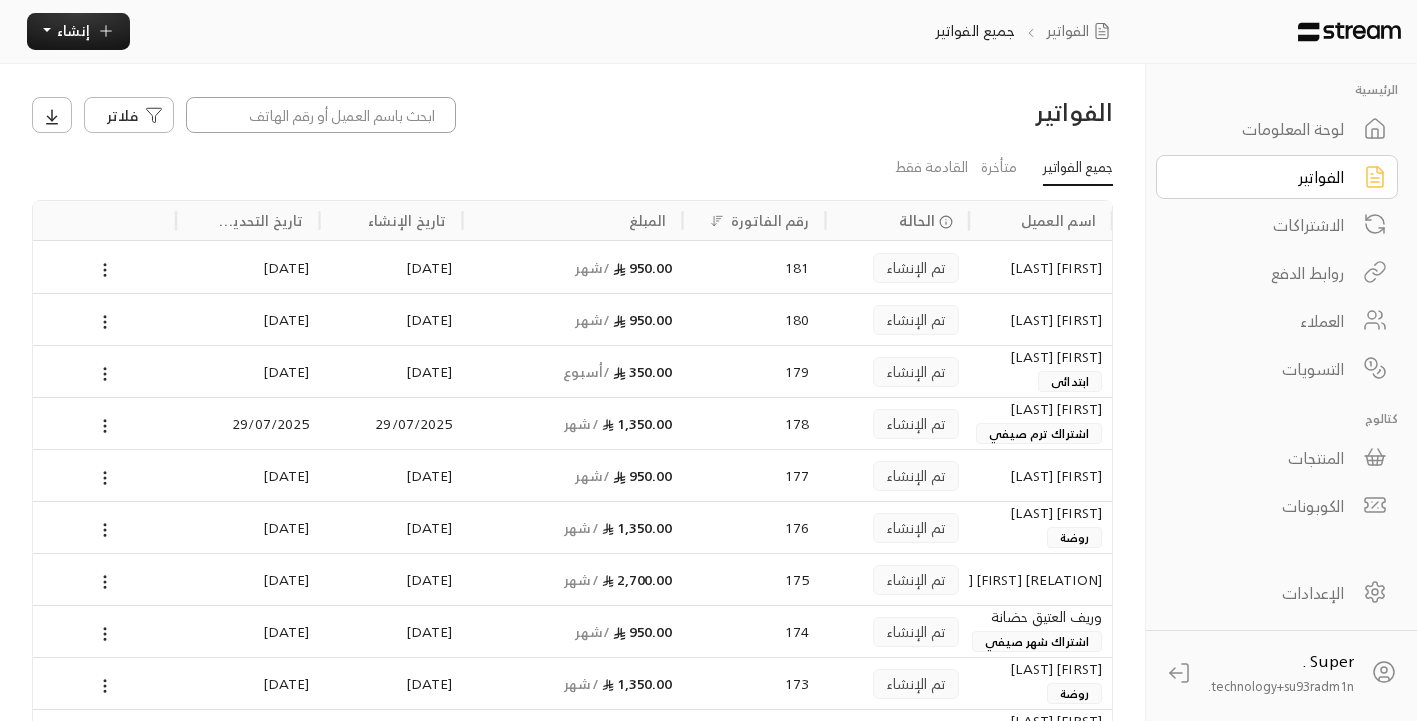 click at bounding box center [321, 115] 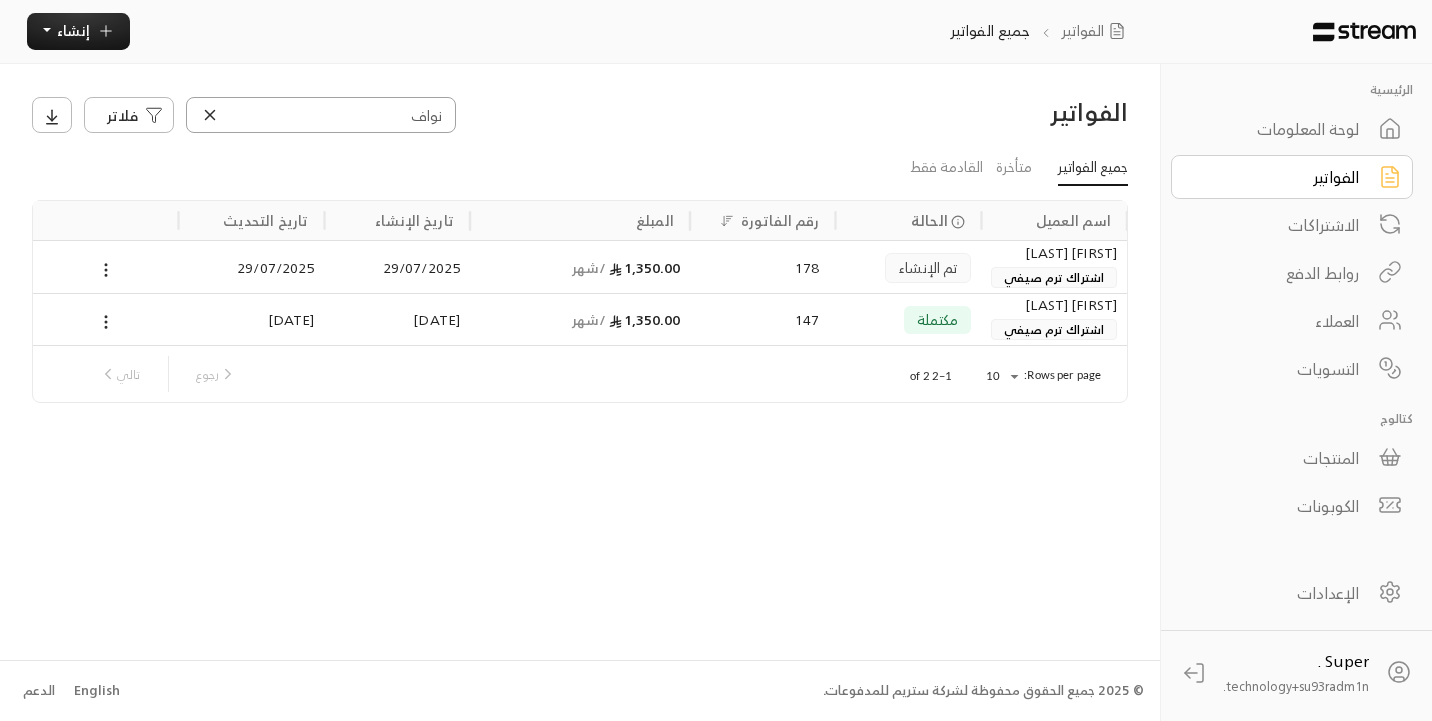 type on "نواف" 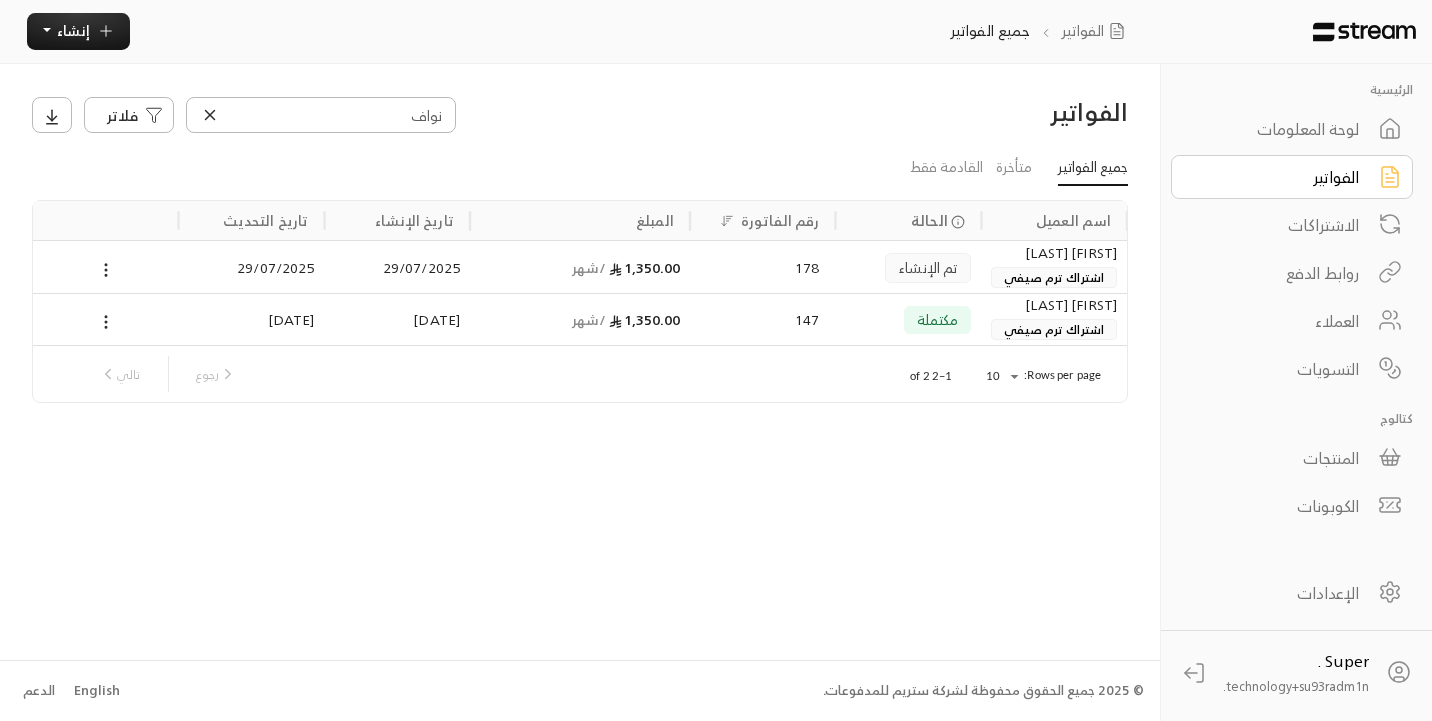 click on "[FIRST] [LAST]" at bounding box center (1054, 253) 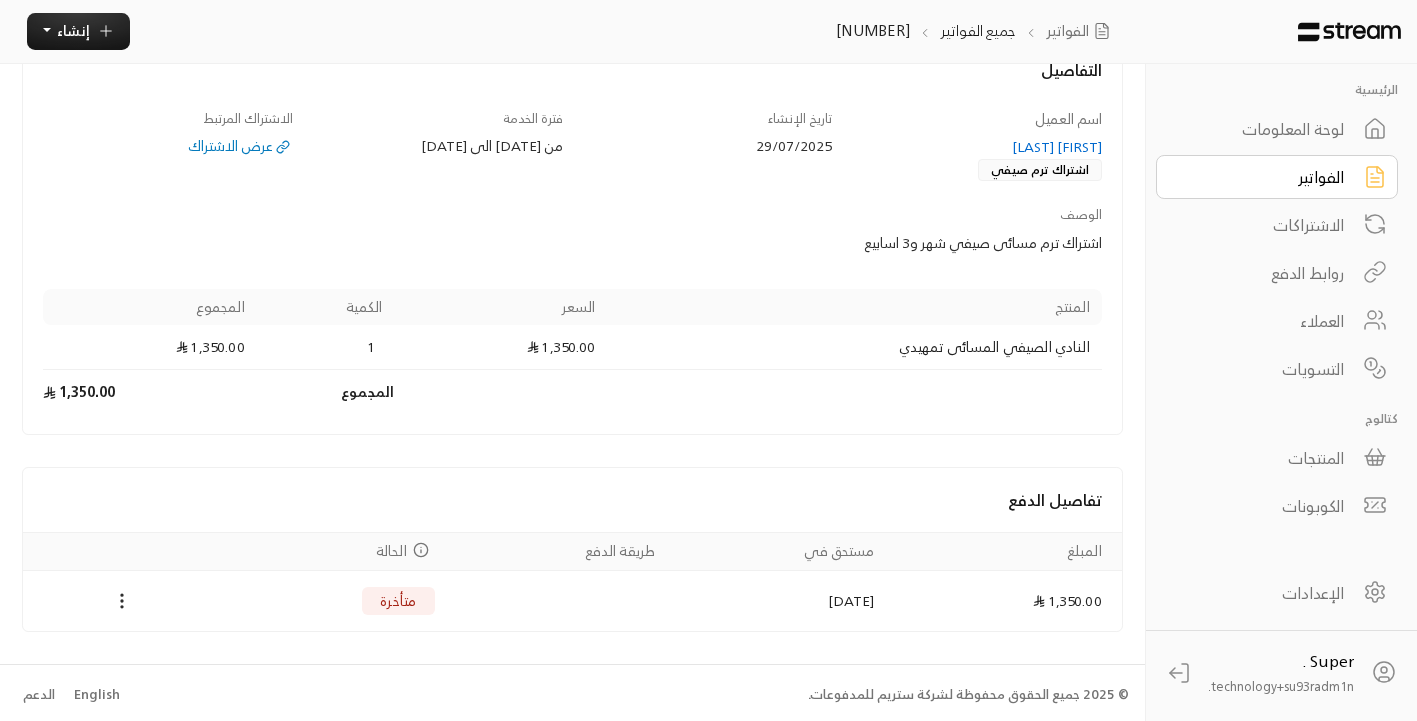 scroll, scrollTop: 133, scrollLeft: 0, axis: vertical 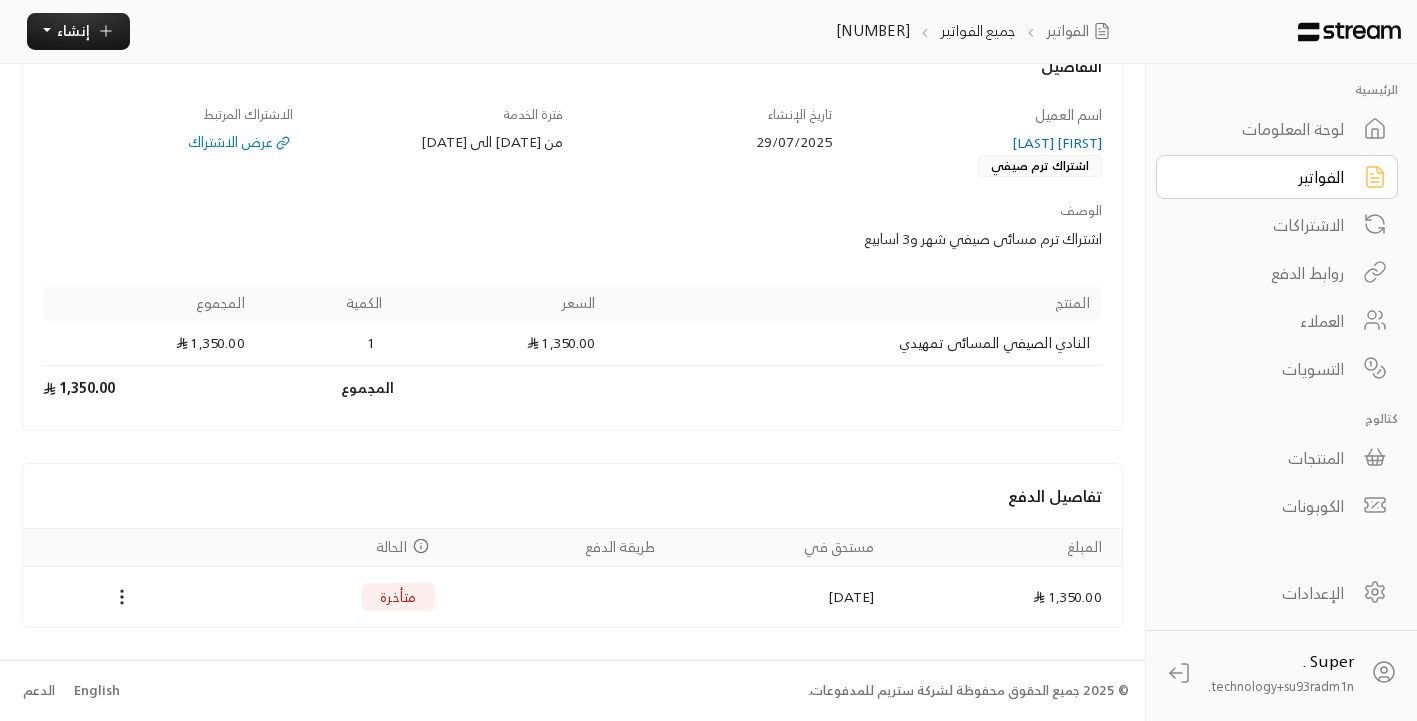 click on "[FIRST] [LAST]" at bounding box center [977, 143] 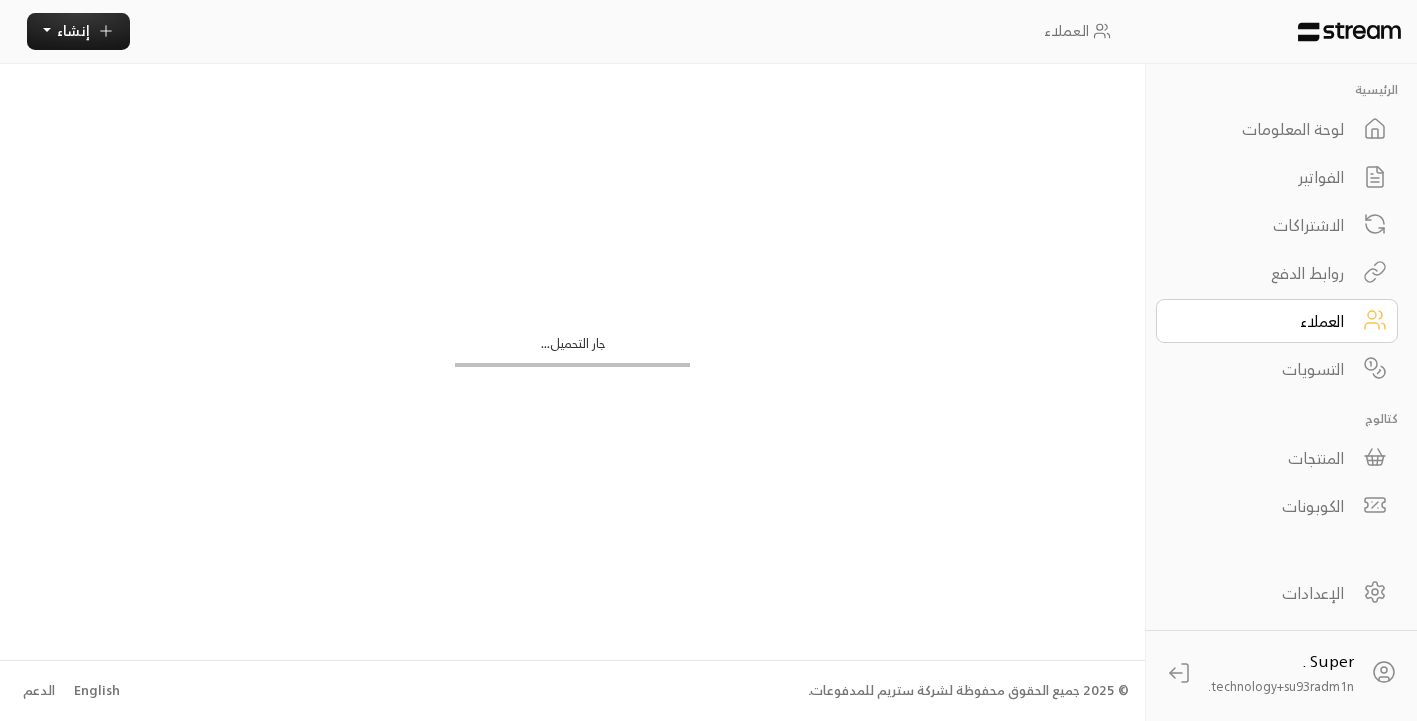 scroll, scrollTop: 0, scrollLeft: 0, axis: both 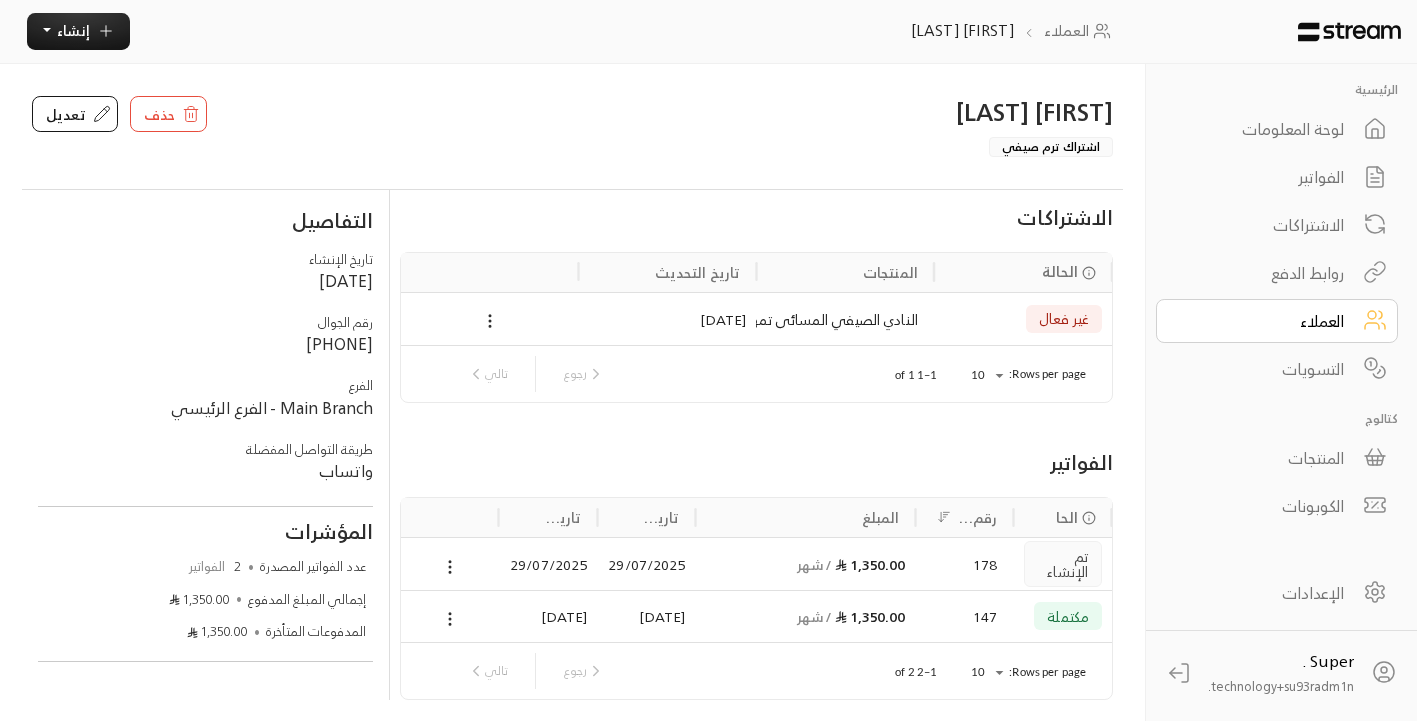 click on "العملاء" at bounding box center [1277, 321] 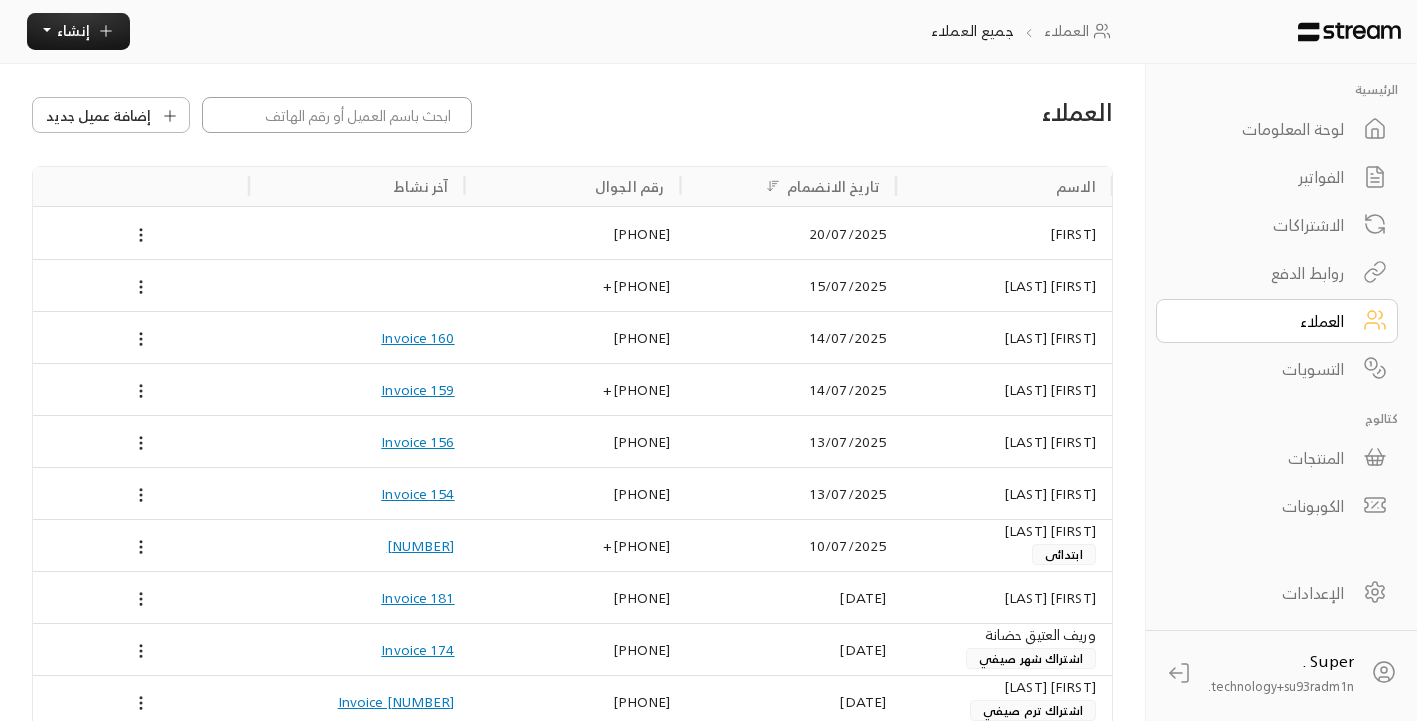 click at bounding box center [337, 115] 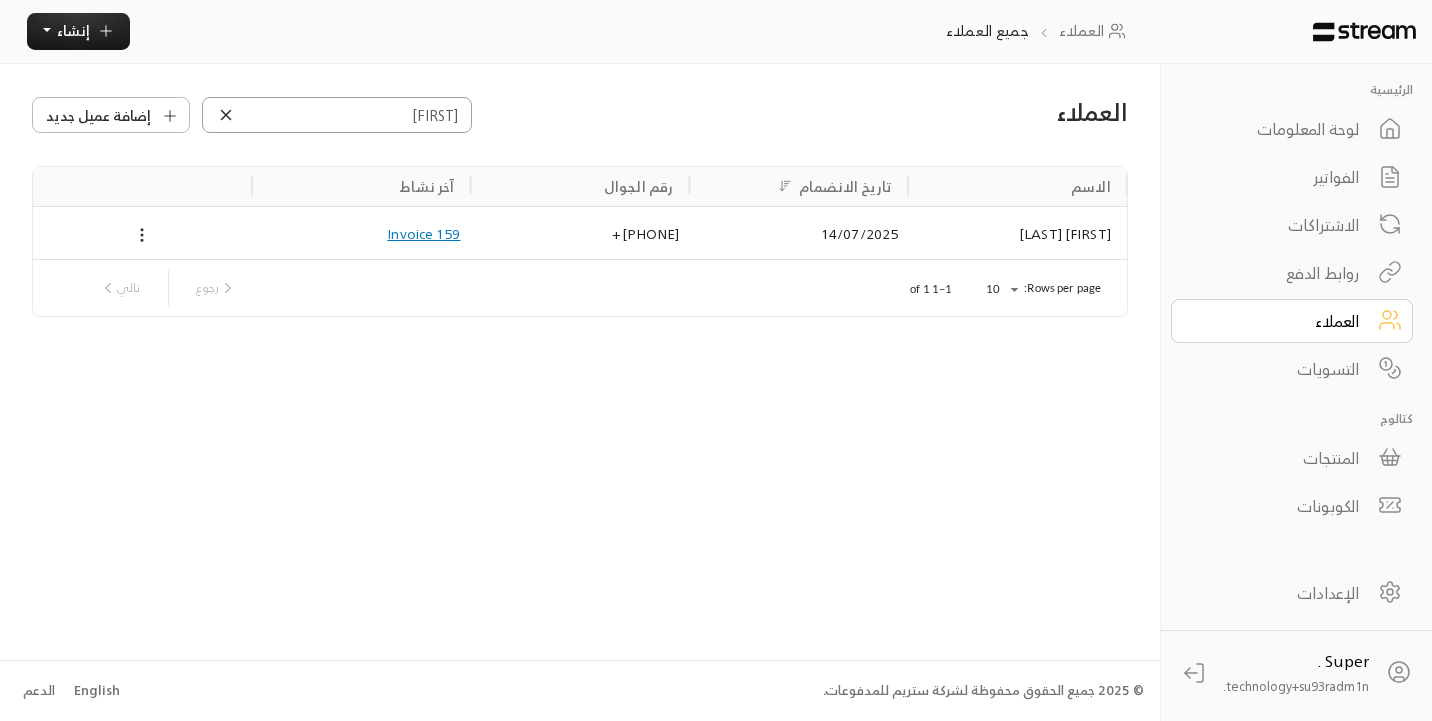 type on "[FIRST]" 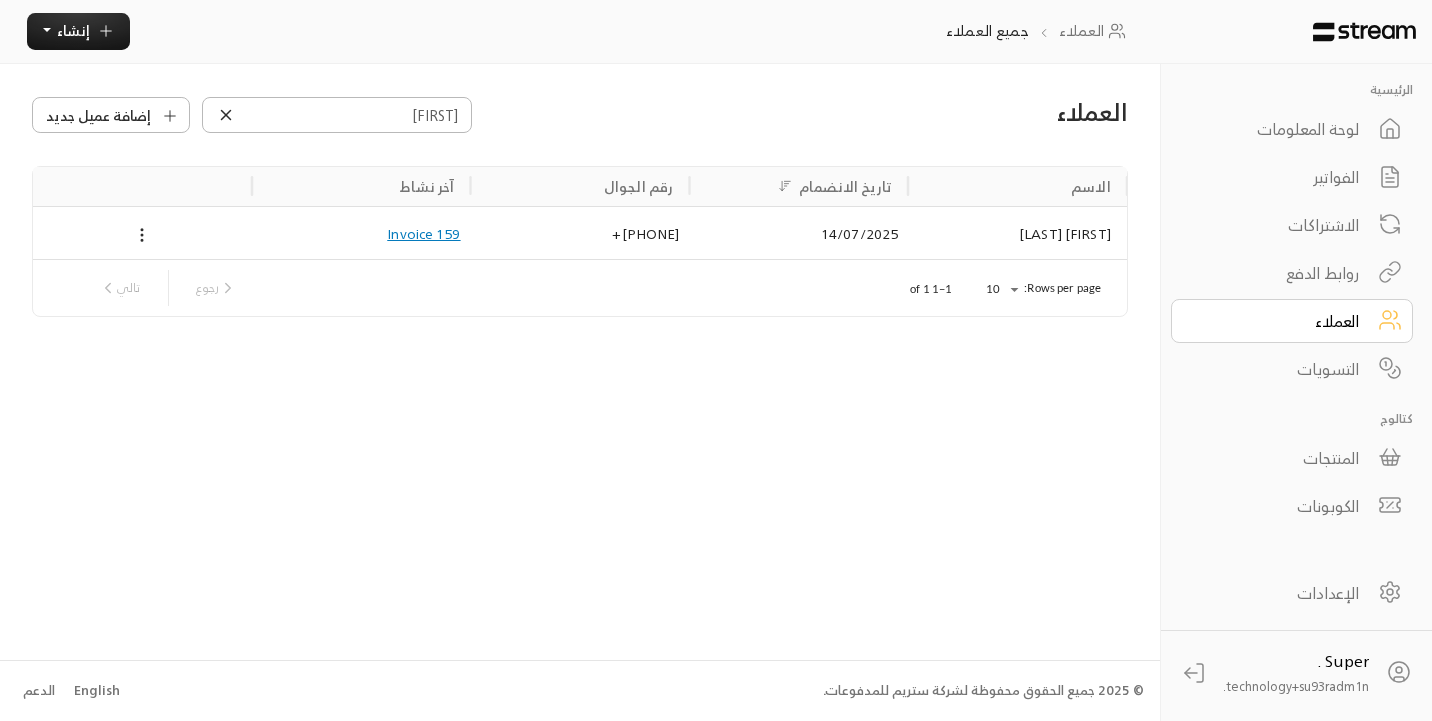 click on "[FIRST] [LAST]" at bounding box center [1017, 233] 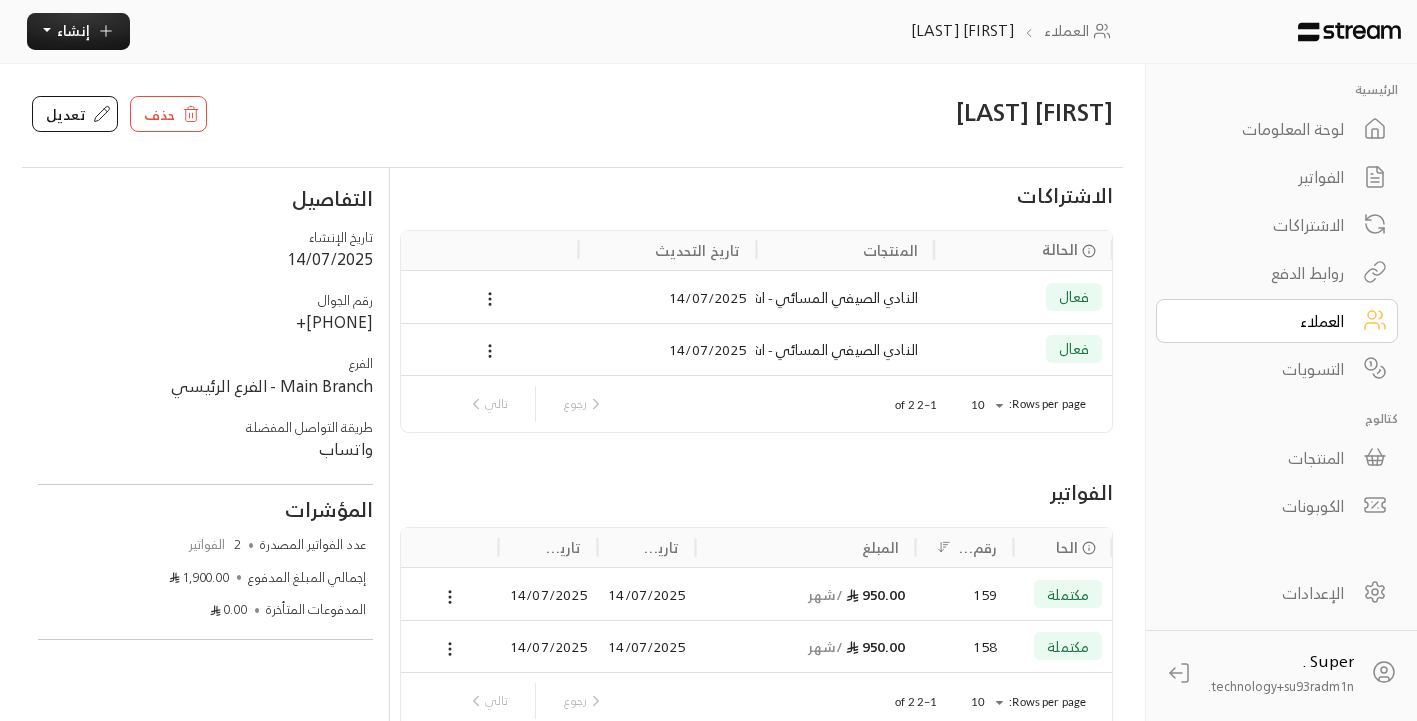 click on "العملاء" at bounding box center [1263, 321] 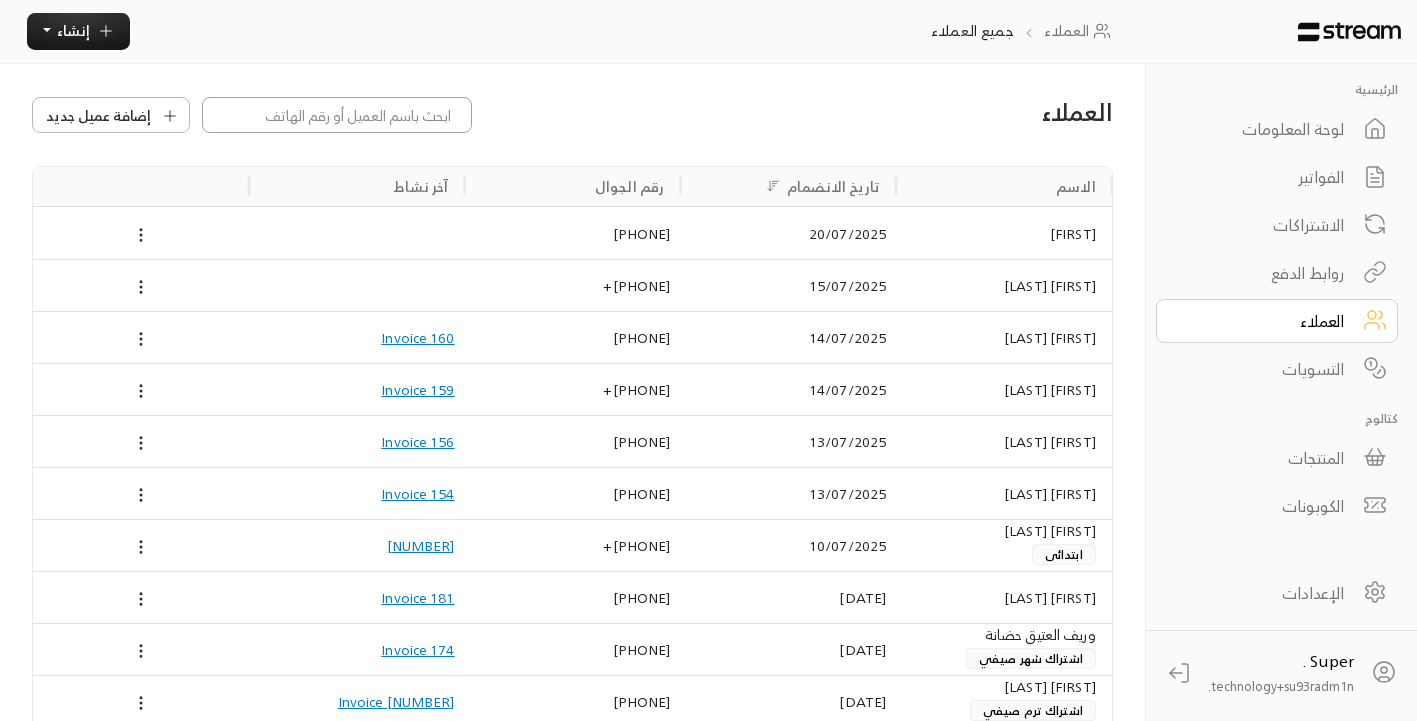 drag, startPoint x: 443, startPoint y: 108, endPoint x: 386, endPoint y: 104, distance: 57.14018 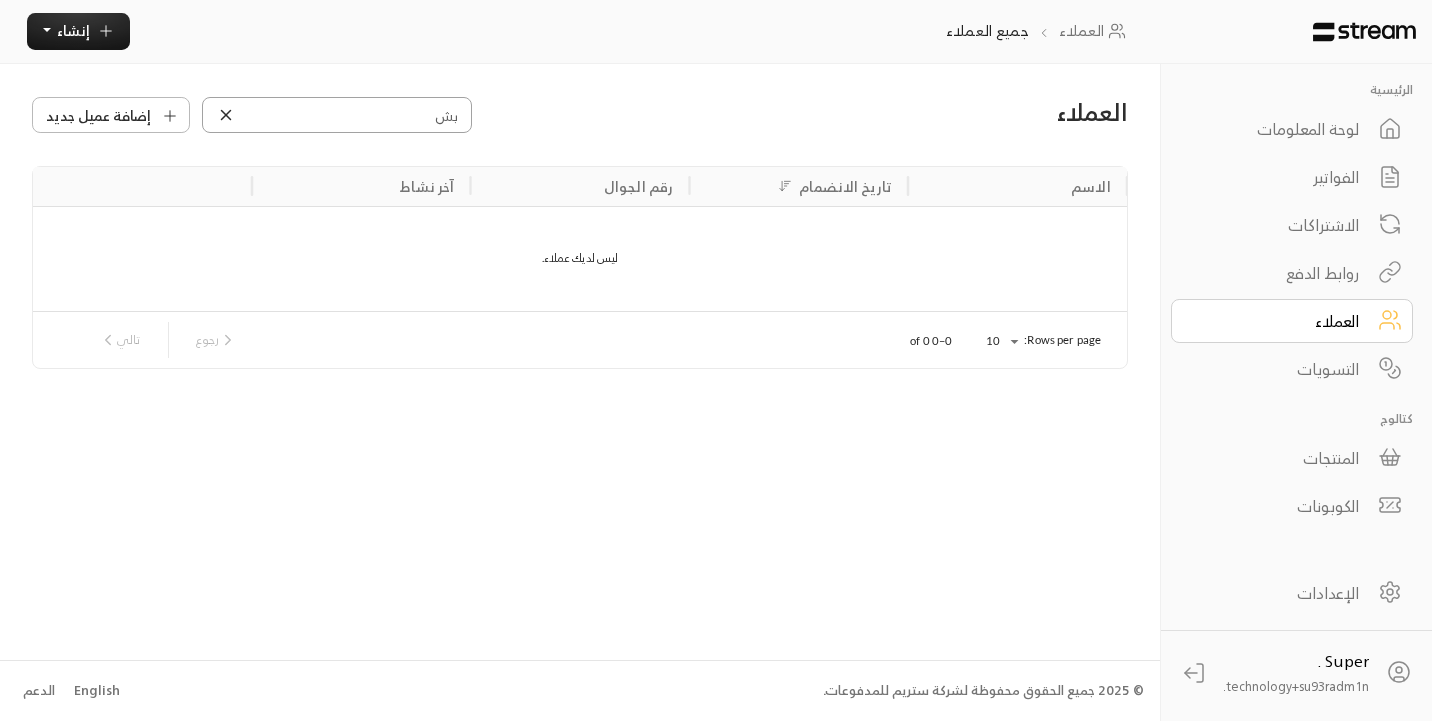 type on "ب" 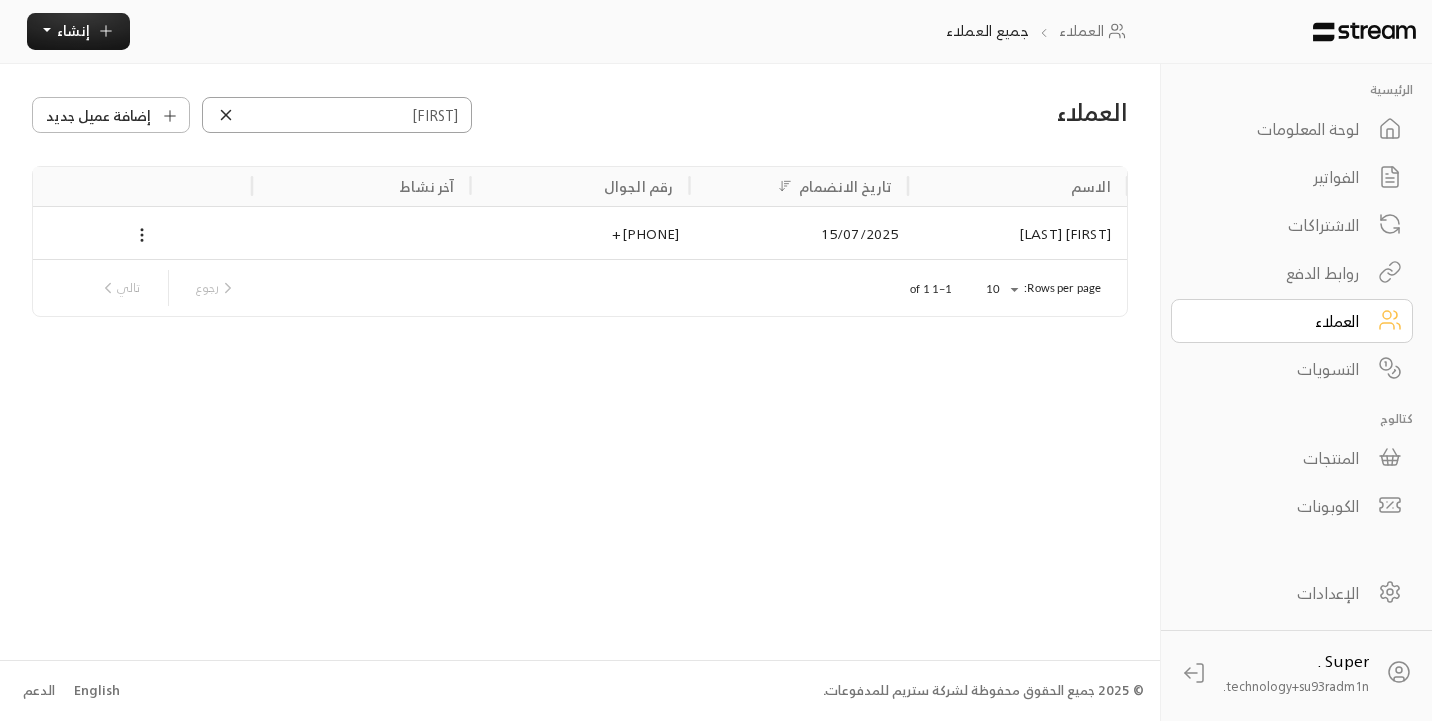 type on "[FIRST]" 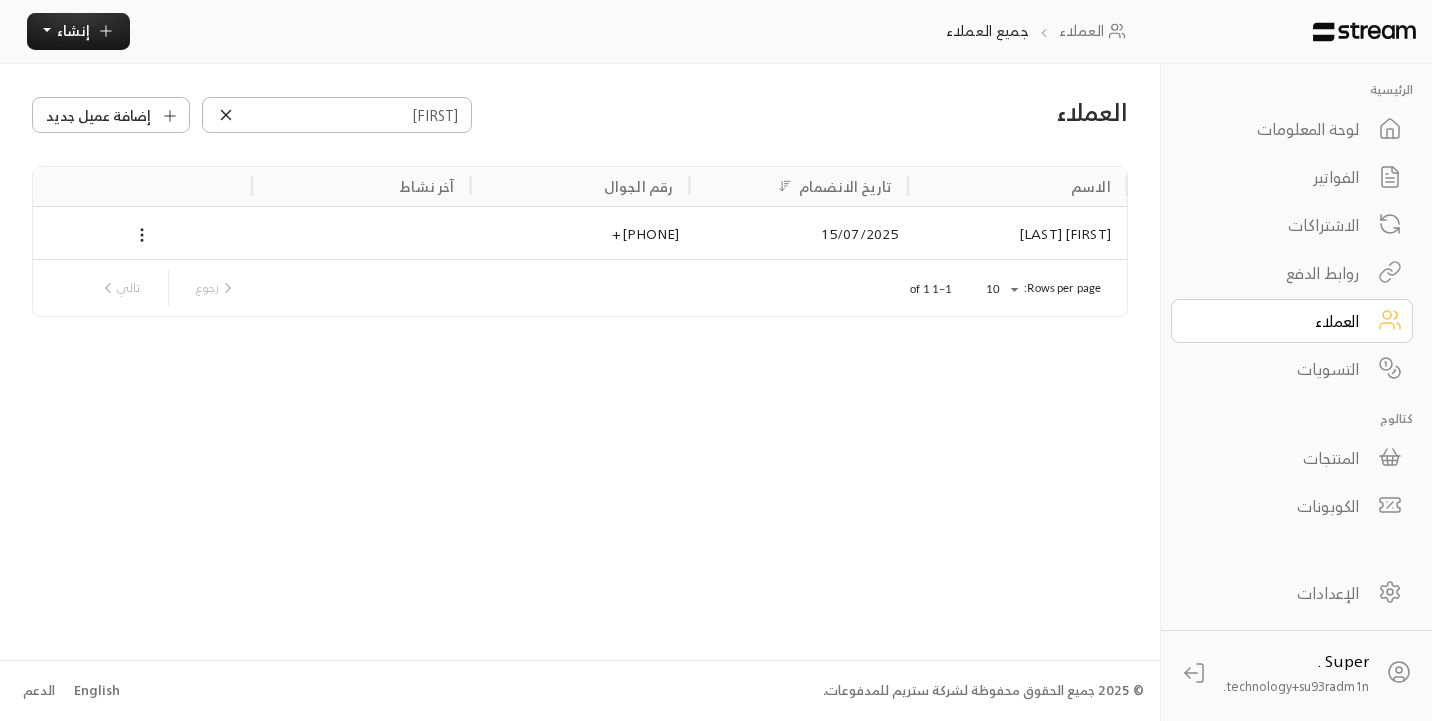 click on "[FIRST] [LAST]" at bounding box center (1017, 233) 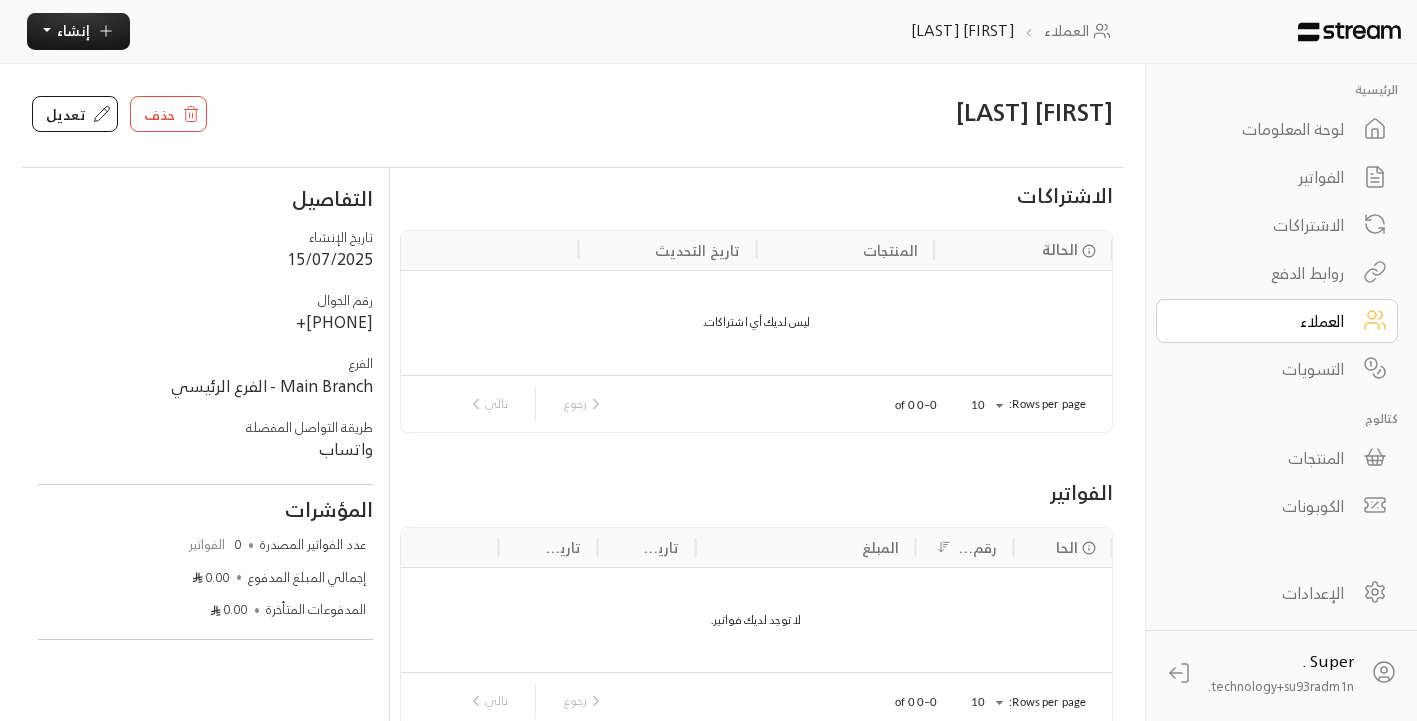 click on "العملاء" at bounding box center [1263, 321] 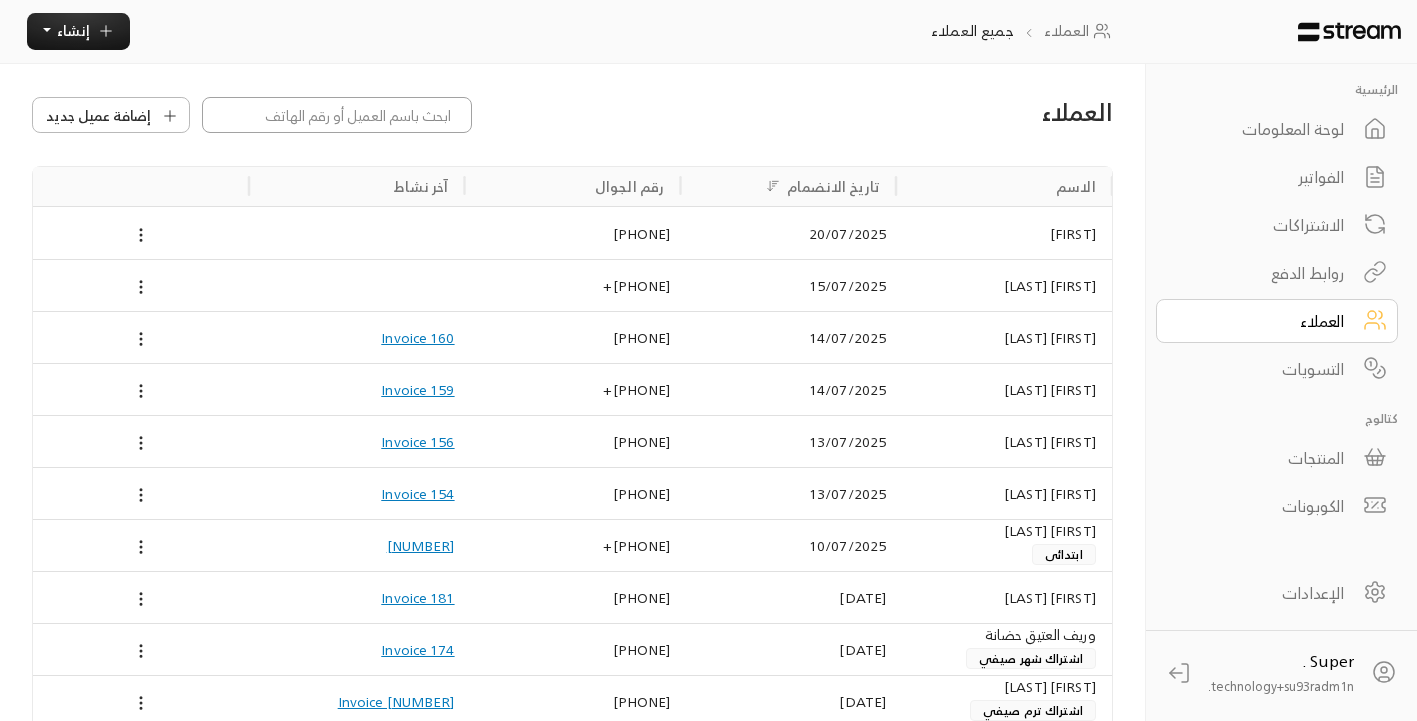 click at bounding box center [337, 115] 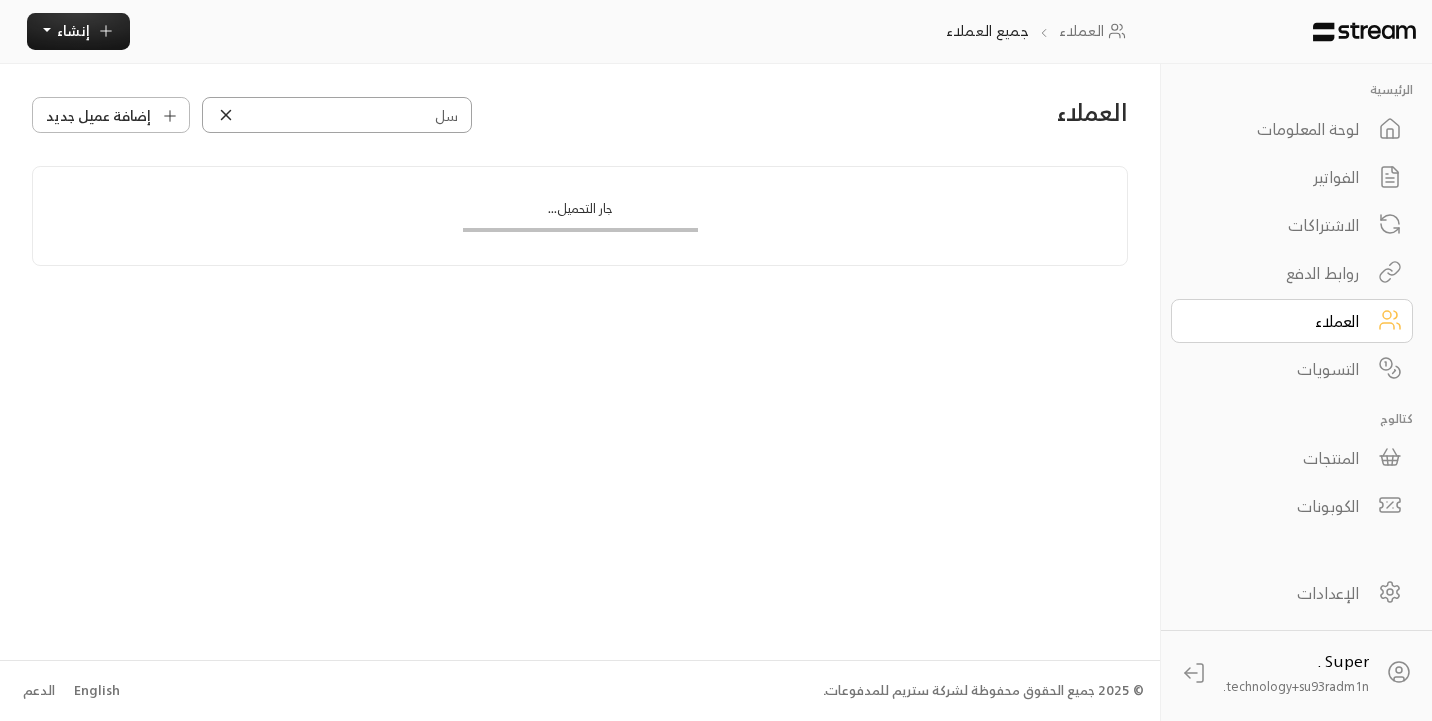 type on "س" 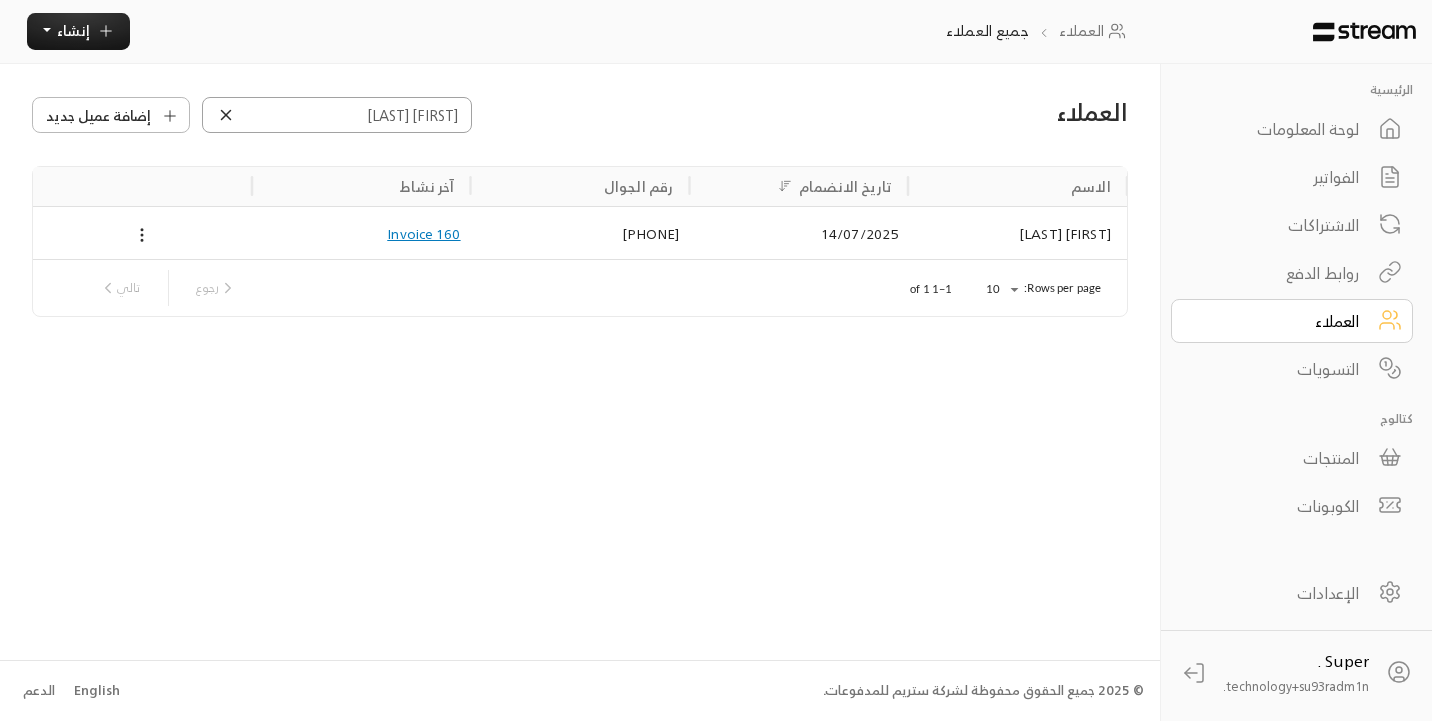 type on "[FIRST] [LAST]" 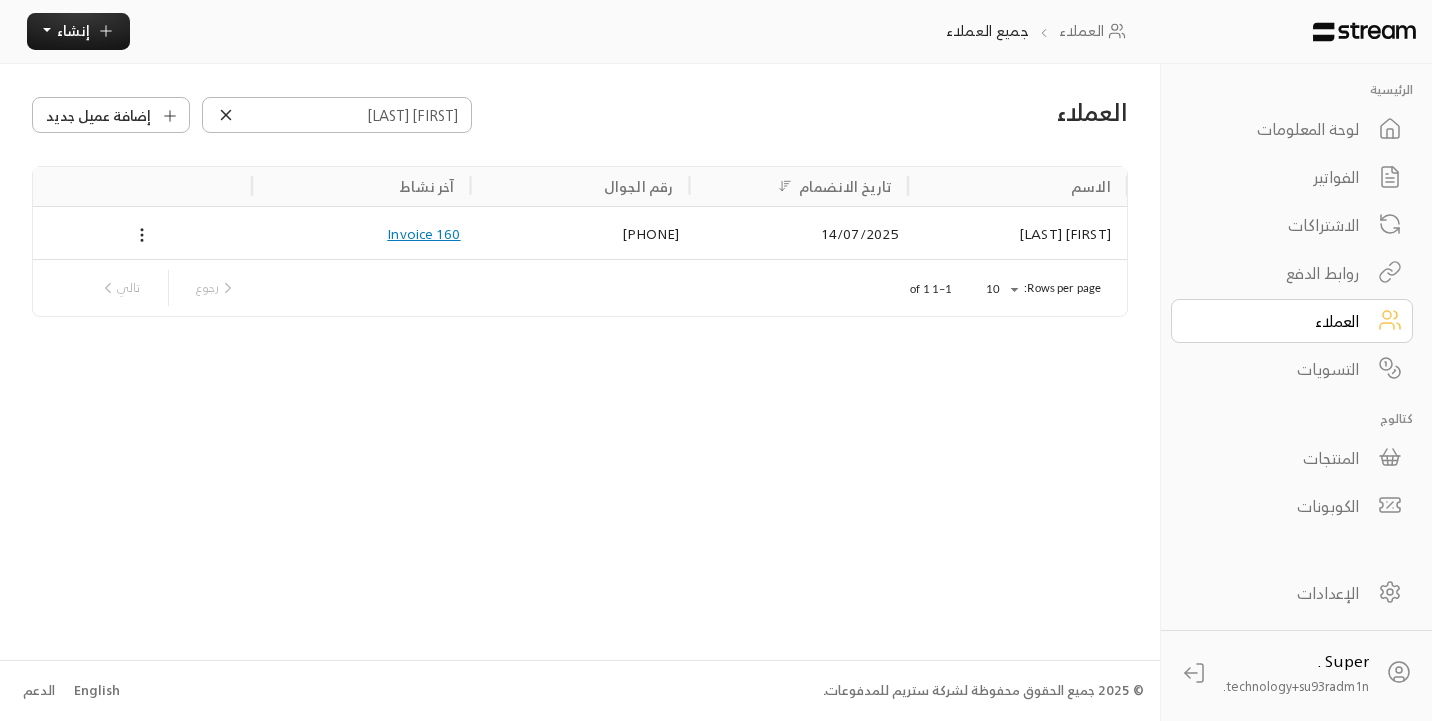 click on "14/07/2025" at bounding box center (798, 233) 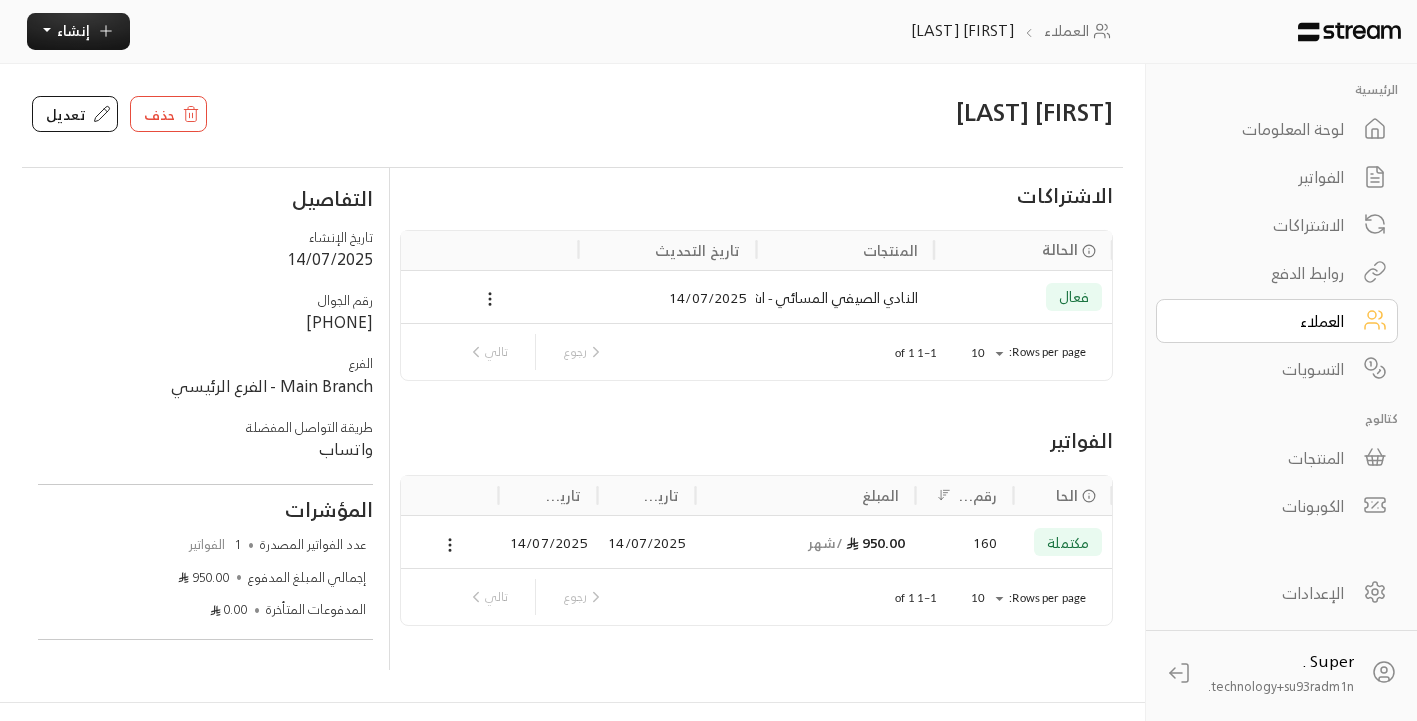 click on "العملاء" at bounding box center (1277, 321) 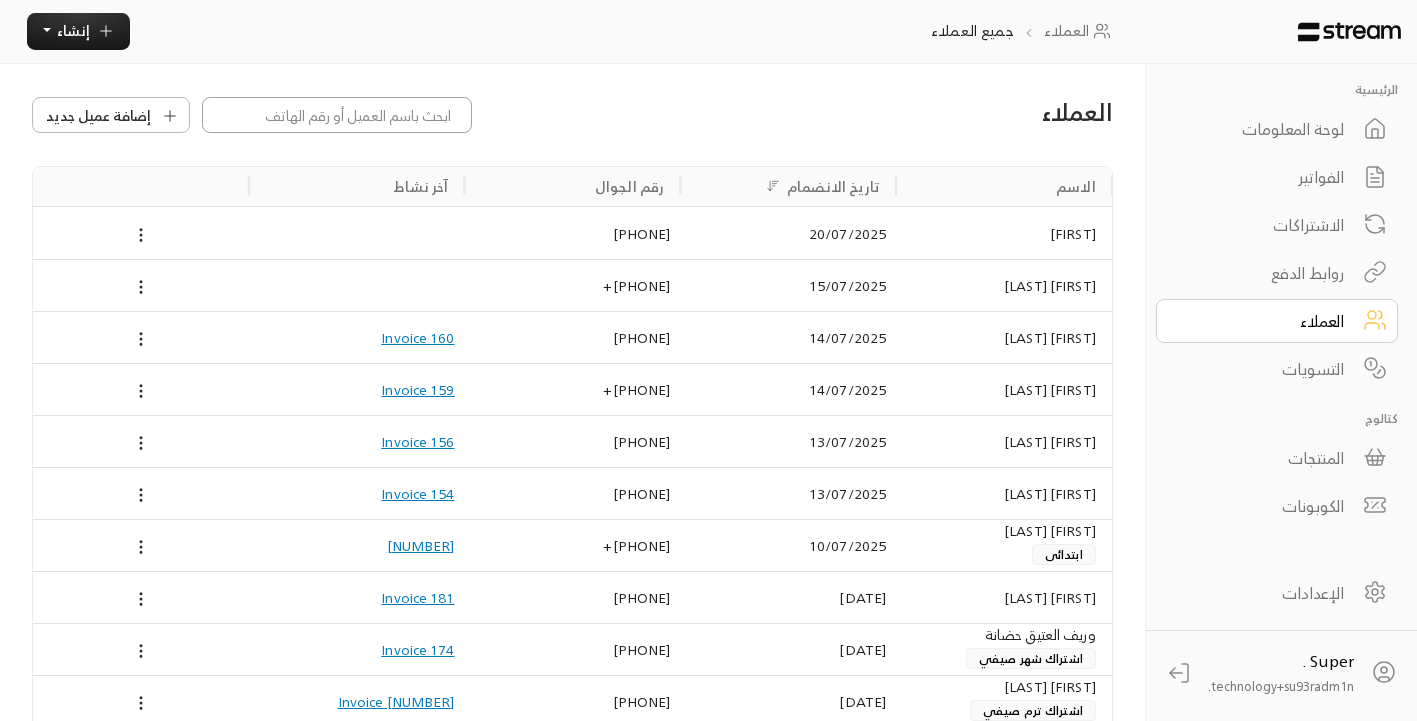 click at bounding box center (337, 115) 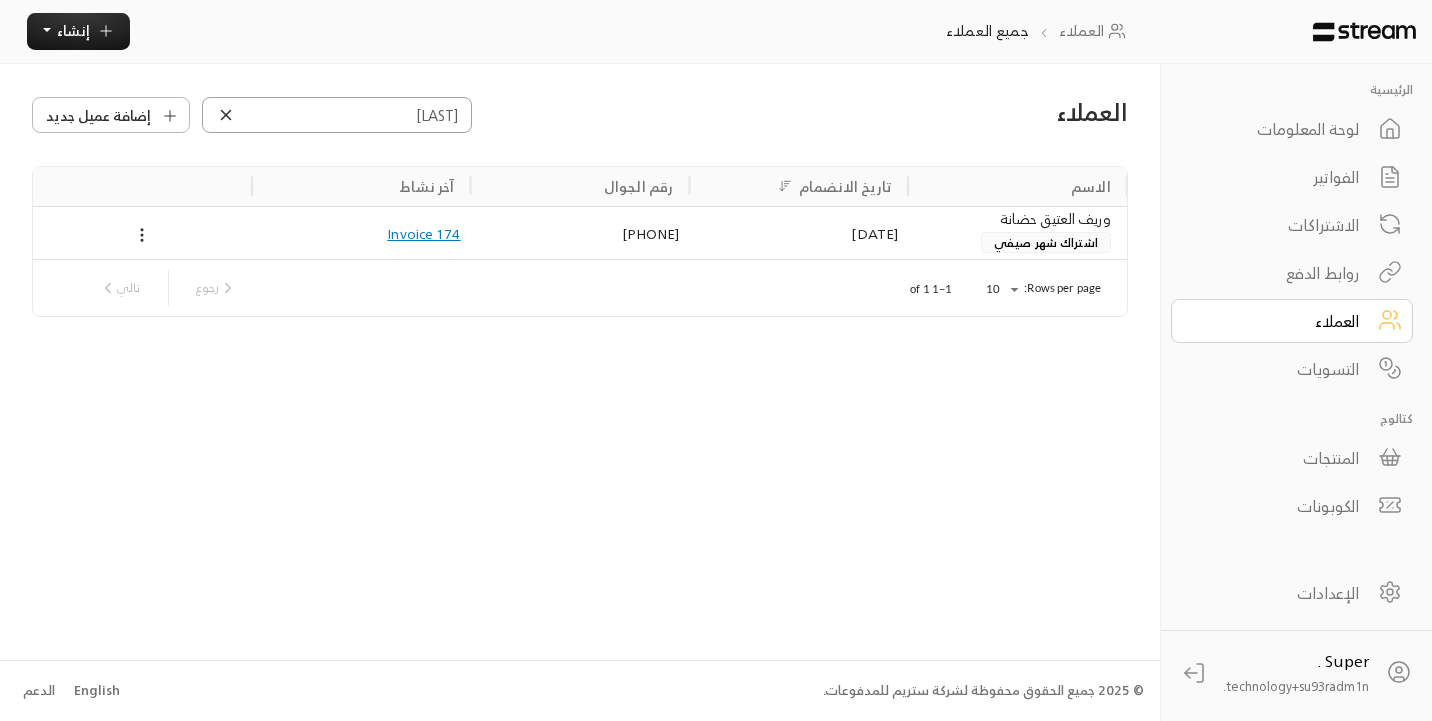 type on "[LAST]" 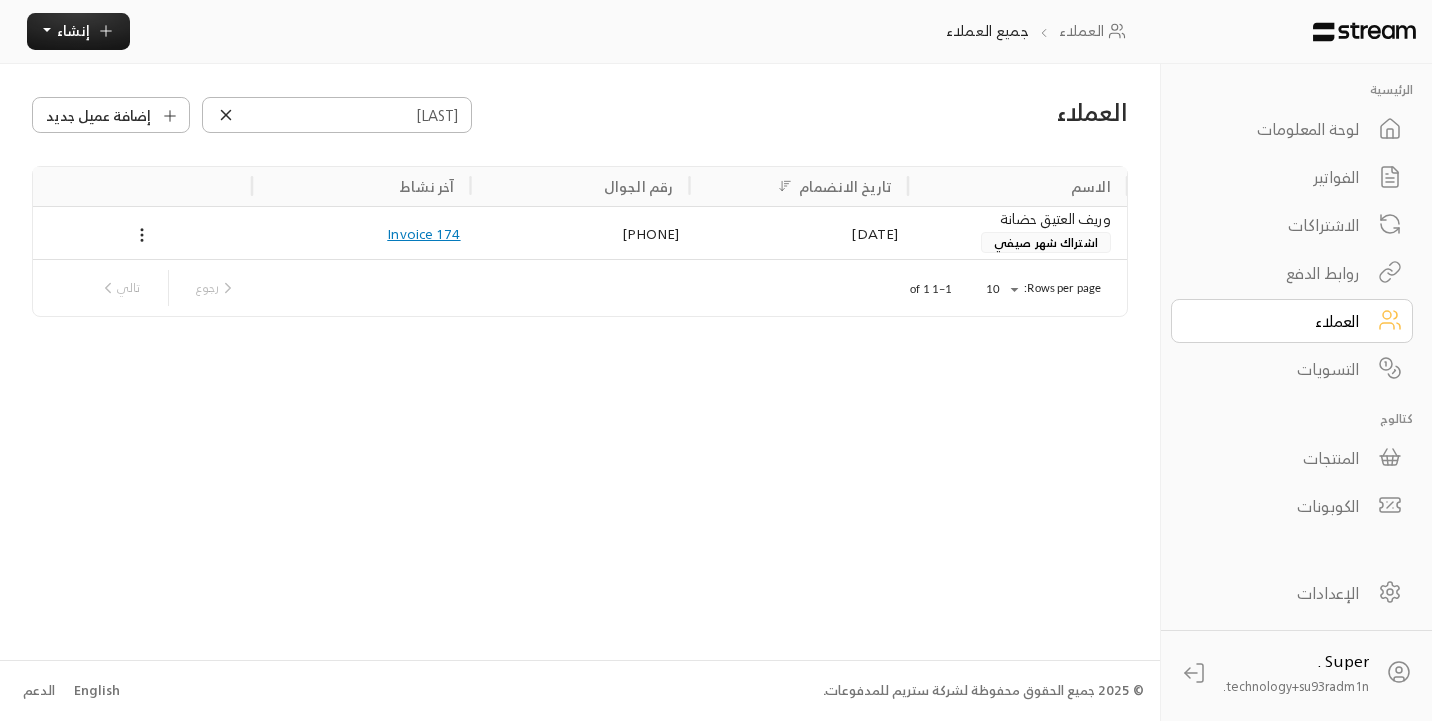 click on "[DATE]" at bounding box center (798, 233) 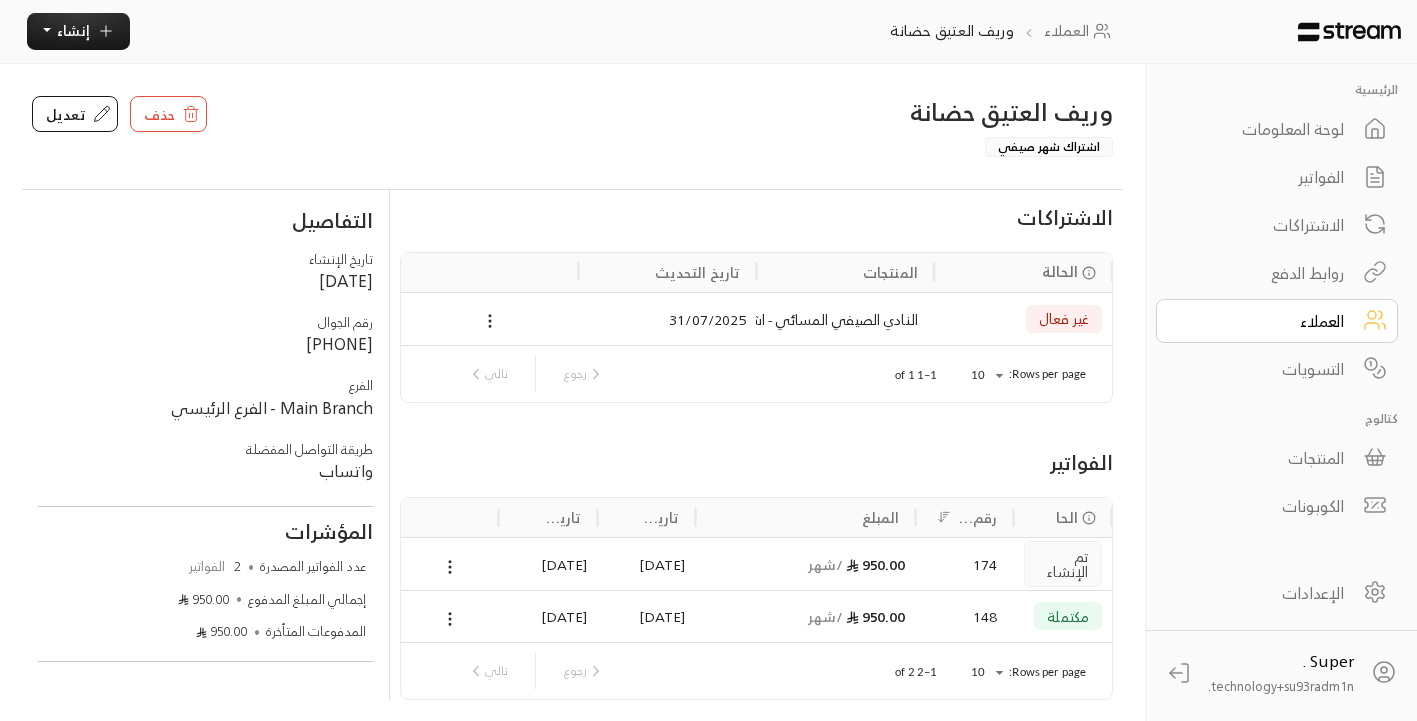 click on "العملاء" at bounding box center (1263, 321) 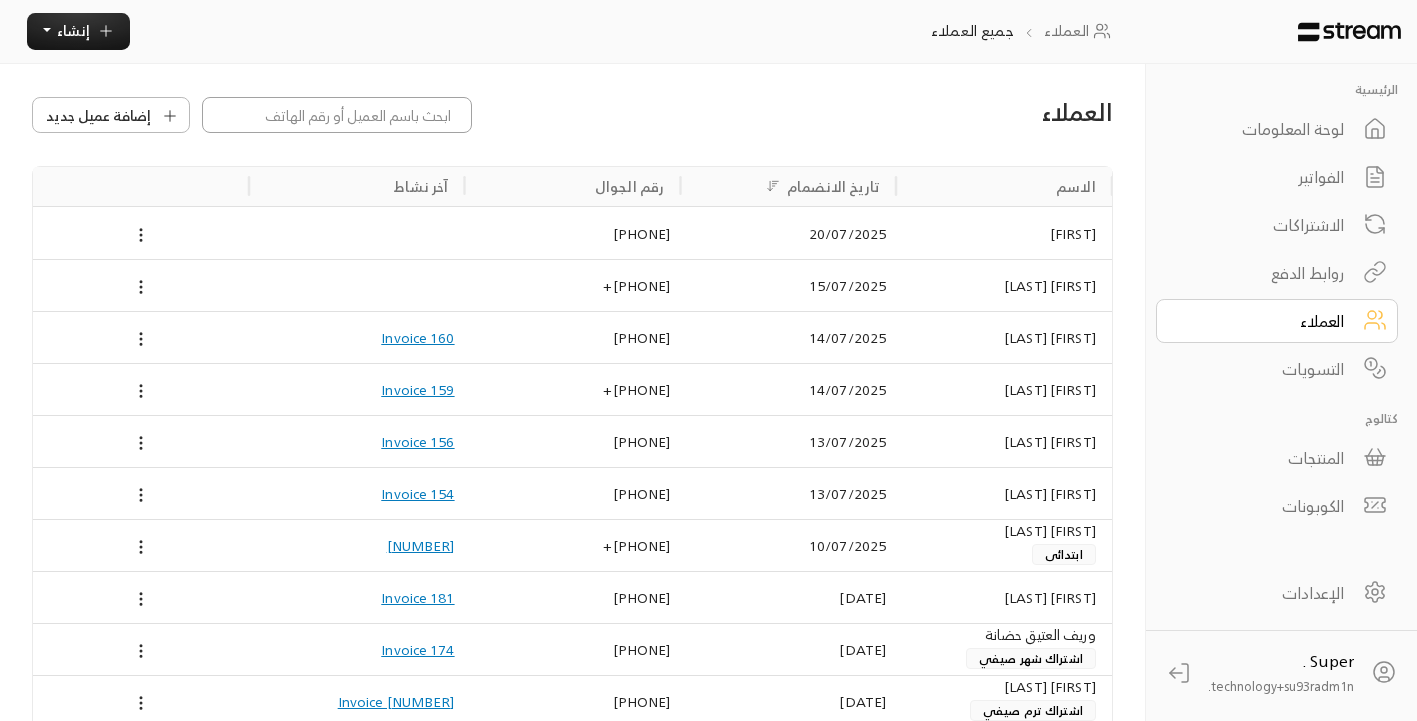click at bounding box center (337, 115) 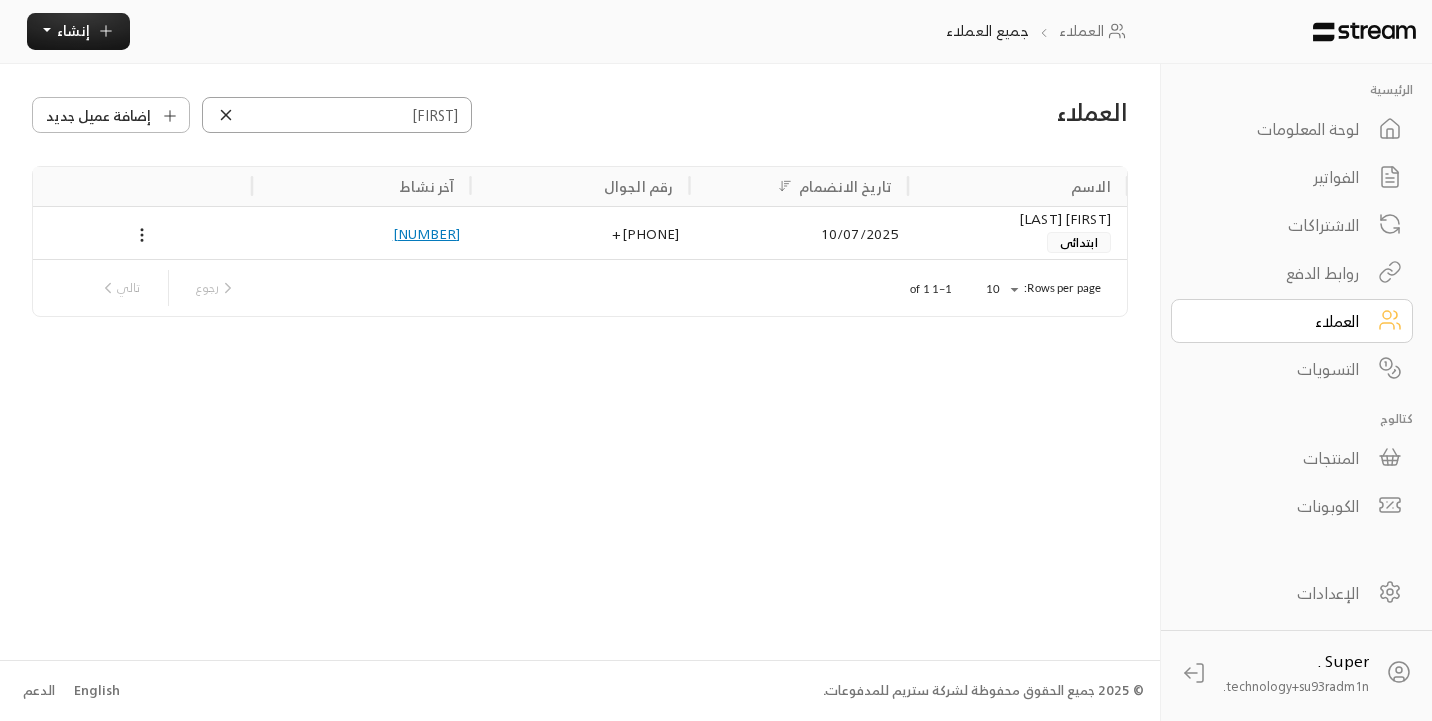 type on "[FIRST]" 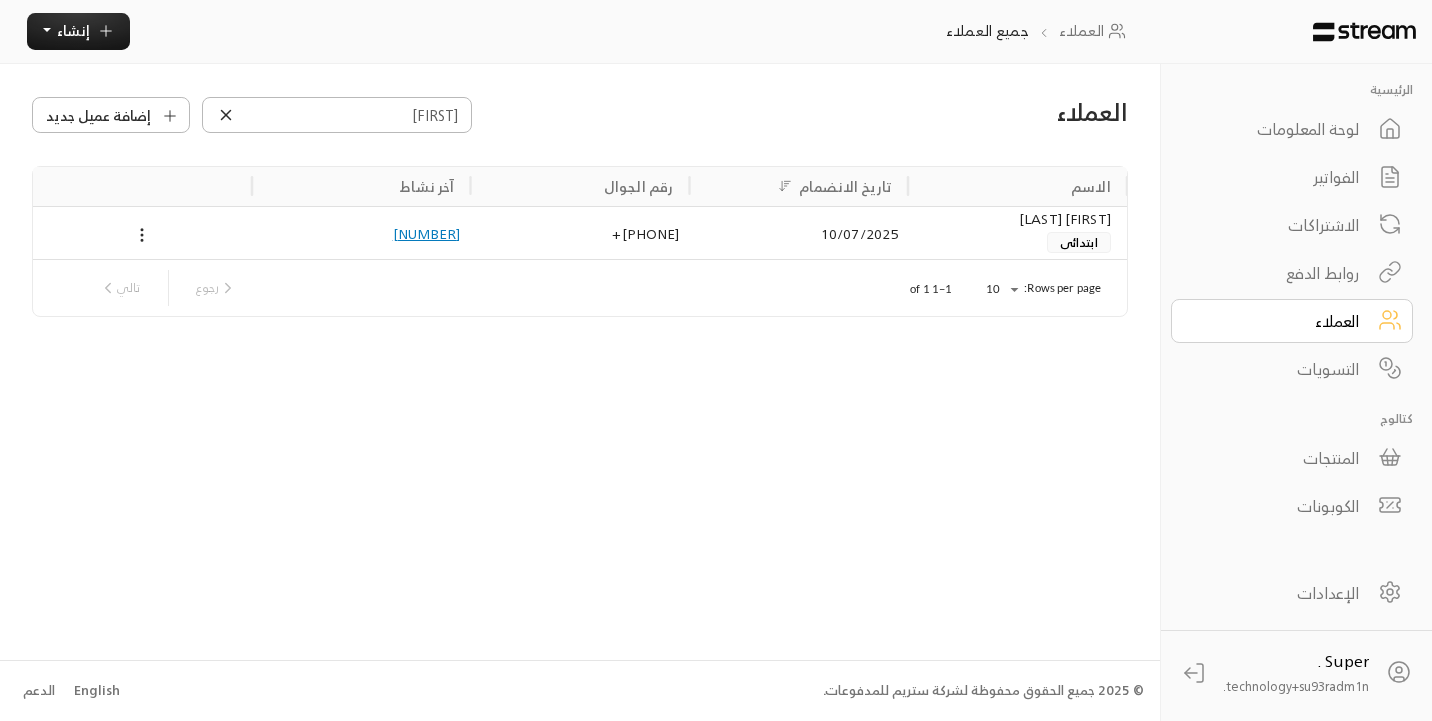 click on "[FIRST] [LAST]" at bounding box center (1017, 219) 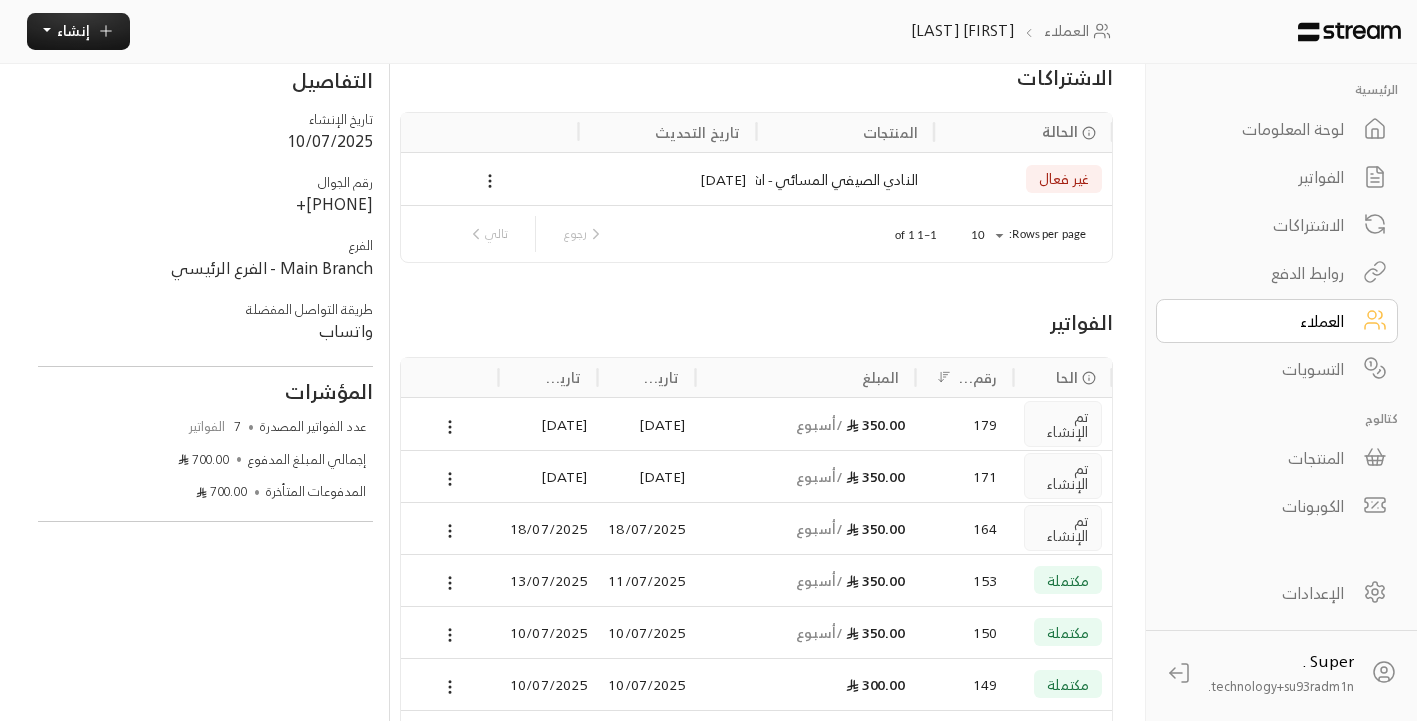 scroll, scrollTop: 141, scrollLeft: 0, axis: vertical 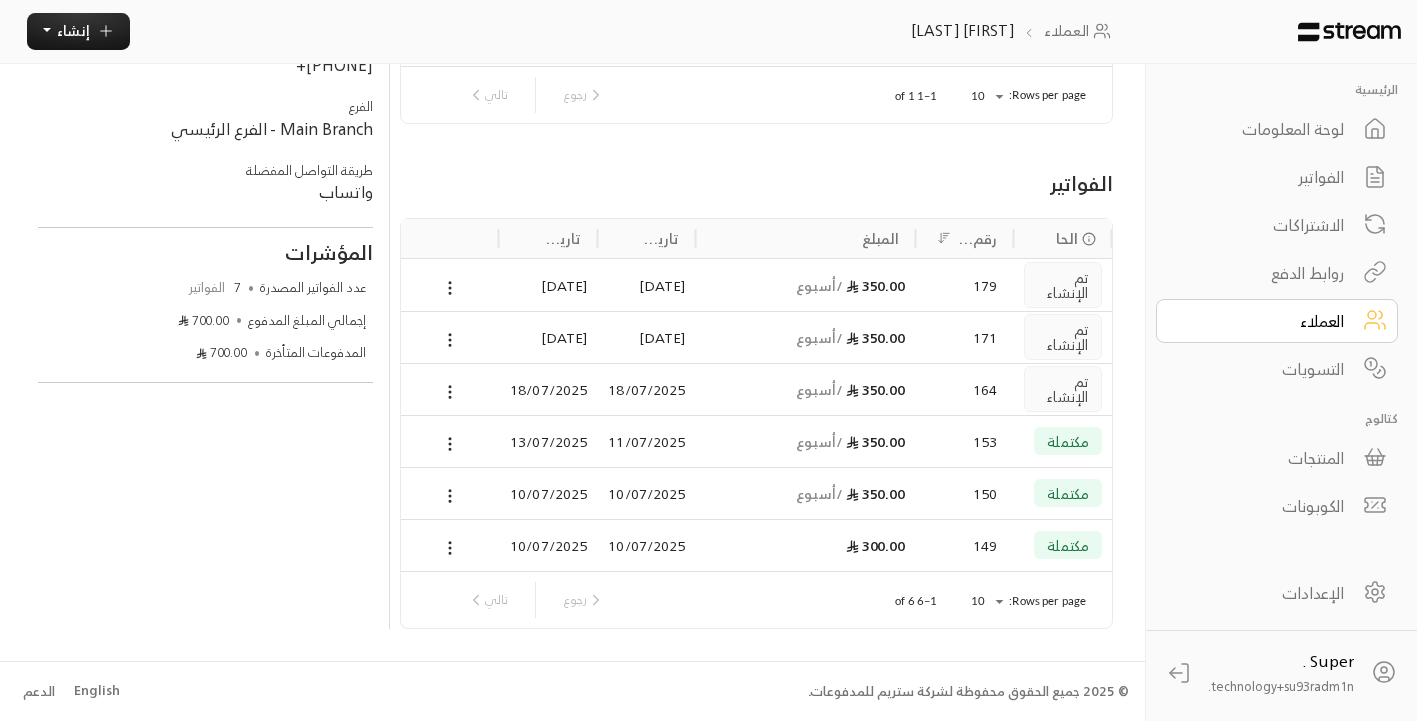 click on "350.00     / أسبوع" at bounding box center (806, 389) 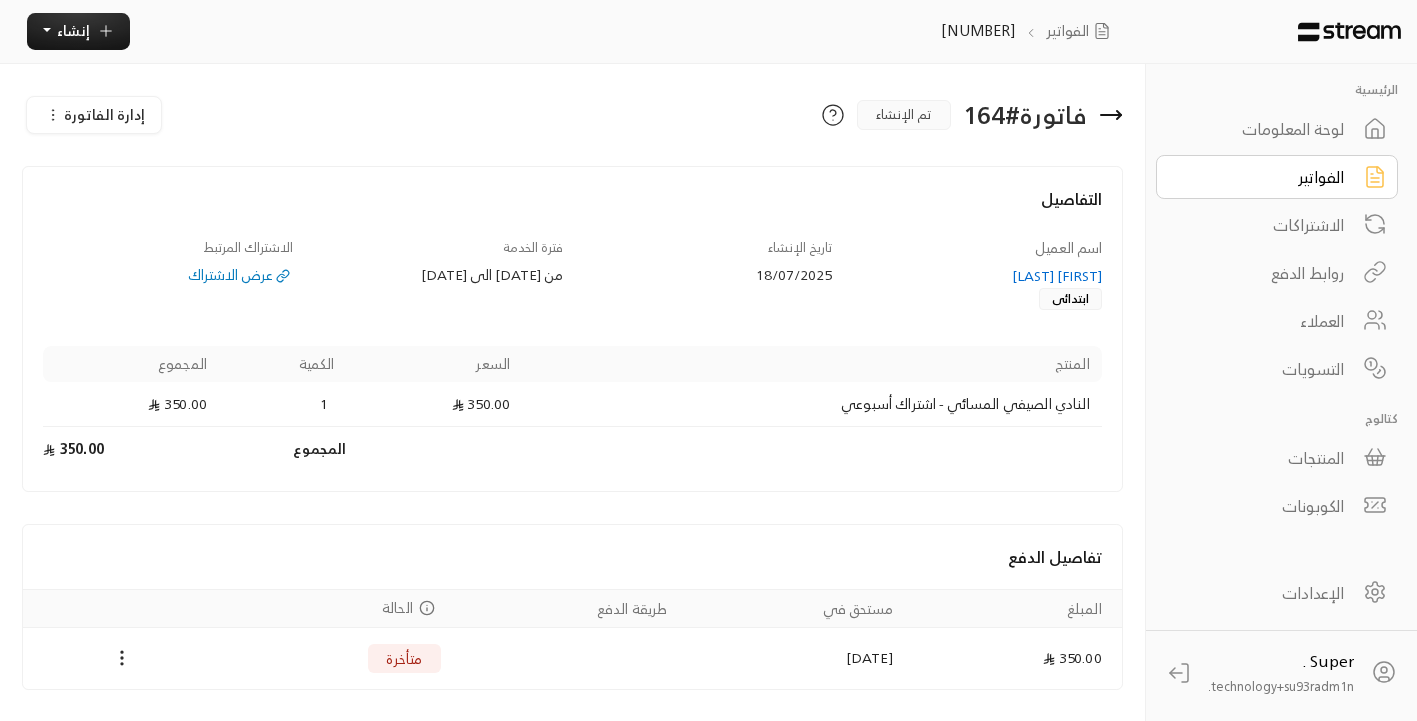click on "[FIRST] [LAST]" at bounding box center (977, 276) 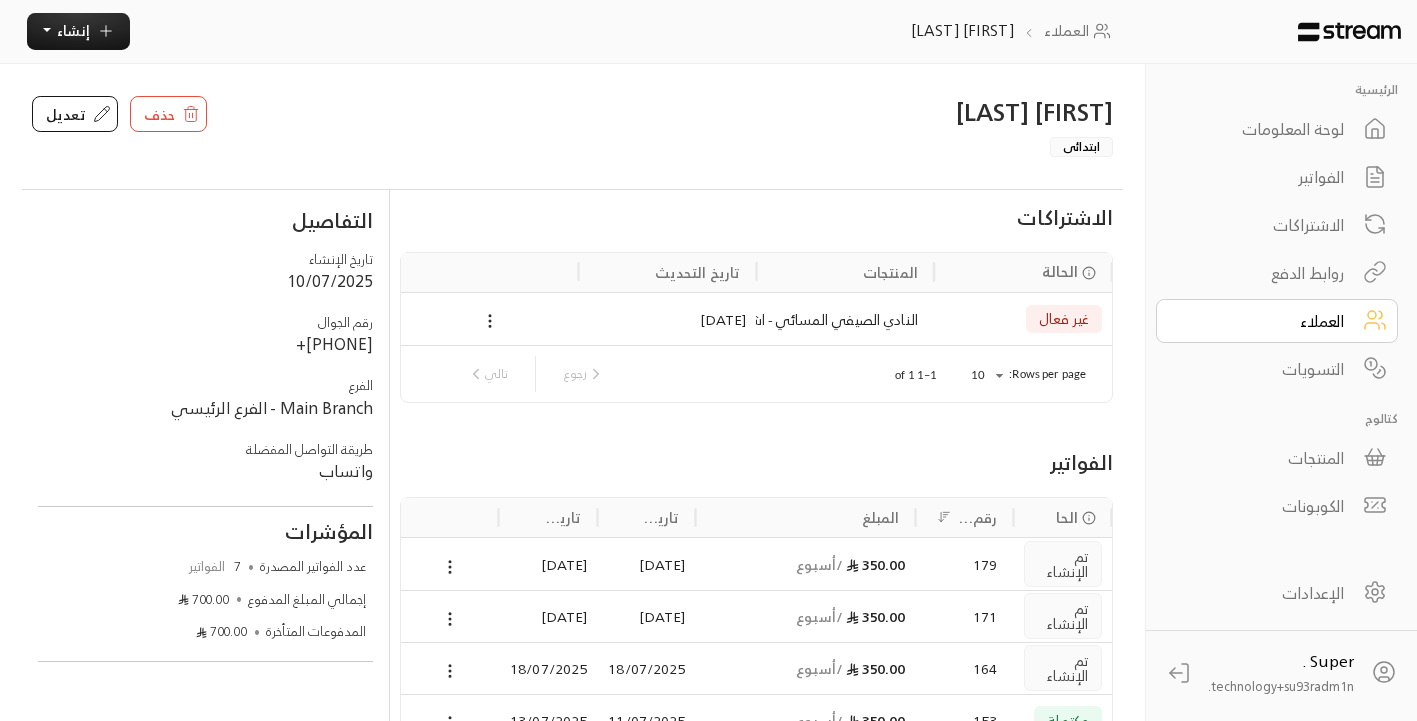 click on "350.00     / أسبوع" at bounding box center [806, 668] 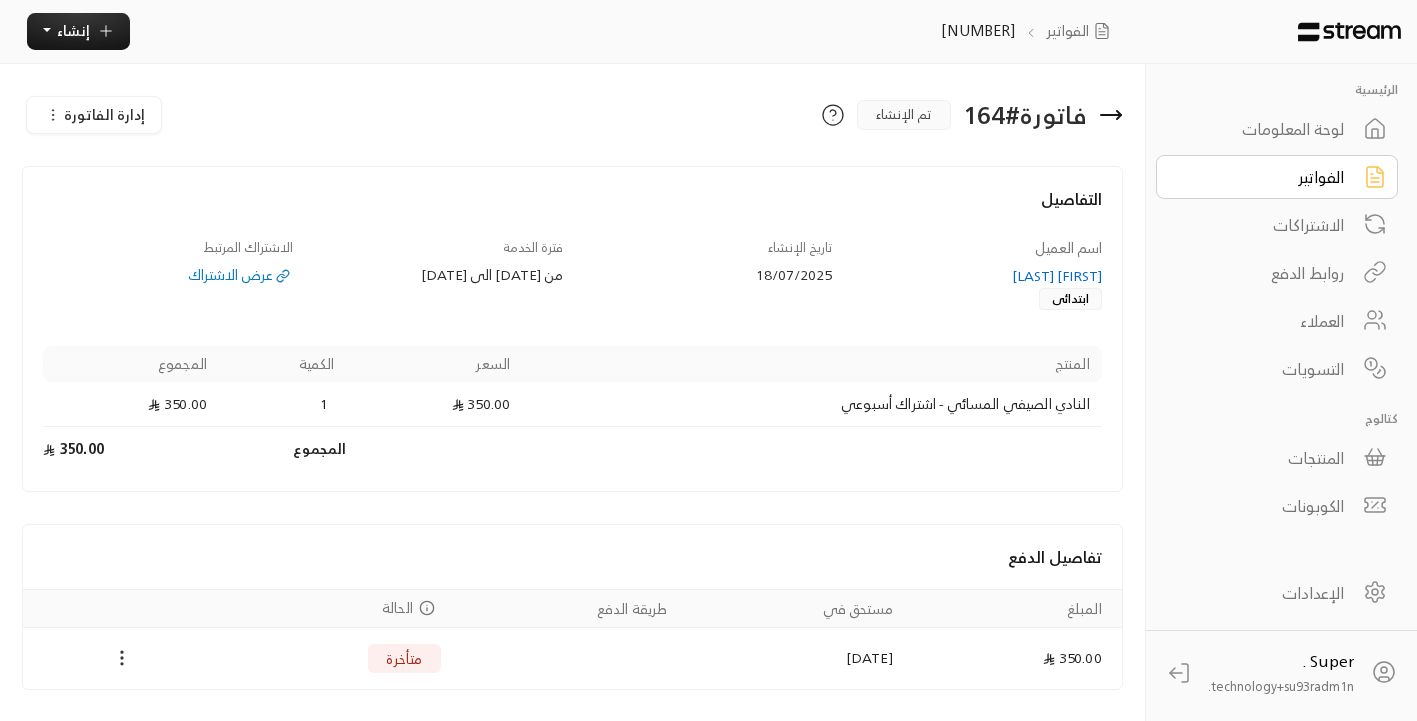 click 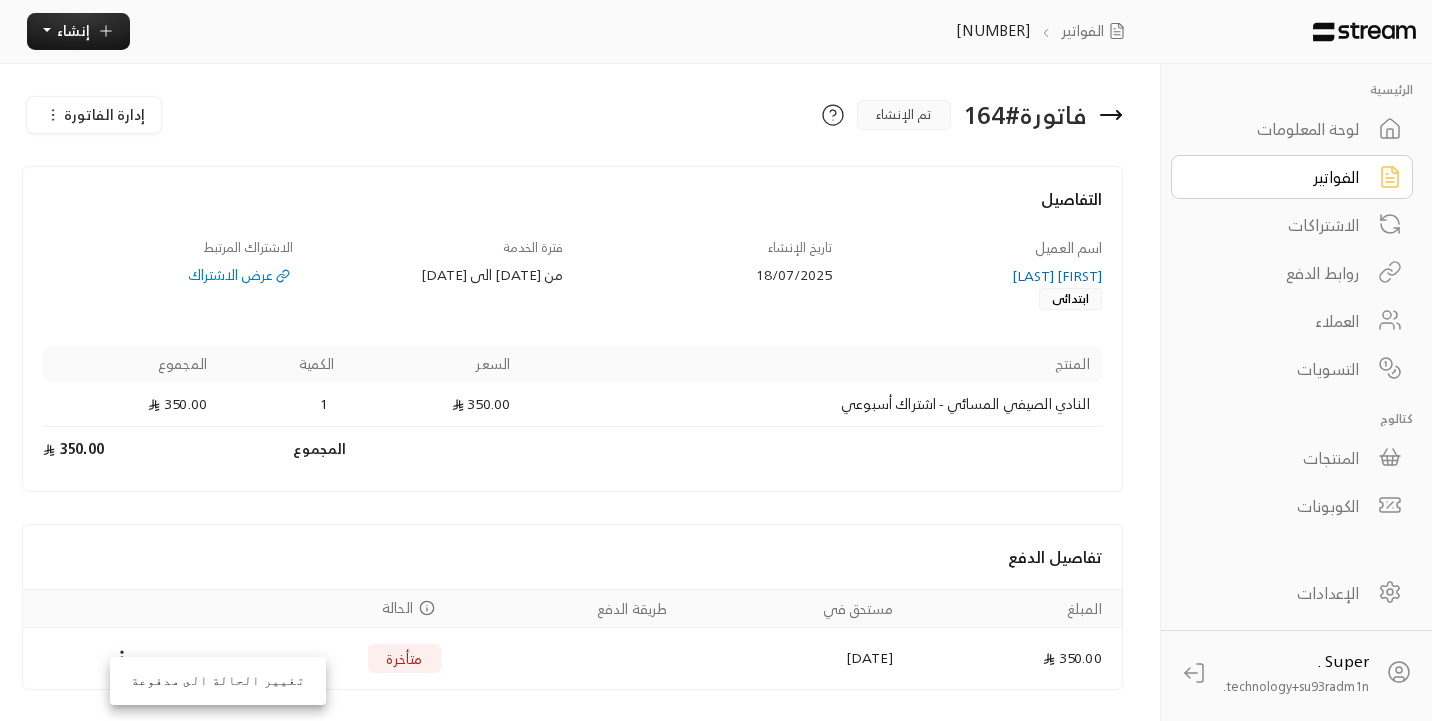 click at bounding box center [716, 360] 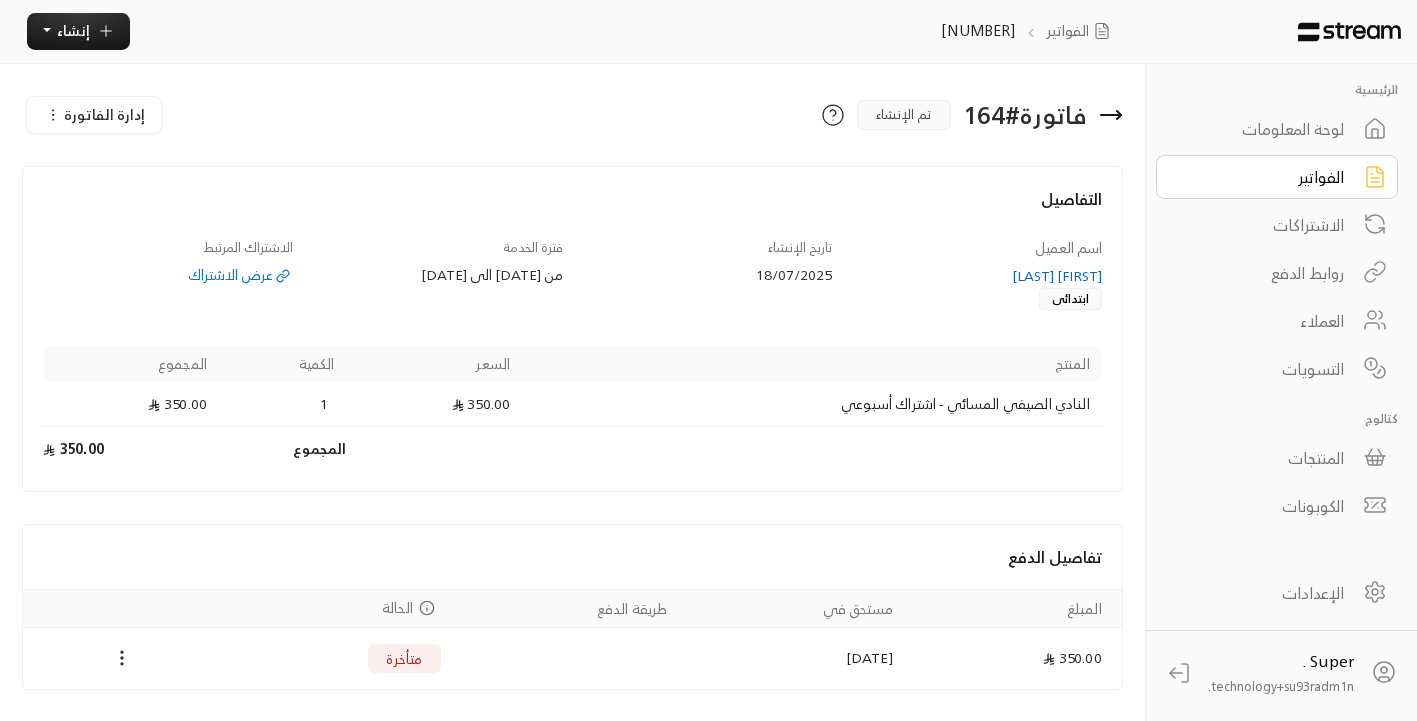 click on "[FIRST] [LAST]" at bounding box center [977, 276] 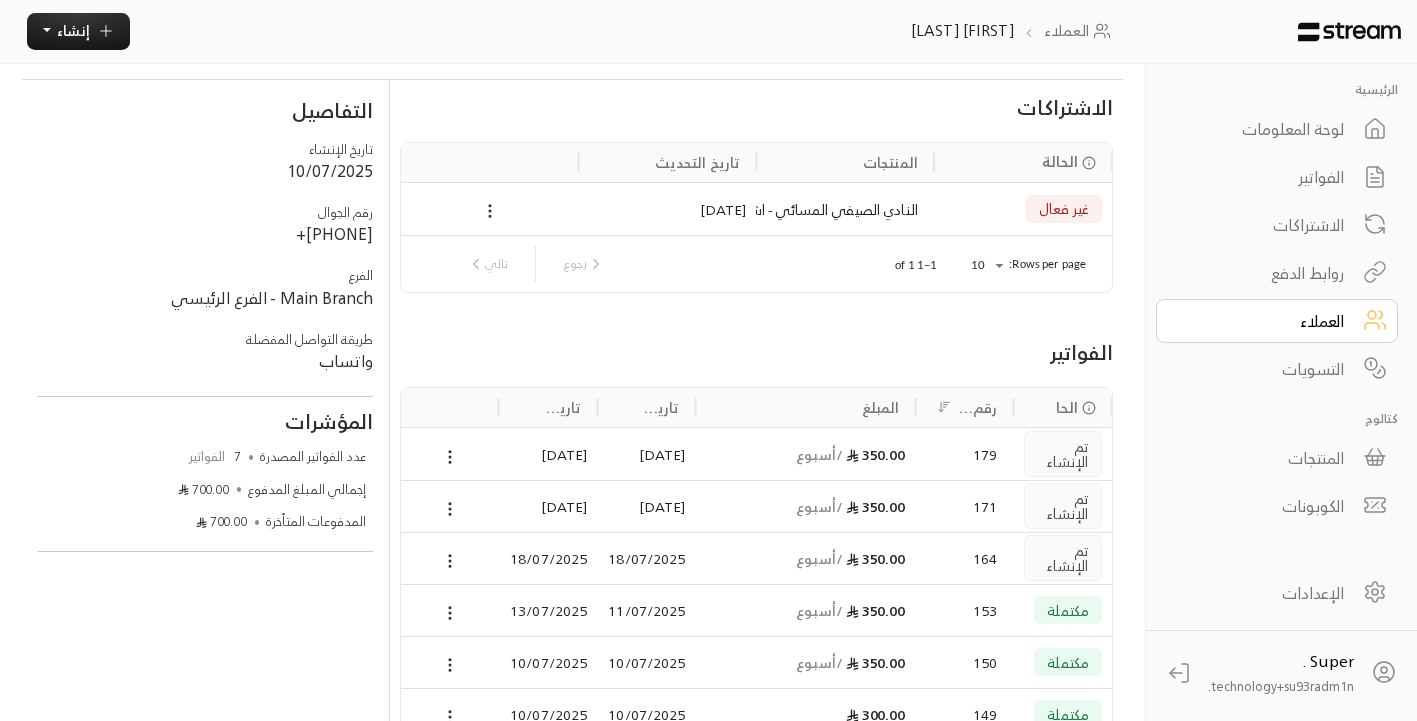 scroll, scrollTop: 111, scrollLeft: 0, axis: vertical 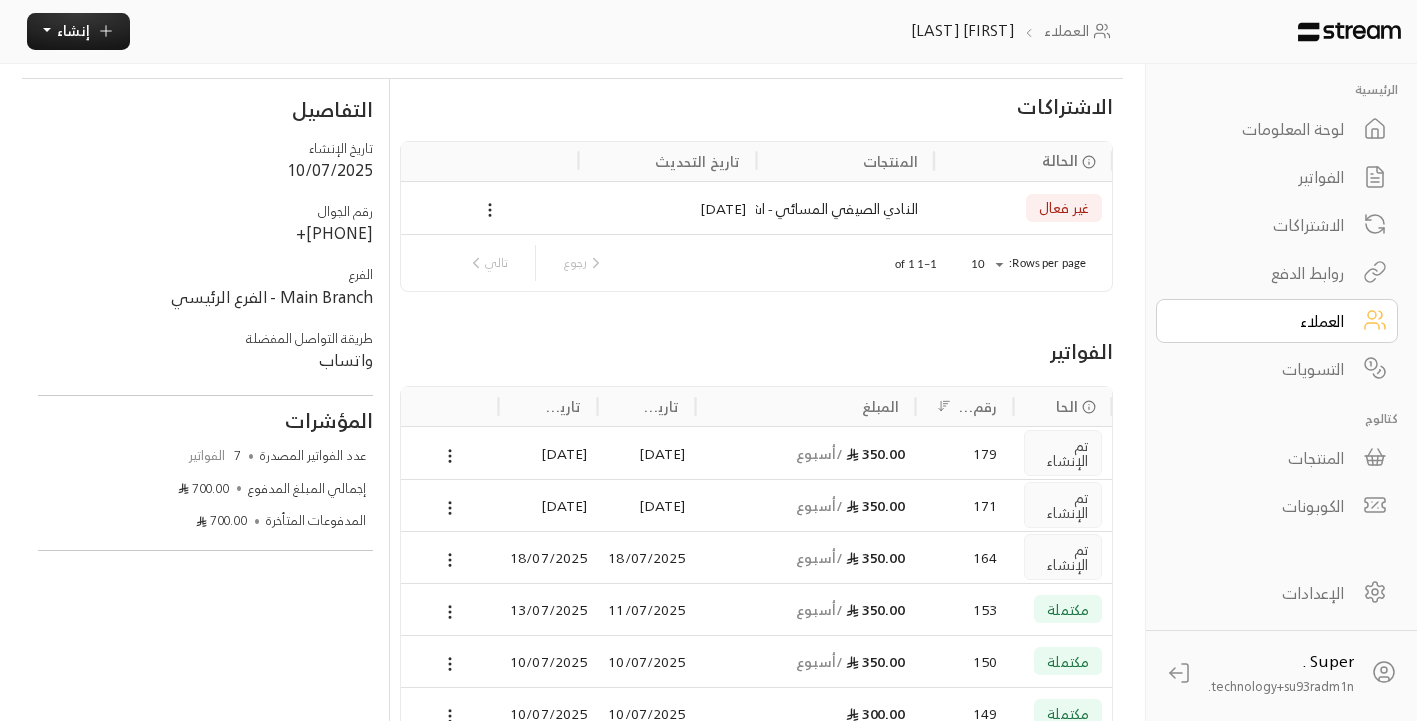 click on "11/07/2025" at bounding box center [646, 609] 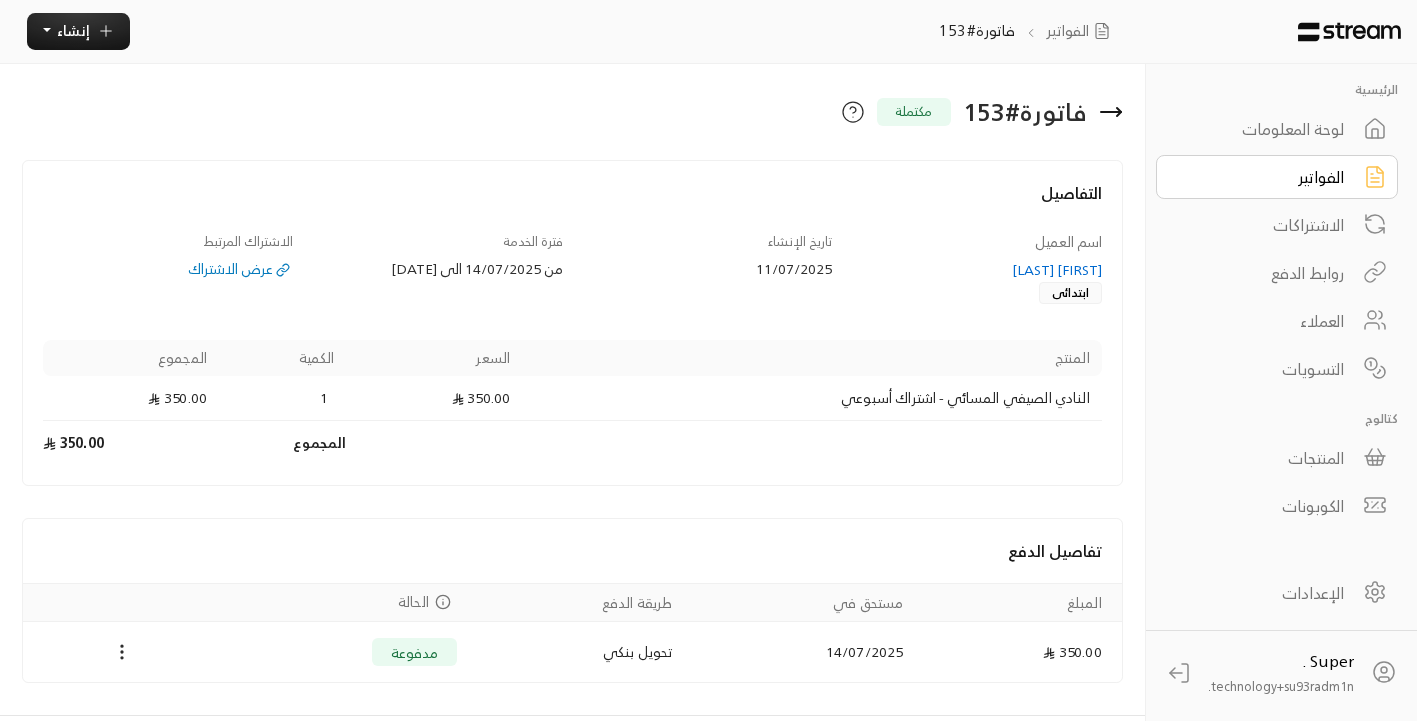 click on "العملاء" at bounding box center [1263, 321] 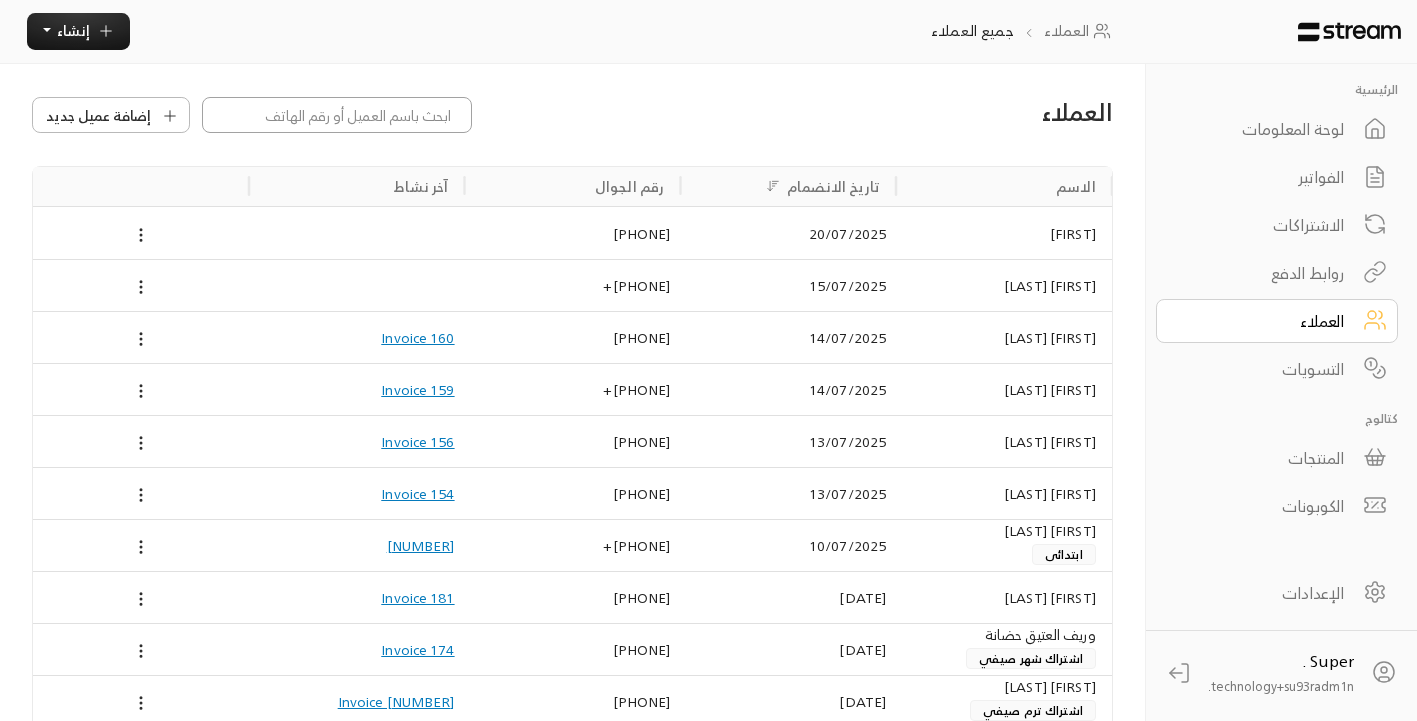 click at bounding box center [337, 115] 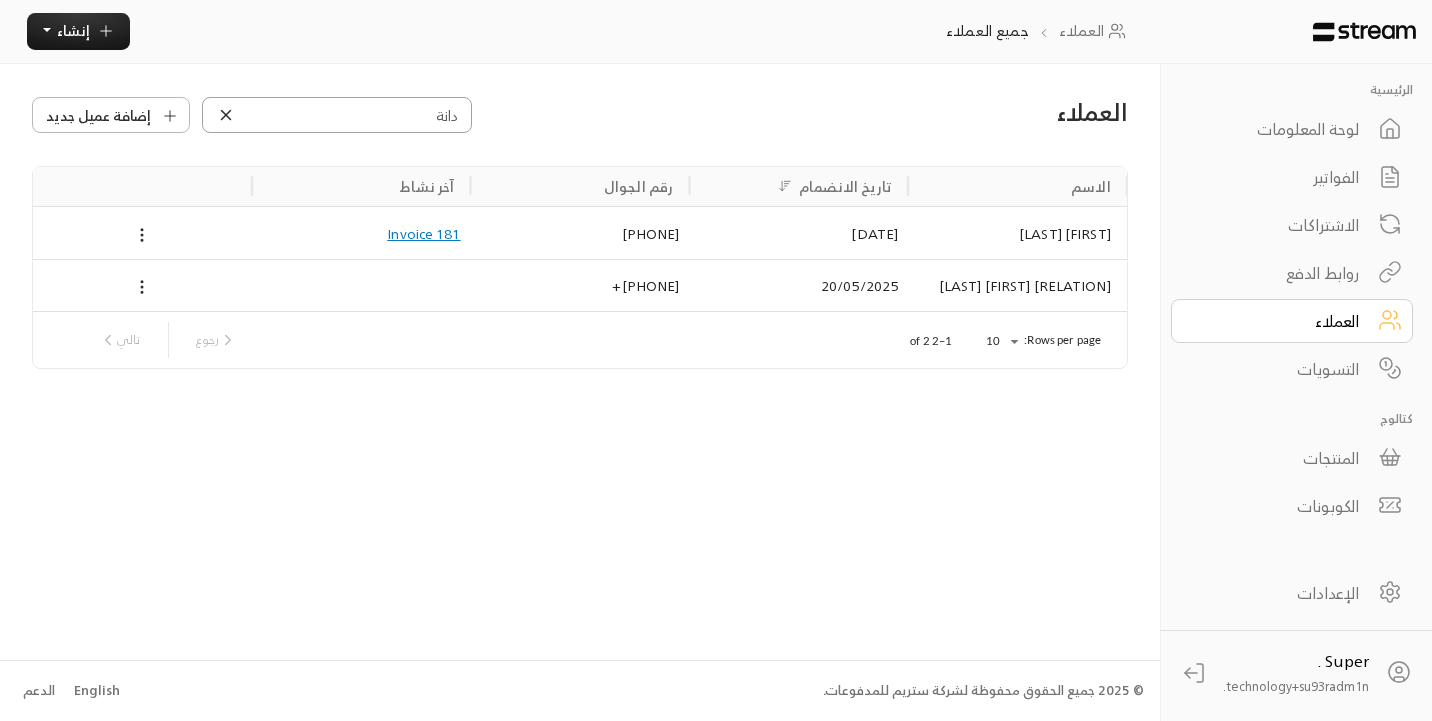 type on "دانة" 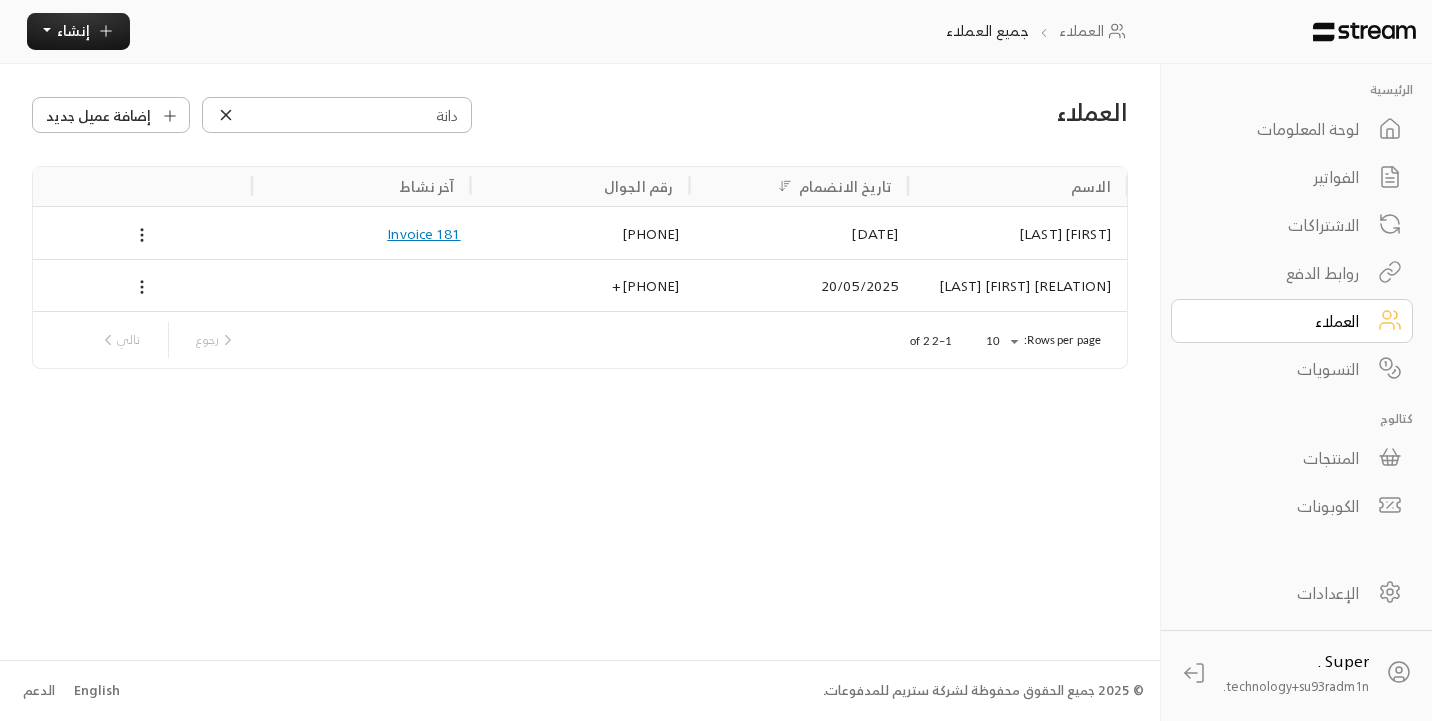 click on "[DATE]" at bounding box center (798, 233) 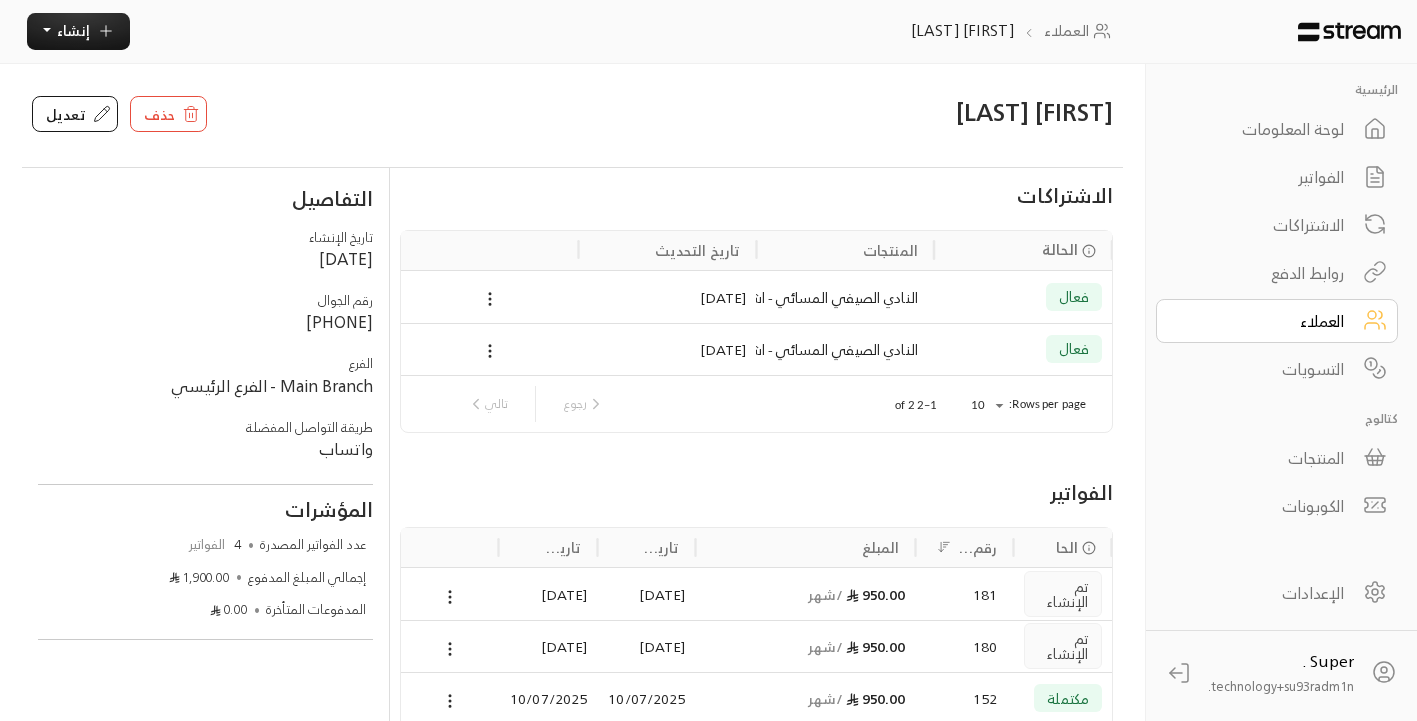 click on "180" at bounding box center [965, 646] 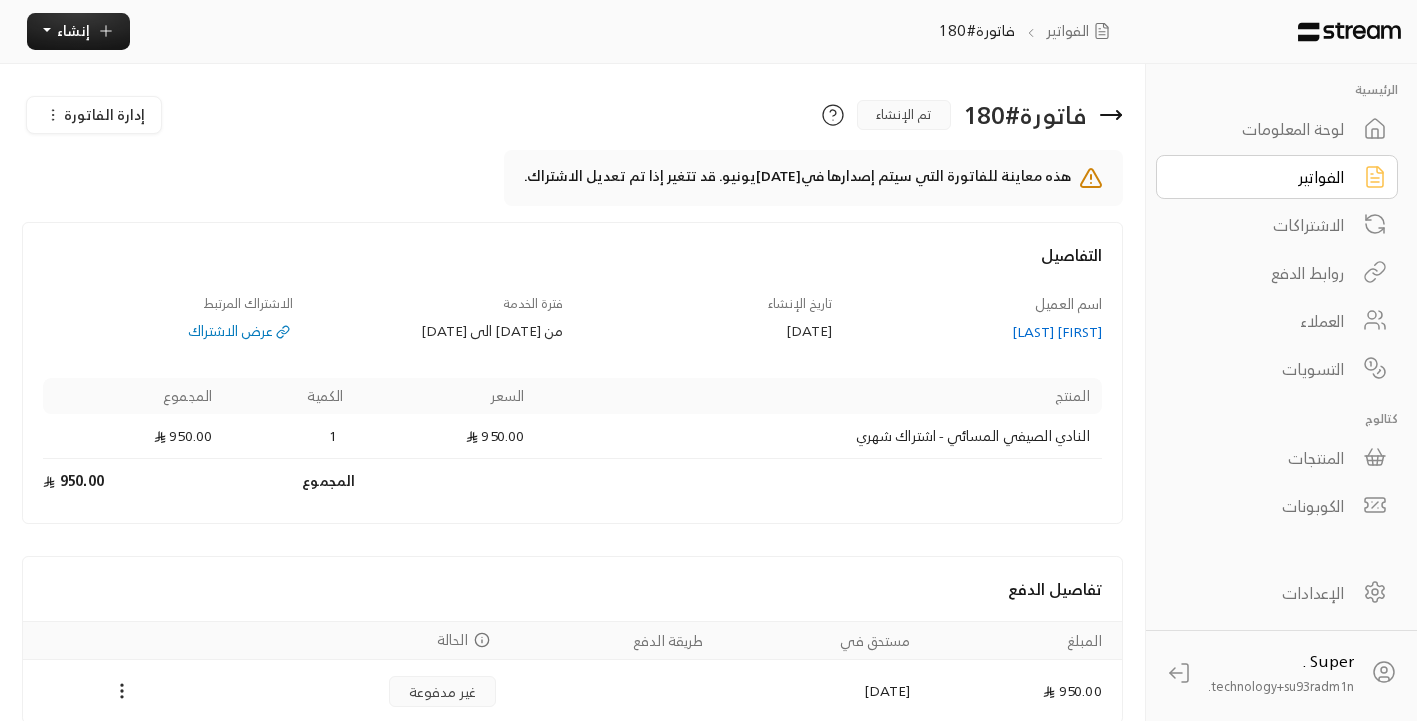 click on "[FIRST] [LAST]" at bounding box center [977, 332] 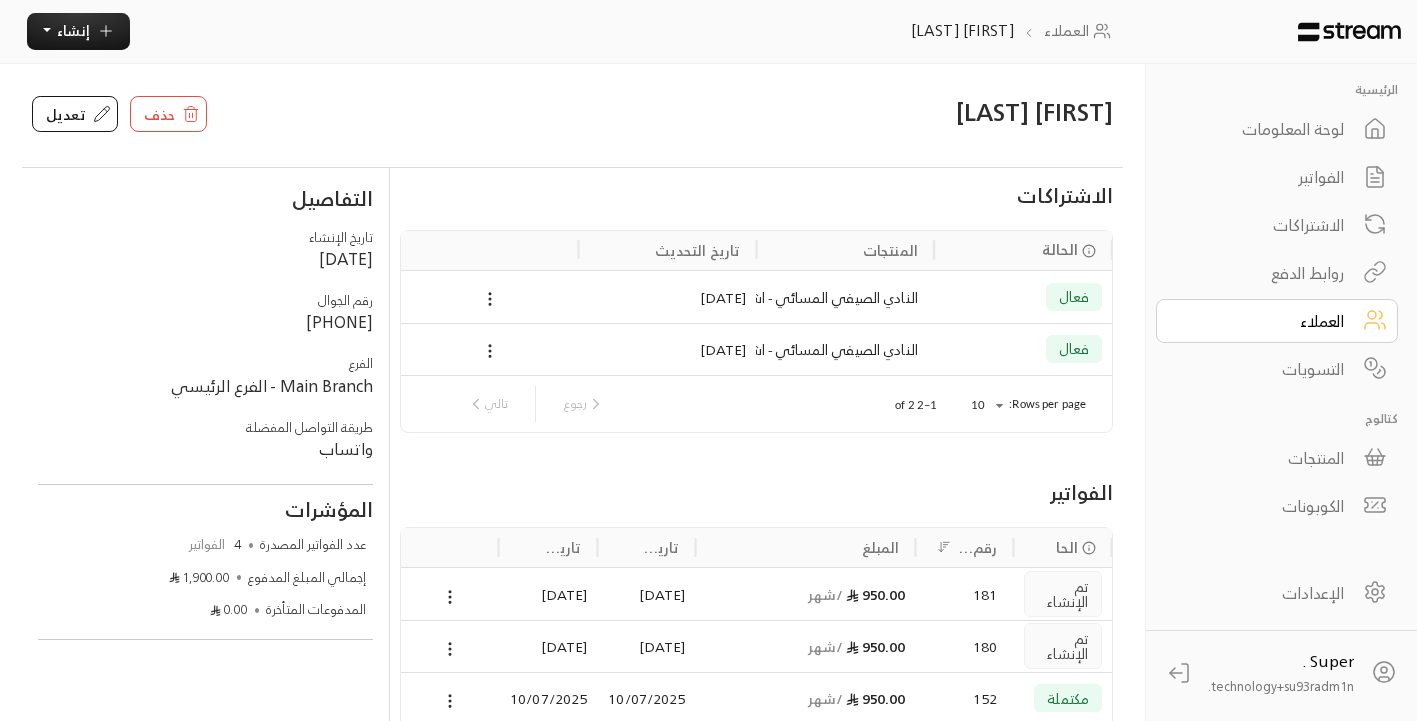click on "950.00     / شهر" at bounding box center [806, 646] 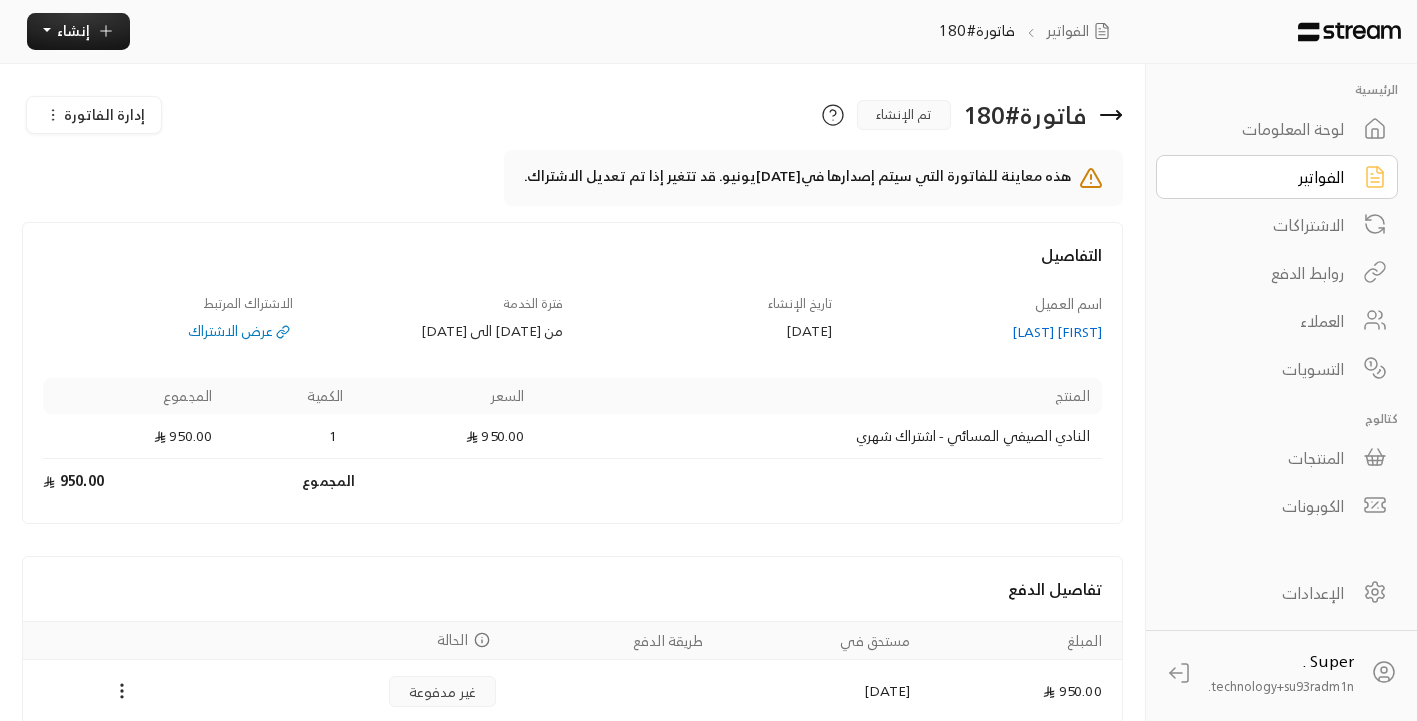 click on "[FIRST] [LAST]" at bounding box center [977, 332] 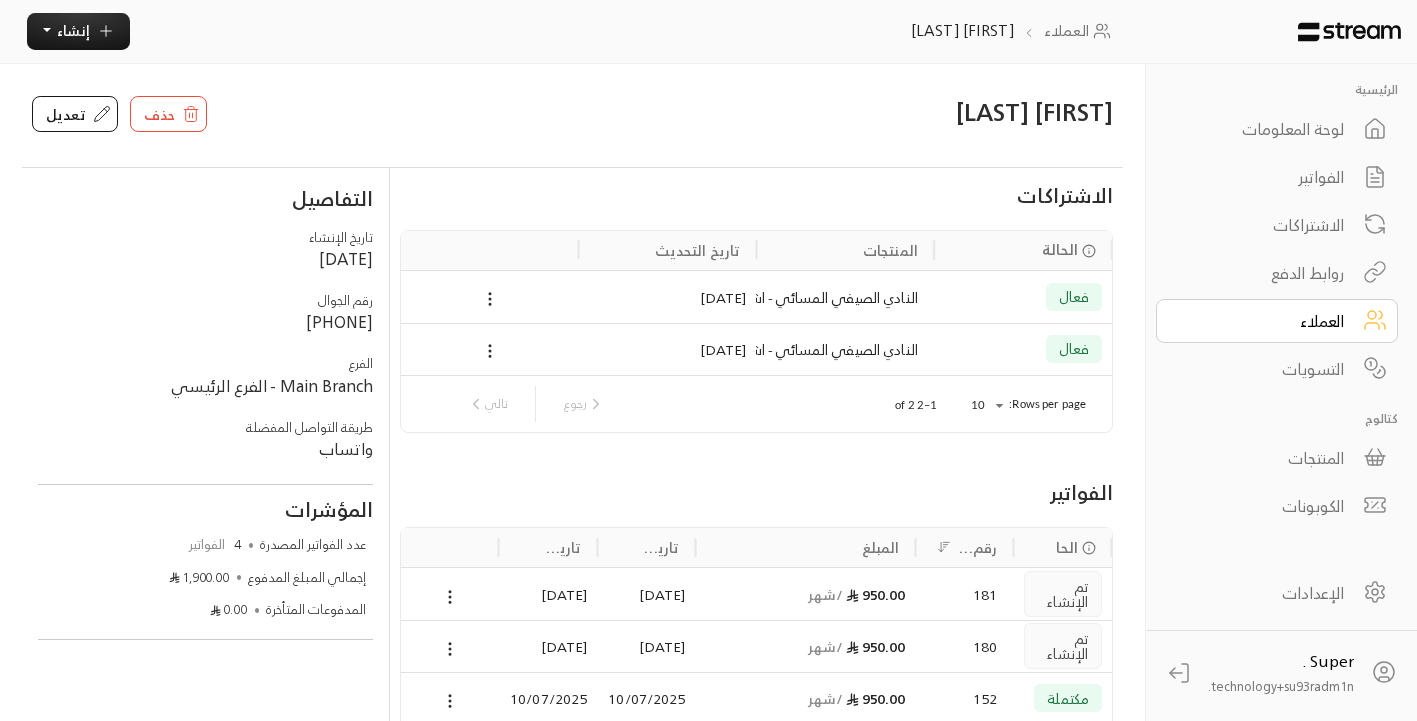 click on "180" at bounding box center (965, 646) 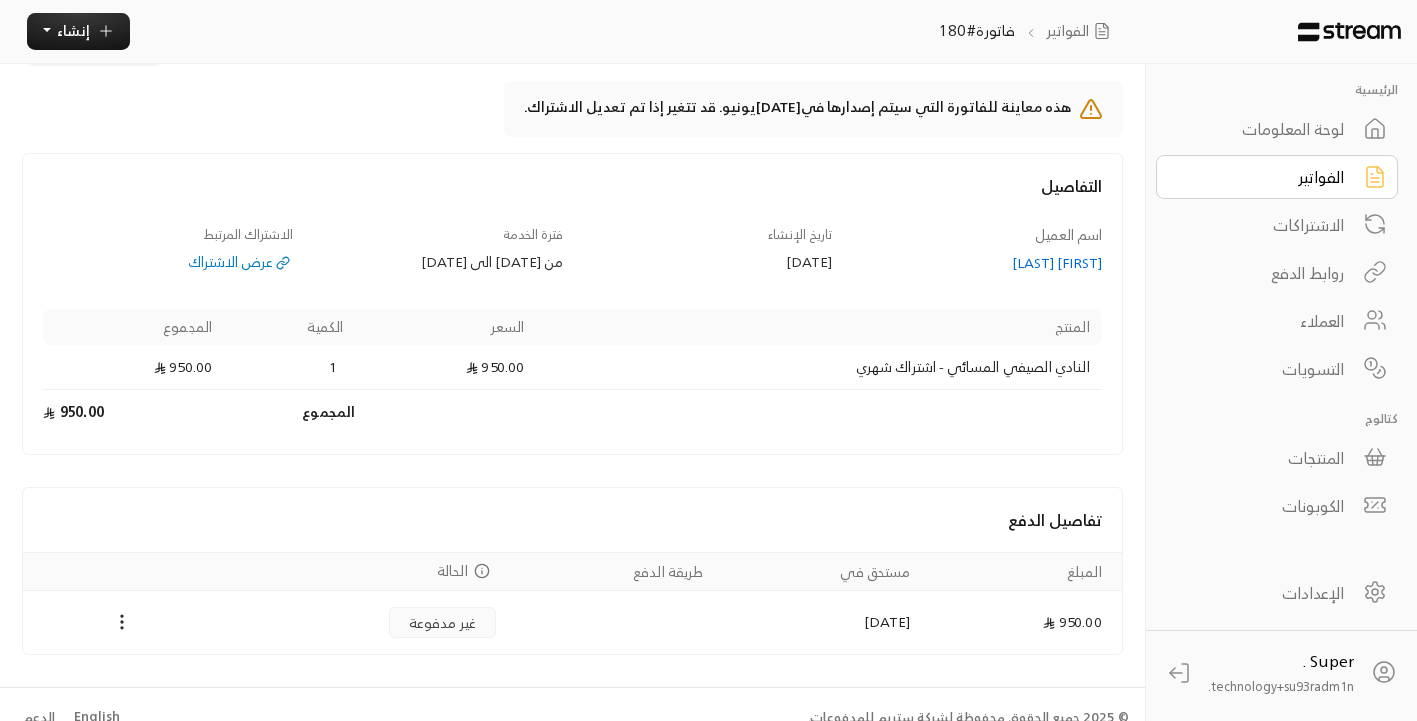 scroll, scrollTop: 96, scrollLeft: 0, axis: vertical 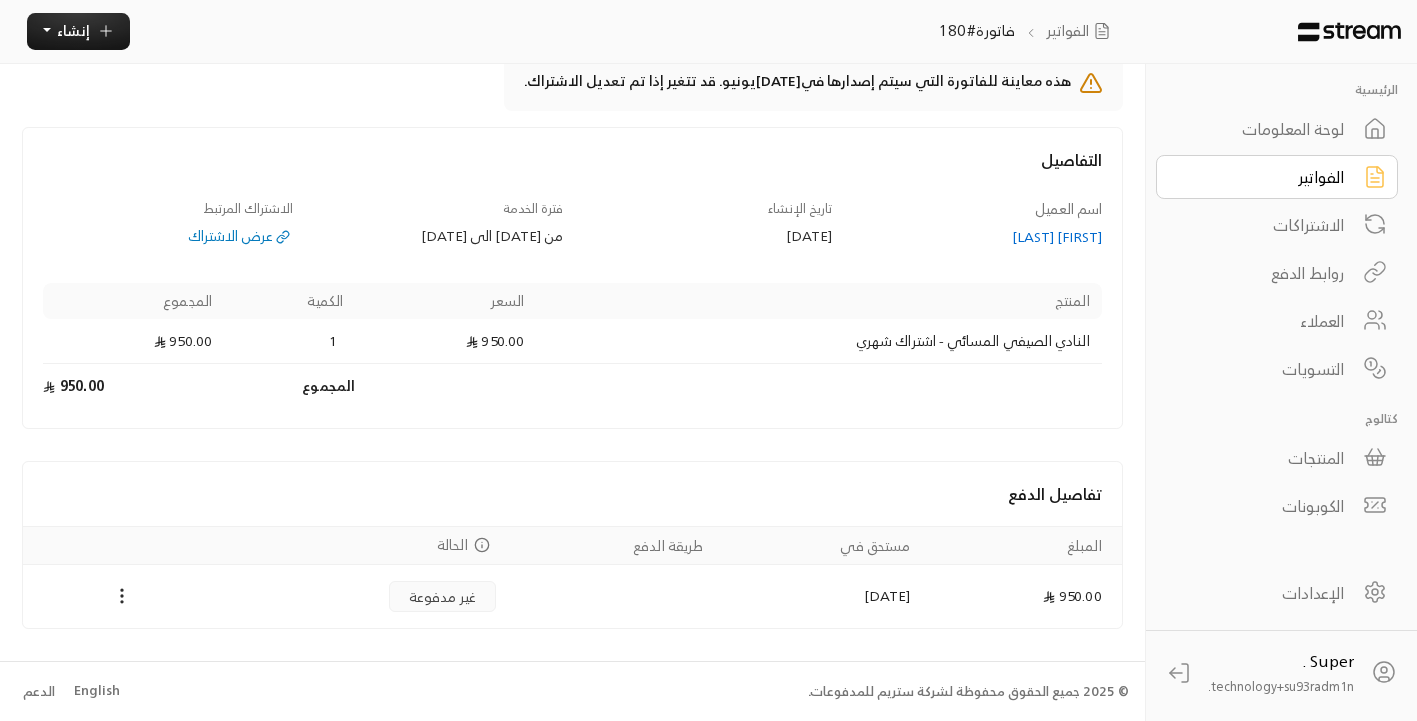 click on "الفواتير" at bounding box center (1263, 177) 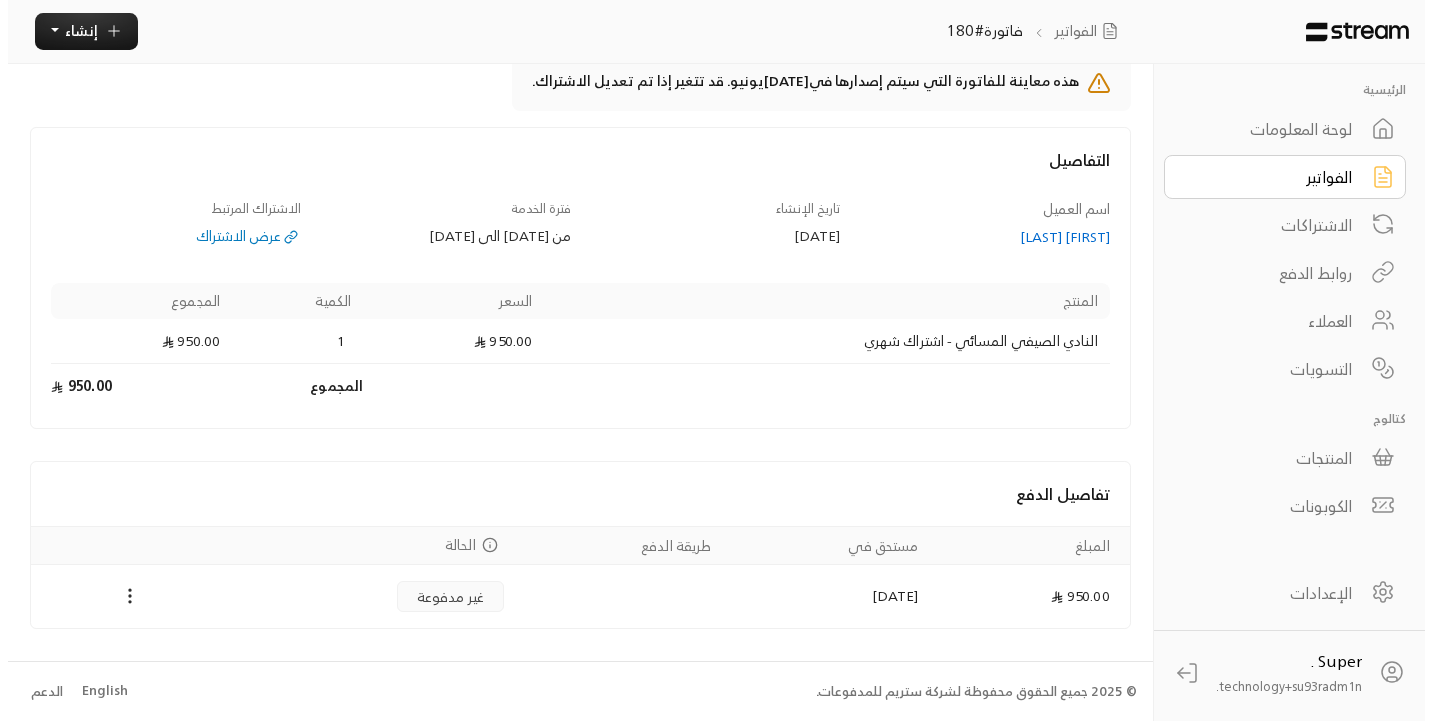scroll, scrollTop: 0, scrollLeft: 0, axis: both 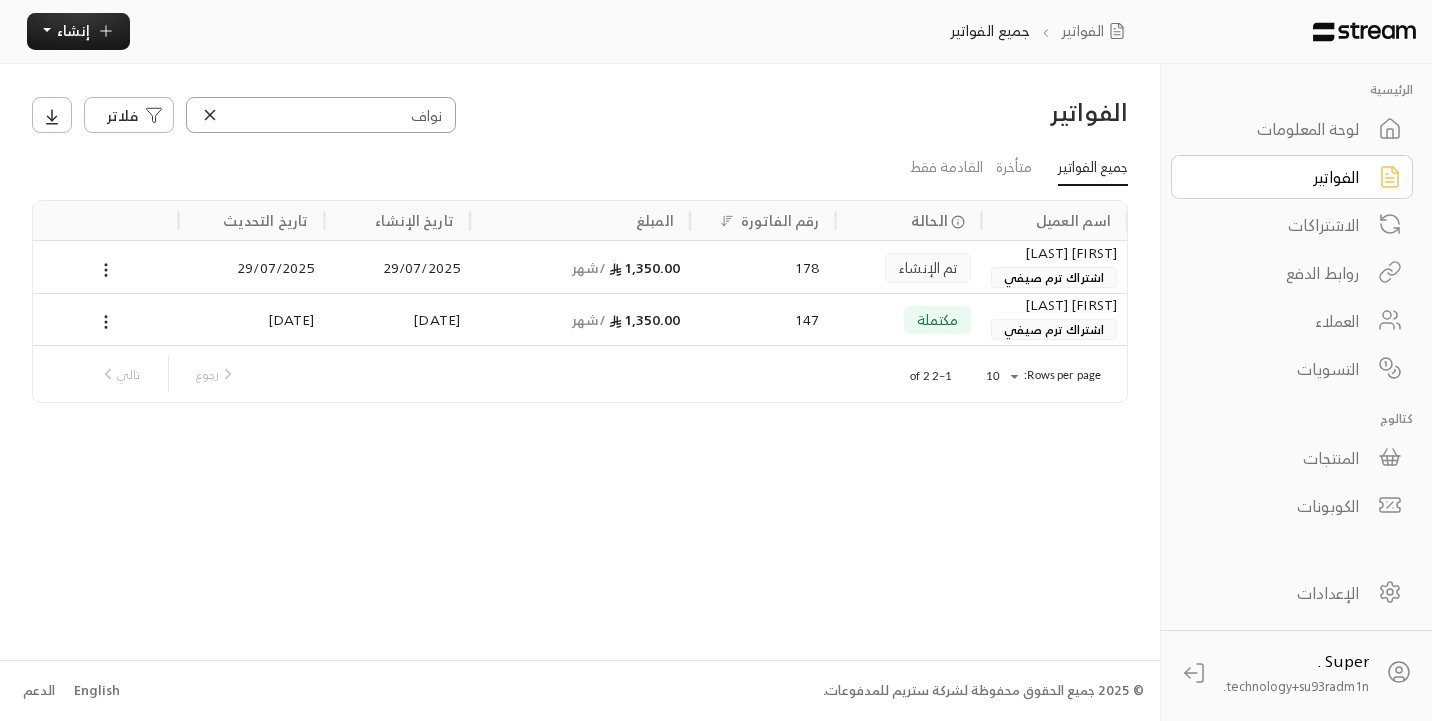 click on "نواف" at bounding box center (321, 115) 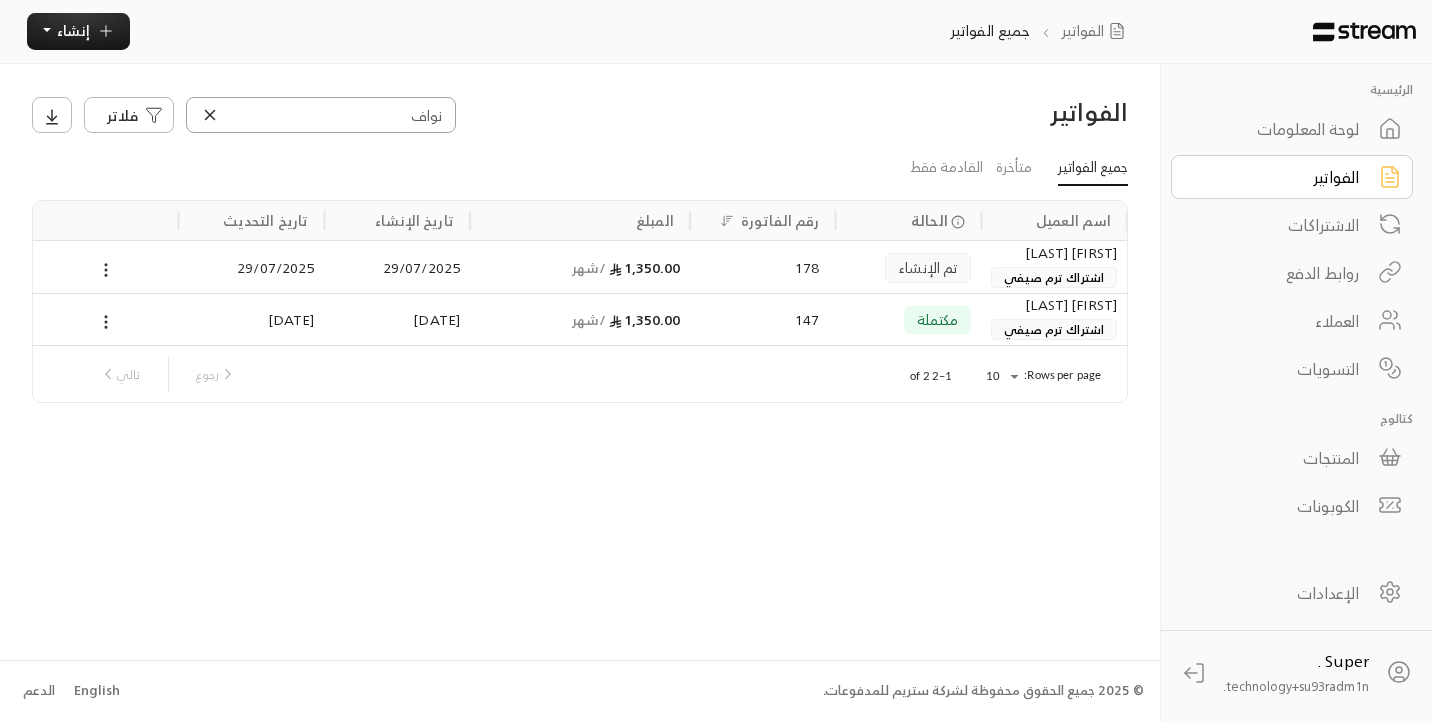 click on "نواف" at bounding box center [321, 115] 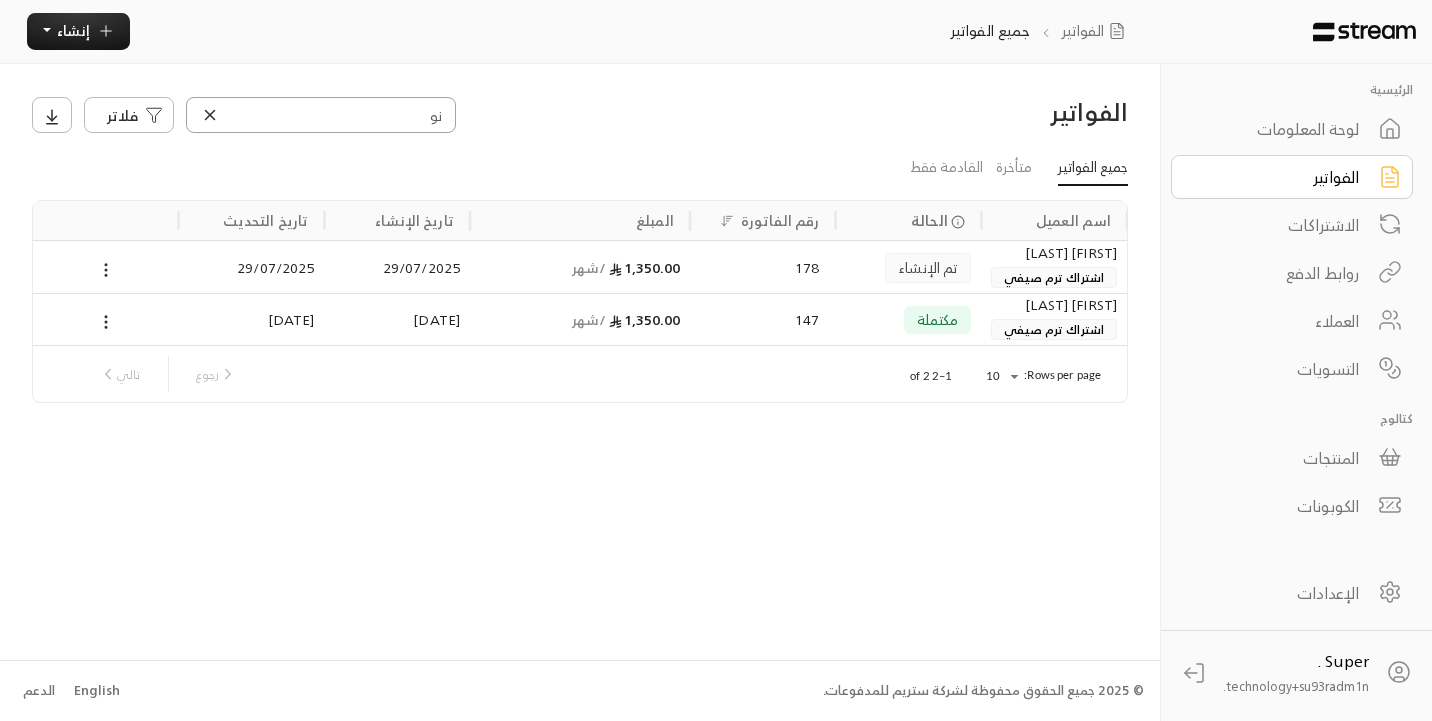 type on "ن" 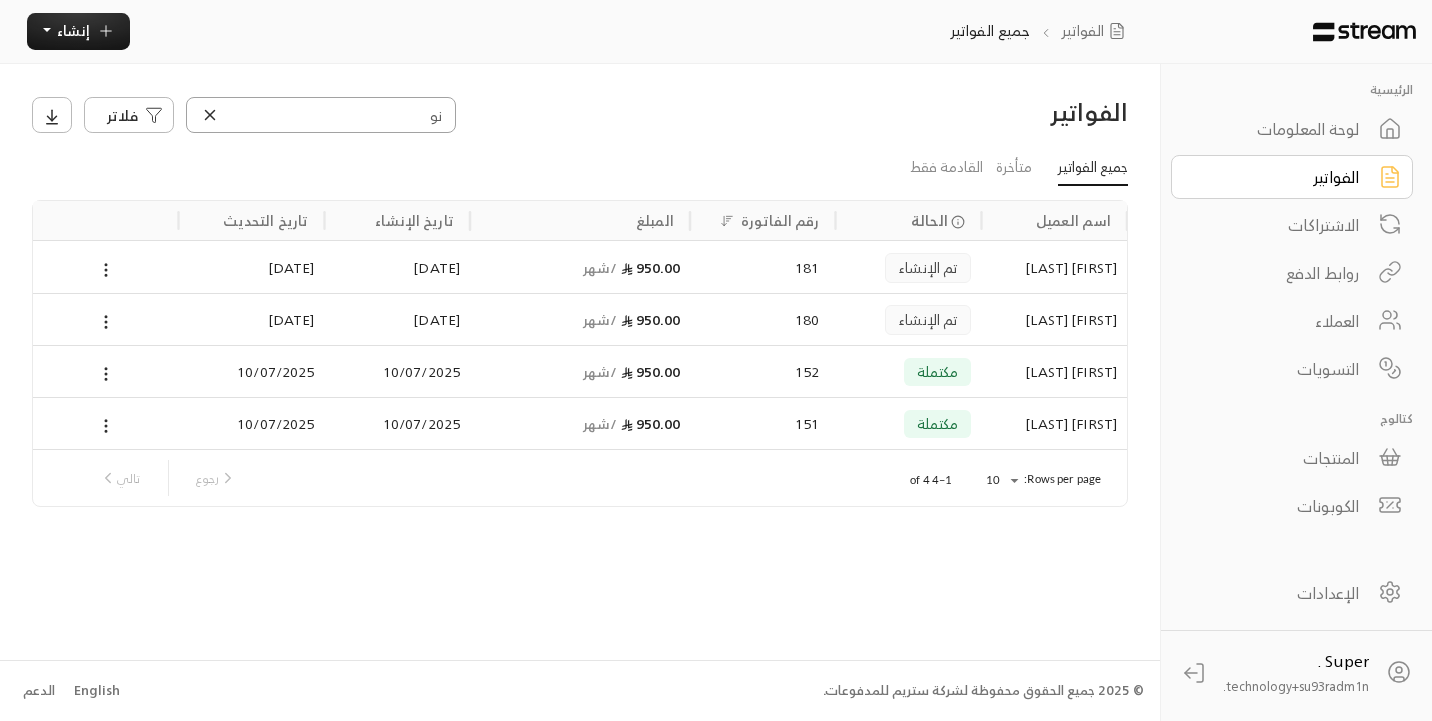 type on "ن" 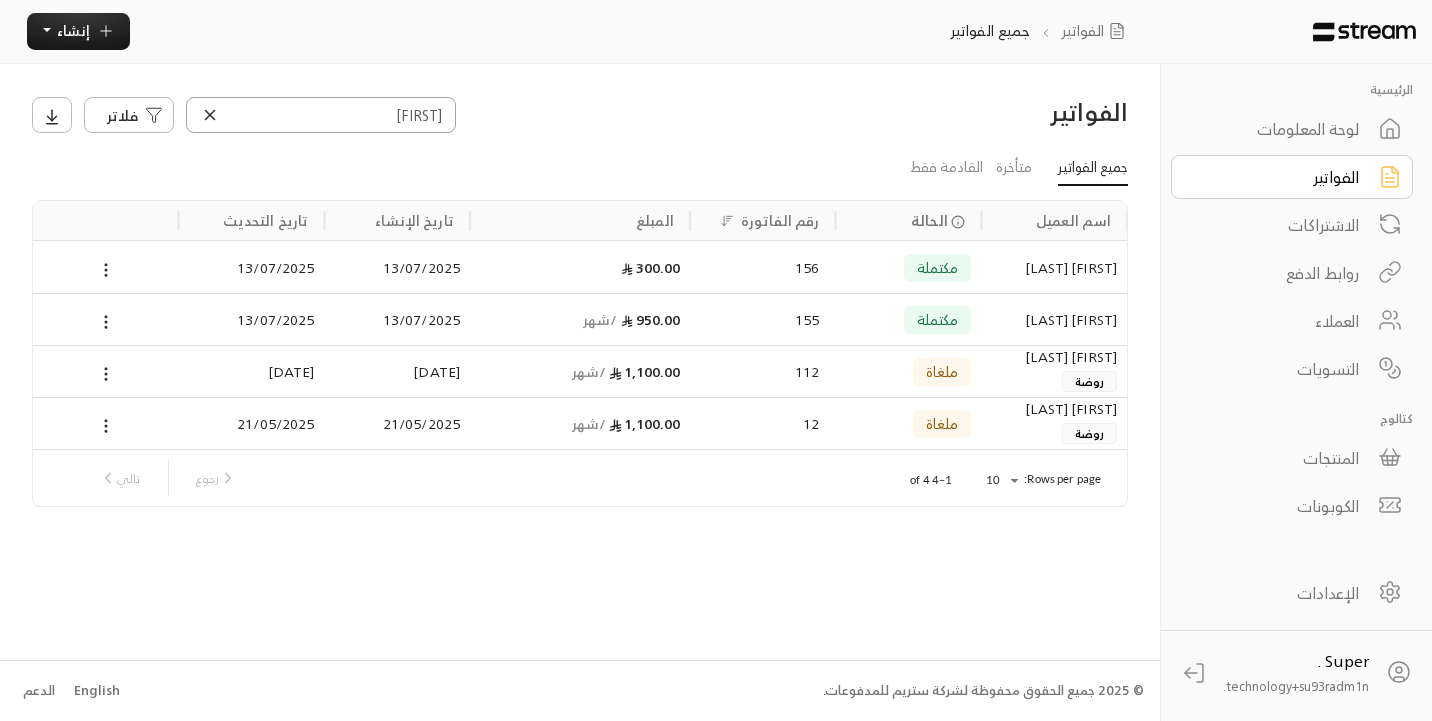 type on "[FIRST]" 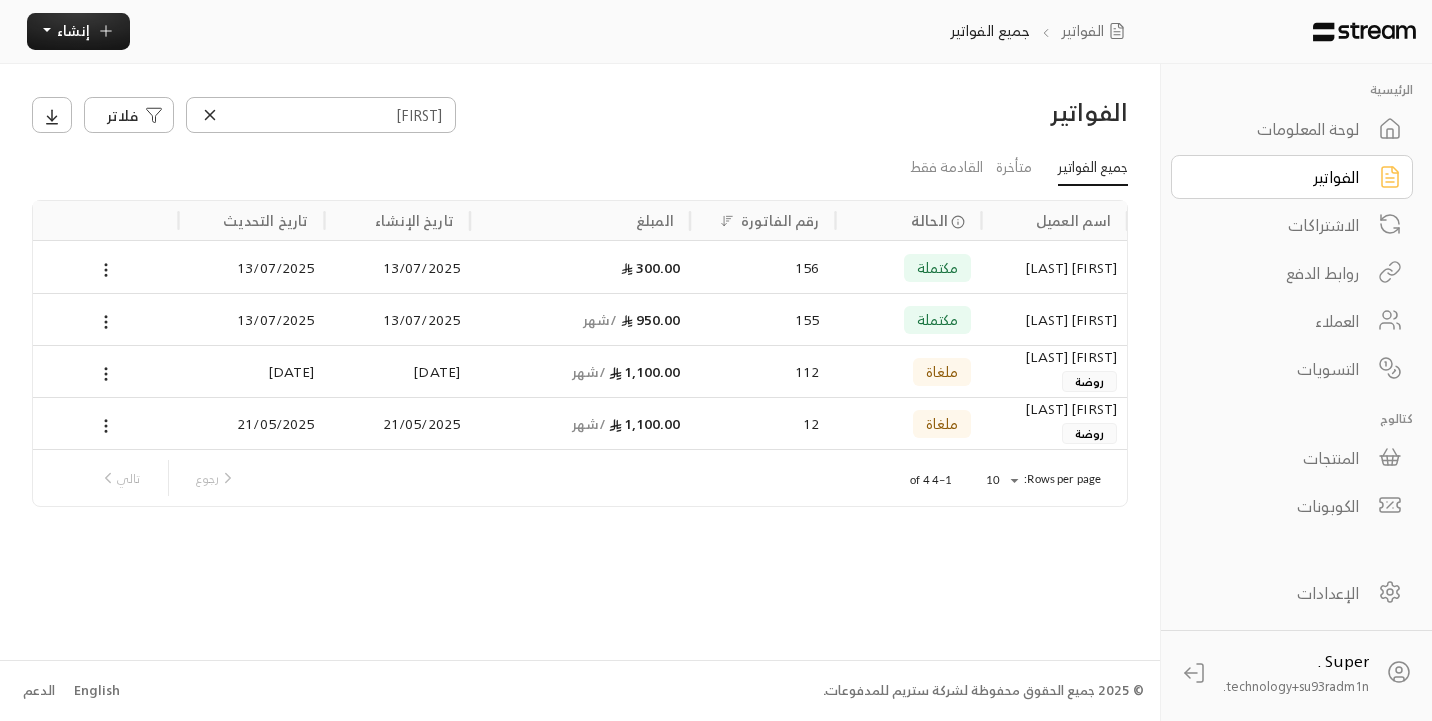 click on "[FIRST] [LAST]" at bounding box center [1054, 267] 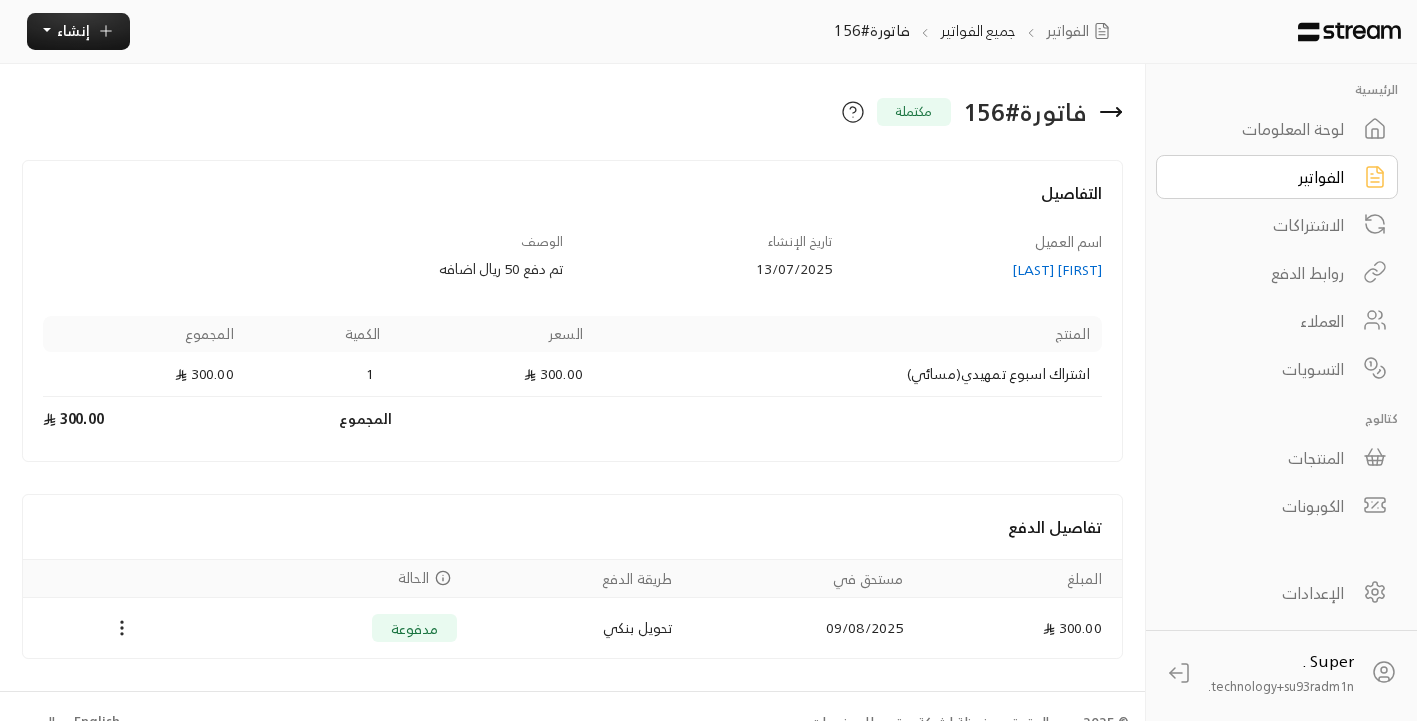 click on "[FIRST] [LAST]" at bounding box center [977, 270] 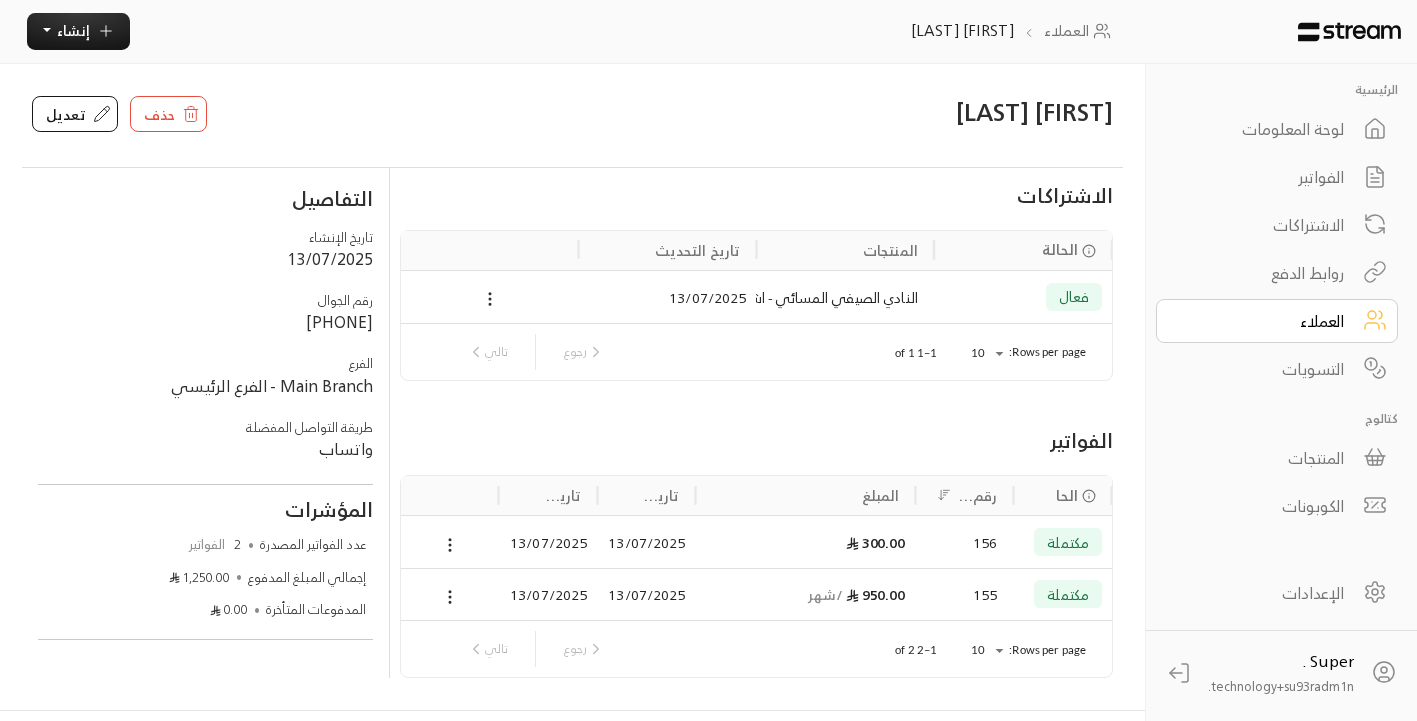 click on "300.00" at bounding box center [806, 542] 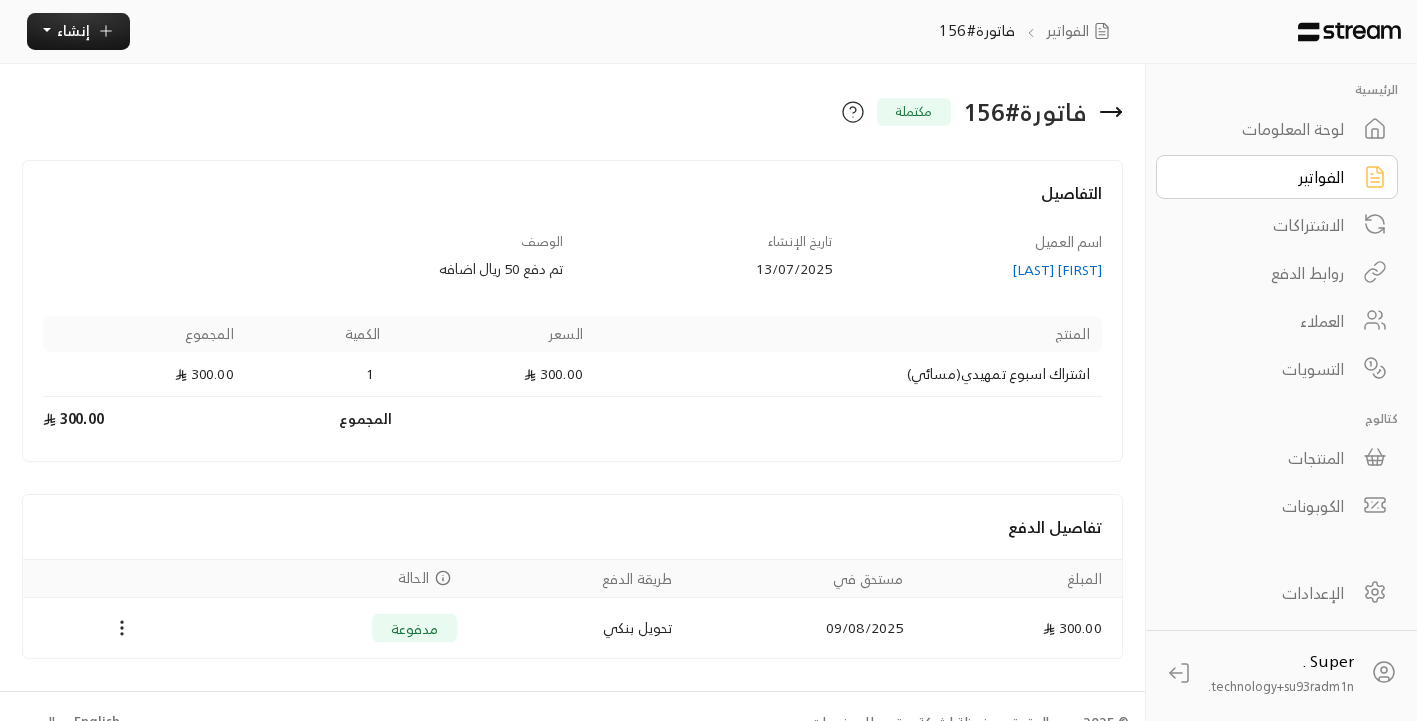 click on "[FIRST] [LAST]" at bounding box center (977, 270) 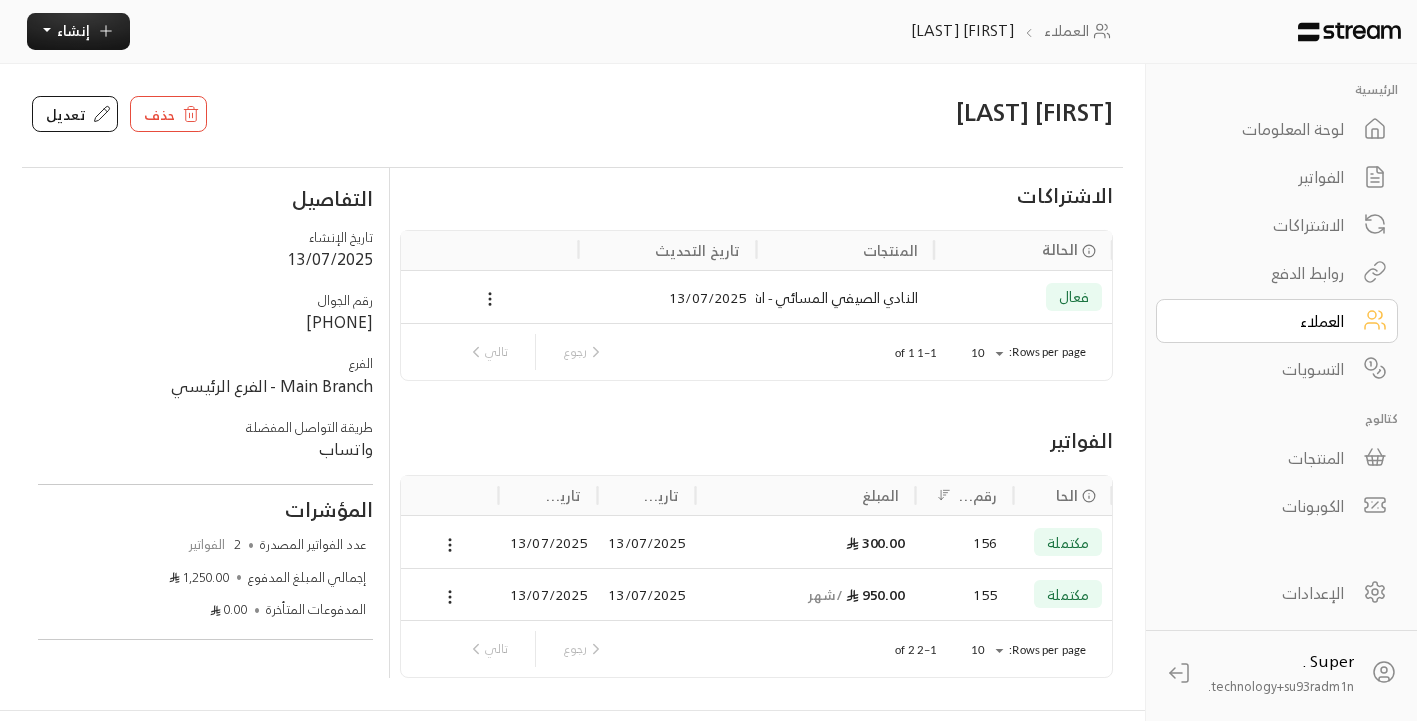 click on "950.00     / شهر" at bounding box center [806, 594] 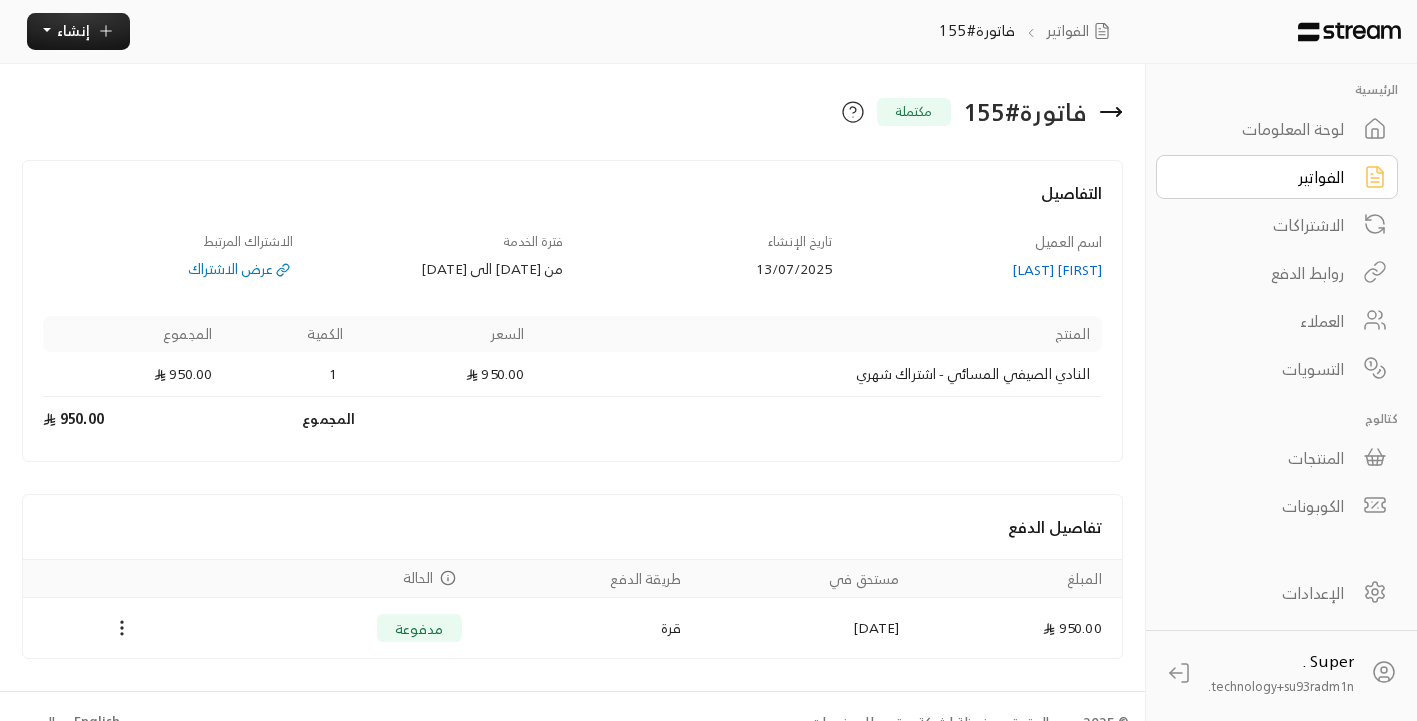 click on "العملاء" at bounding box center [1263, 321] 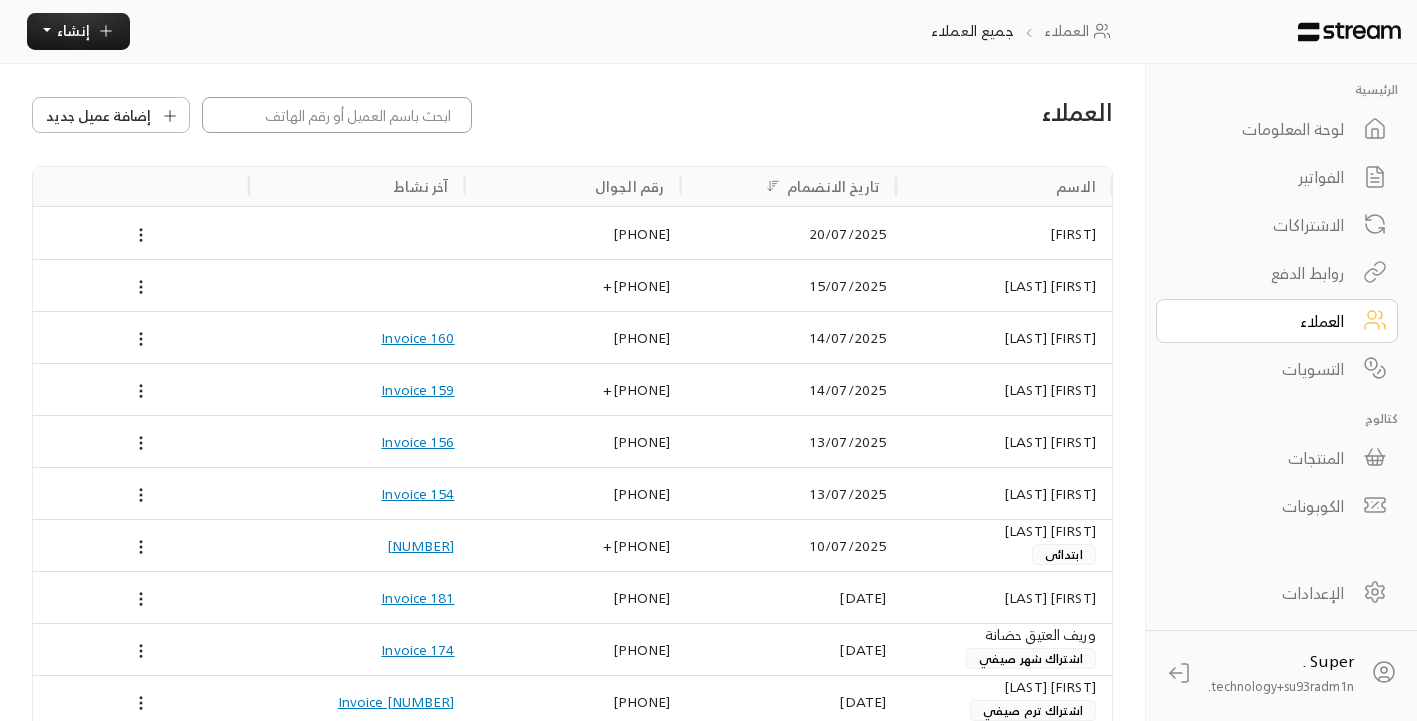 click at bounding box center [337, 115] 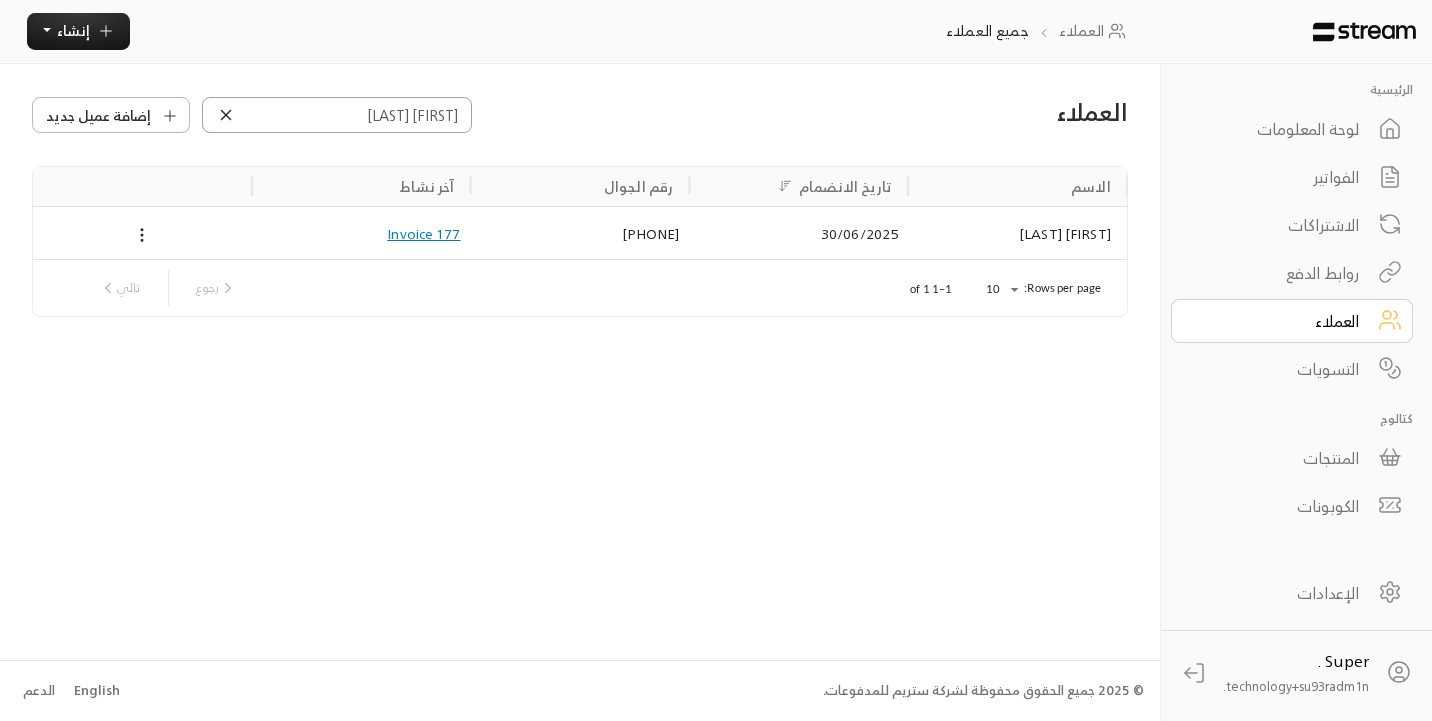 type on "[FIRST] [LAST]" 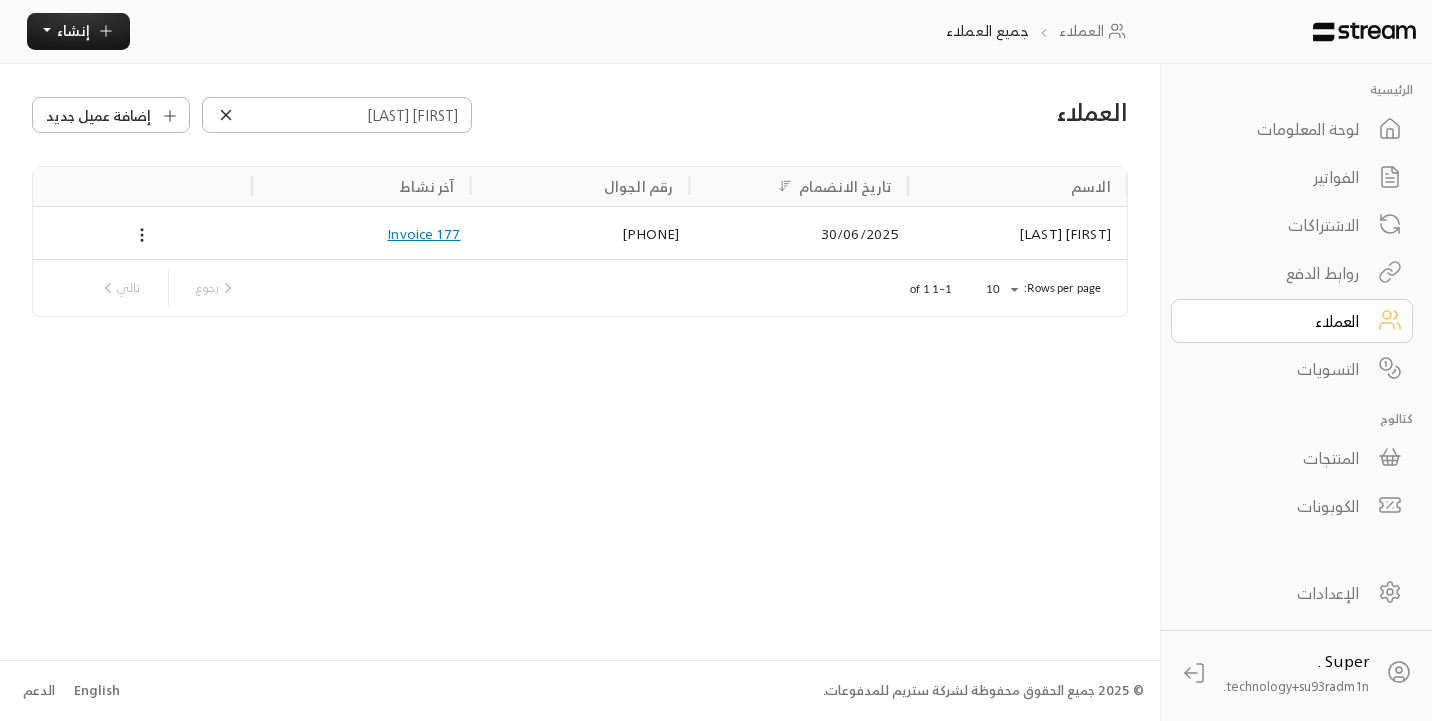 click on "30/06/2025" at bounding box center (798, 233) 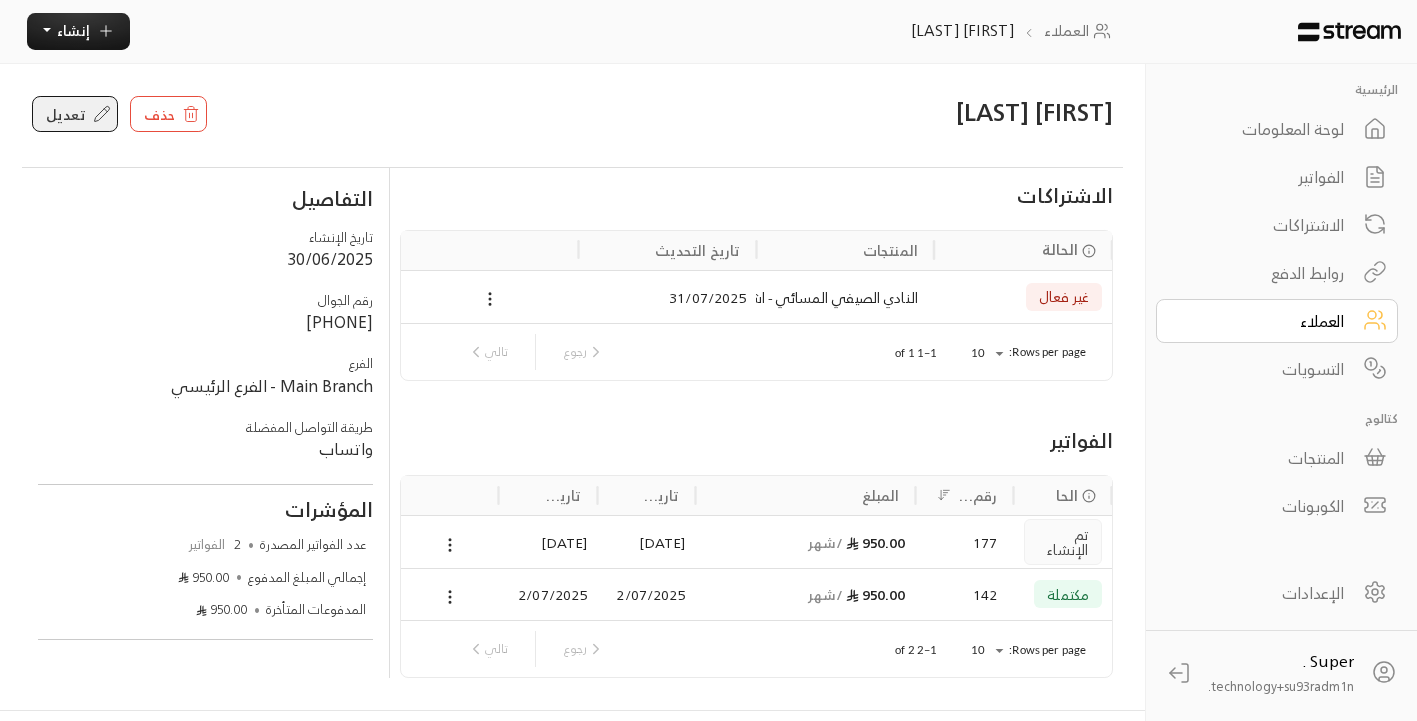 click on "تعديل" at bounding box center [66, 114] 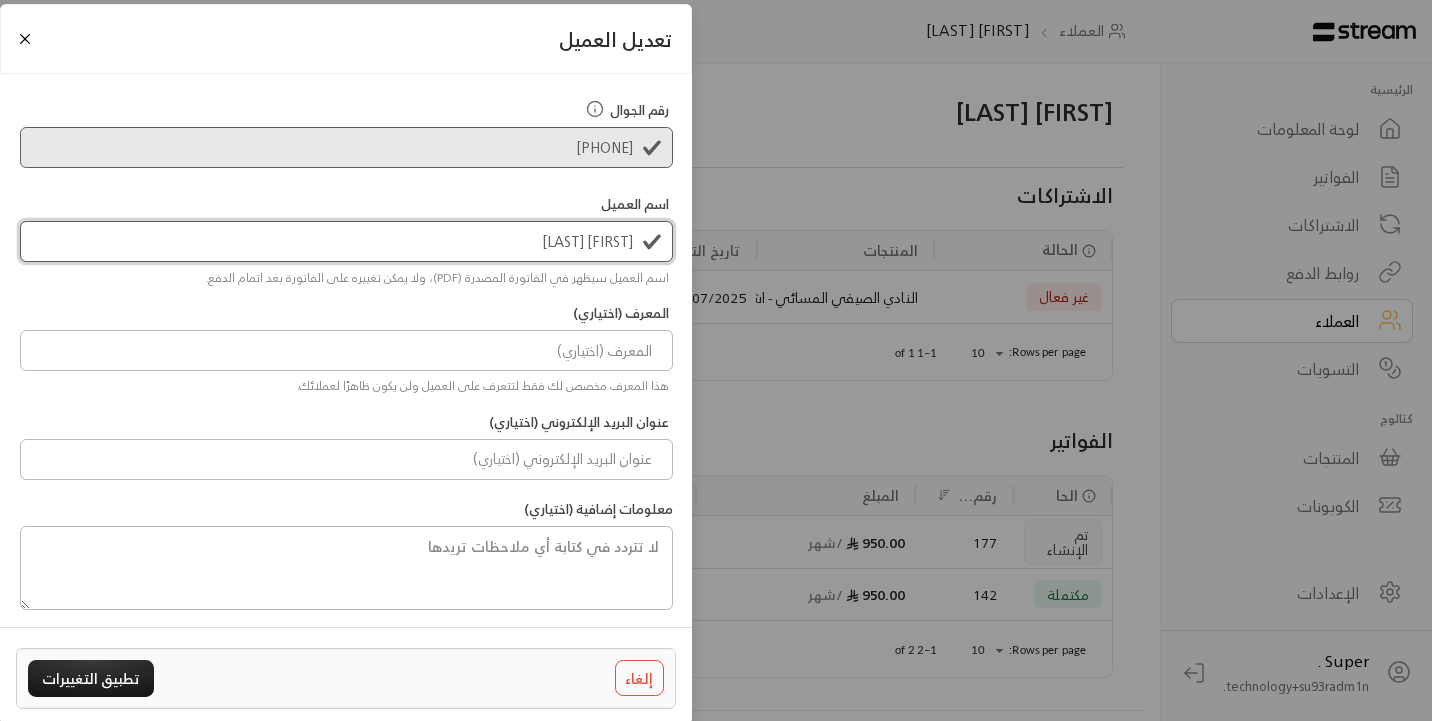 click on "[FIRST] [LAST]" at bounding box center [346, 241] 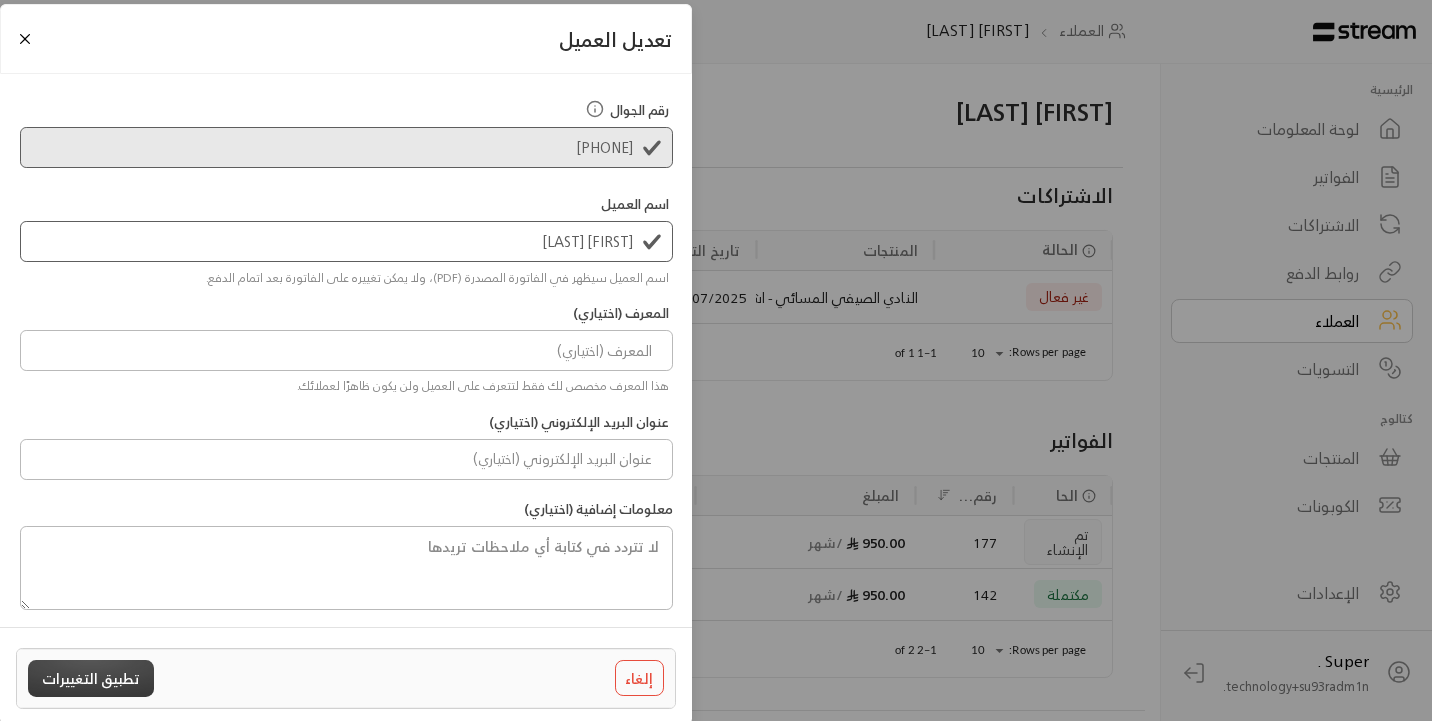 click on "تطبيق التغييرات" at bounding box center (91, 678) 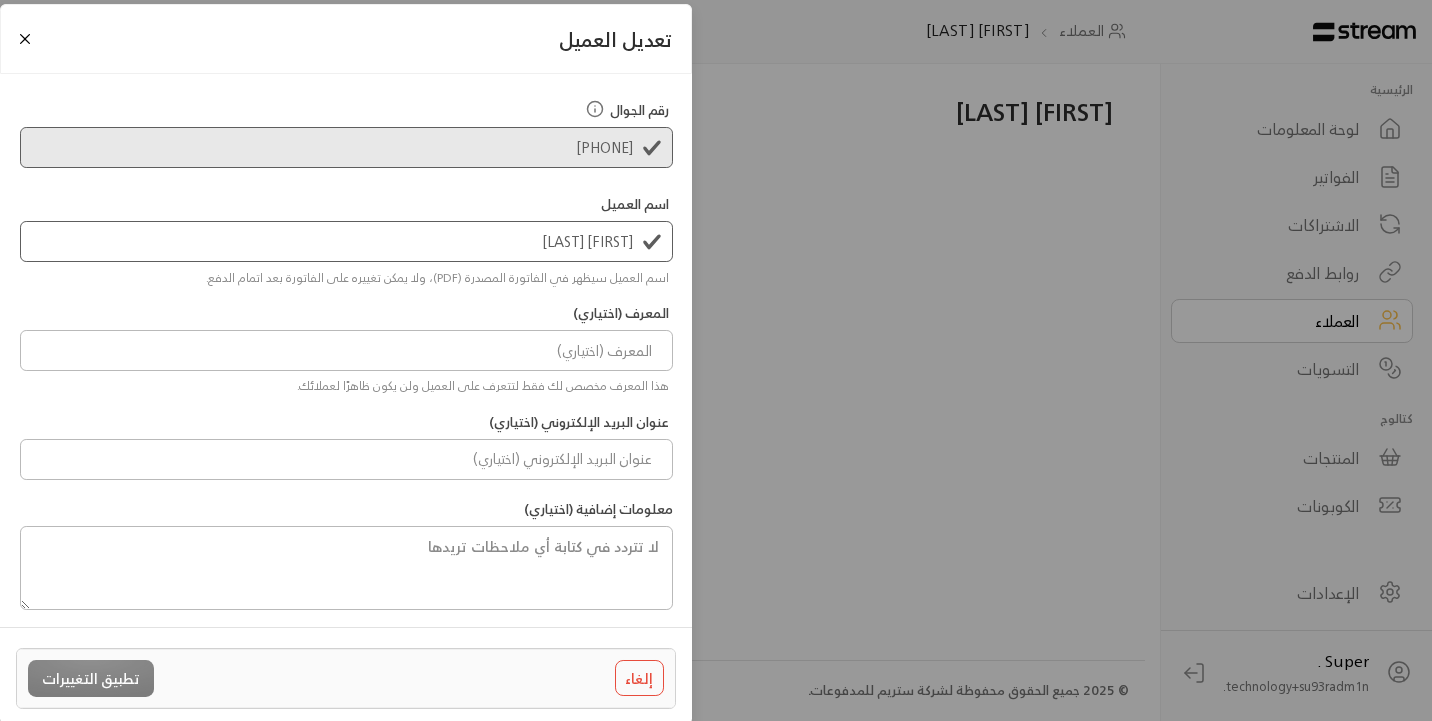 type on "[FIRST] [LAST]" 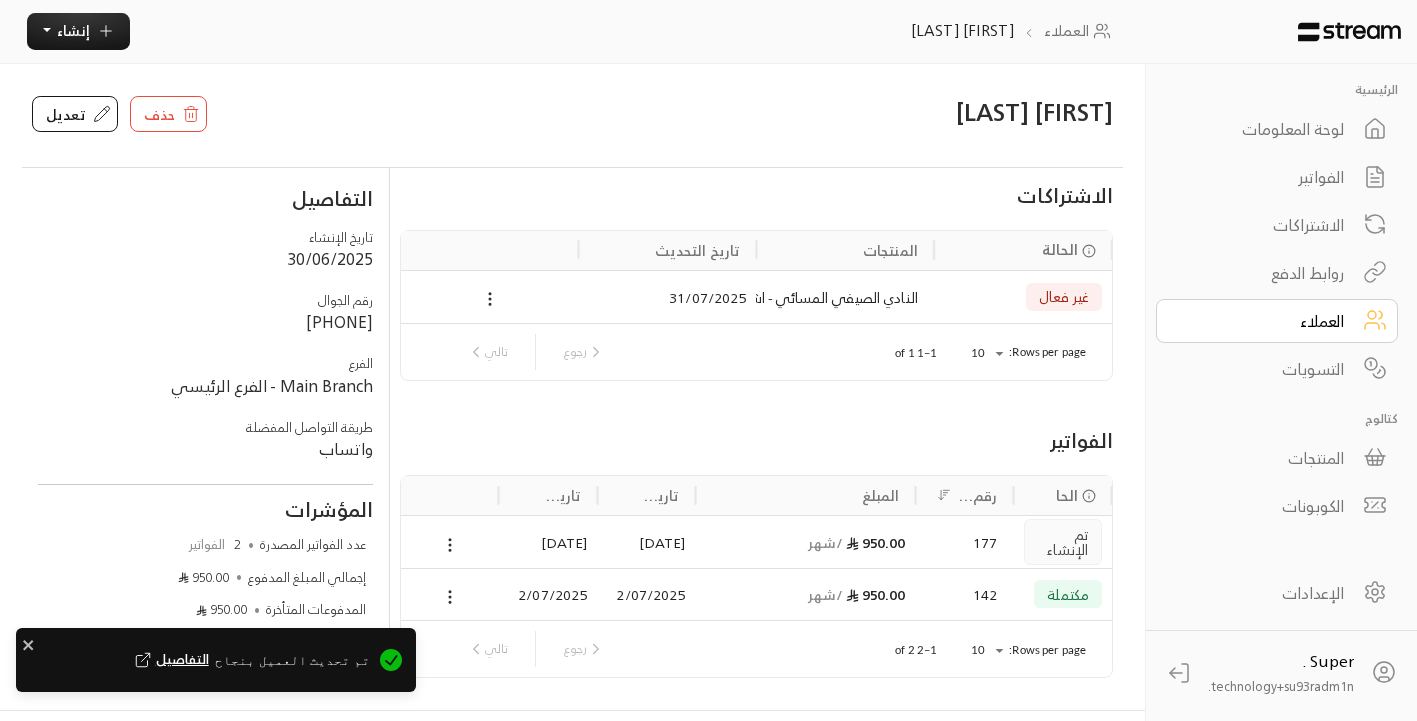 click on "950.00     / شهر" at bounding box center (806, 542) 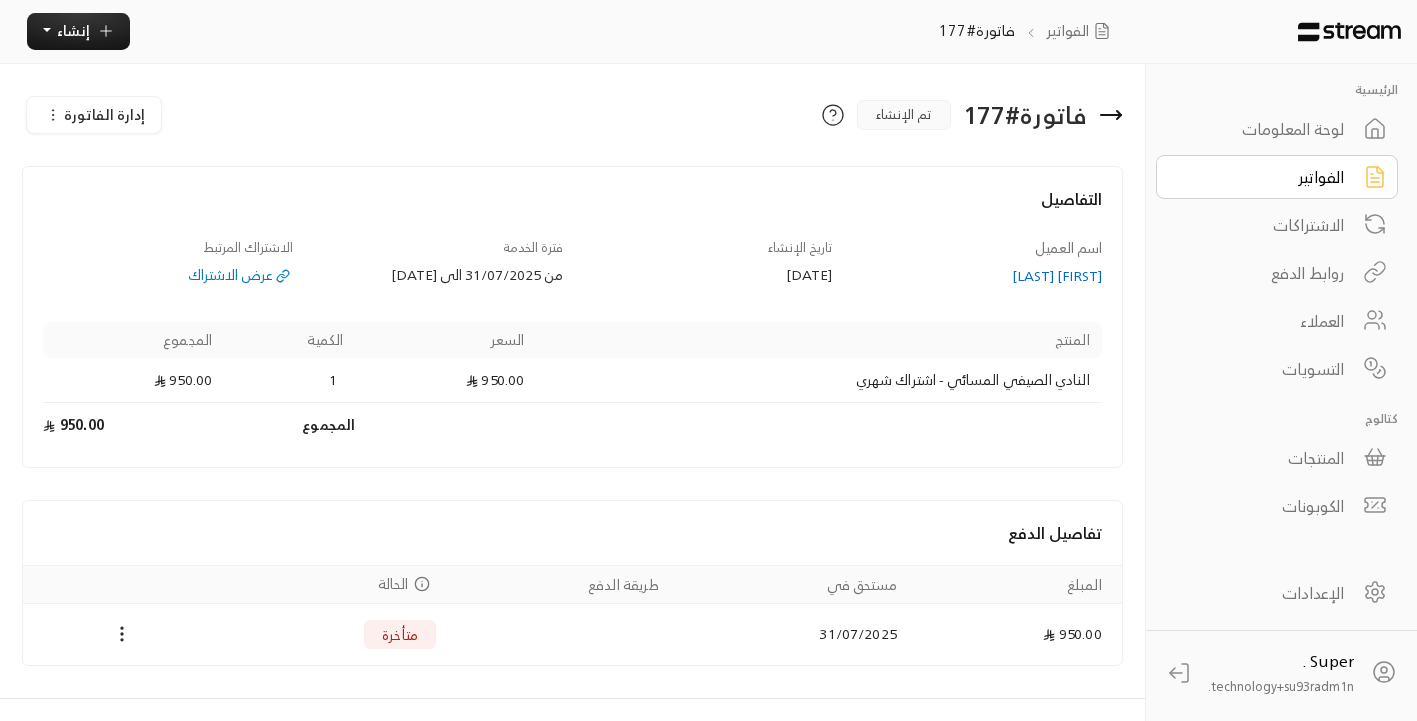 click on "العملاء" at bounding box center [1263, 321] 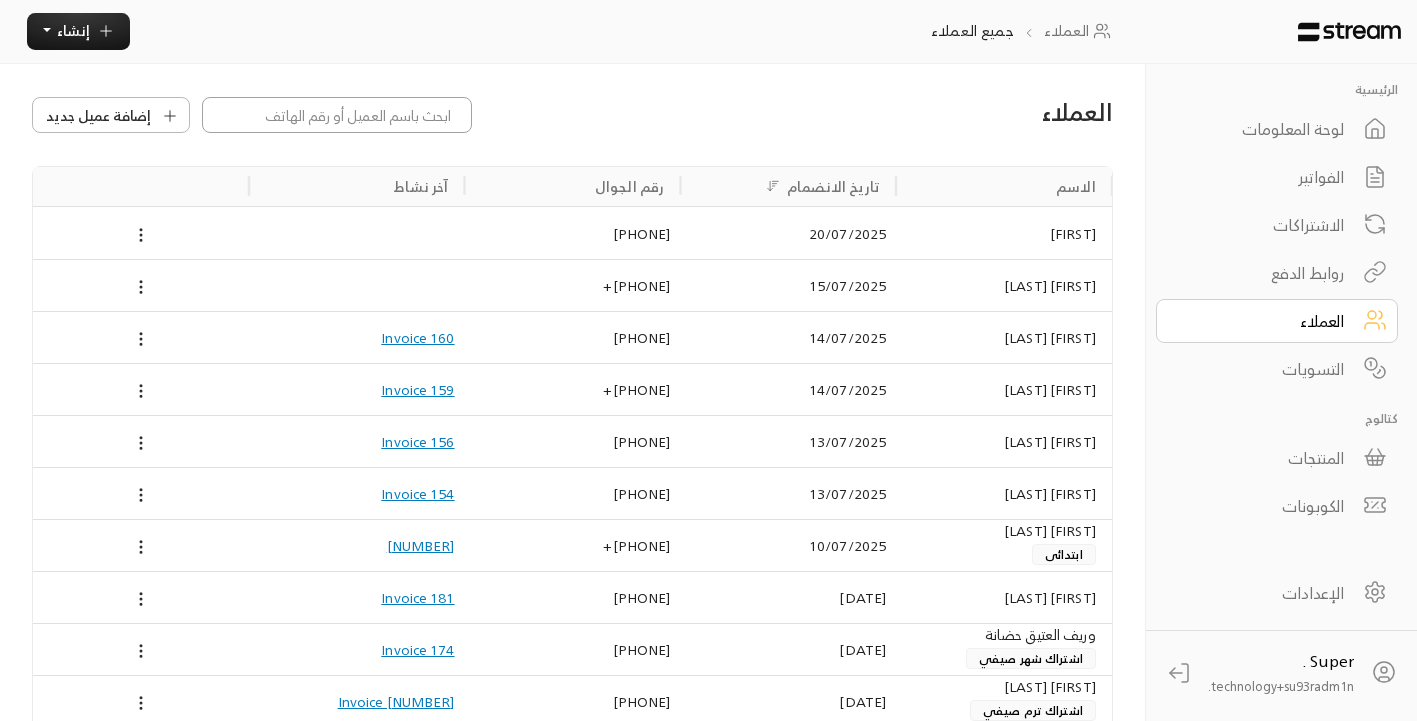 click at bounding box center [337, 115] 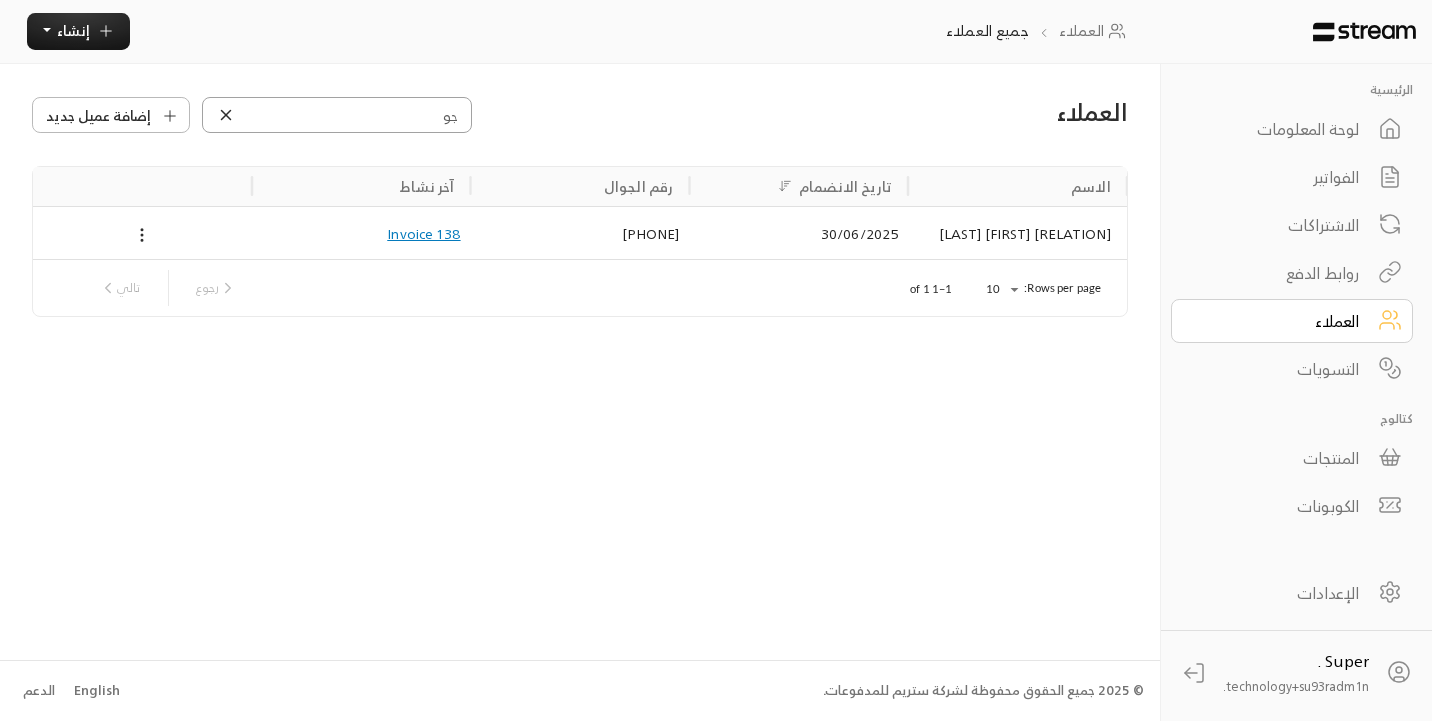 type on "ج" 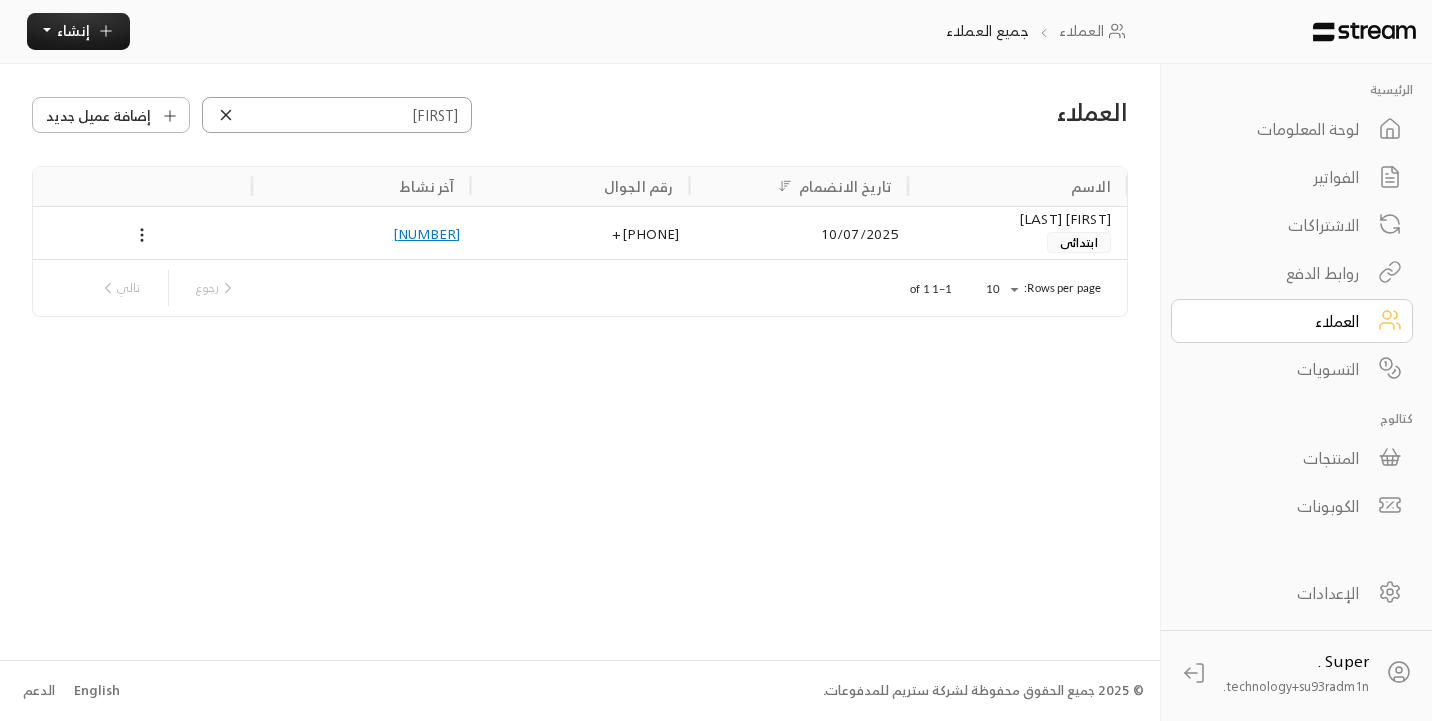 type on "[FIRST]" 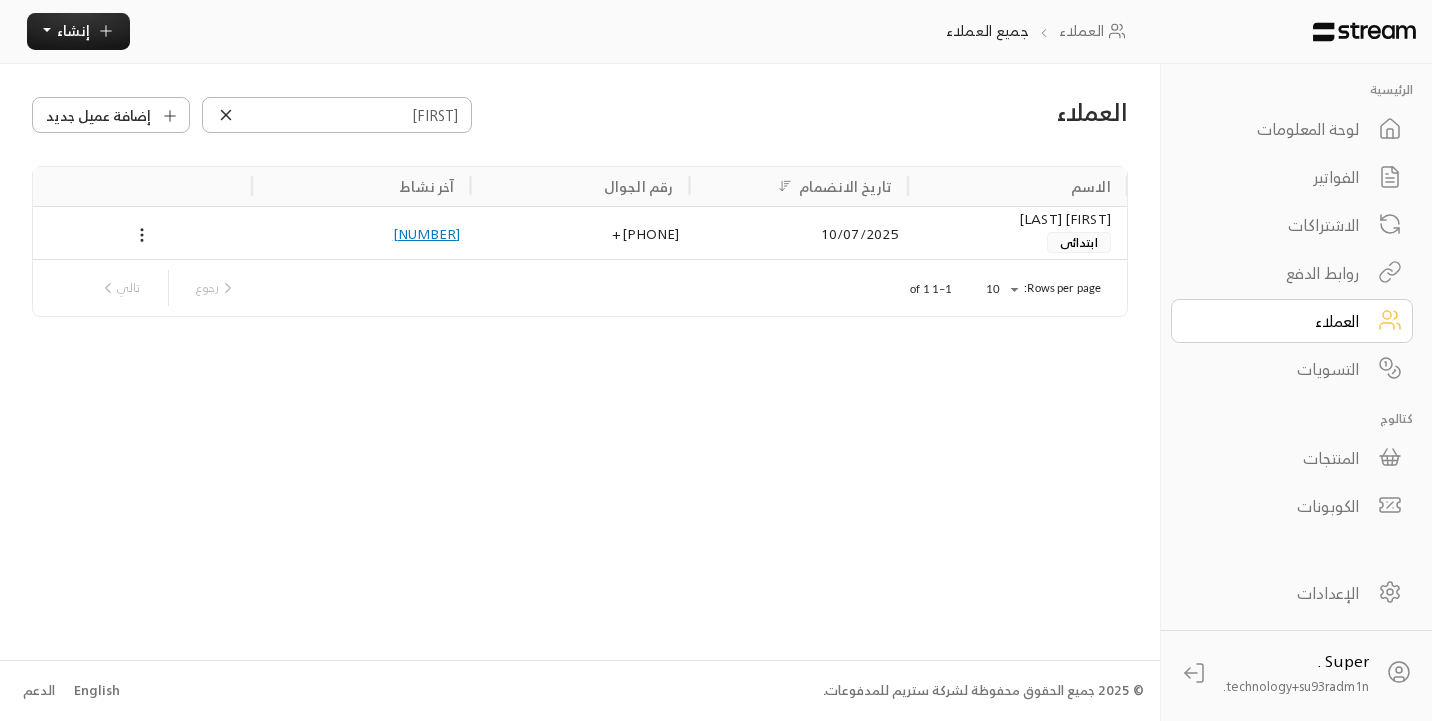 click on "10/07/2025" at bounding box center [798, 233] 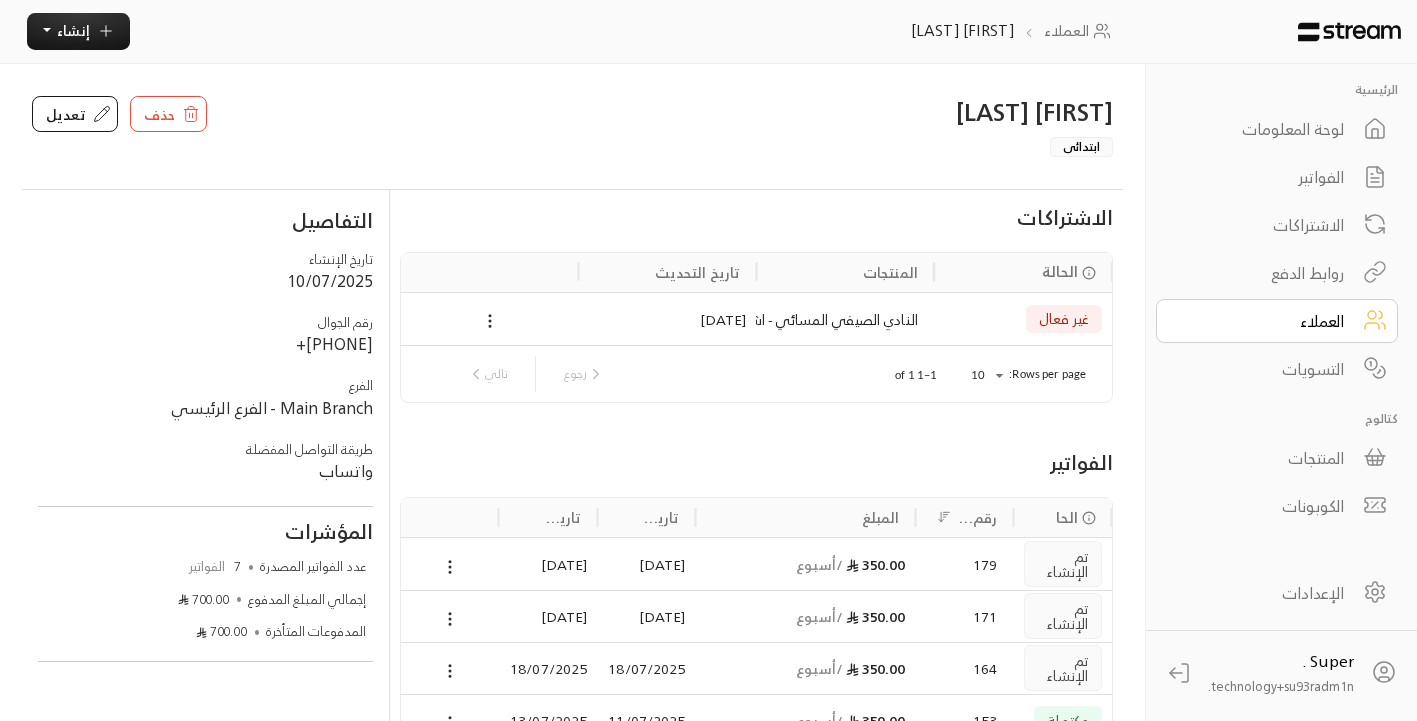 click on "العملاء" at bounding box center [1263, 321] 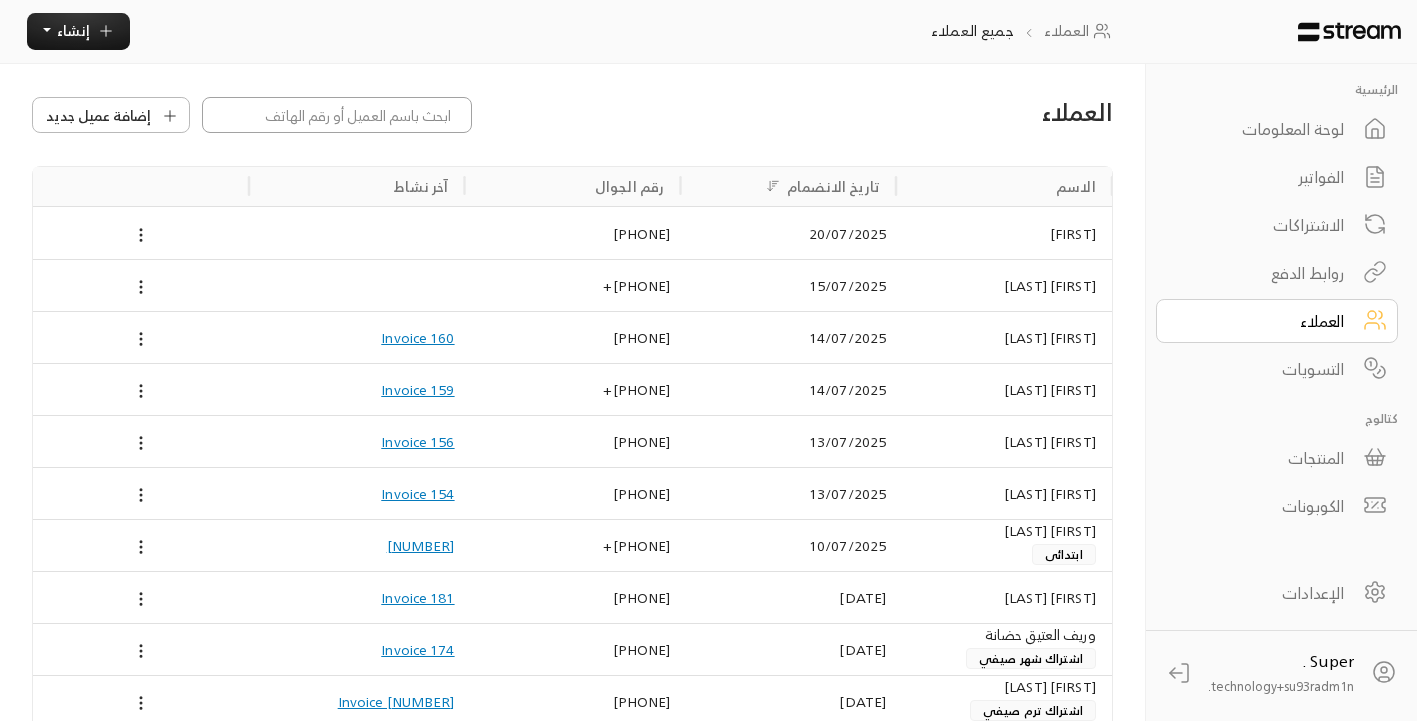 click at bounding box center (337, 115) 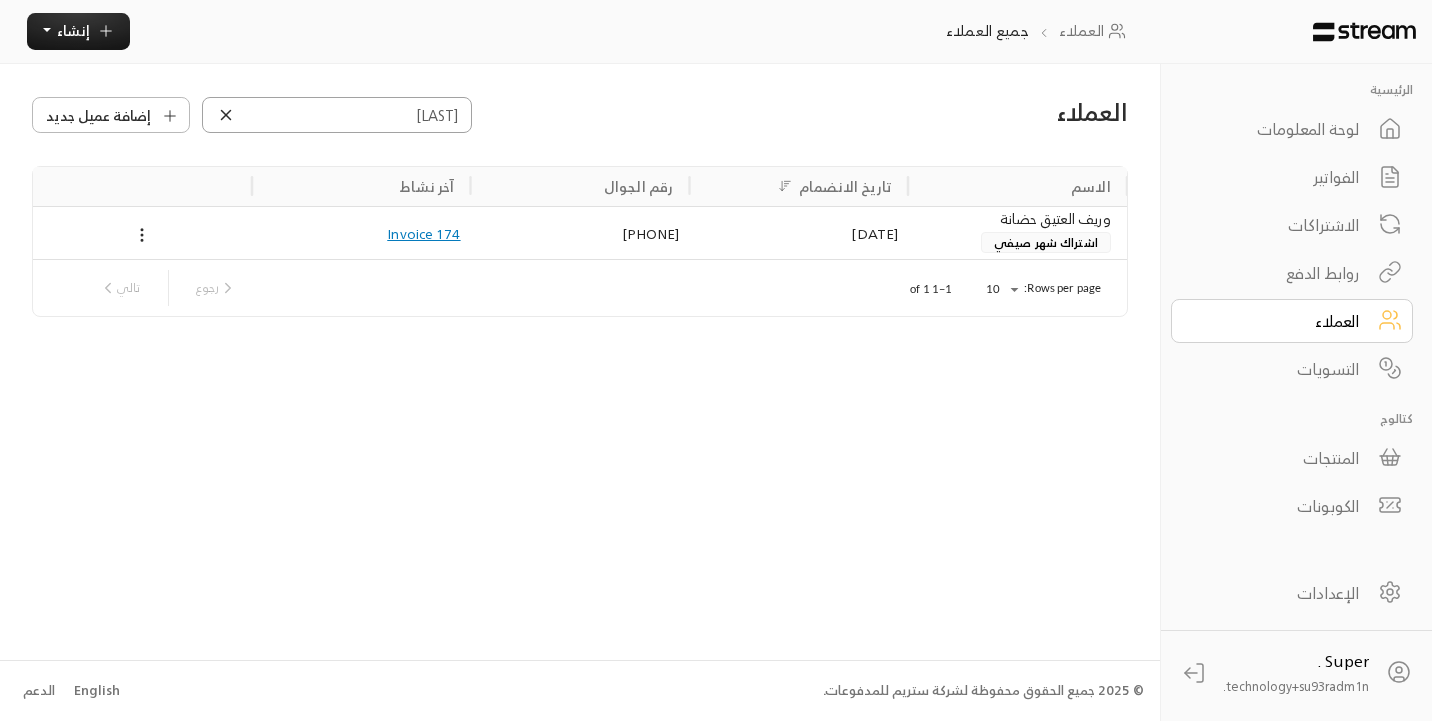 type on "[LAST]" 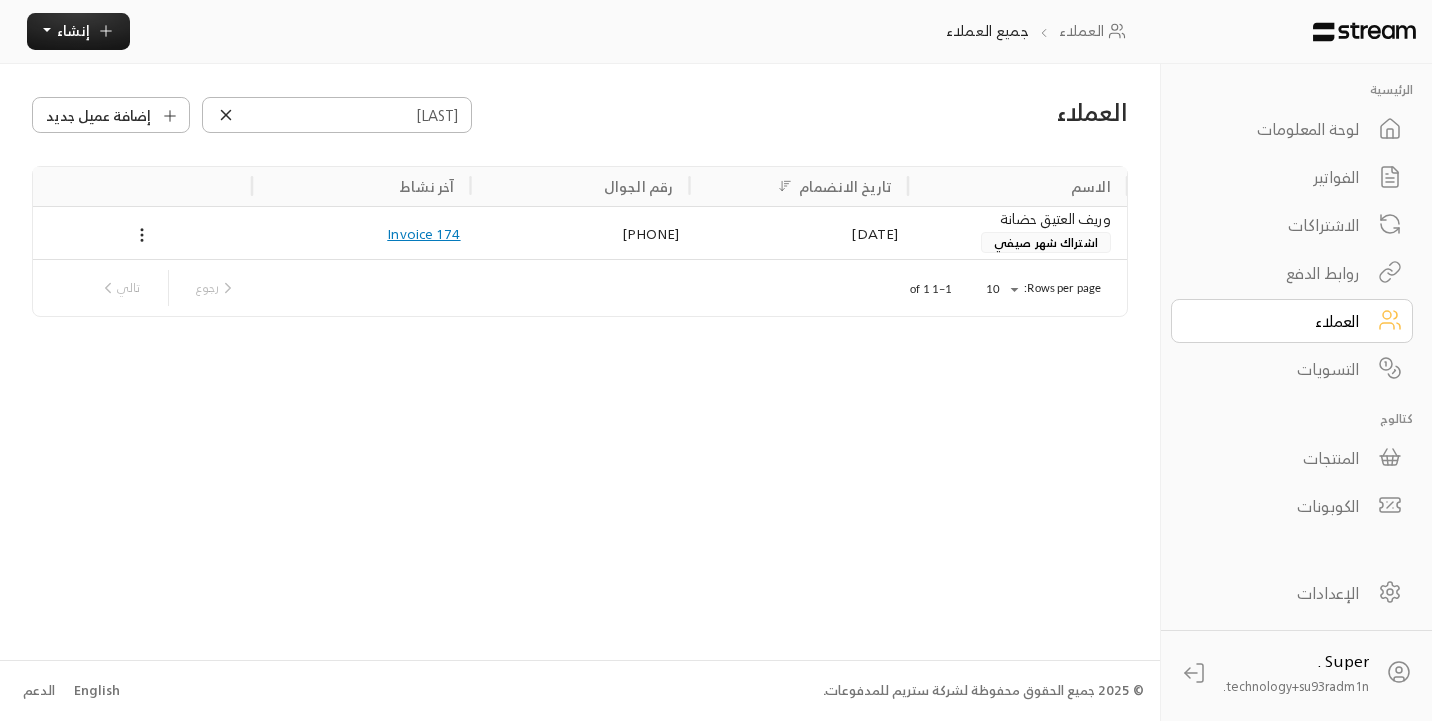 click on "وريف العتيق حضانة" at bounding box center [1017, 219] 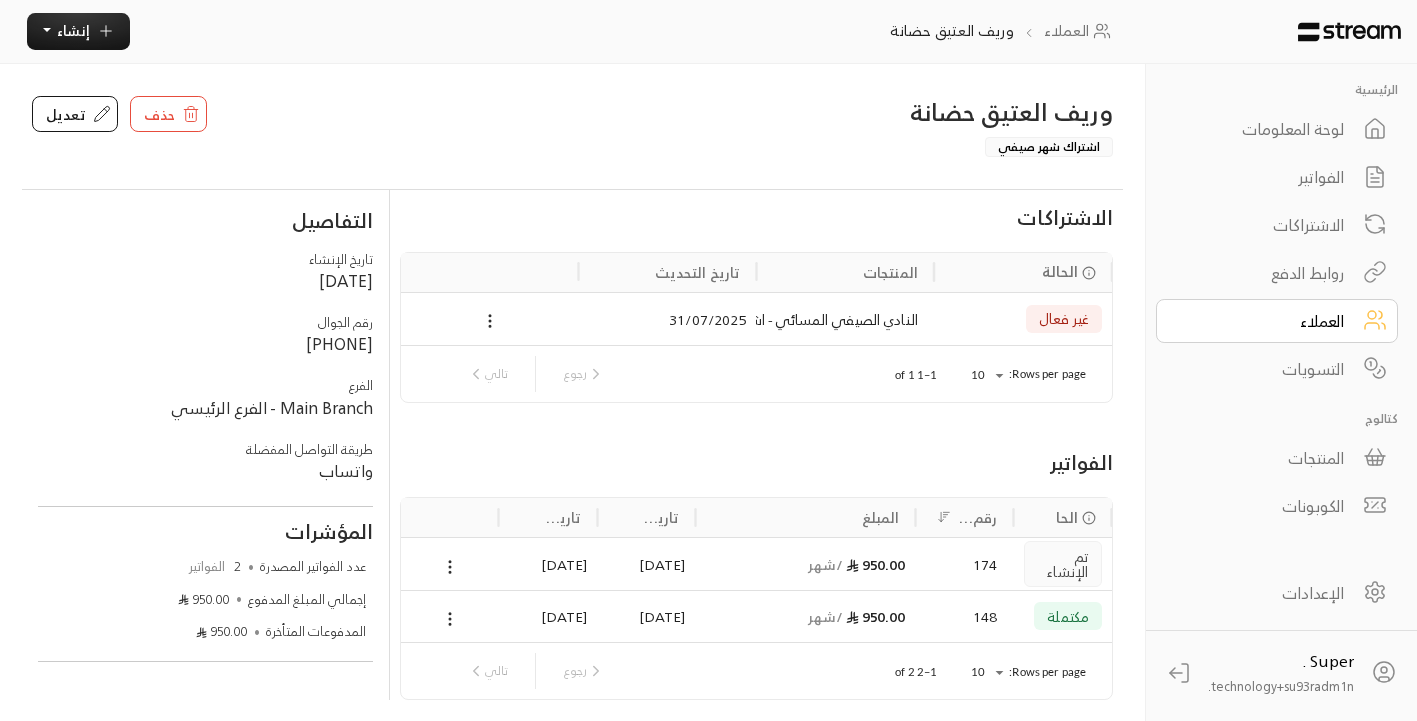 click on "الفواتير" at bounding box center (1263, 177) 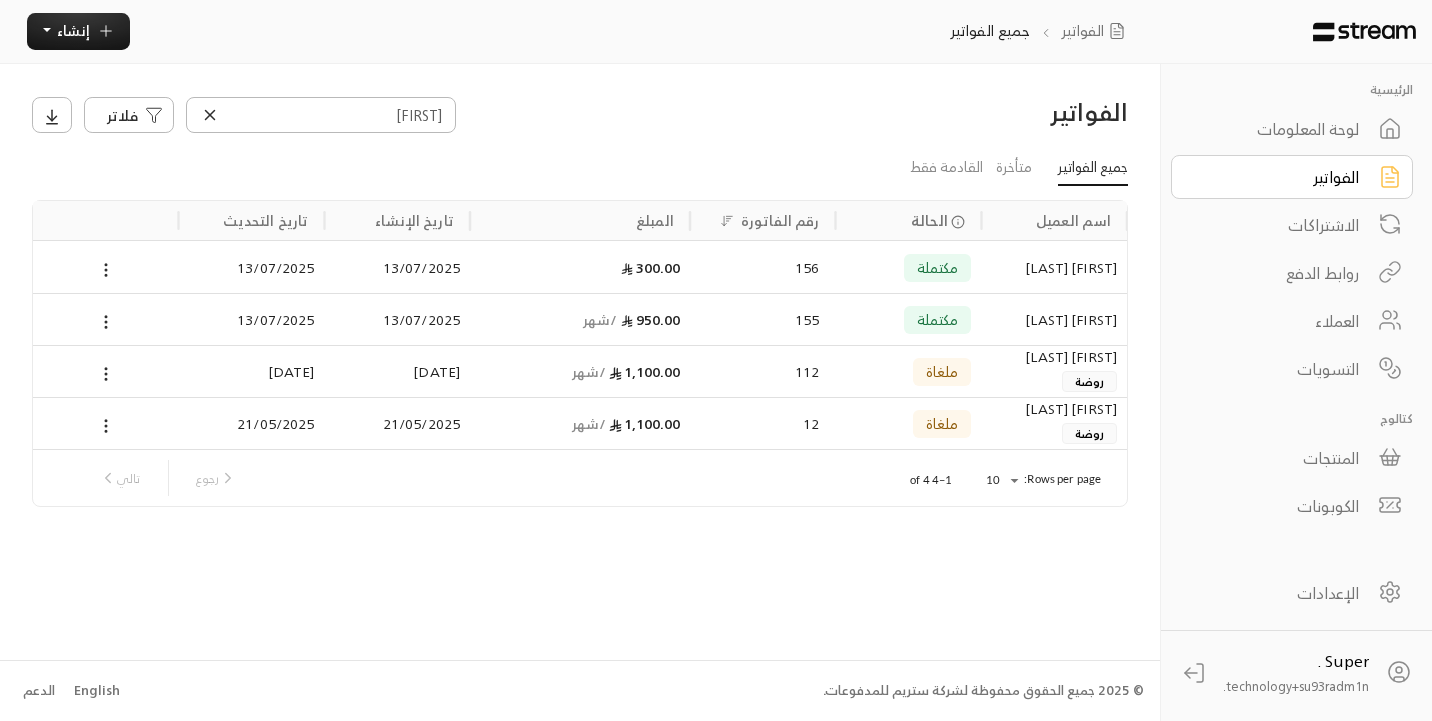 click 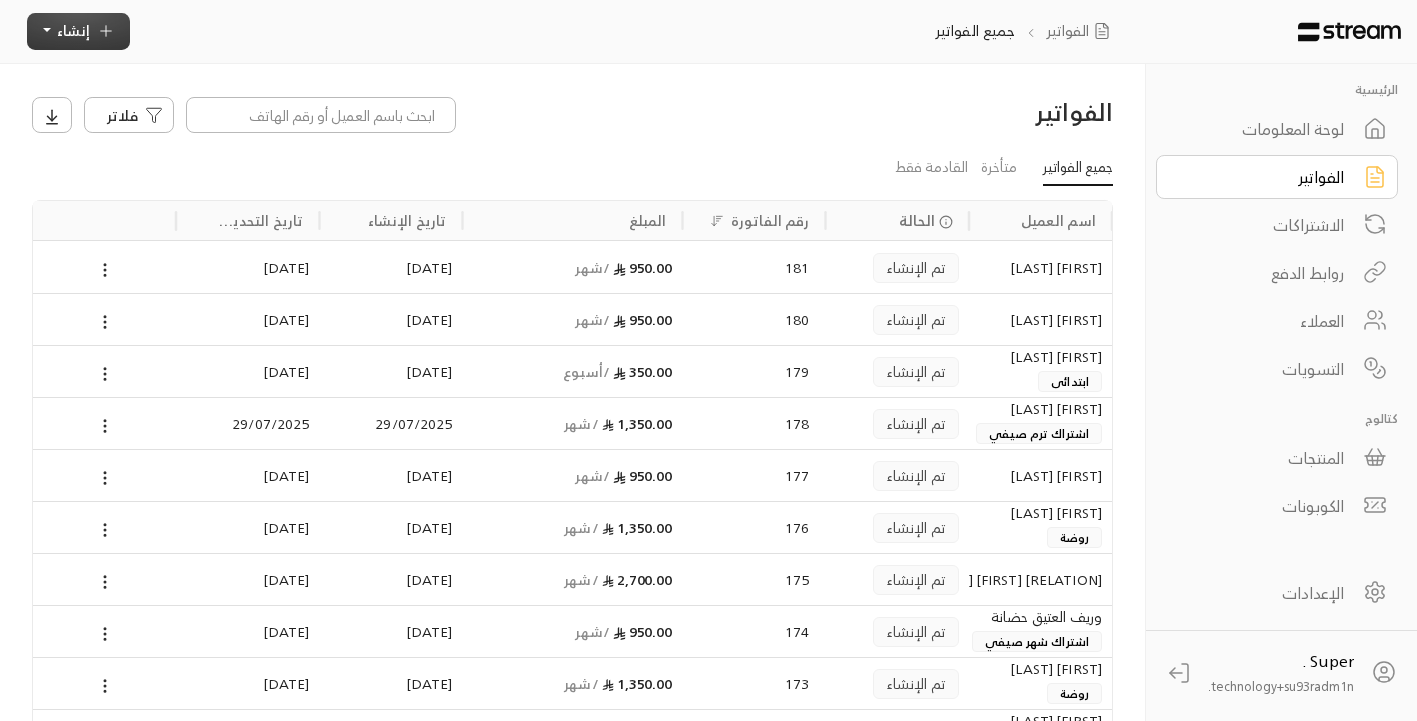 click on "إنشاء" at bounding box center [73, 30] 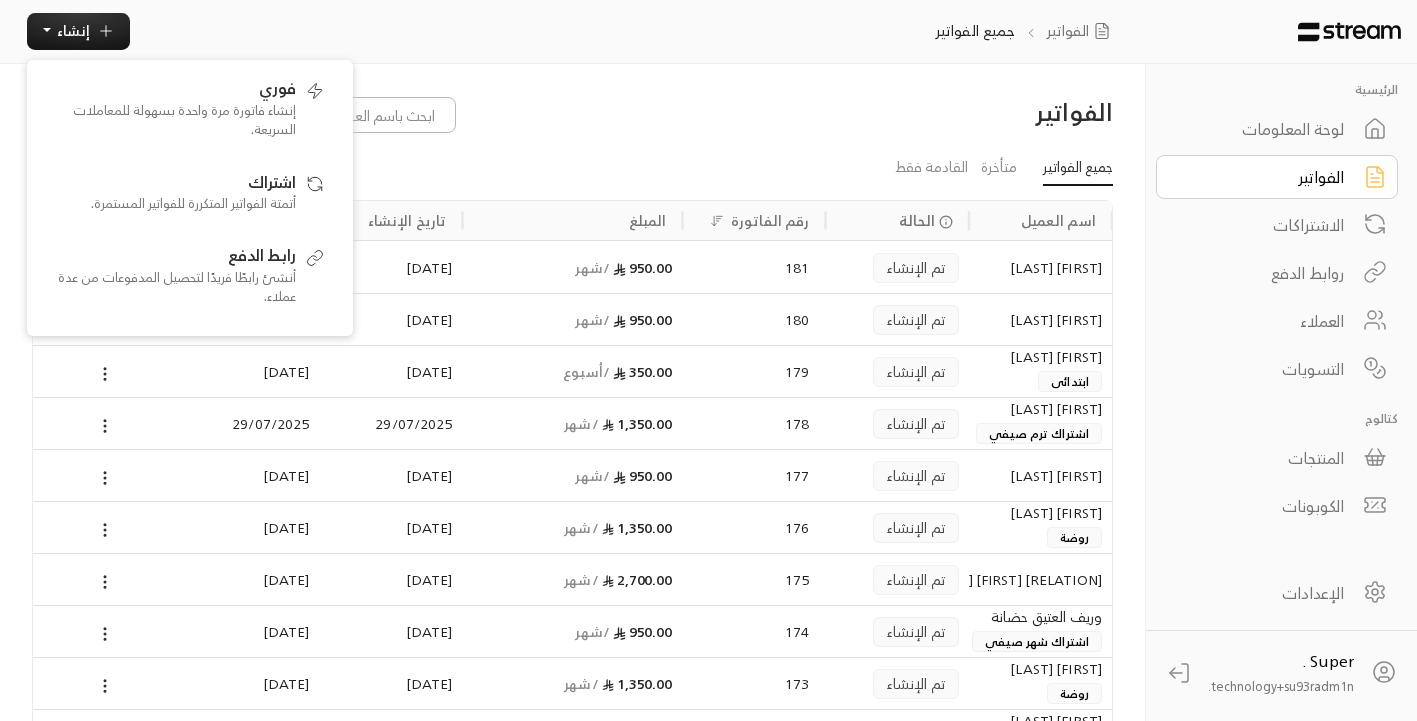 click on "جميع الفواتير متأخرة القادمة فقط" at bounding box center (572, 168) 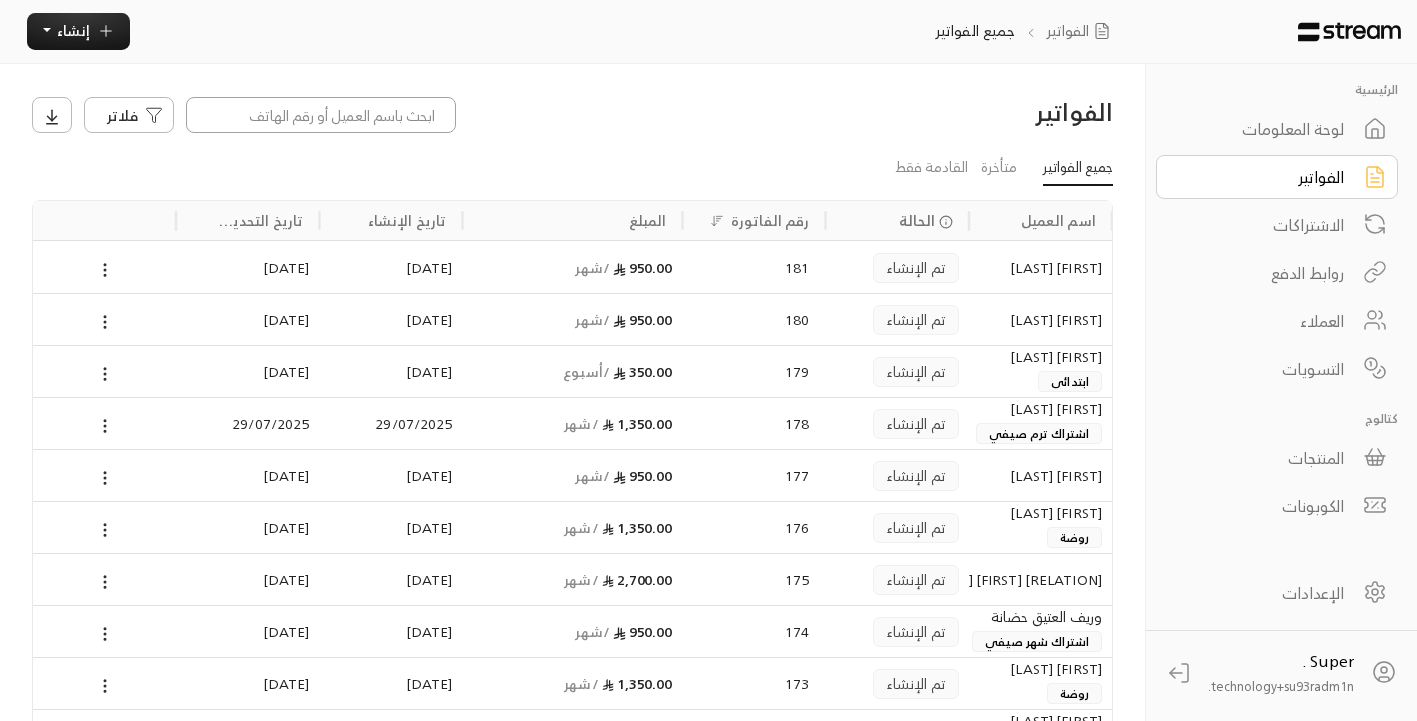 click at bounding box center (321, 115) 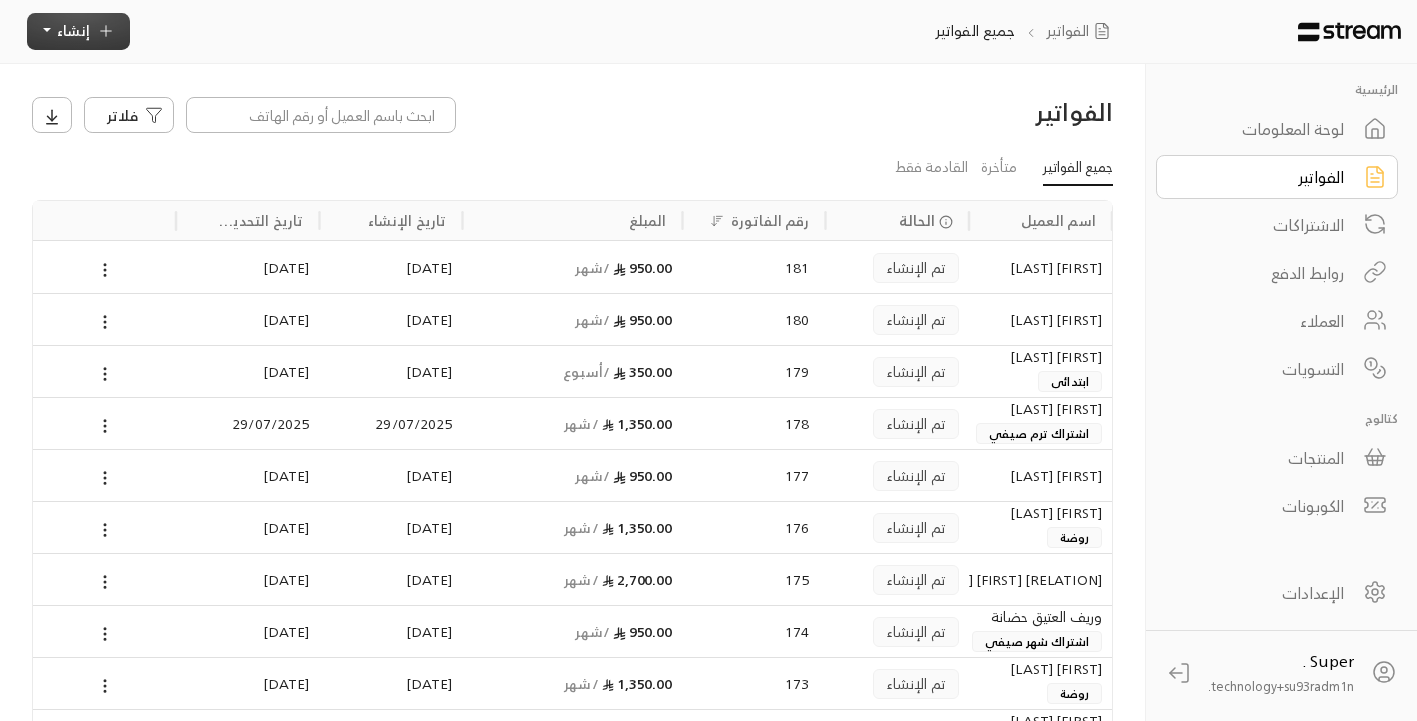 click on "إنشاء" at bounding box center (73, 30) 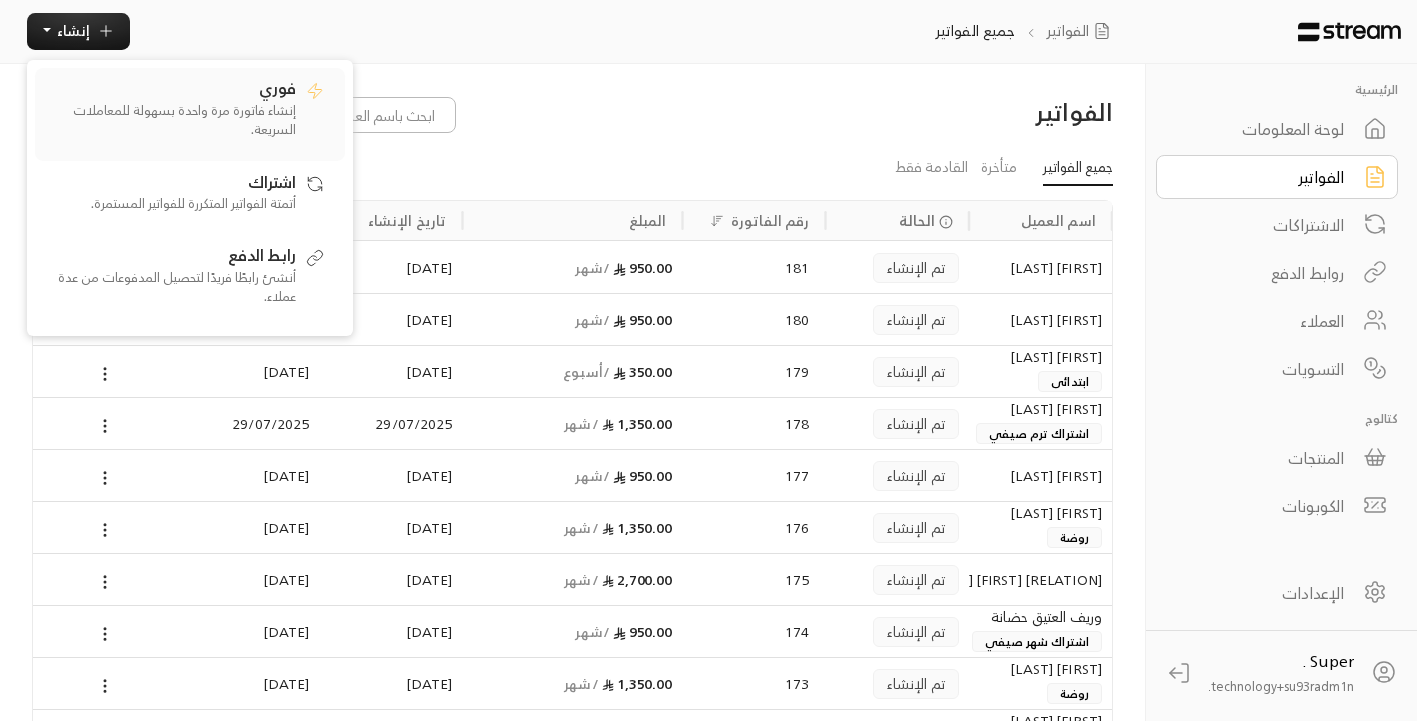 click on "إنشاء فاتورة مرة واحدة بسهولة للمعاملات السريعة." at bounding box center (171, 120) 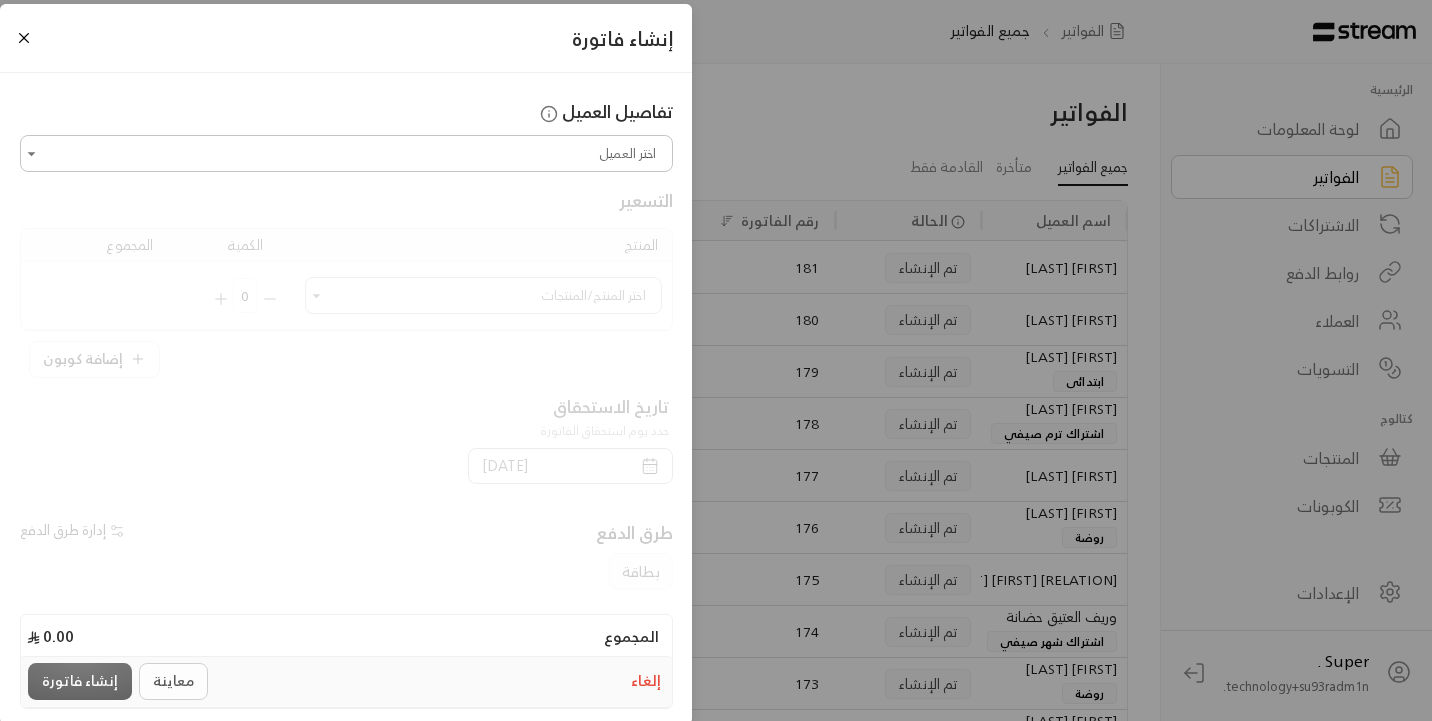 click on "اختر العميل" at bounding box center (346, 153) 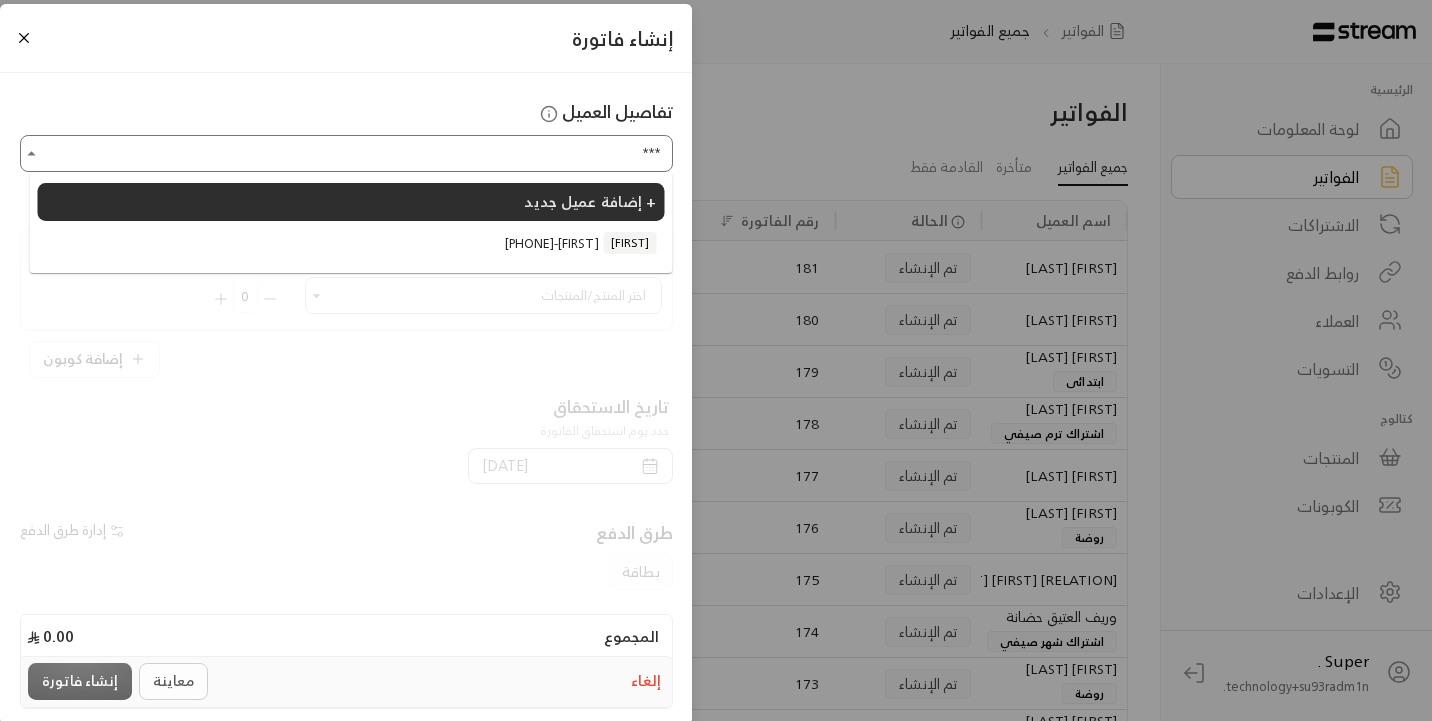 click on "+[PHONE]  -  [FIRST]" at bounding box center [552, 244] 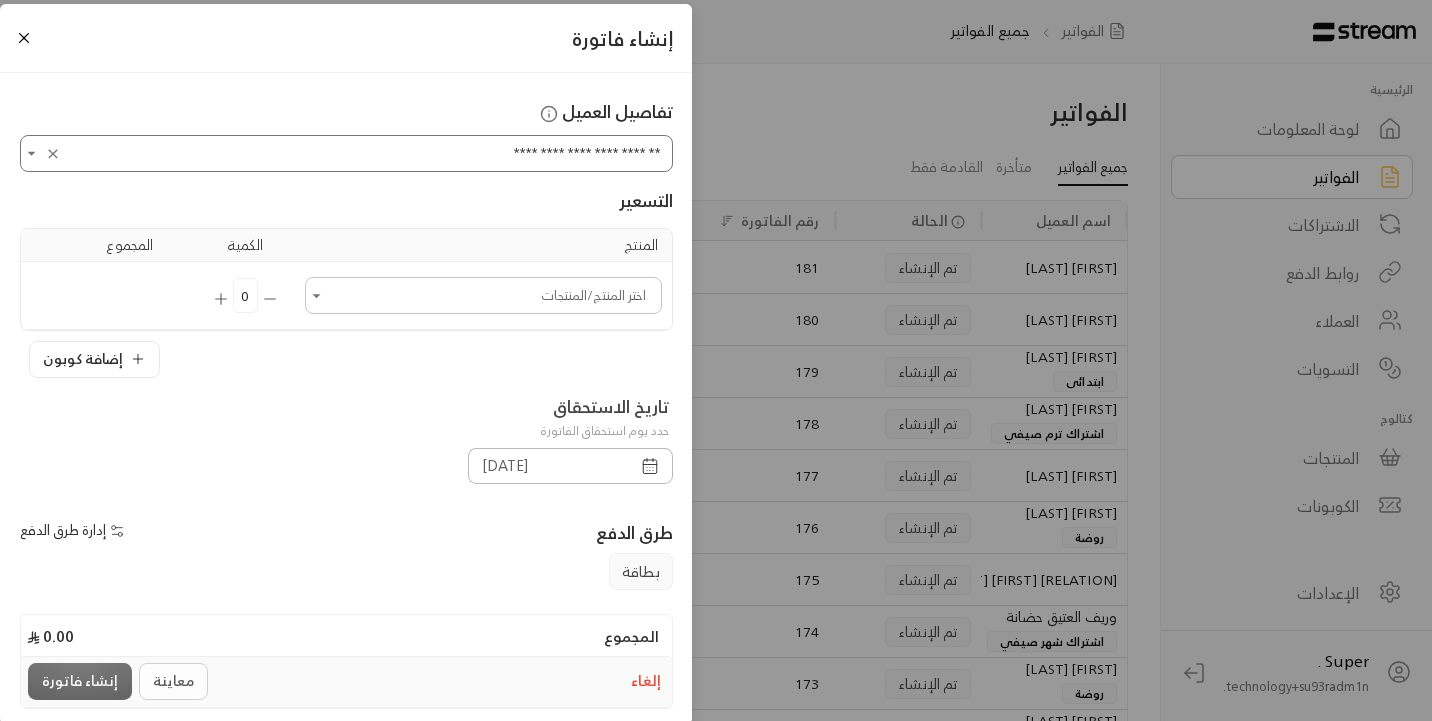 type on "**********" 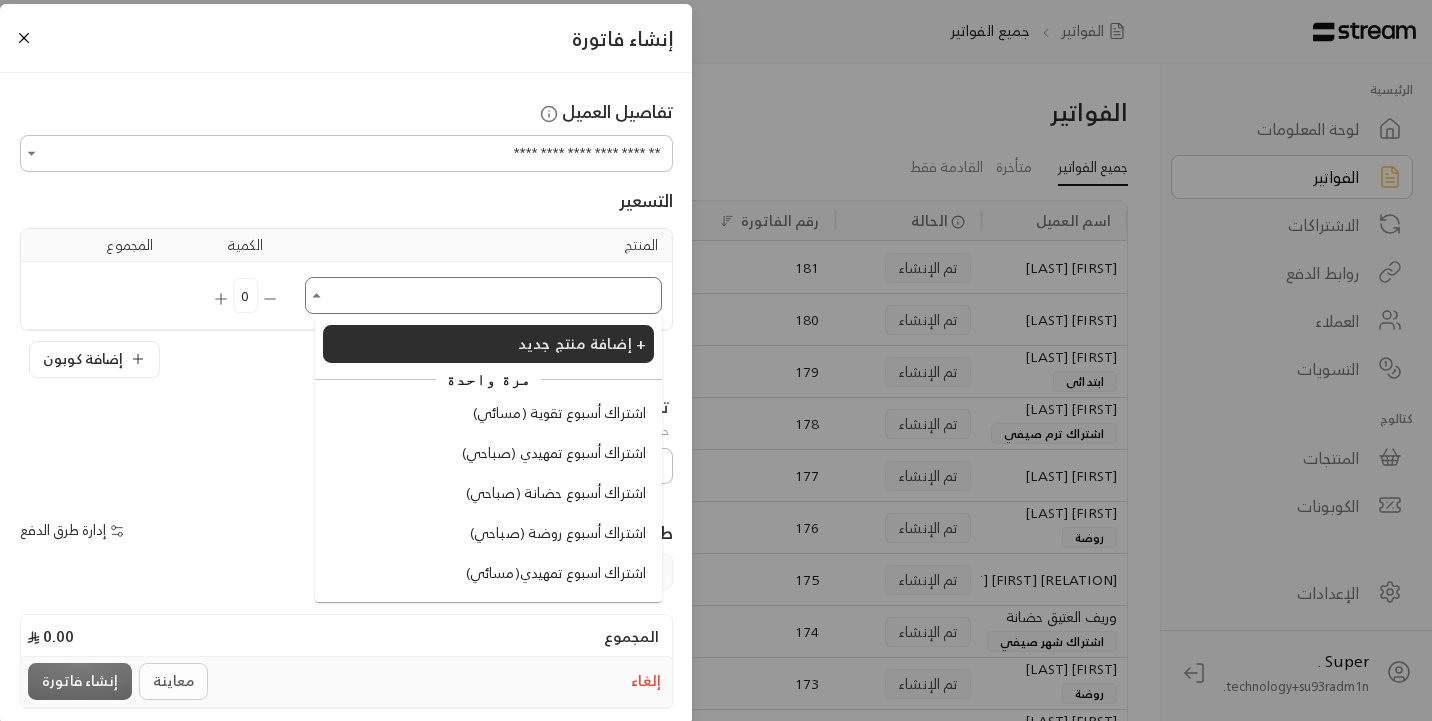click on "اختر العميل" at bounding box center [483, 295] 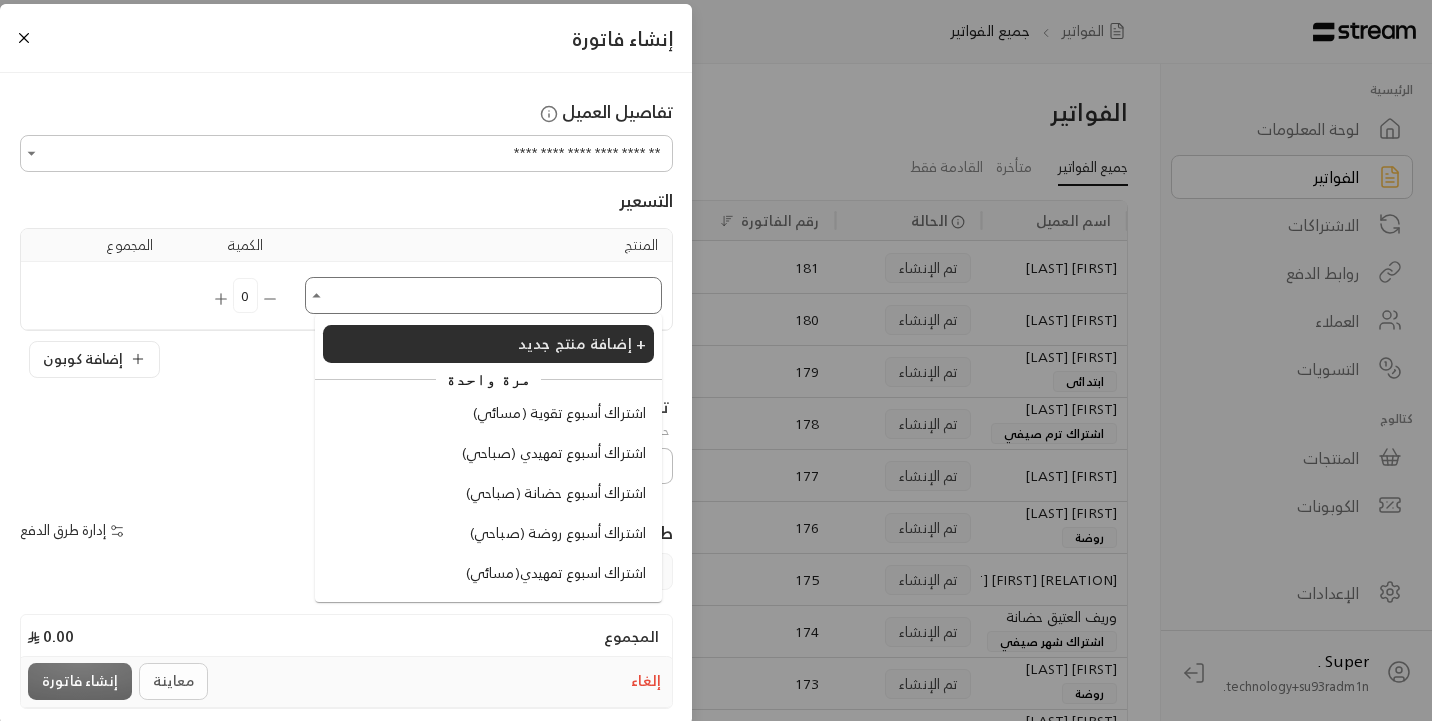 click on "اشتراك أسبوع تقوية (مسائي)" at bounding box center (559, 413) 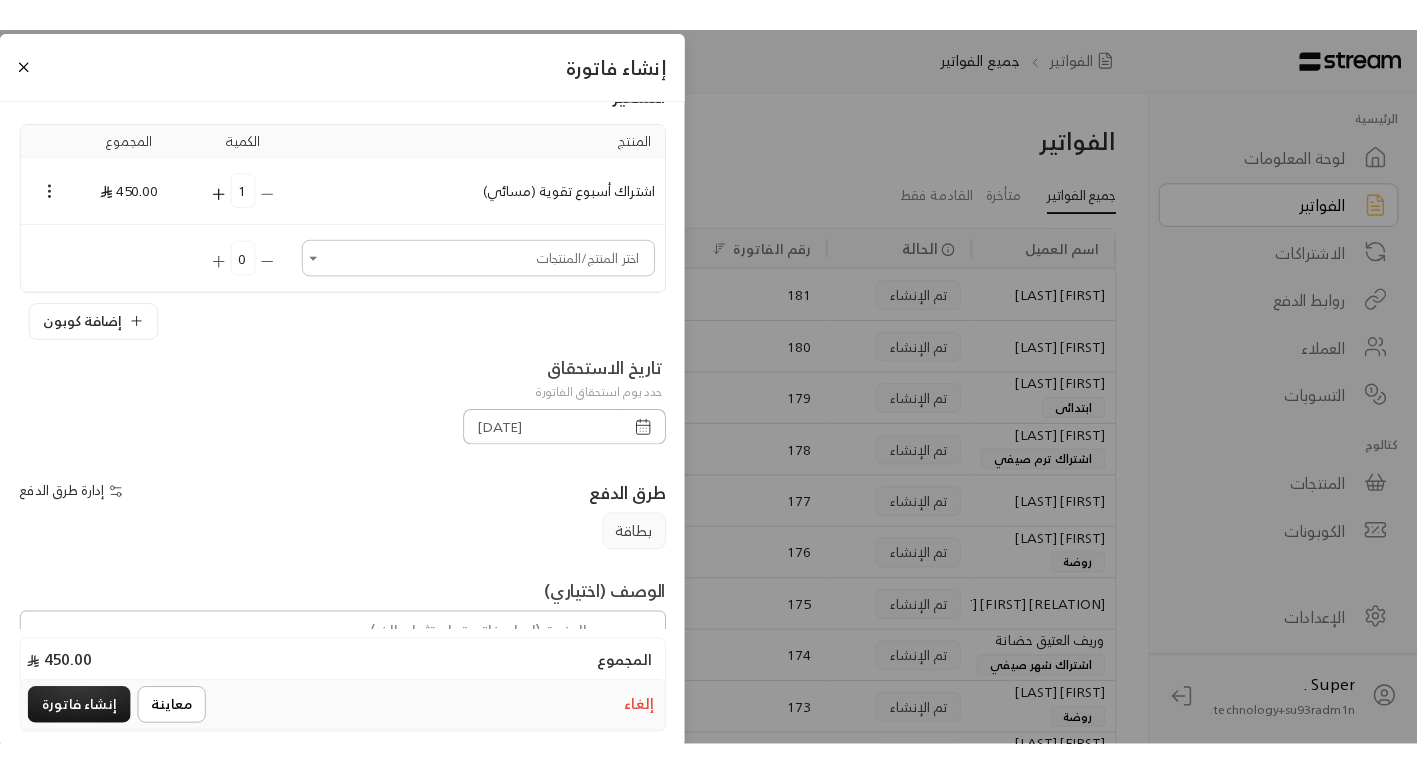 scroll, scrollTop: 254, scrollLeft: 0, axis: vertical 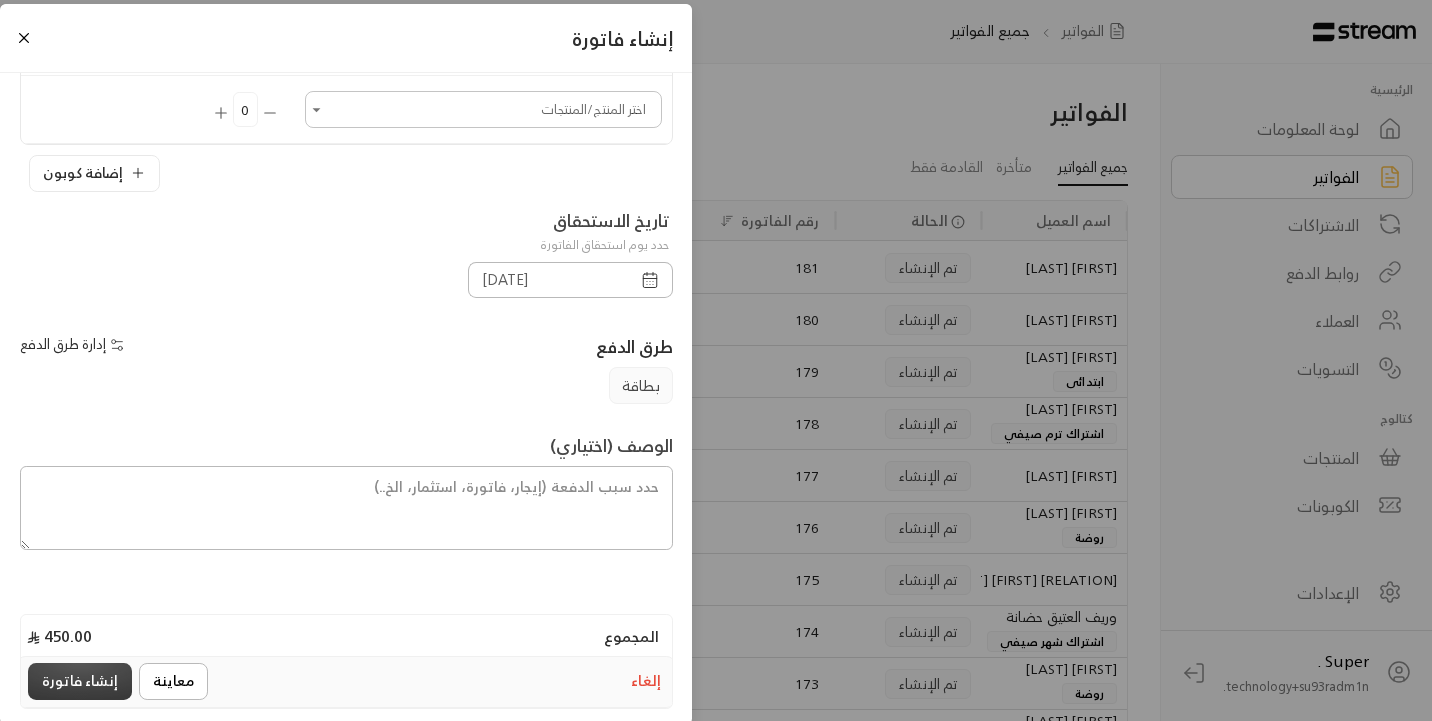 click on "إنشاء فاتورة" at bounding box center [80, 681] 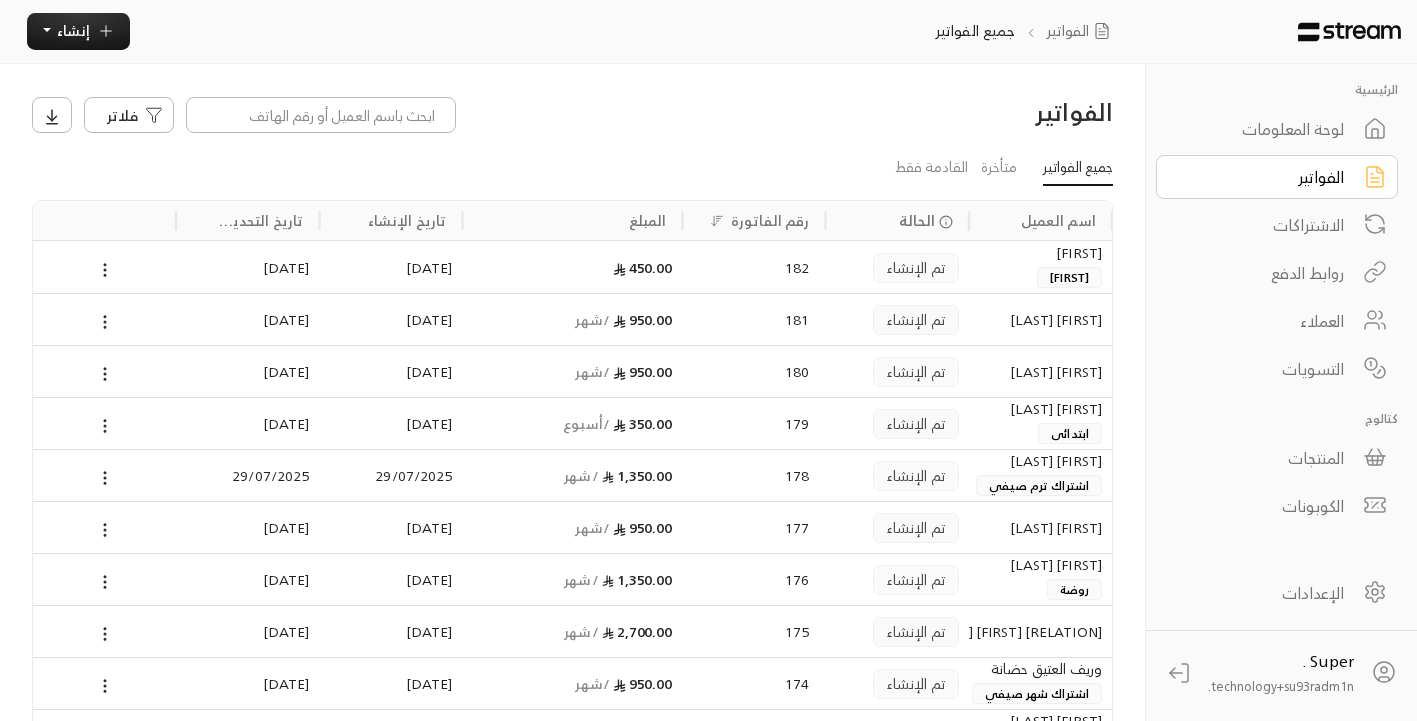 click on "[FIRST]" at bounding box center [1040, 253] 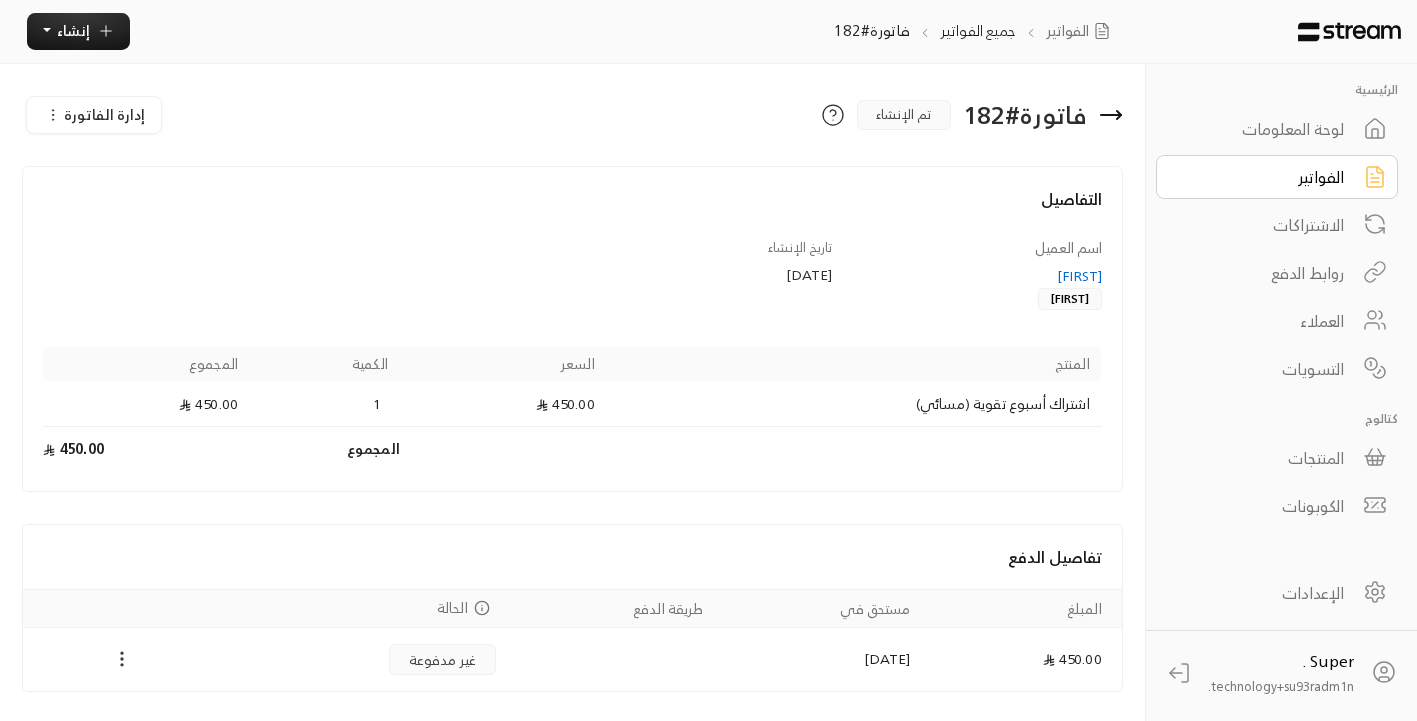 click 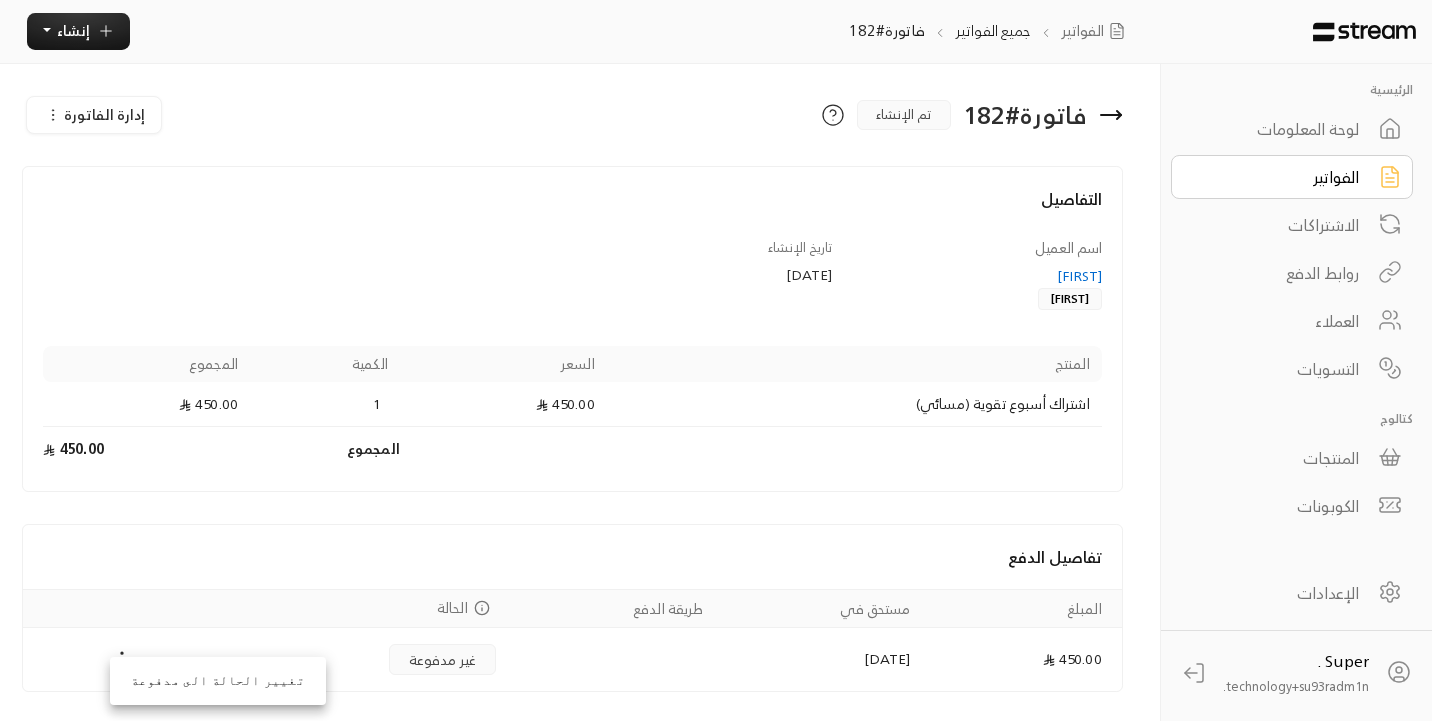 click at bounding box center [716, 360] 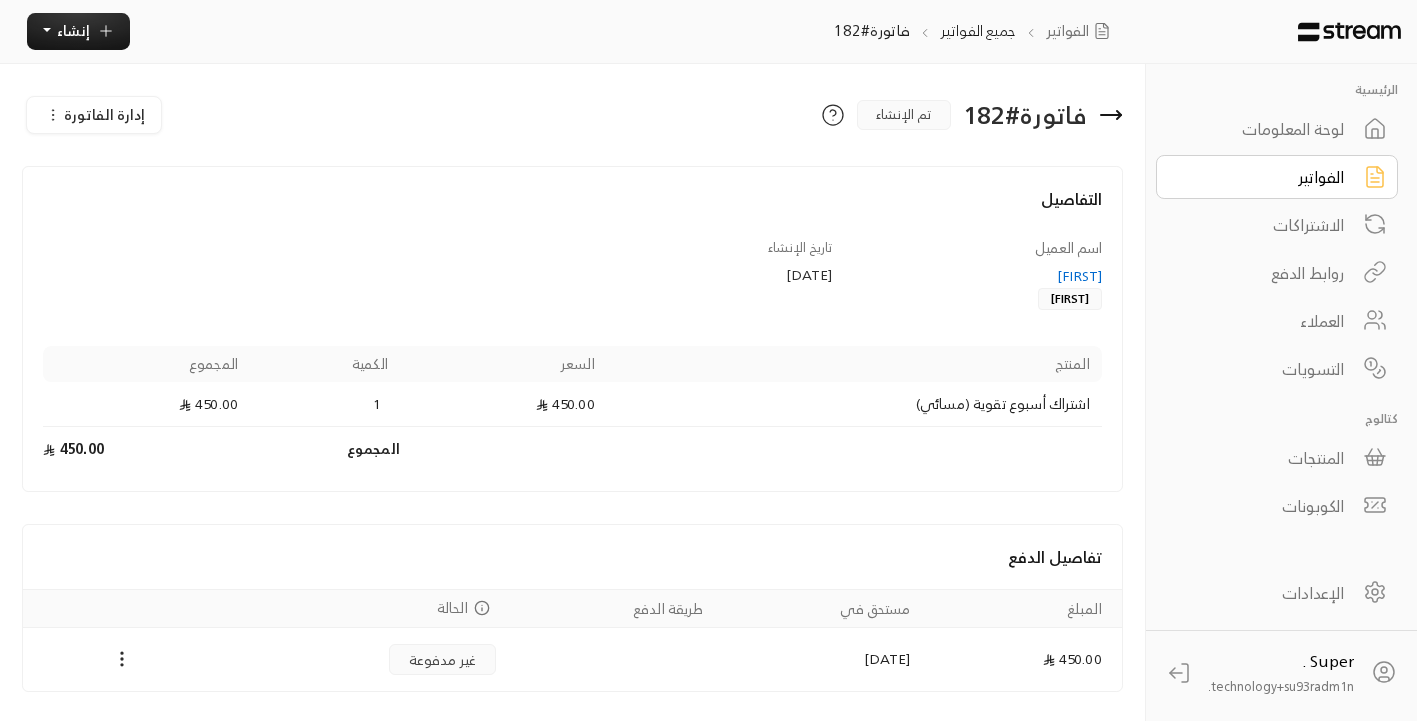click on "[FIRST]" at bounding box center [977, 276] 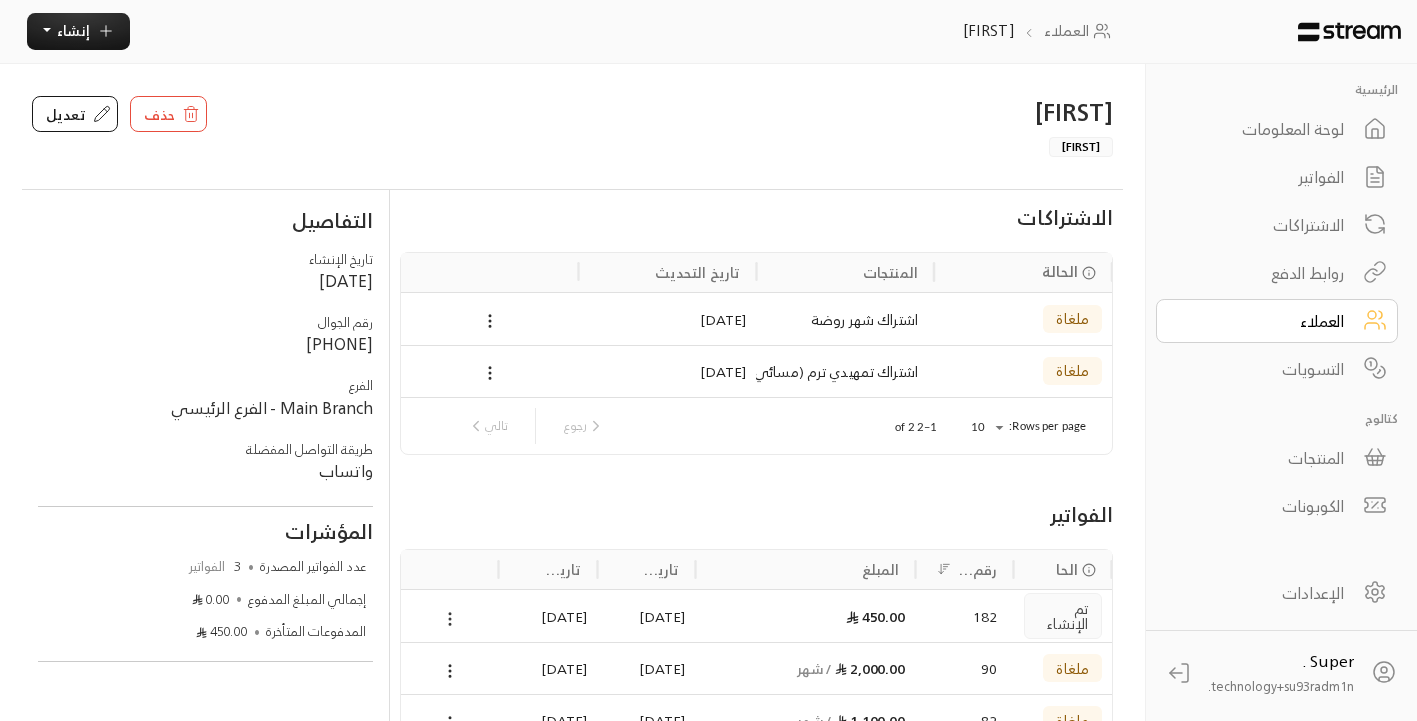 click 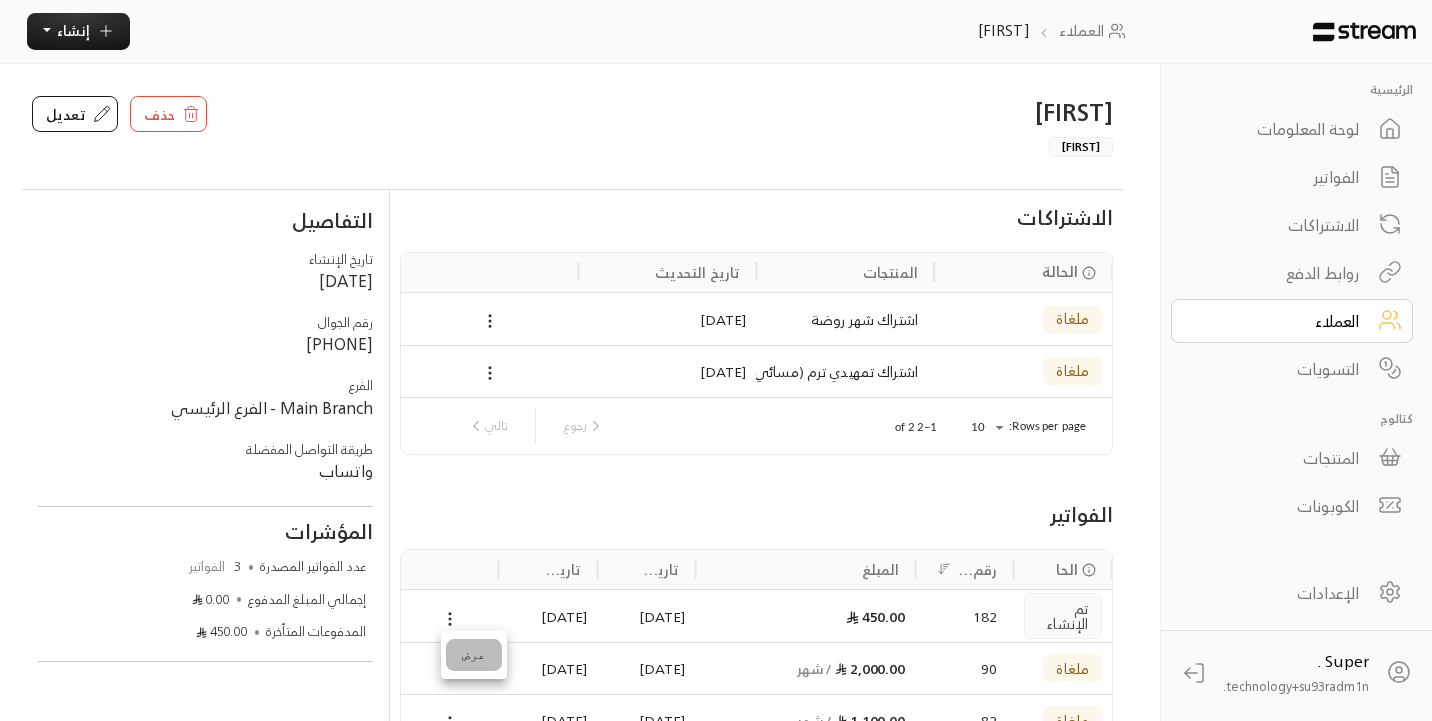 click on "عرض" at bounding box center [474, 655] 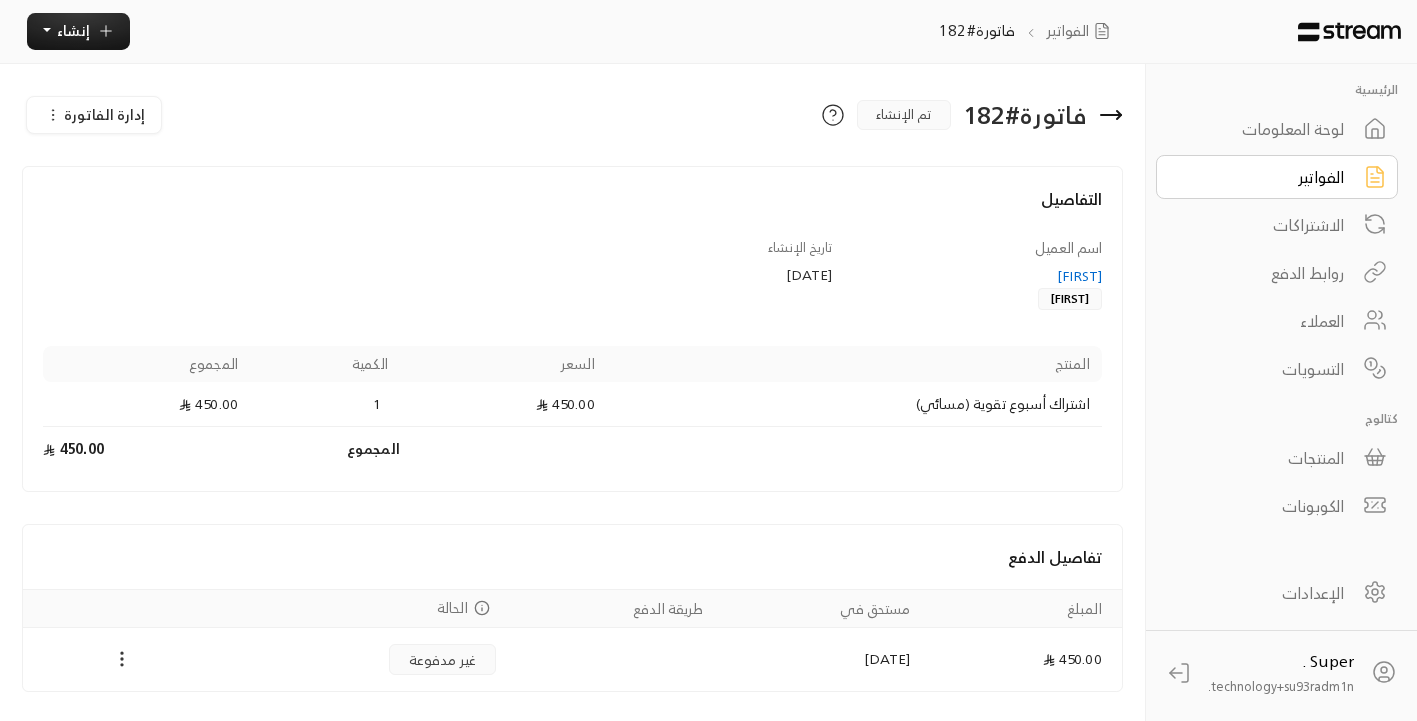 click 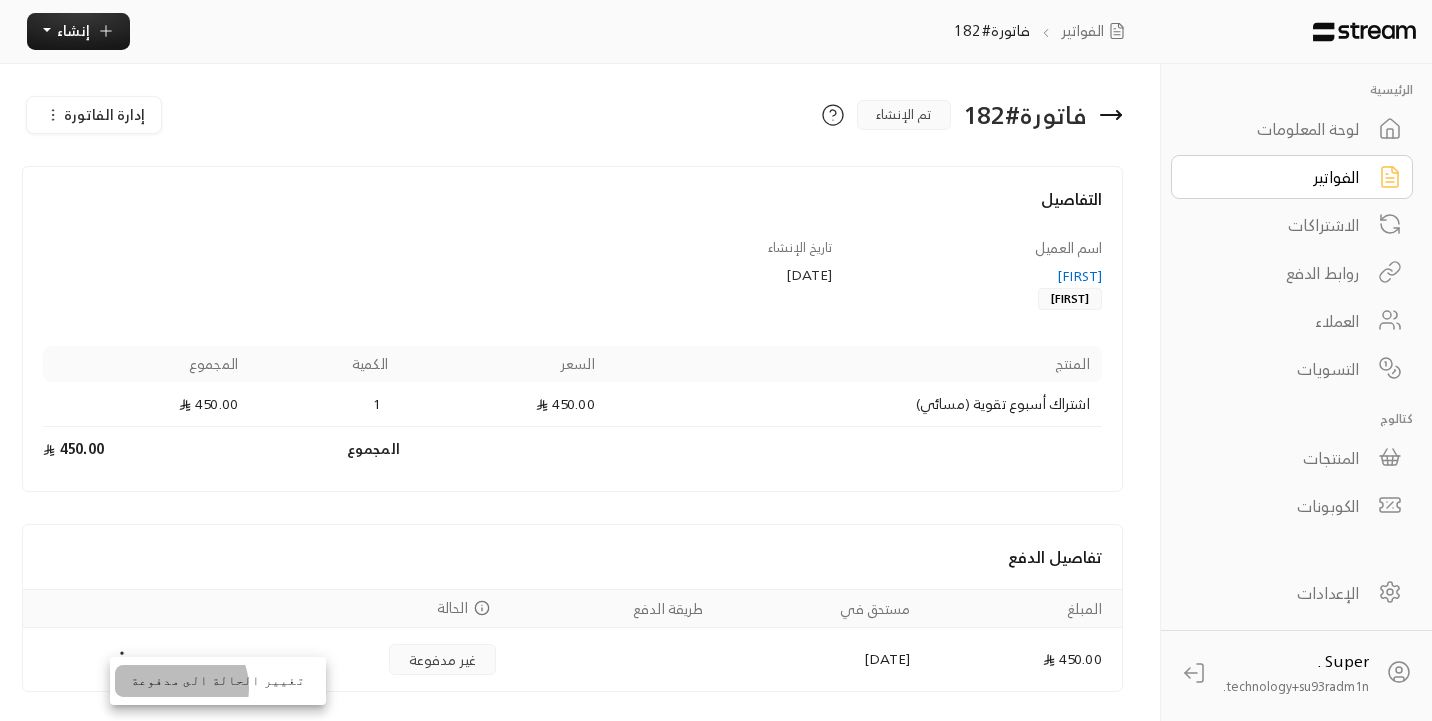 click on "تغيير الحالة الى مدفوعة" at bounding box center (218, 681) 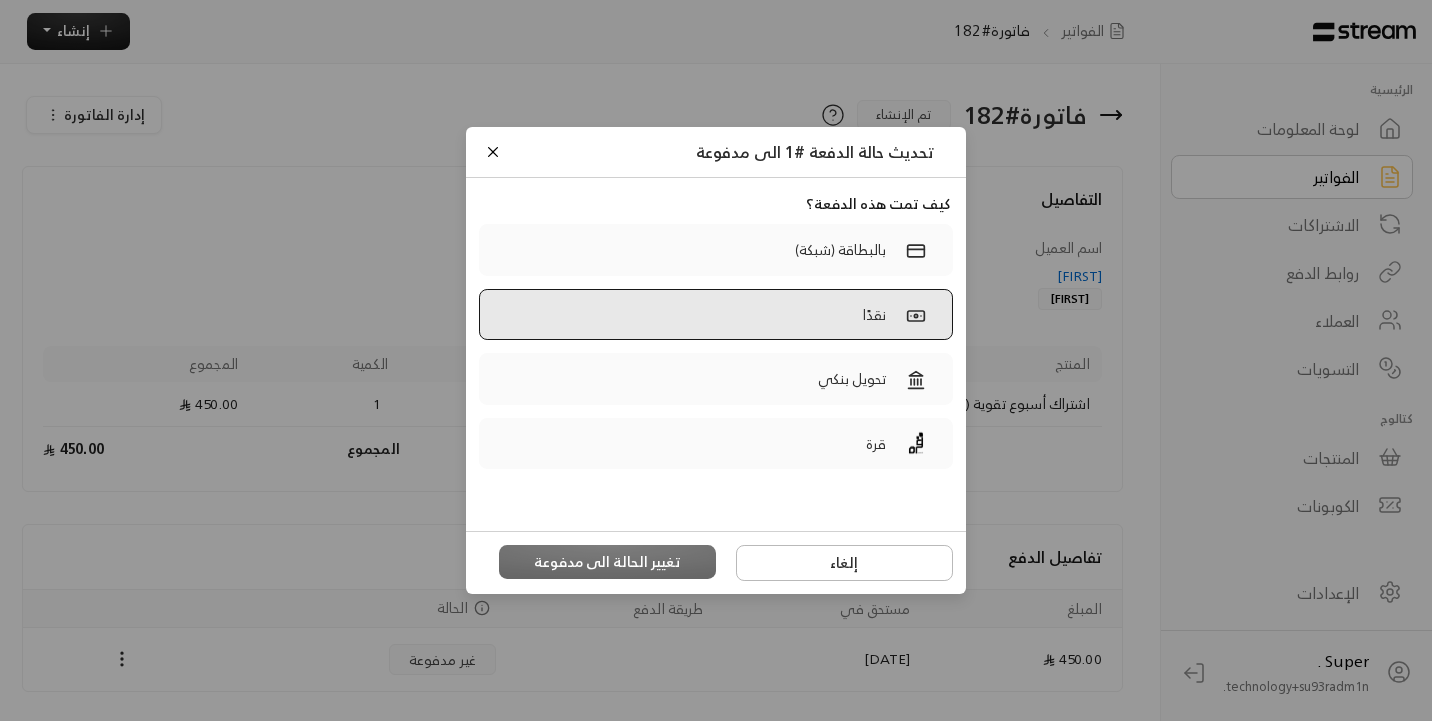 click on "نقدًا" at bounding box center (716, 315) 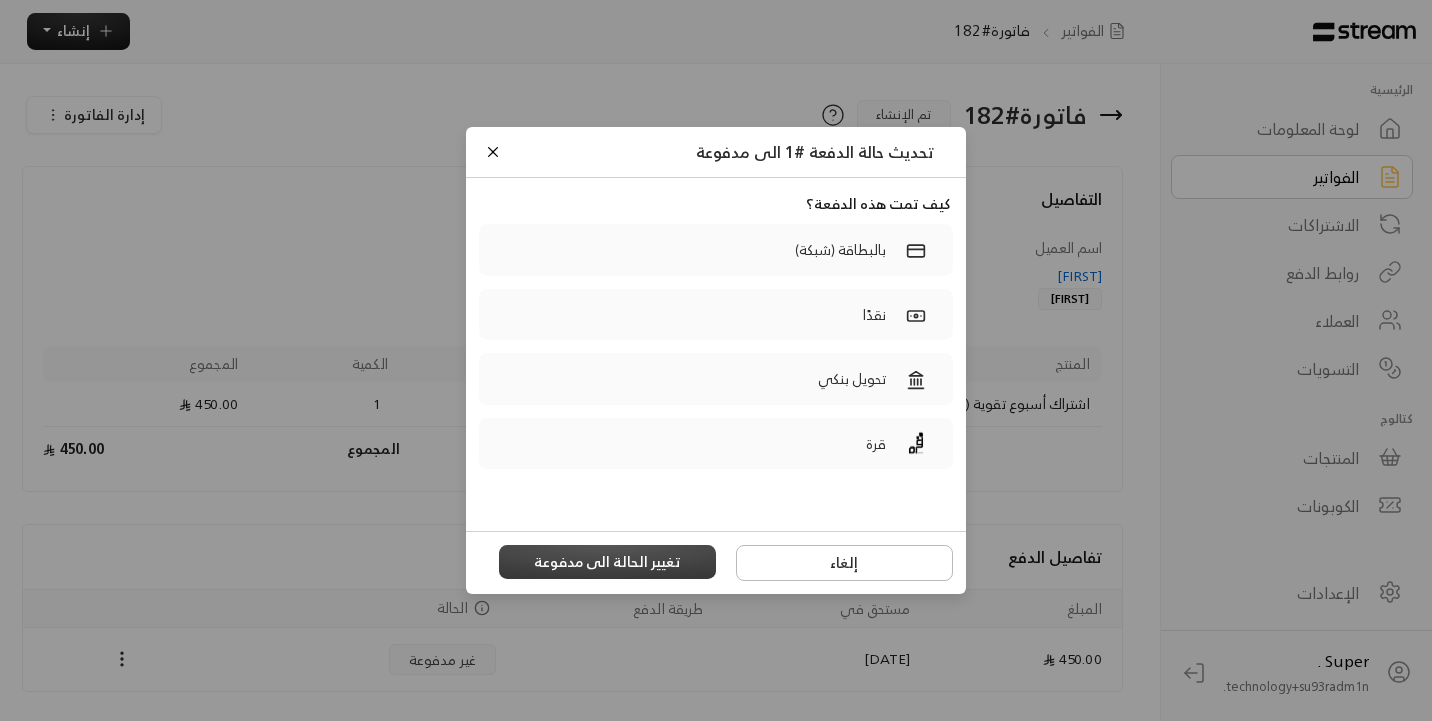click on "تغيير الحالة الى مدفوعة" at bounding box center [608, 562] 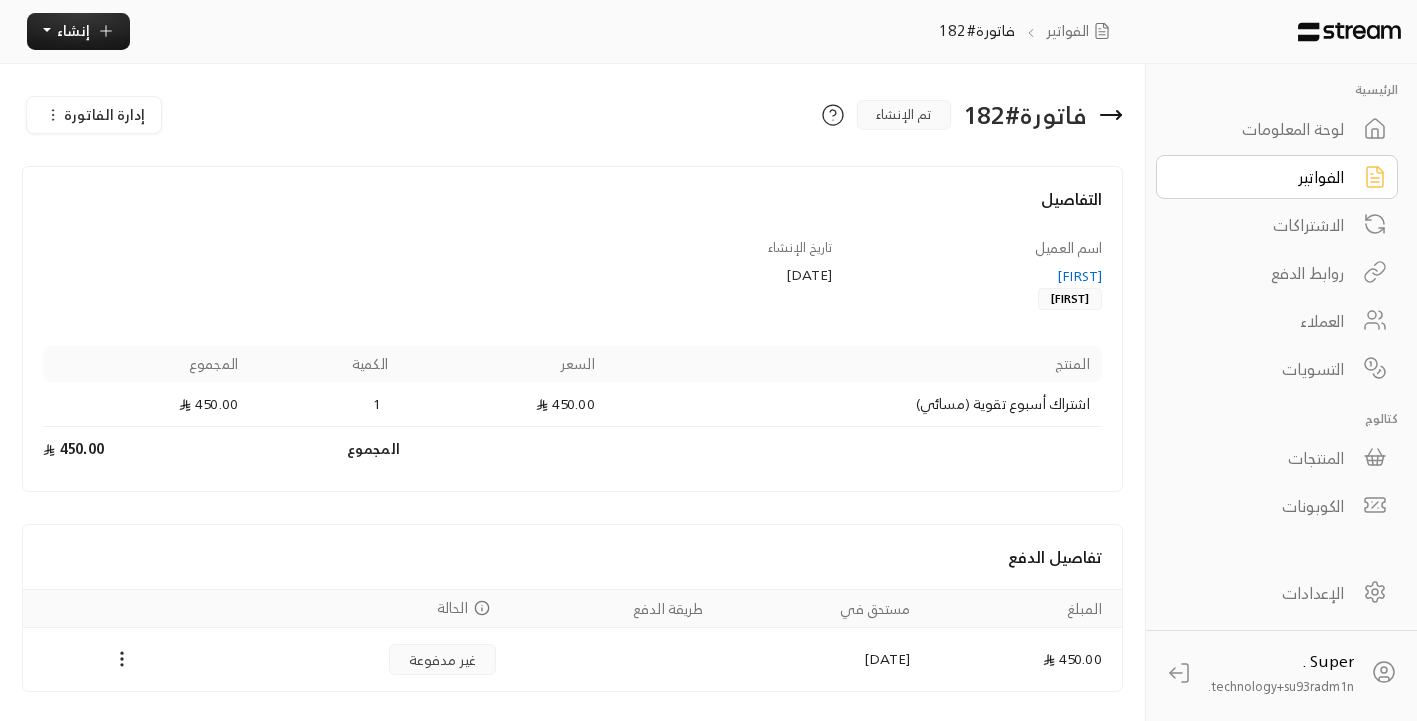 click on "لوحة المعلومات" at bounding box center (1277, 129) 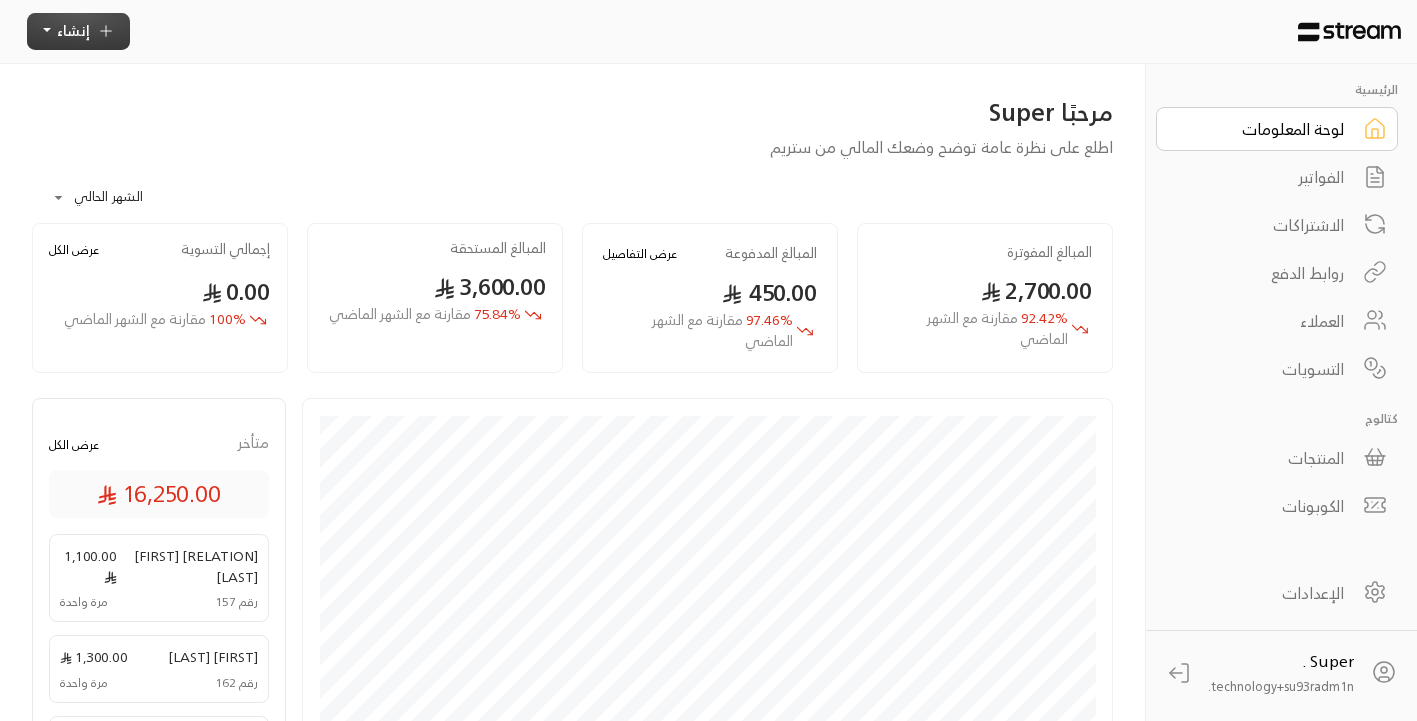 click on "إنشاء" at bounding box center (78, 31) 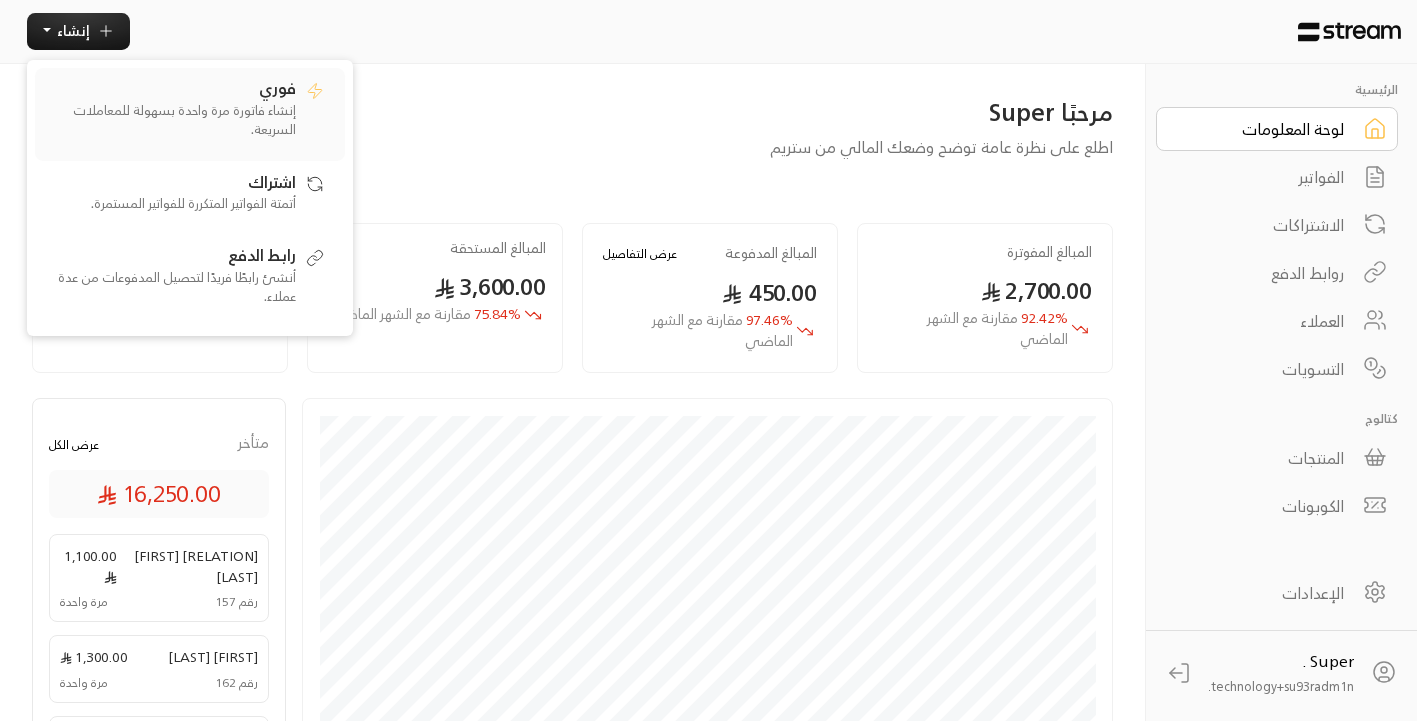 click on "إنشاء فاتورة مرة واحدة بسهولة للمعاملات السريعة." at bounding box center (171, 120) 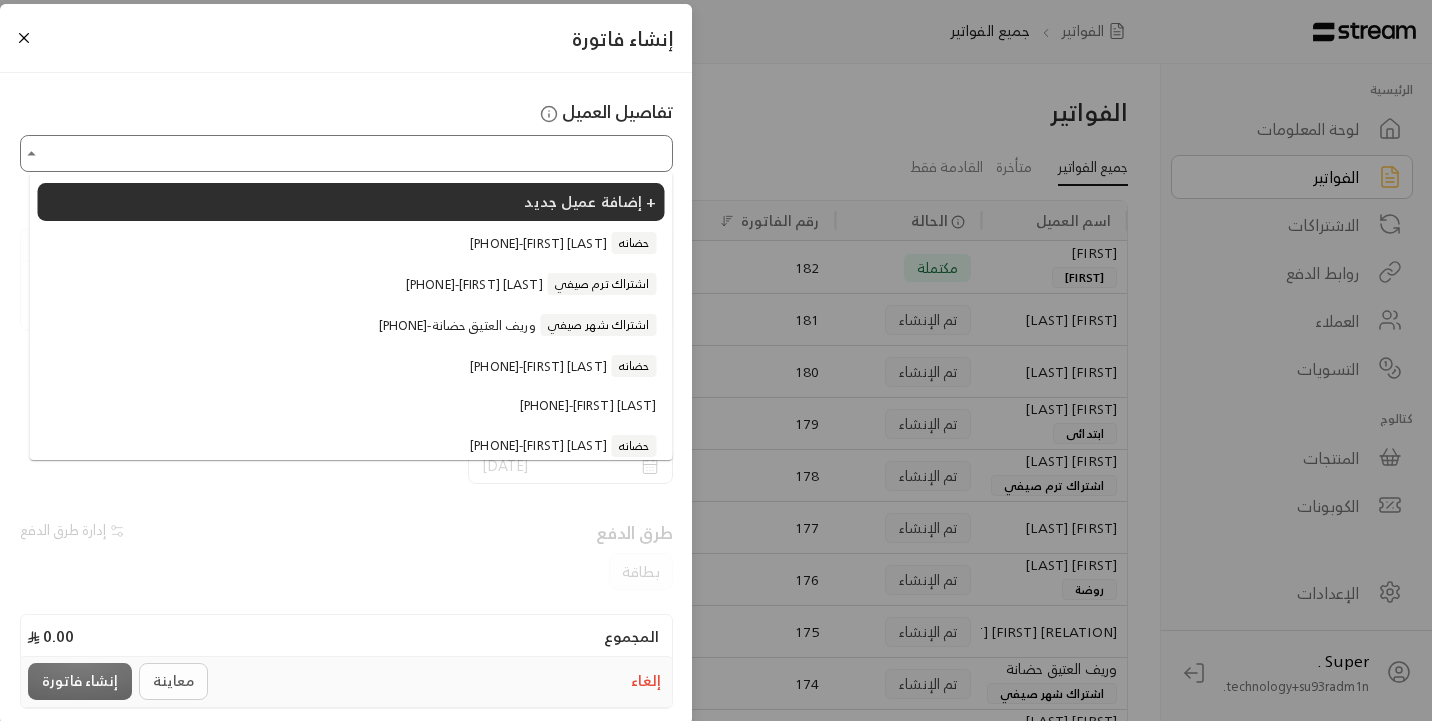click on "اختر العميل" at bounding box center [346, 153] 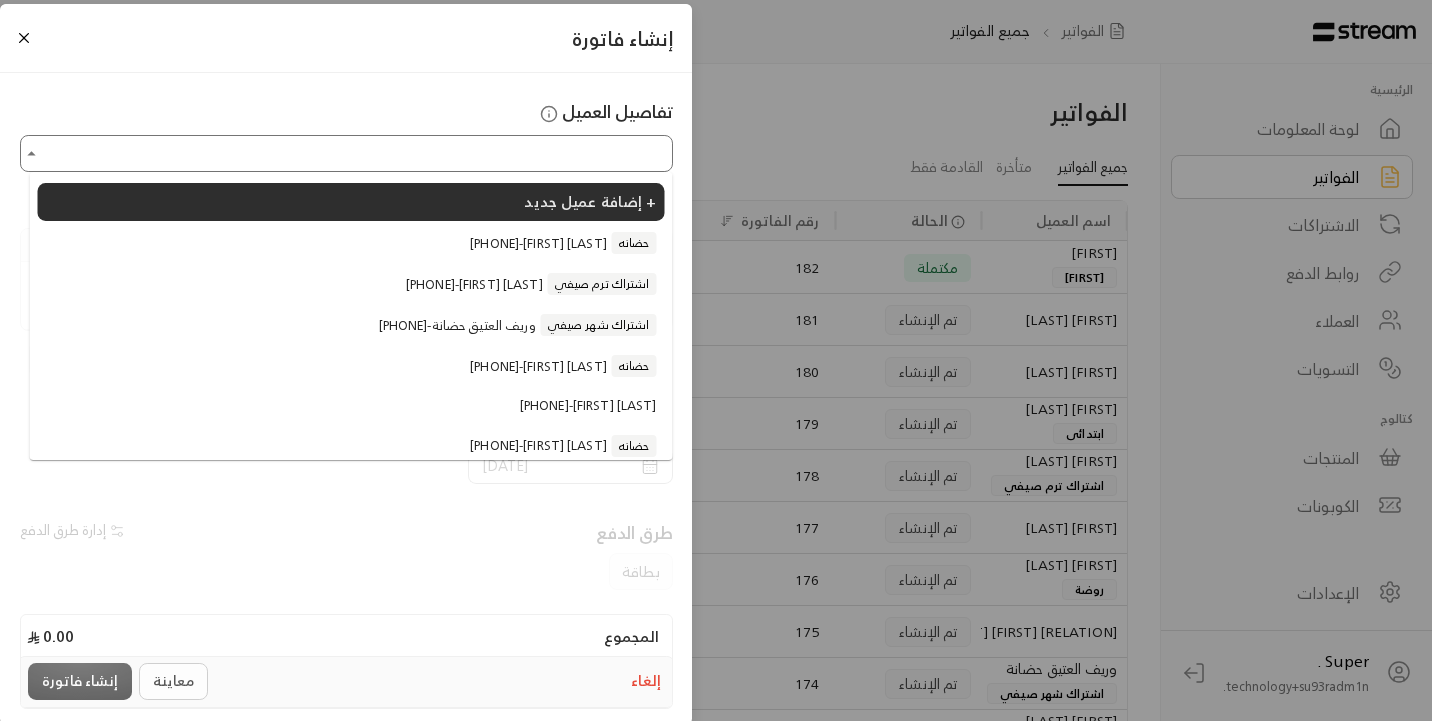 click on "إضافة عميل جديد +    +[PHONE]  -  [FIRST] [LAST]   حضانه +[PHONE]  -  [FIRST] [LAST]   اشتراك ترم صيفي +[PHONE]  -  [FIRST] [LAST] حضانة   اشتراك شهر صيفي +[PHONE]  -  [FIRST] [LAST]   حضانه +[PHONE]  -  [FIRST] [LAST]    +[PHONE]  -  [FIRST] [LAST]   حضانه +[PHONE]  -  [FIRST] [LAST]   روضة +[PHONE]  -  [FIRST] [LAST]   روضة +[PHONE]  -  [FIRST] [LAST]   تمهيدي +[PHONE]  -  [FIRST] [LAST]   روضة +[PHONE]  -  ولي لمر [FIRST] [LAST]   تمهيدي +[PHONE]  -  [FIRST] [LAST]    تمهيدي +[PHONE]  -  [FIRST] [LAST]   ابتدائى +[PHONE]  -  ولي أمر [FIRST] [LAST]   +[PHONE]  -  [FIRST] [LAST]   حضانه +[PHONE]  -    +[PHONE]" at bounding box center (351, 316) 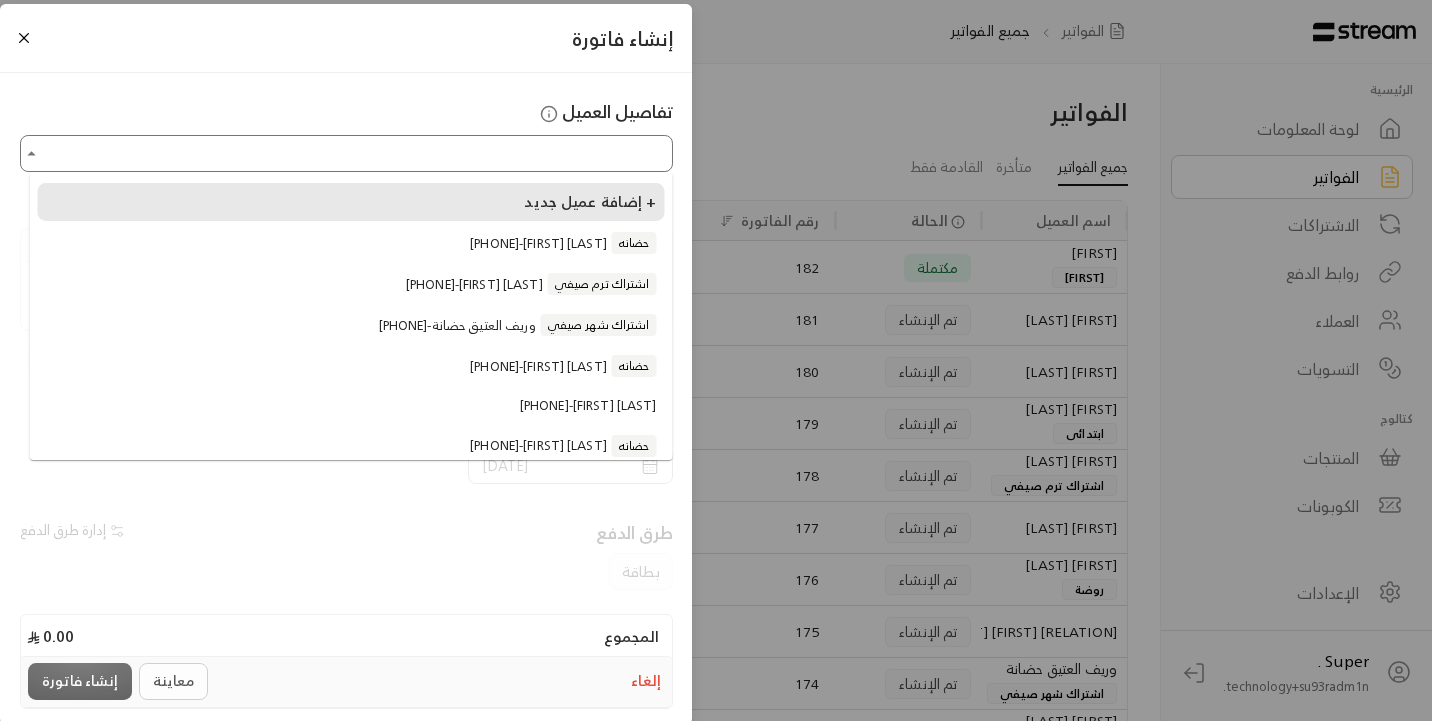 click on "إضافة عميل جديد +" at bounding box center (590, 201) 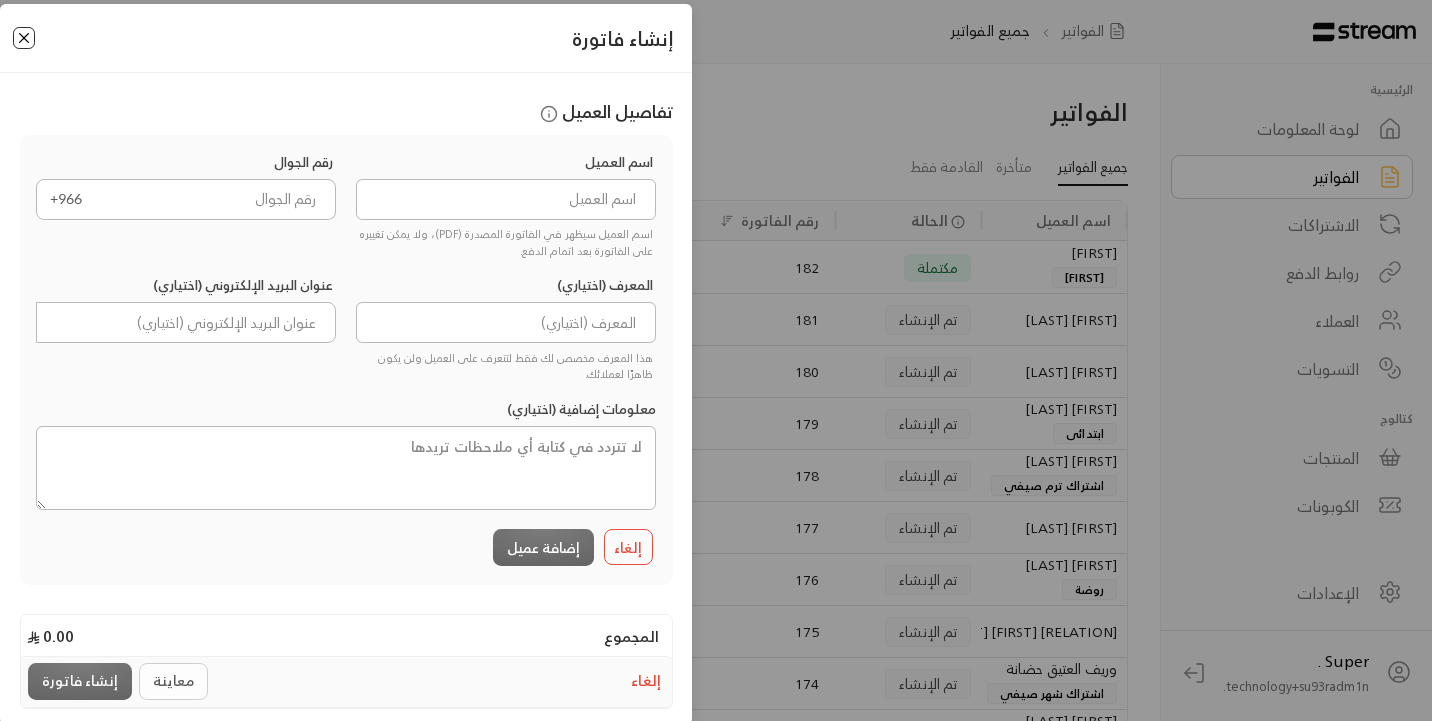 click at bounding box center [24, 38] 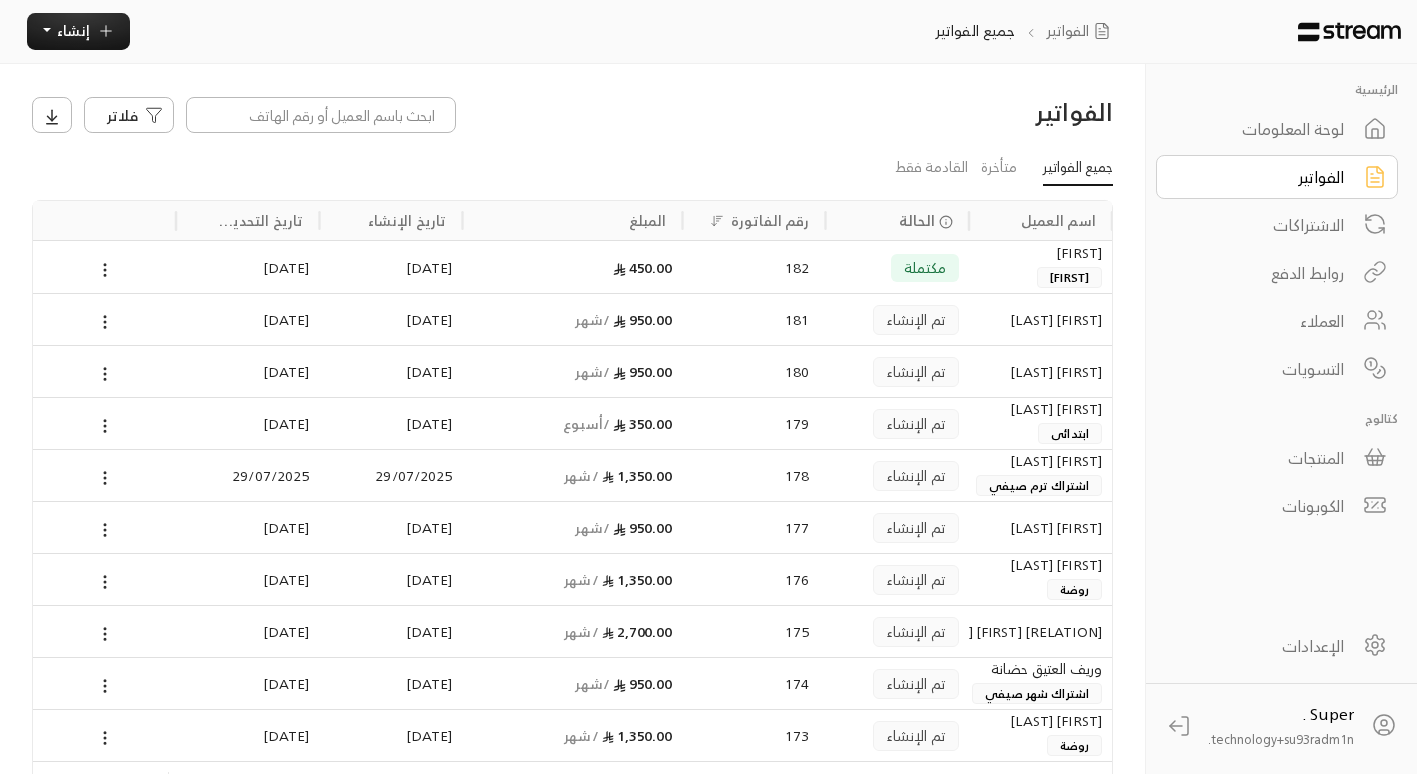 click on "العملاء" at bounding box center (1263, 321) 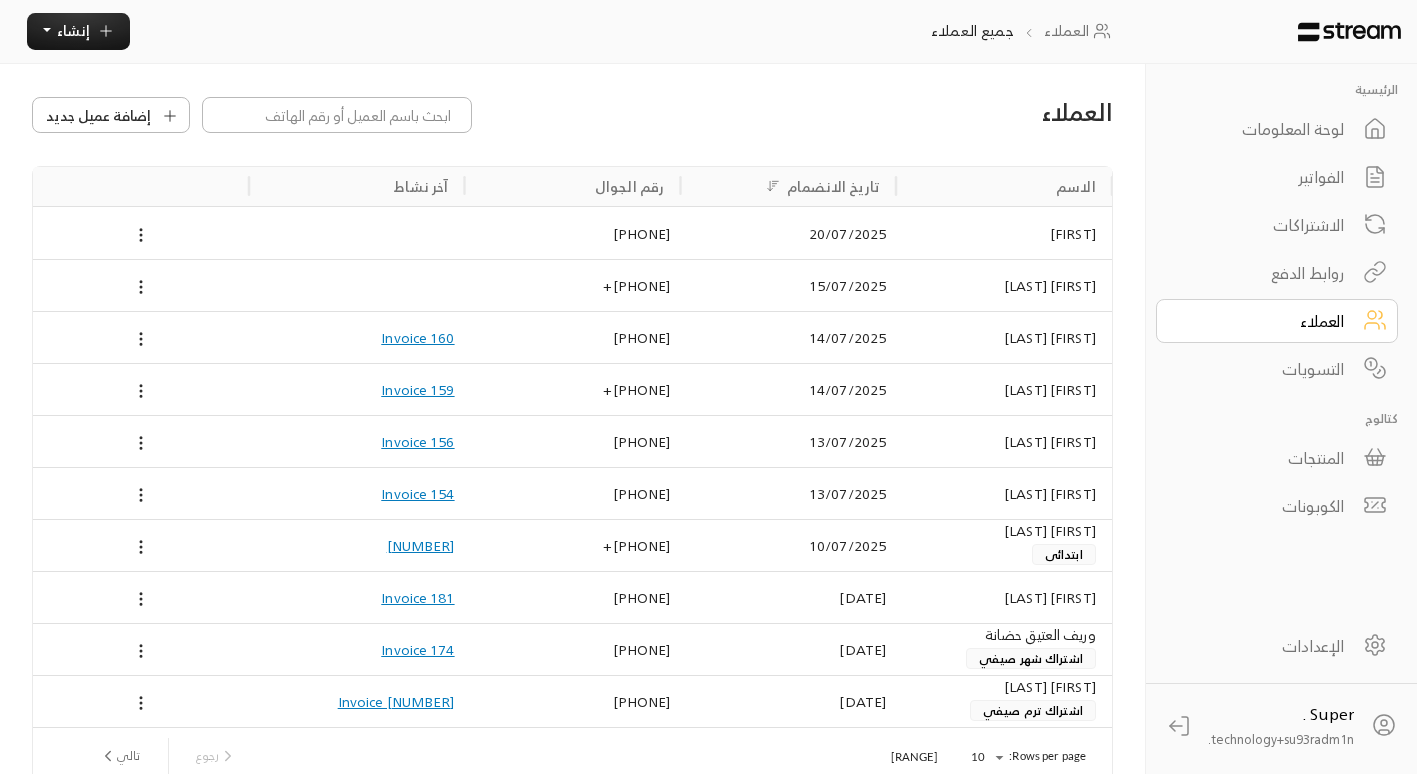 click on "[FIRST] [LAST]" at bounding box center [1003, 543] 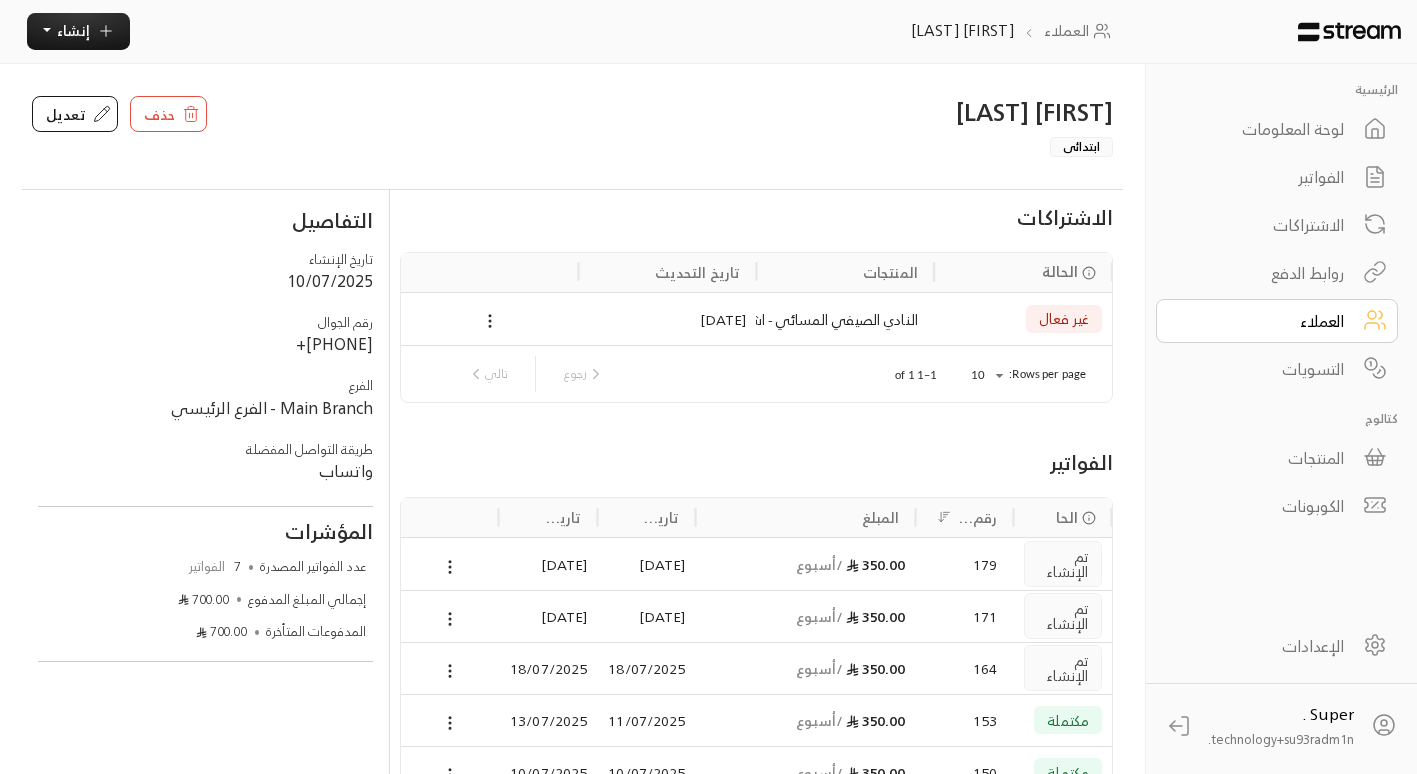 click on "العملاء" at bounding box center (1263, 321) 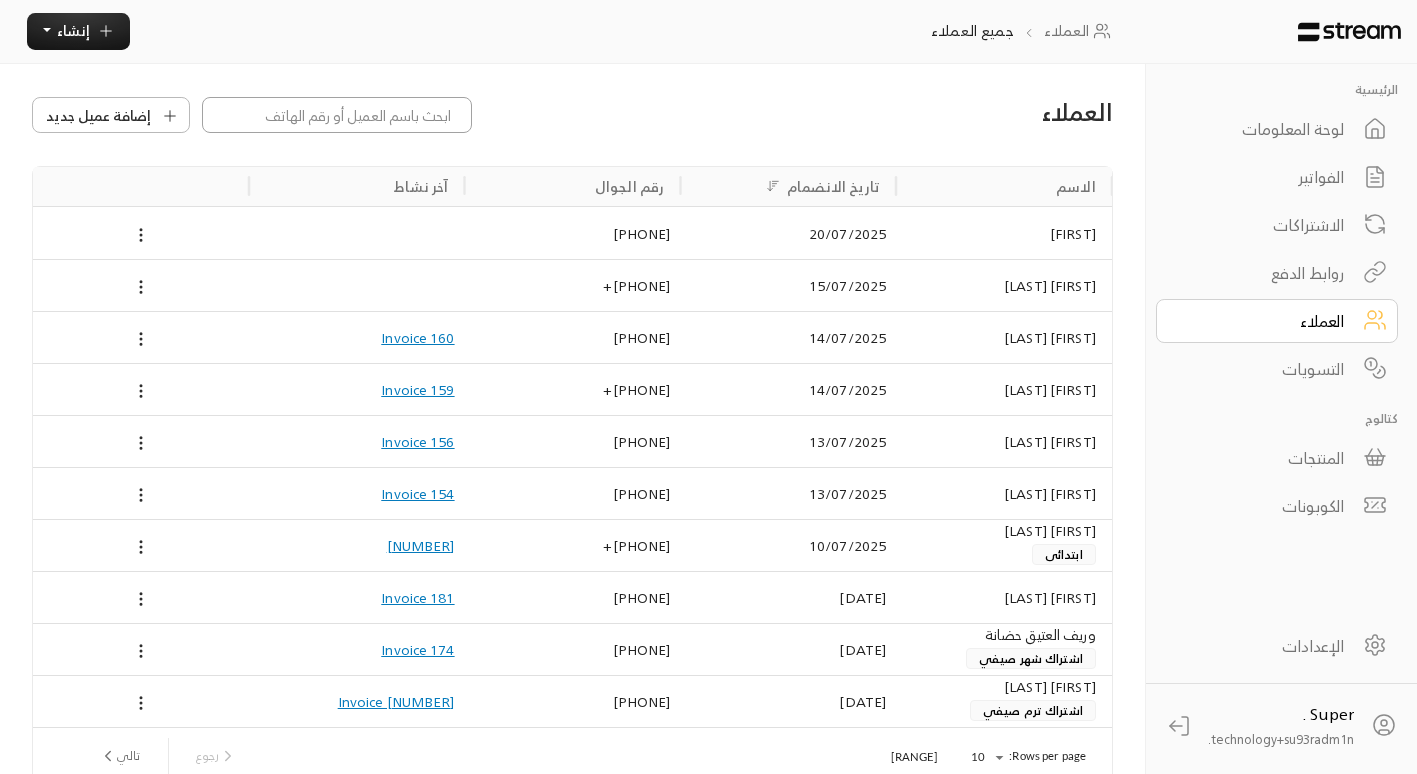 click at bounding box center [337, 115] 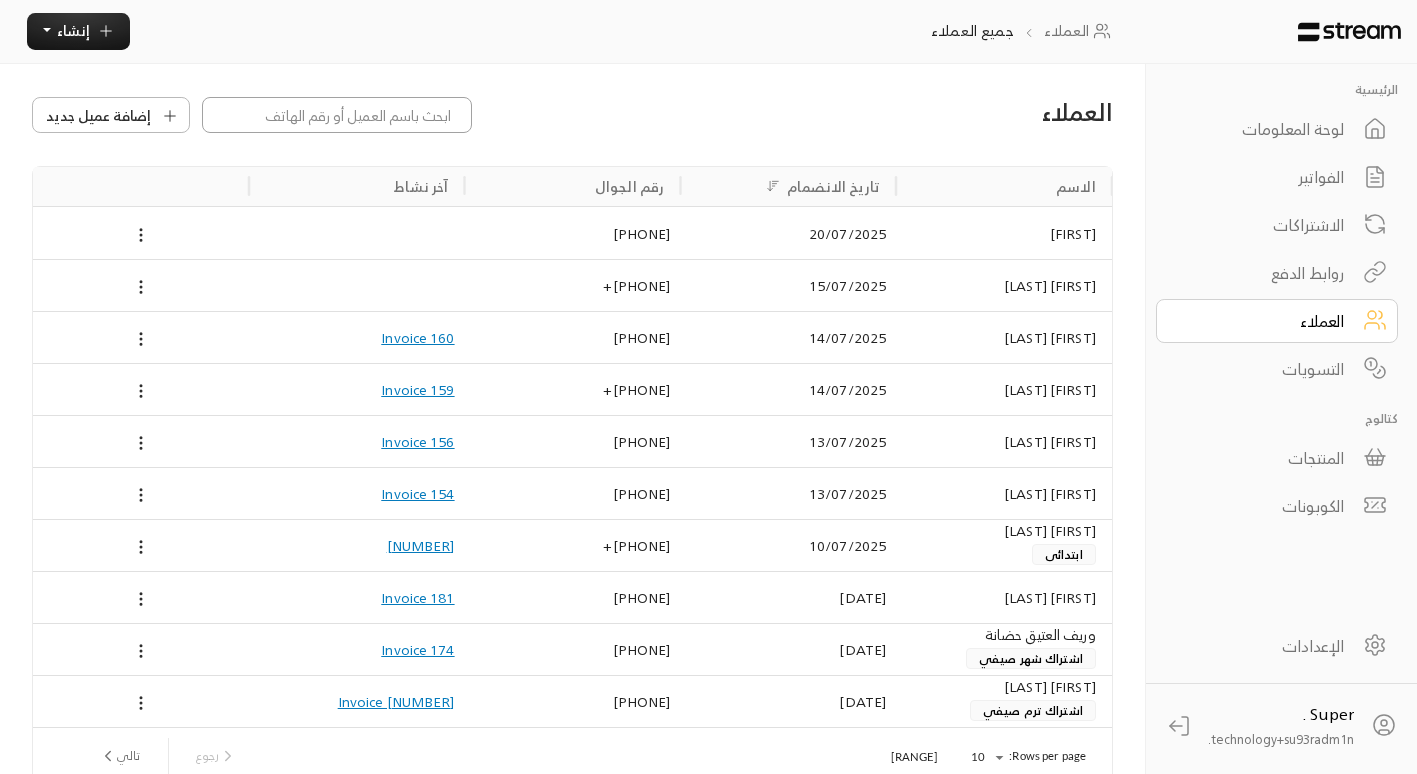 type on "علياء" 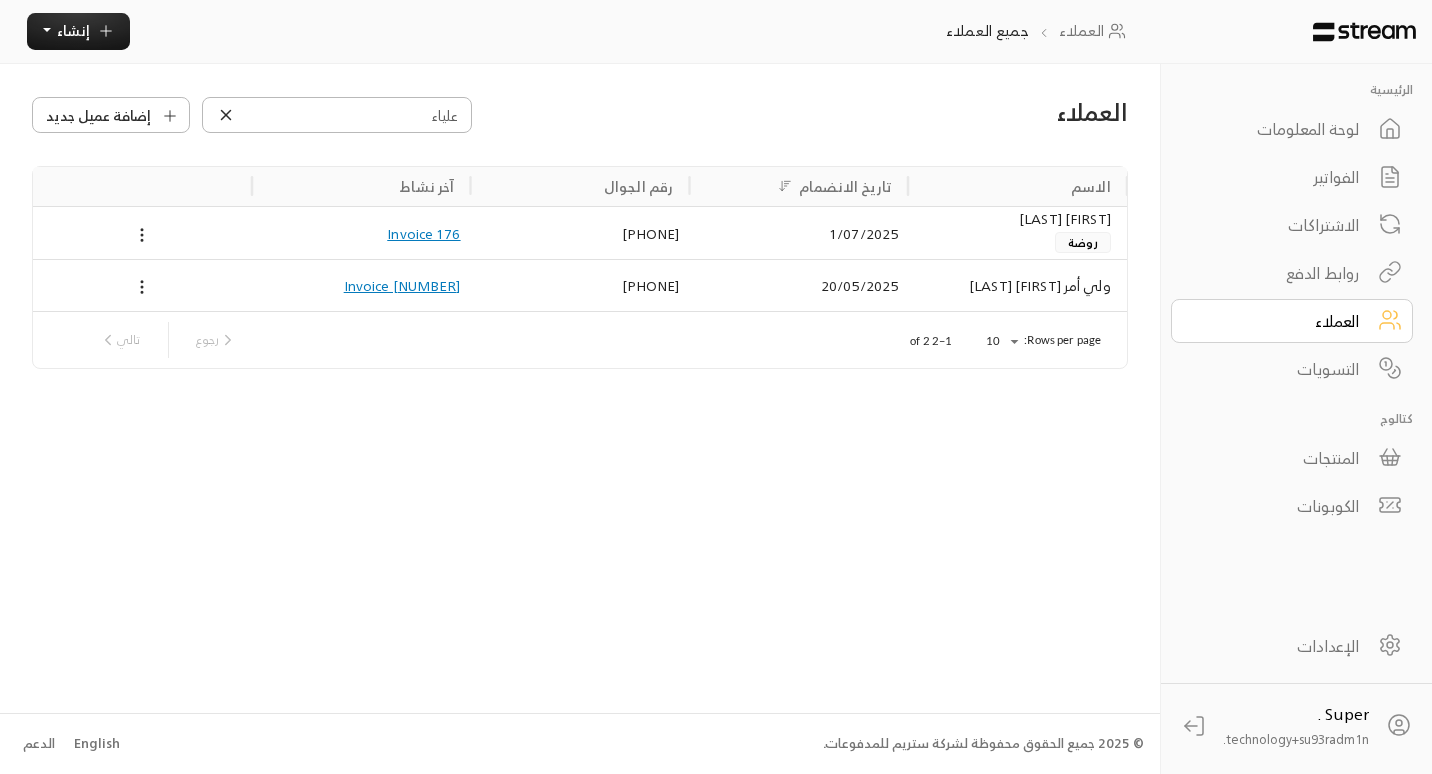 click 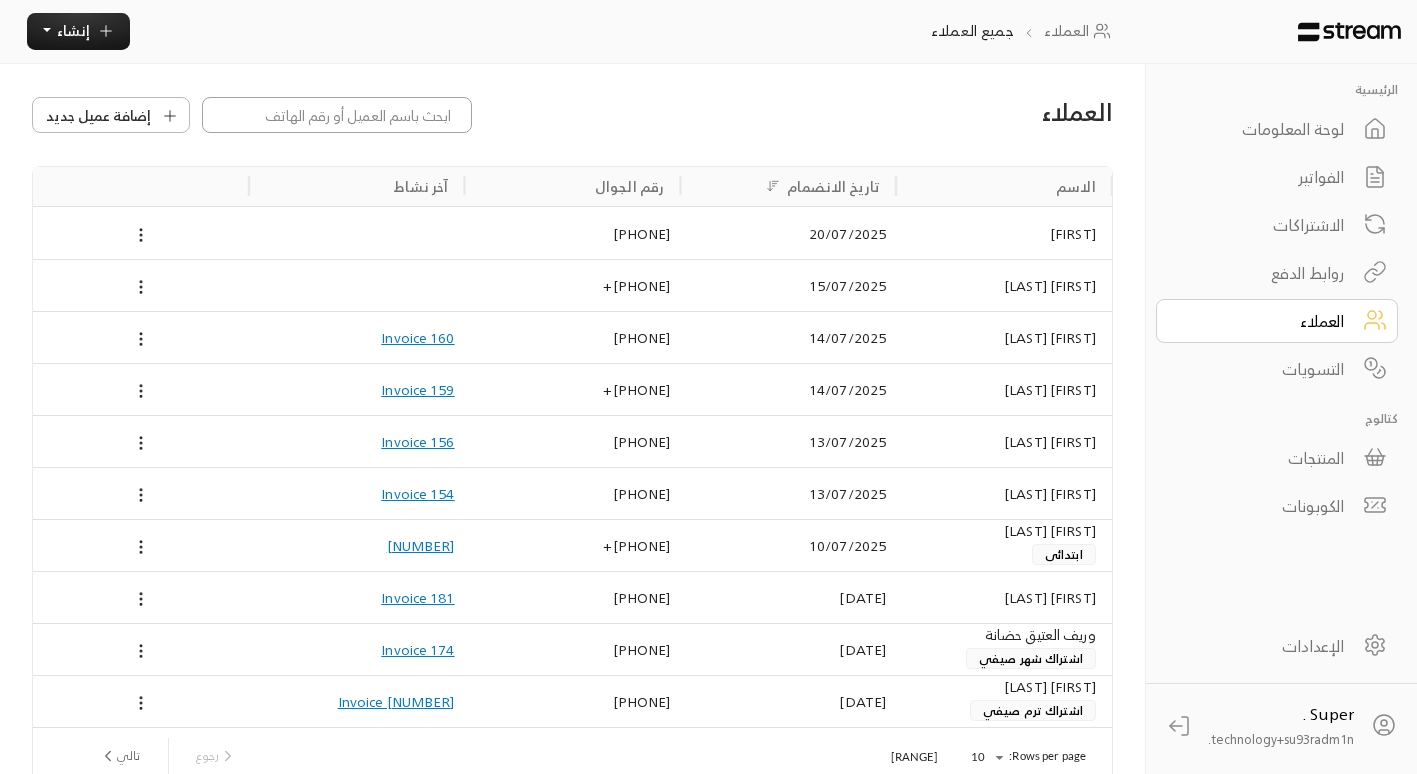 click at bounding box center [337, 115] 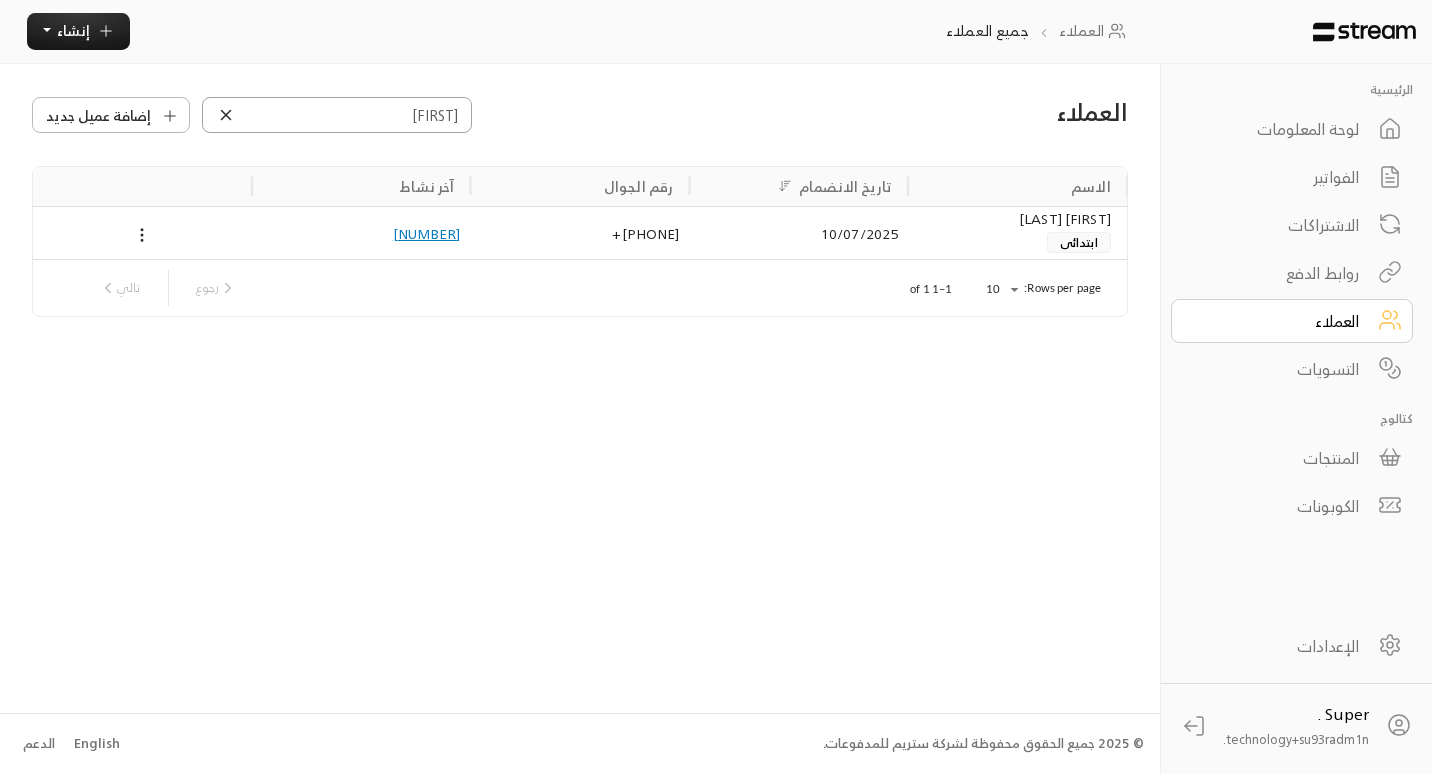 type on "[FIRST]" 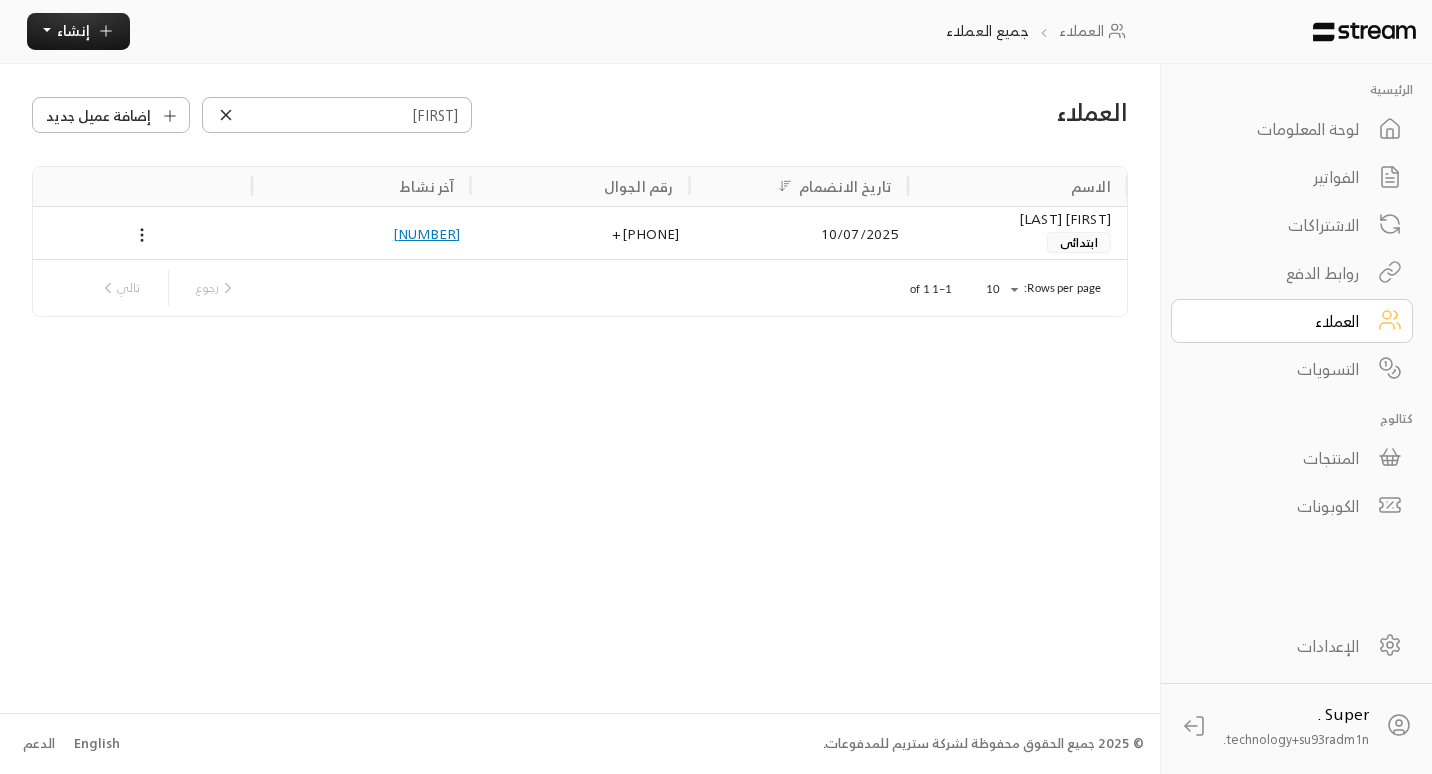 click on "10/07/2025" at bounding box center (798, 233) 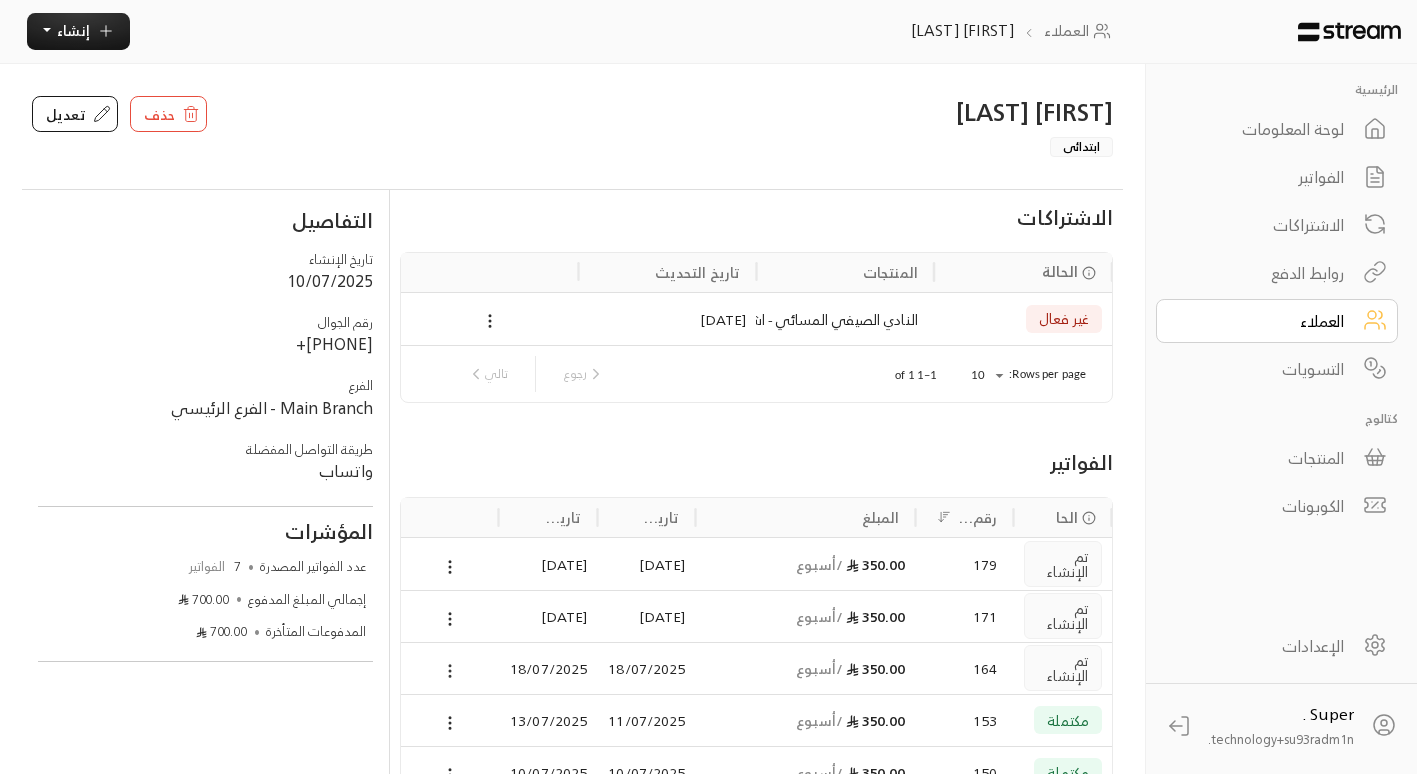 click 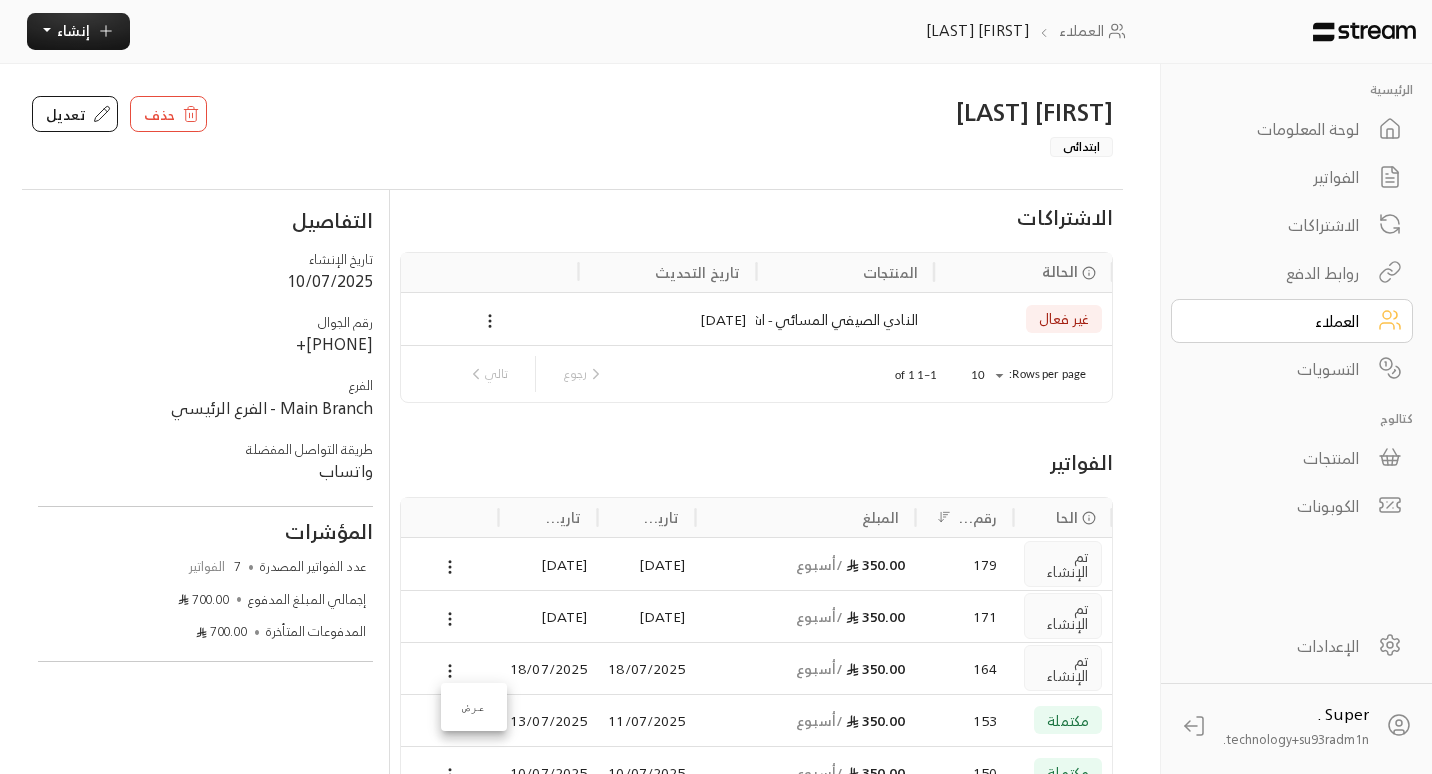 click at bounding box center (716, 387) 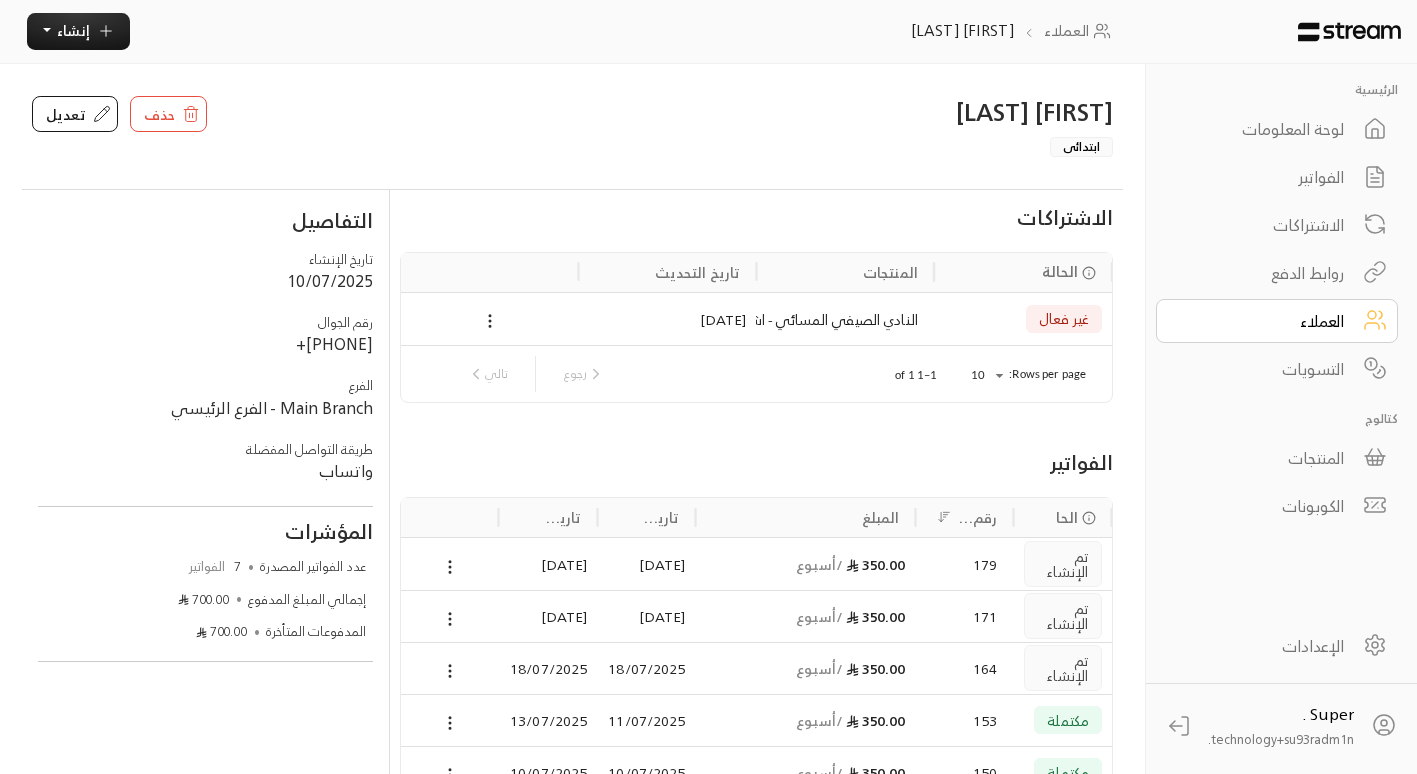click at bounding box center (450, 668) 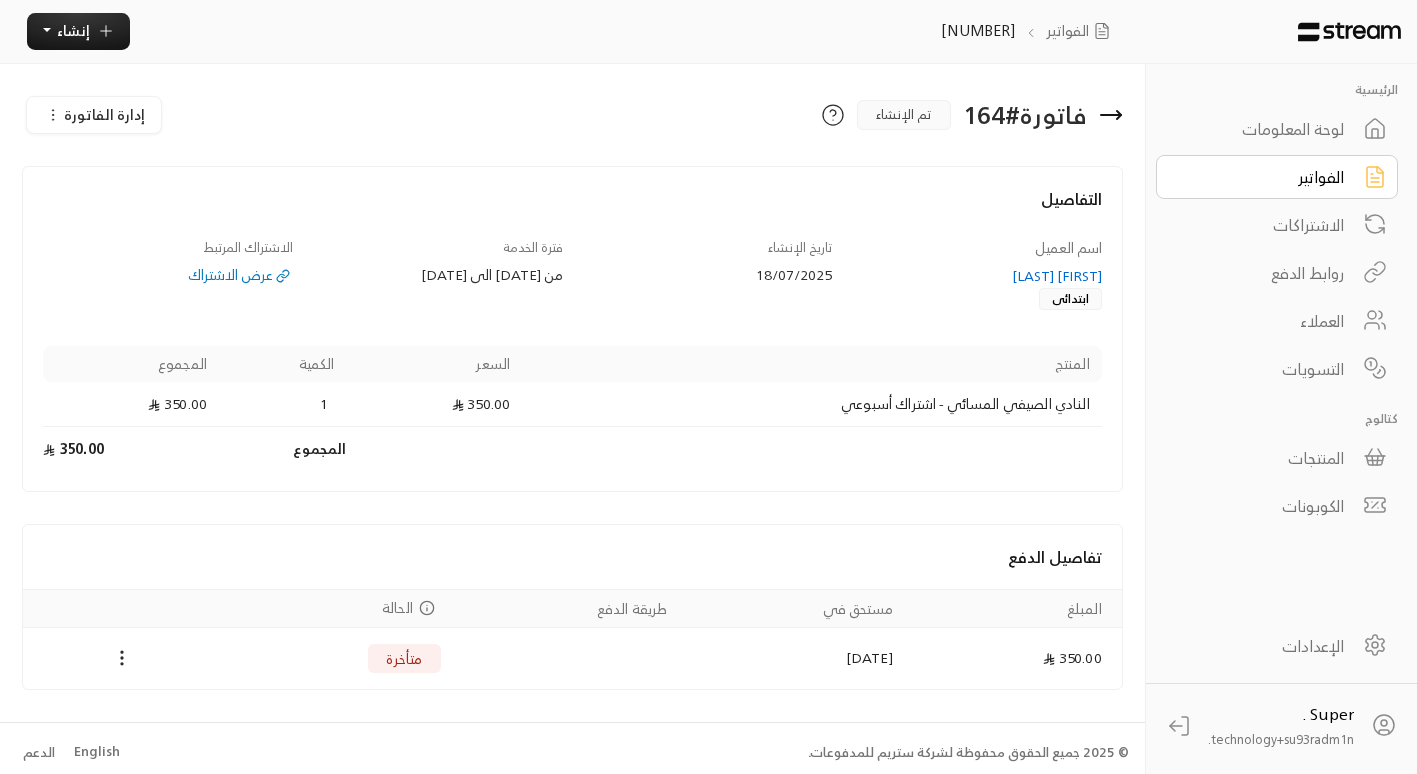click on "إدارة الفاتورة" at bounding box center [104, 114] 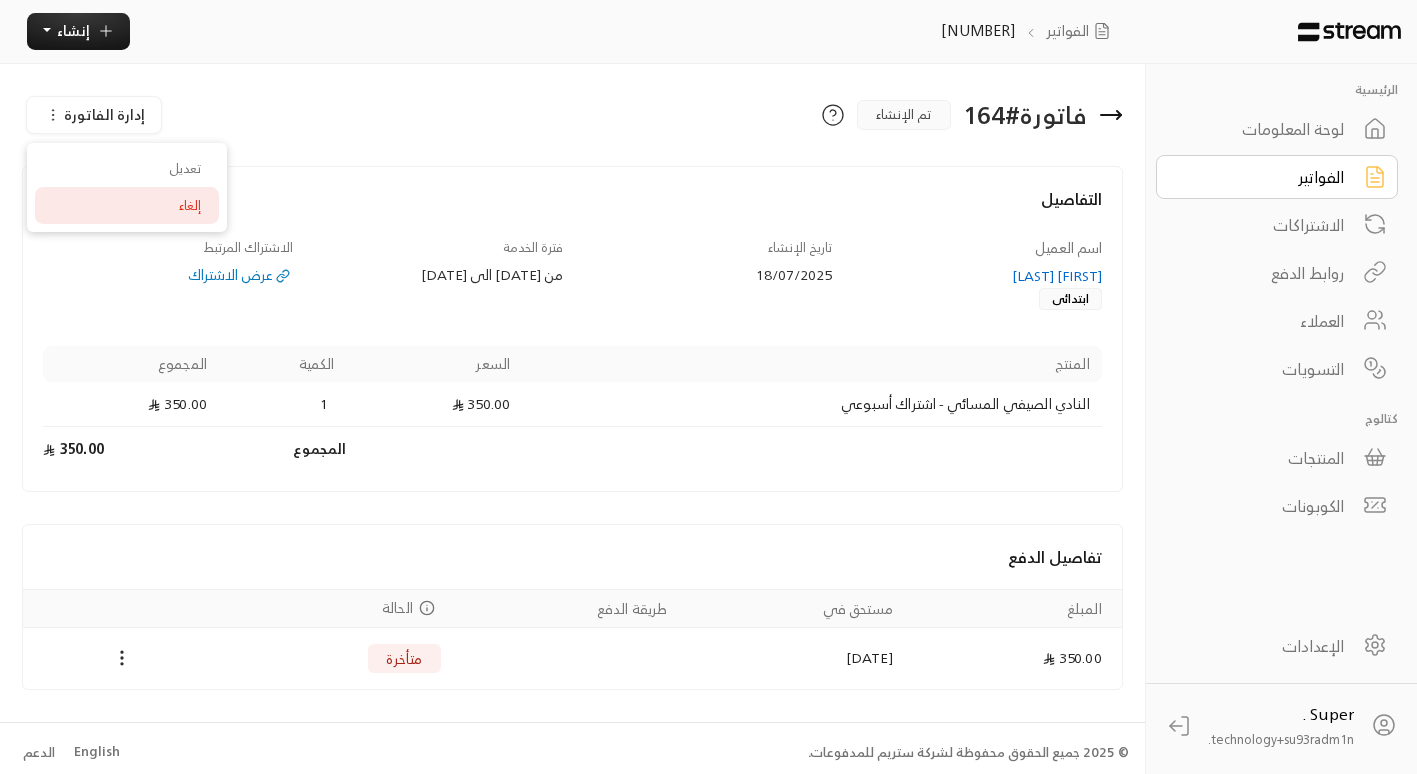 click on "إلغاء" at bounding box center [127, 205] 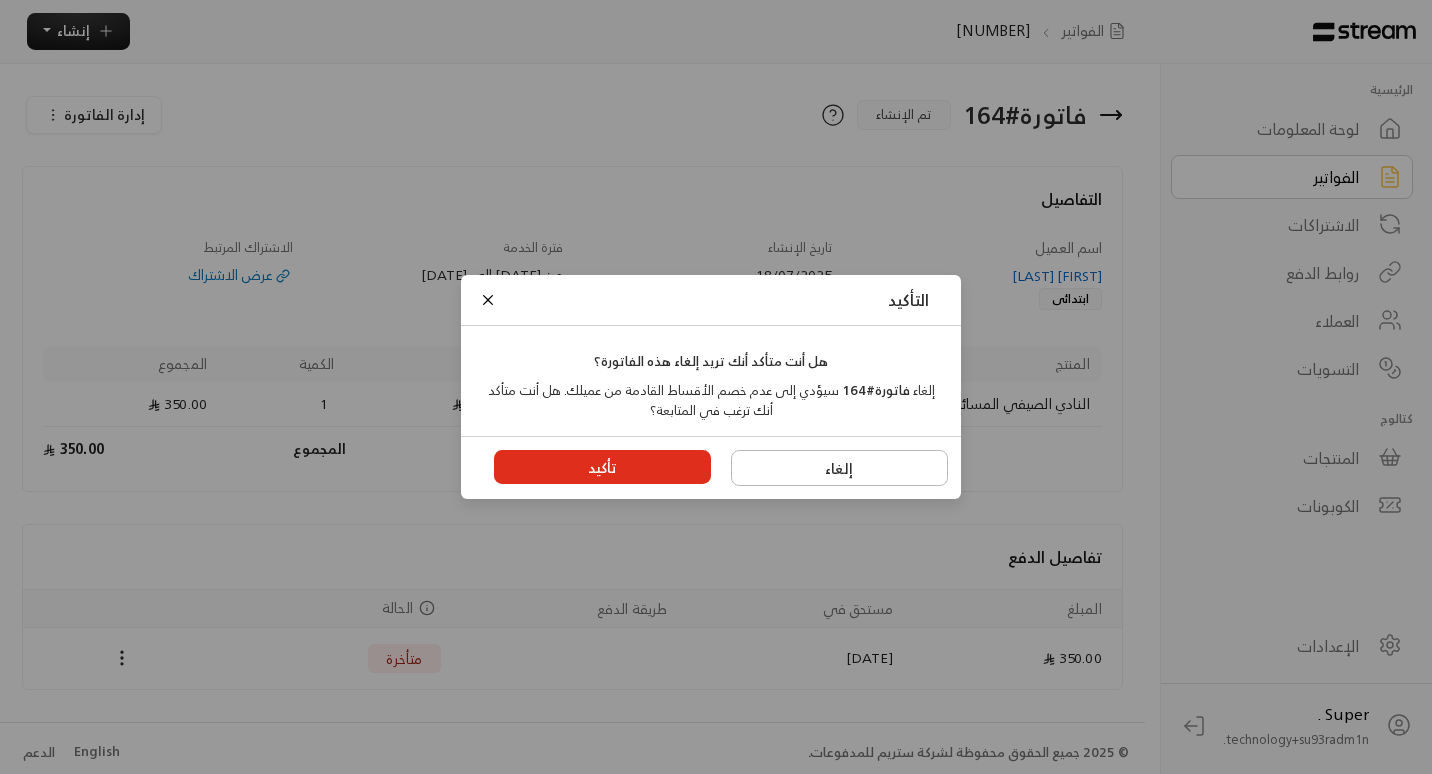click on "تأكيد" at bounding box center (603, 467) 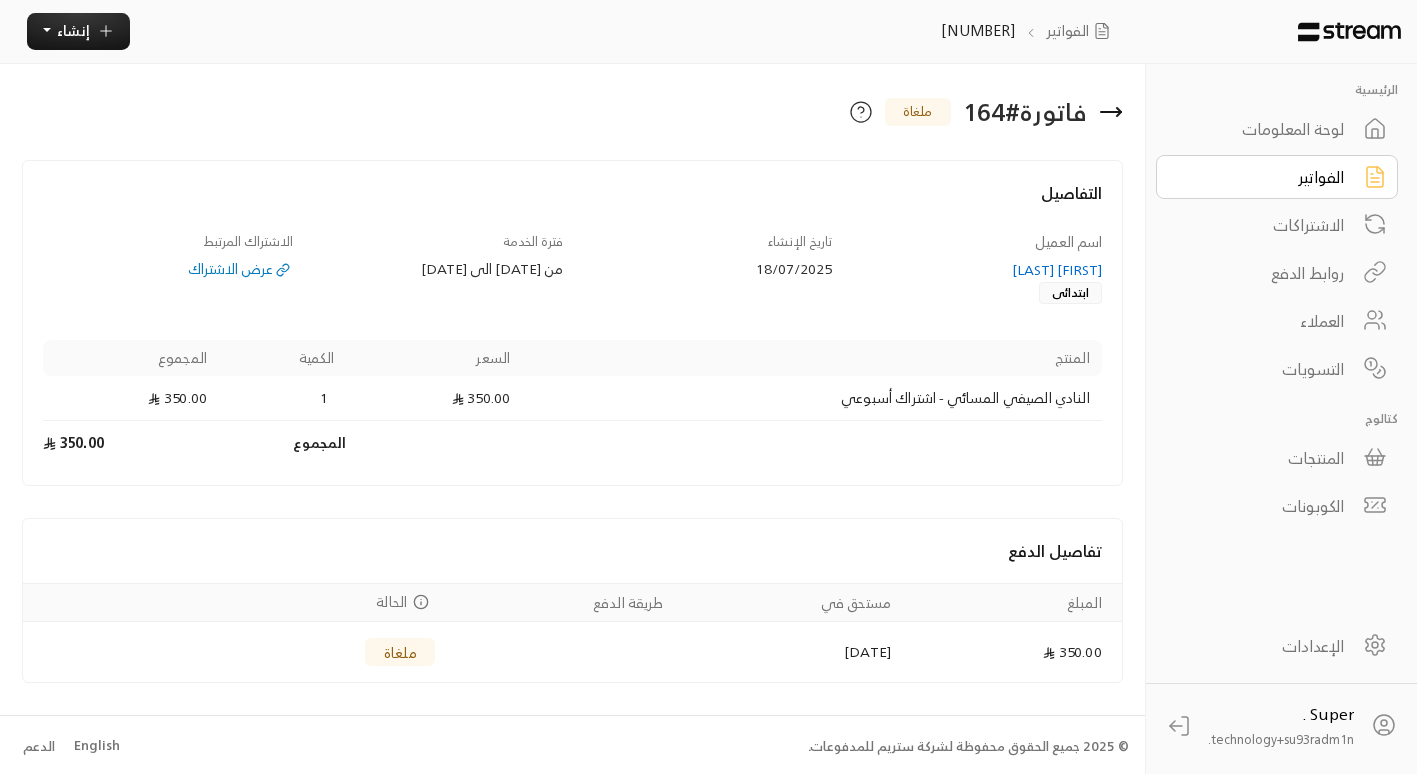 click on "[FIRST] [LAST]" at bounding box center [977, 270] 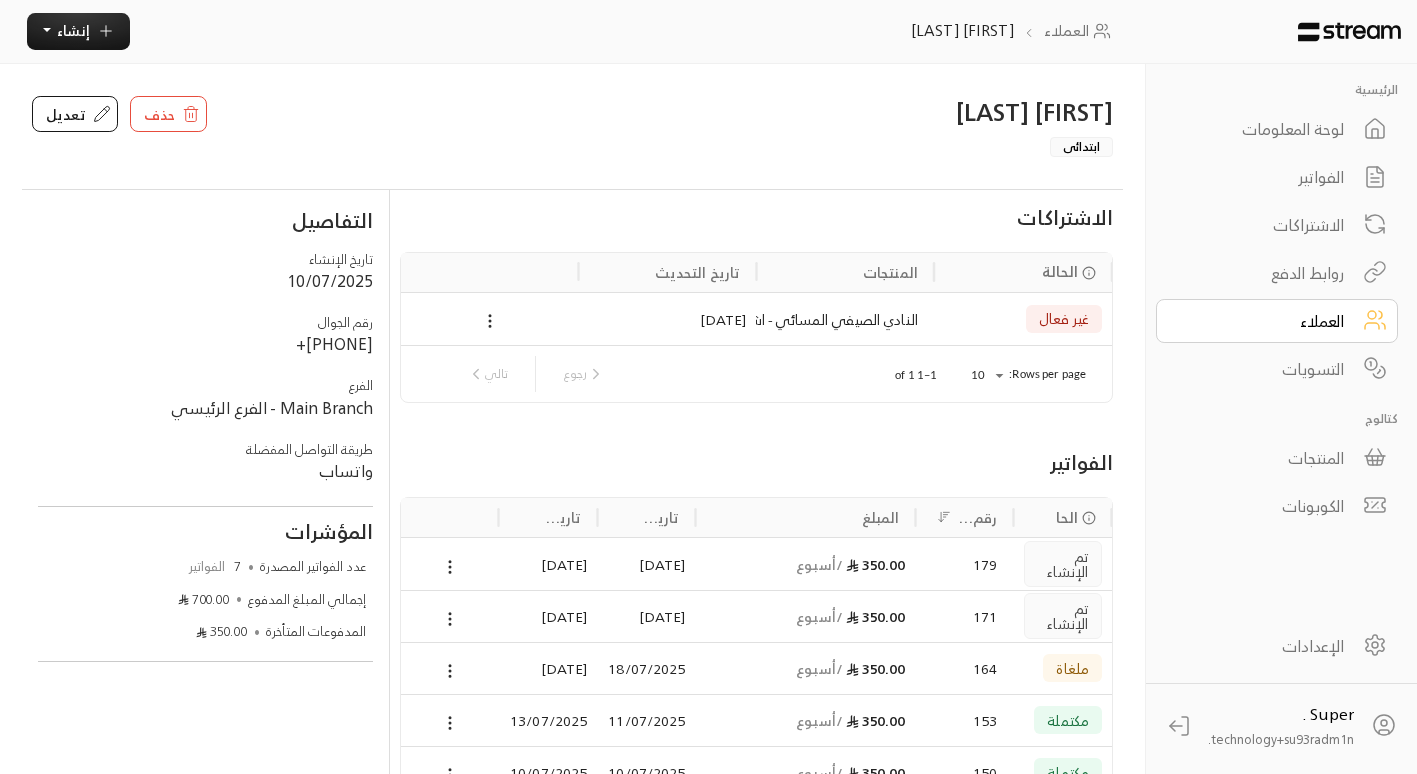 click at bounding box center [450, 616] 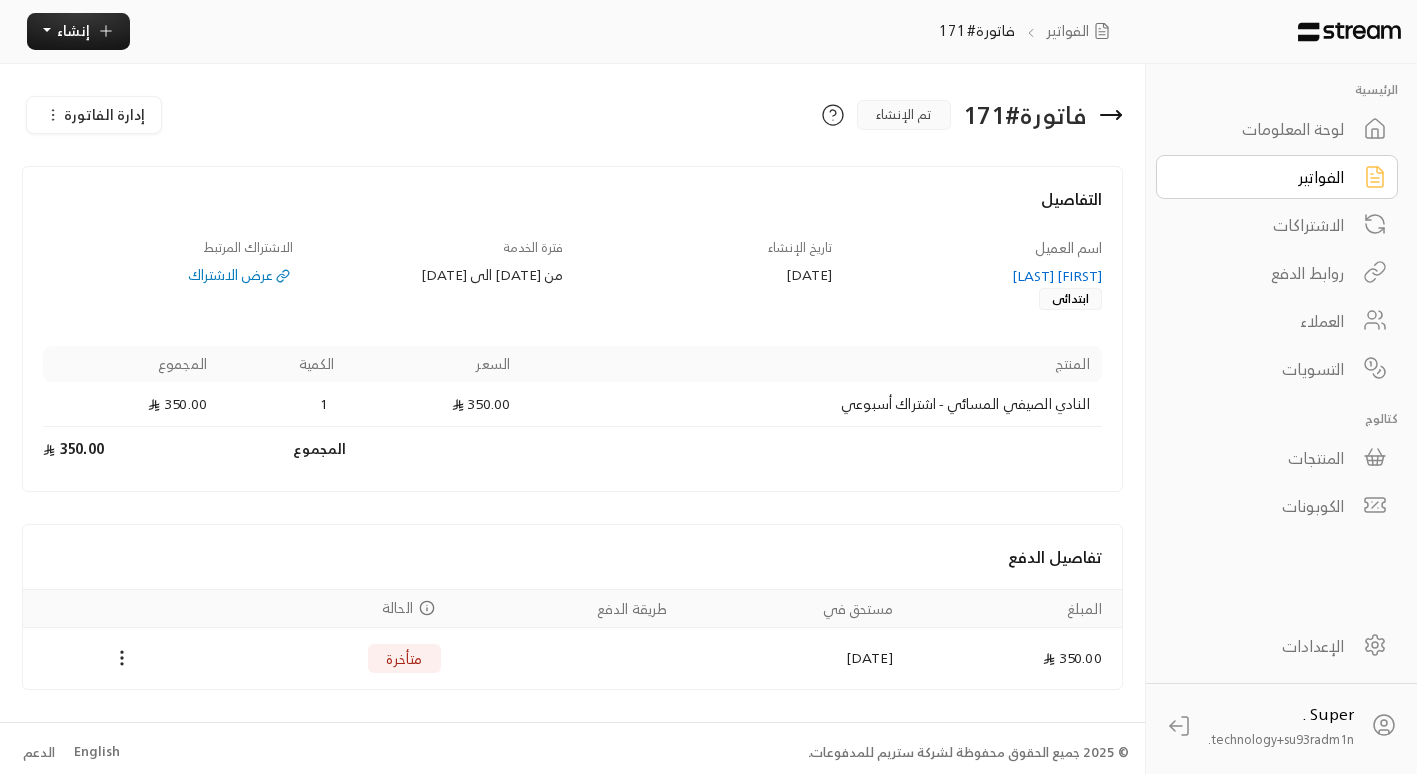 click on "إدارة الفاتورة" at bounding box center [104, 114] 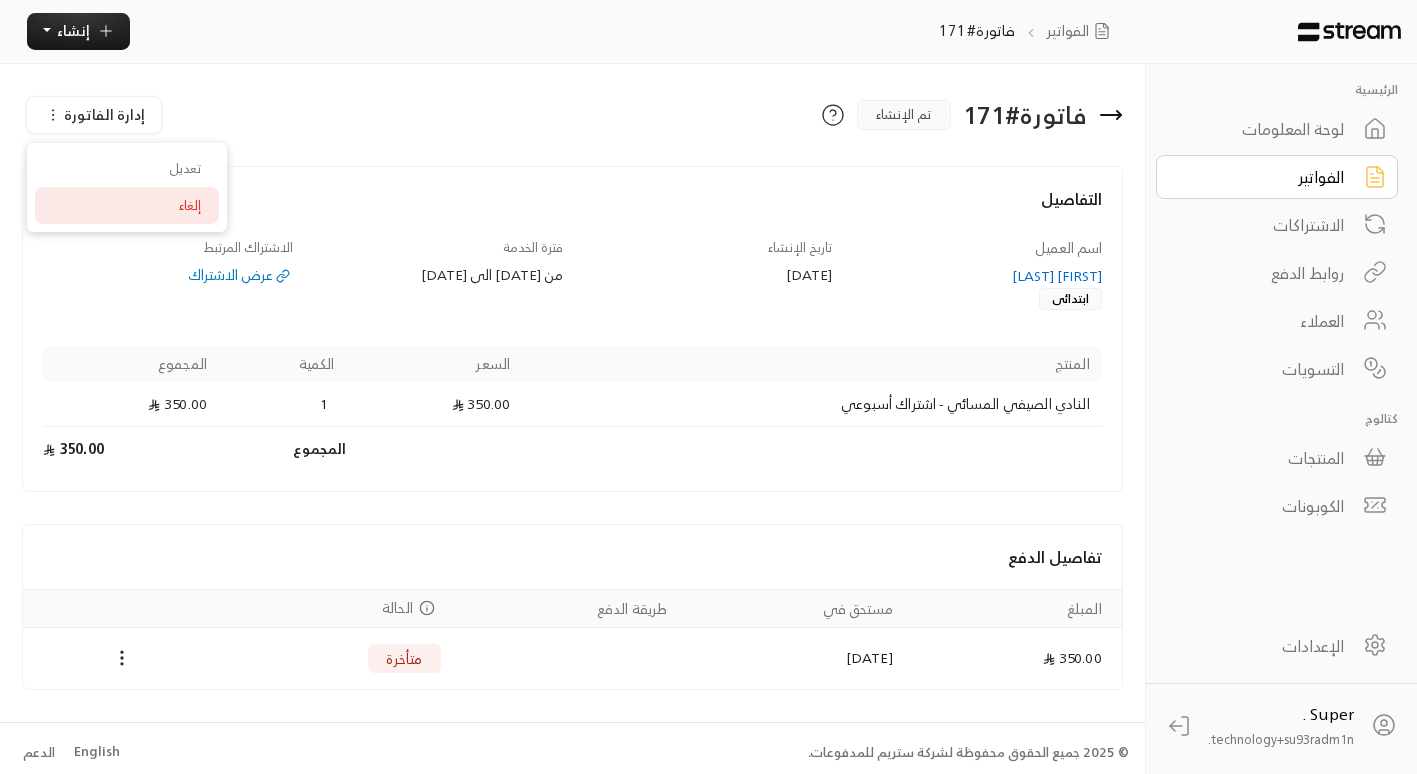 click on "إلغاء" at bounding box center (127, 206) 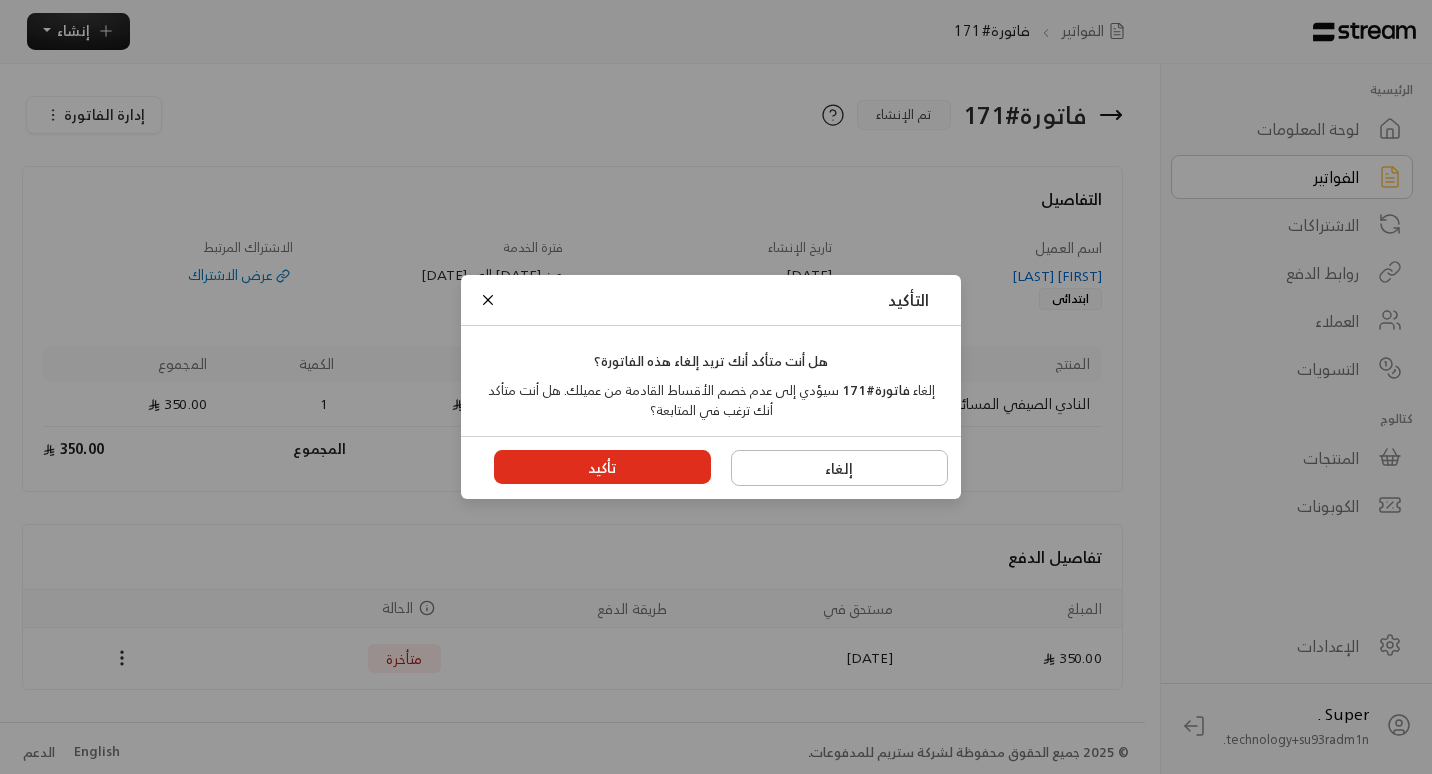 click on "تأكيد" at bounding box center [603, 467] 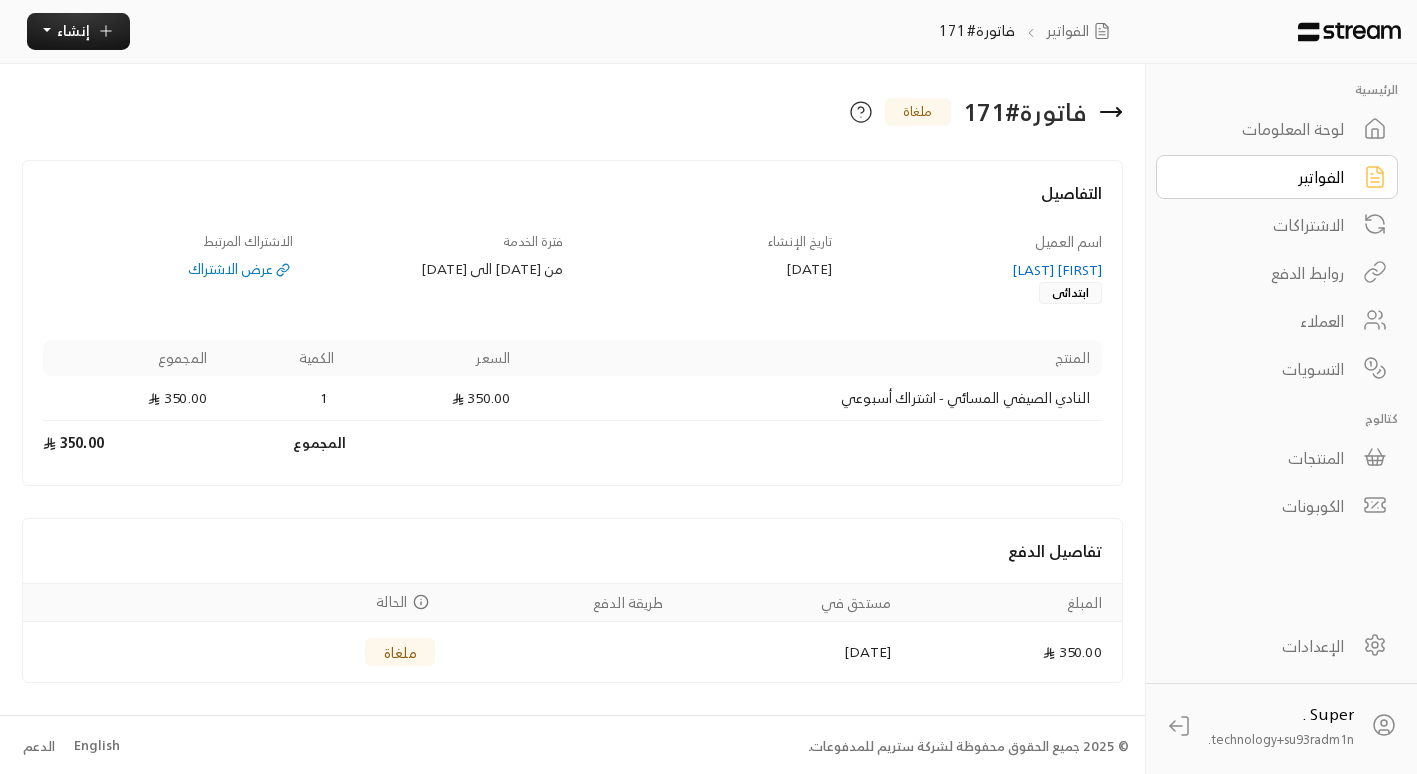 click on "الفواتير" at bounding box center [1263, 177] 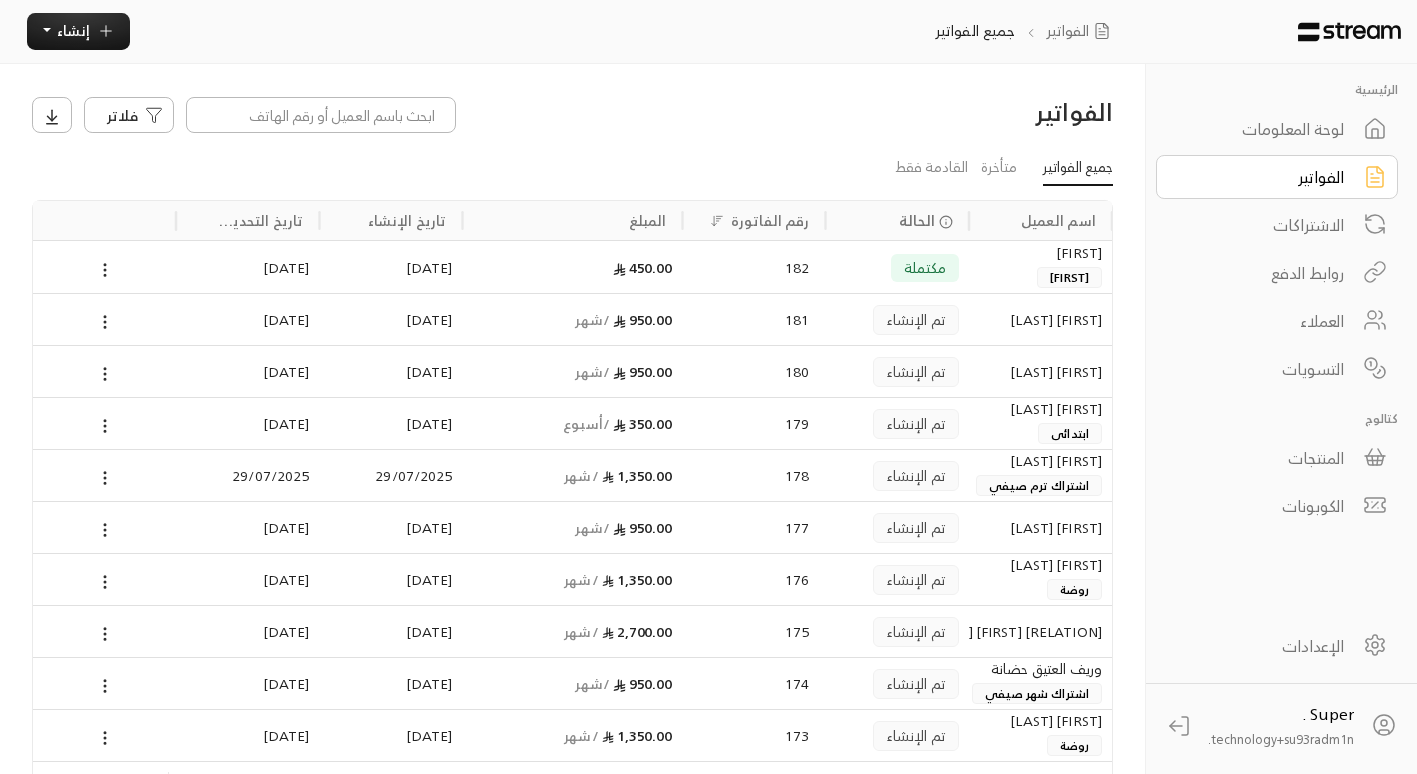 click on "العملاء" at bounding box center [1263, 321] 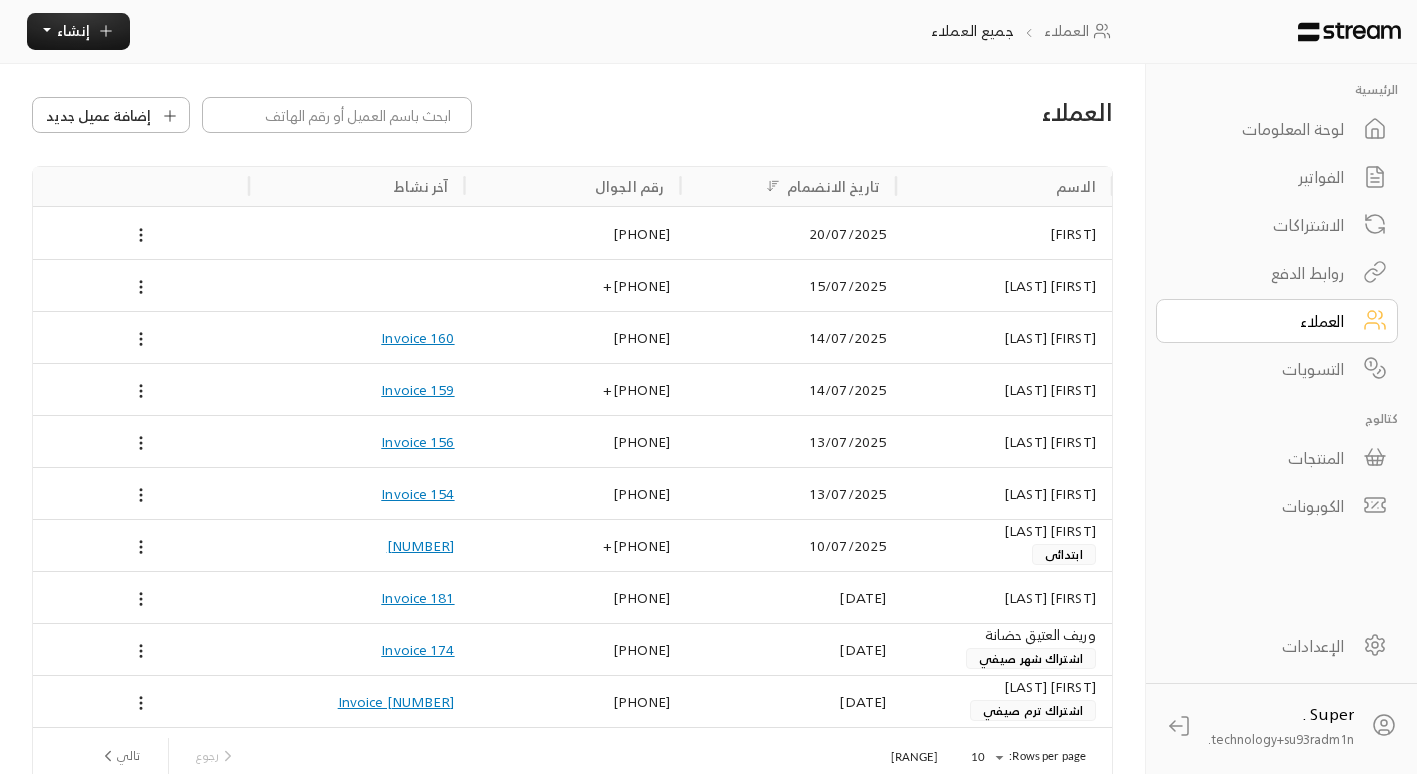 click on "العملاء" at bounding box center (1263, 321) 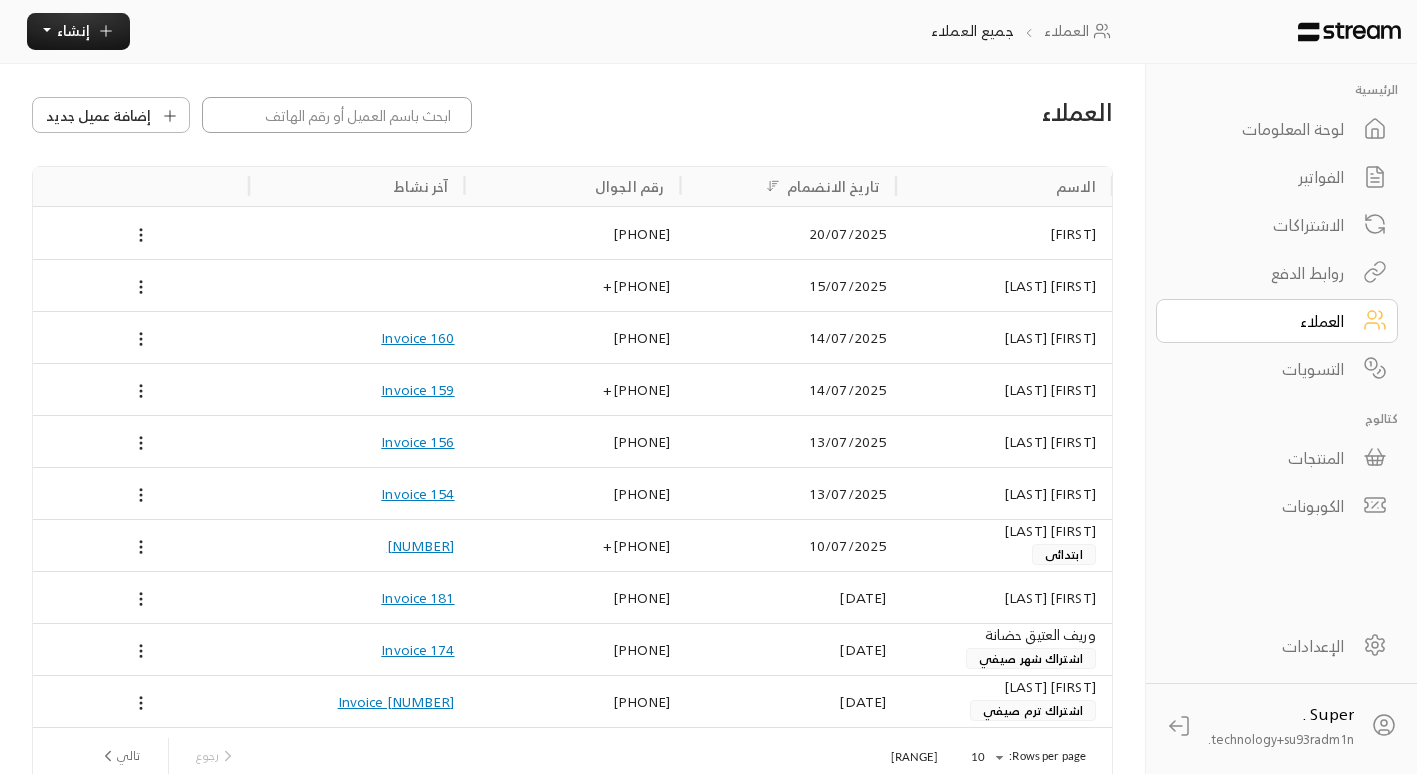 click at bounding box center (337, 115) 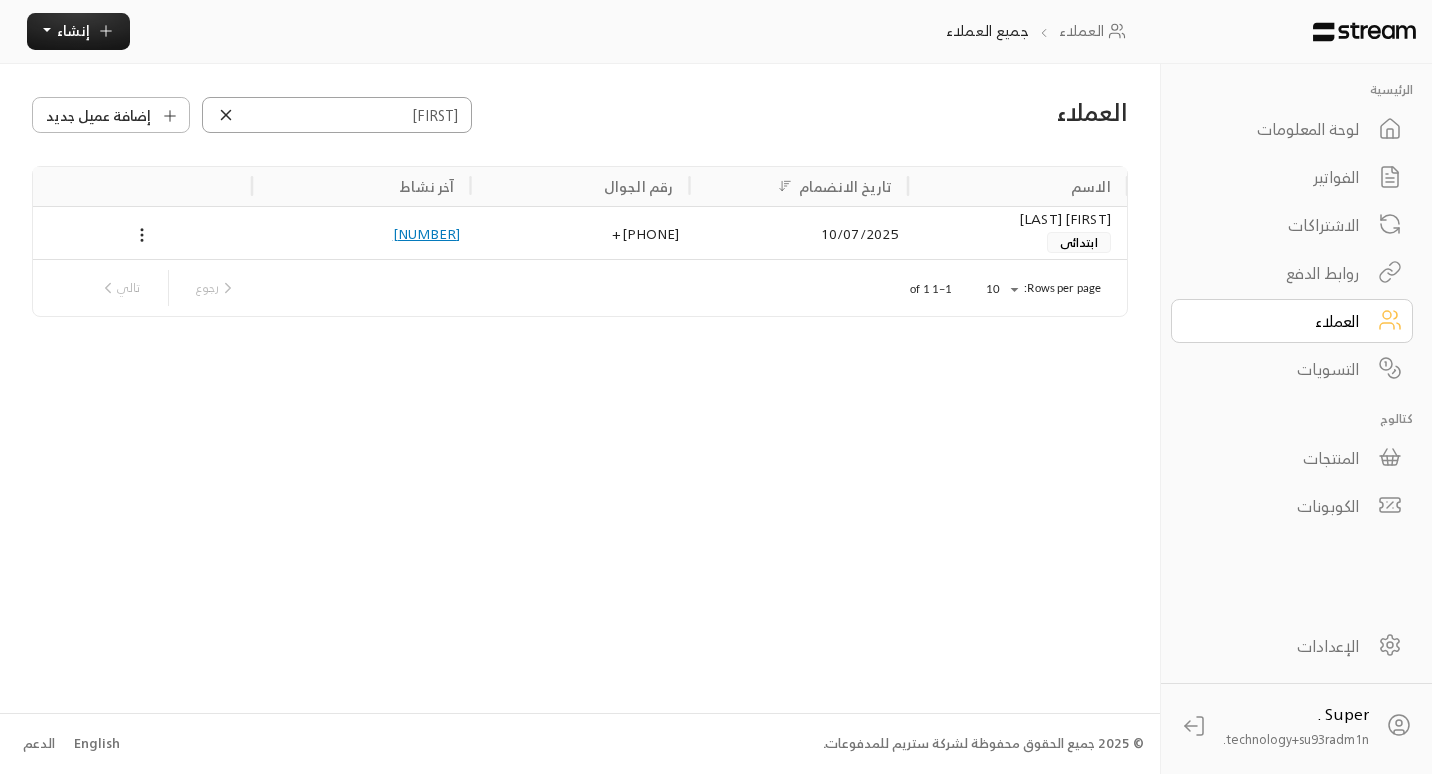 type on "[FIRST]" 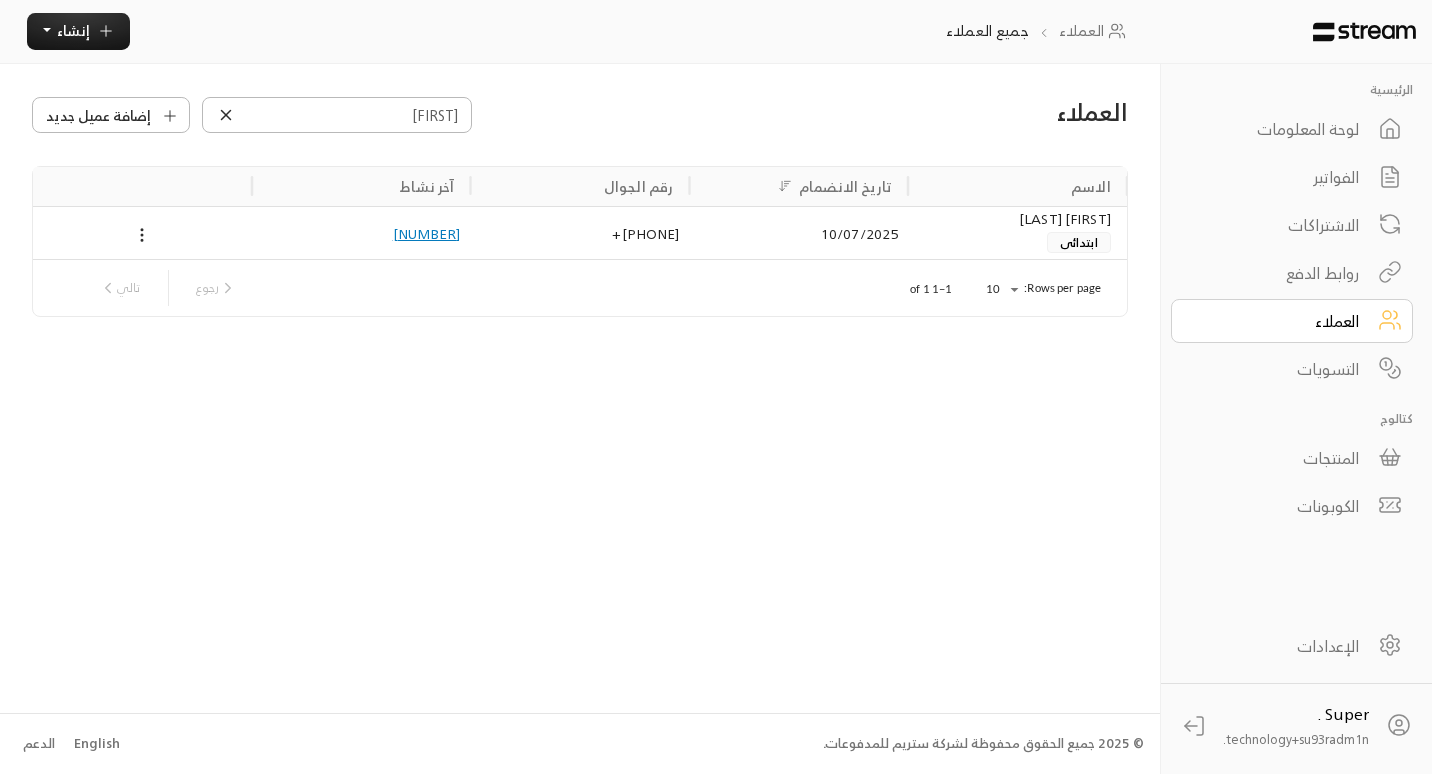click on "10/07/2025" at bounding box center [798, 233] 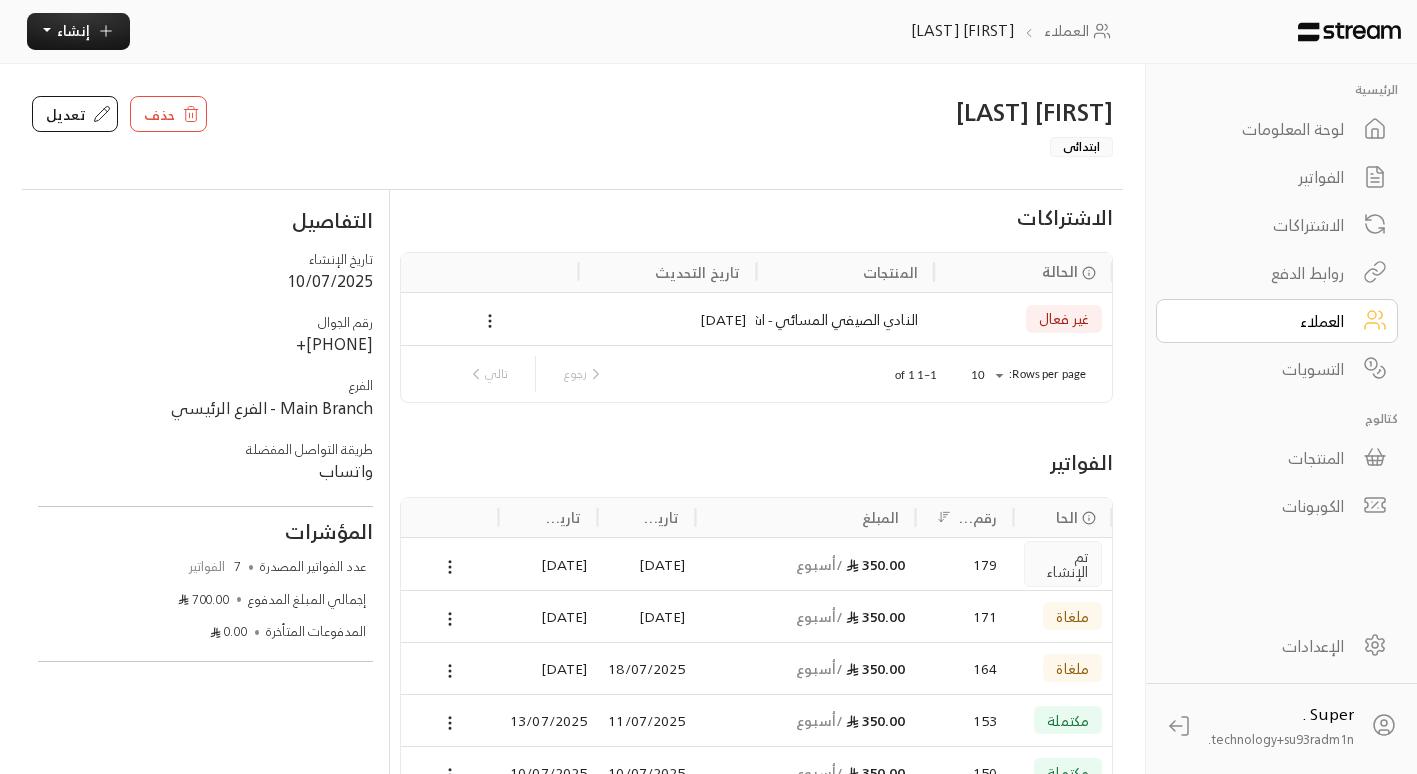 click at bounding box center (450, 564) 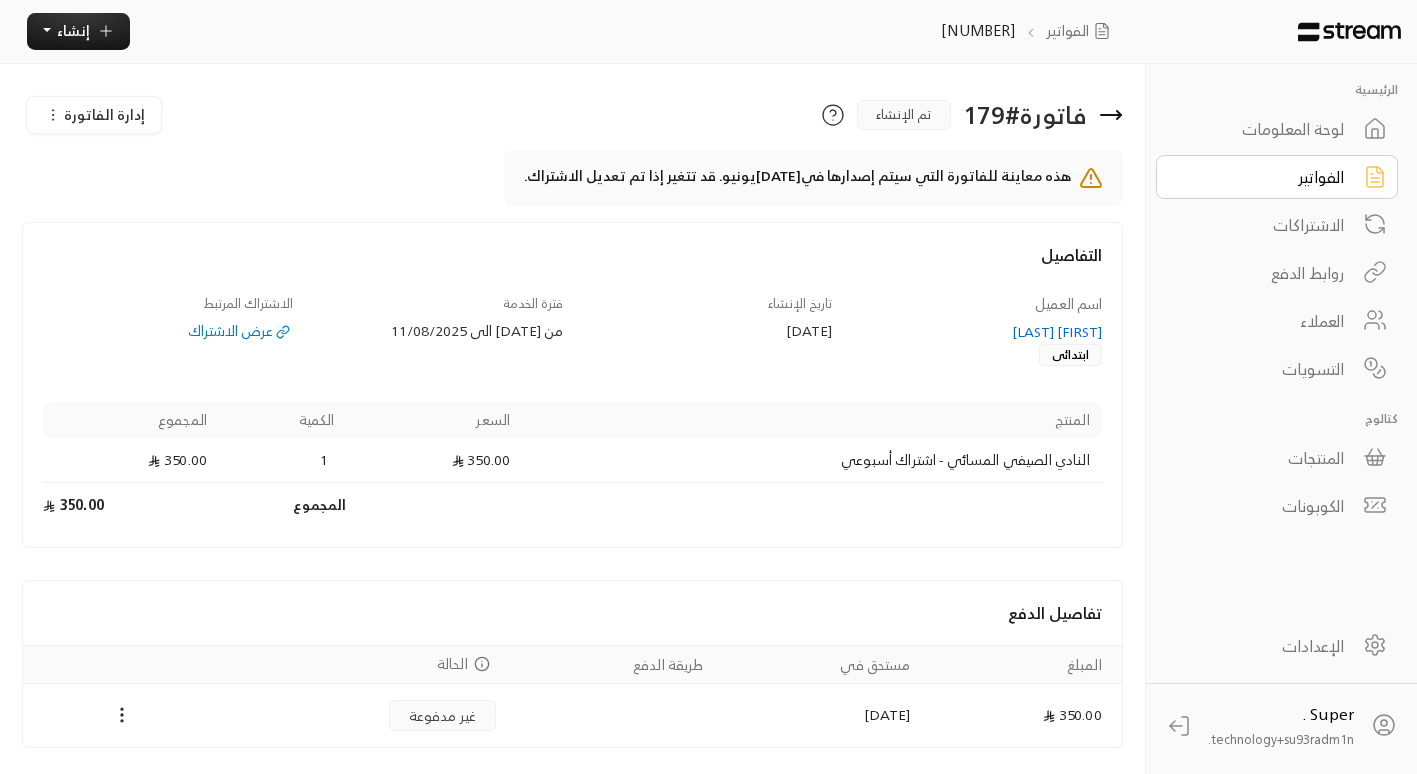 click on "إدارة الفاتورة" at bounding box center [104, 114] 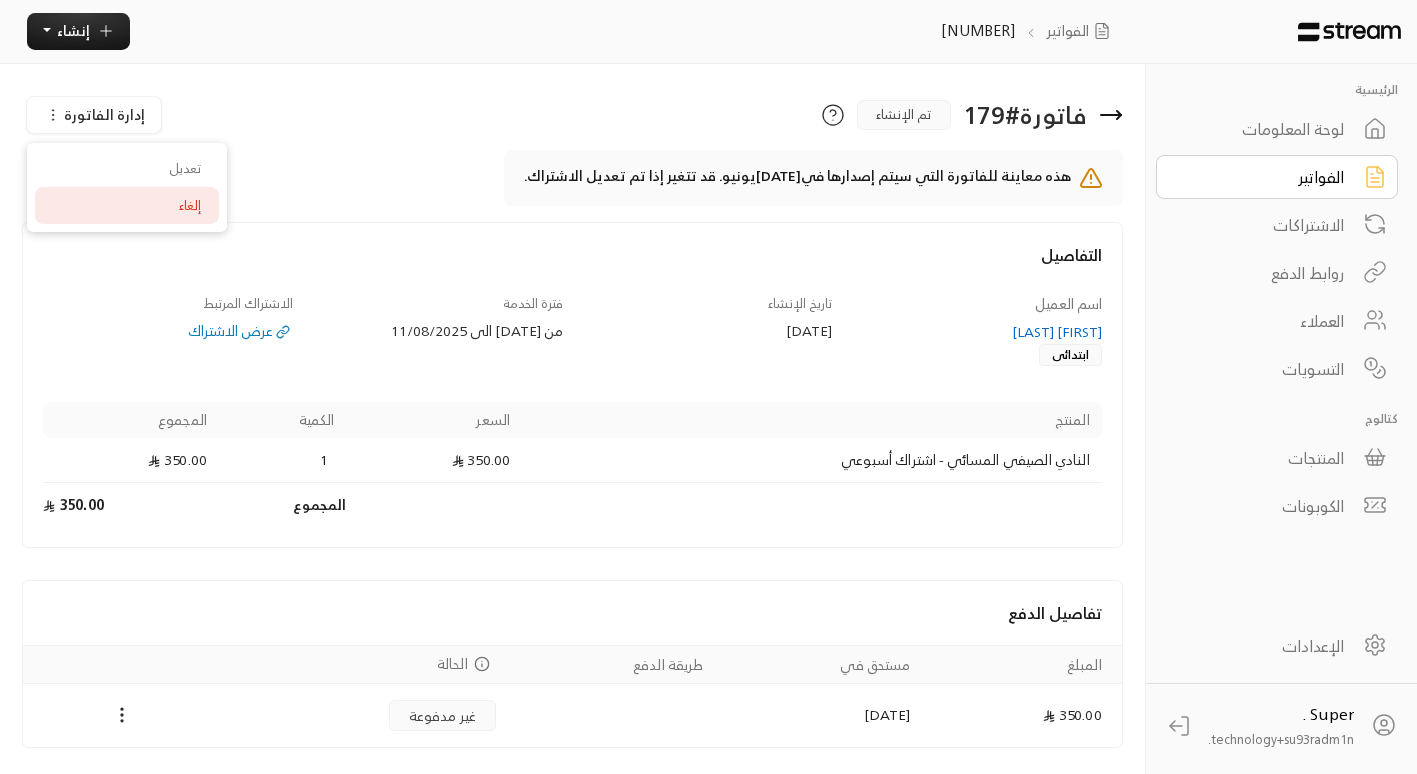 click on "إلغاء" at bounding box center (127, 206) 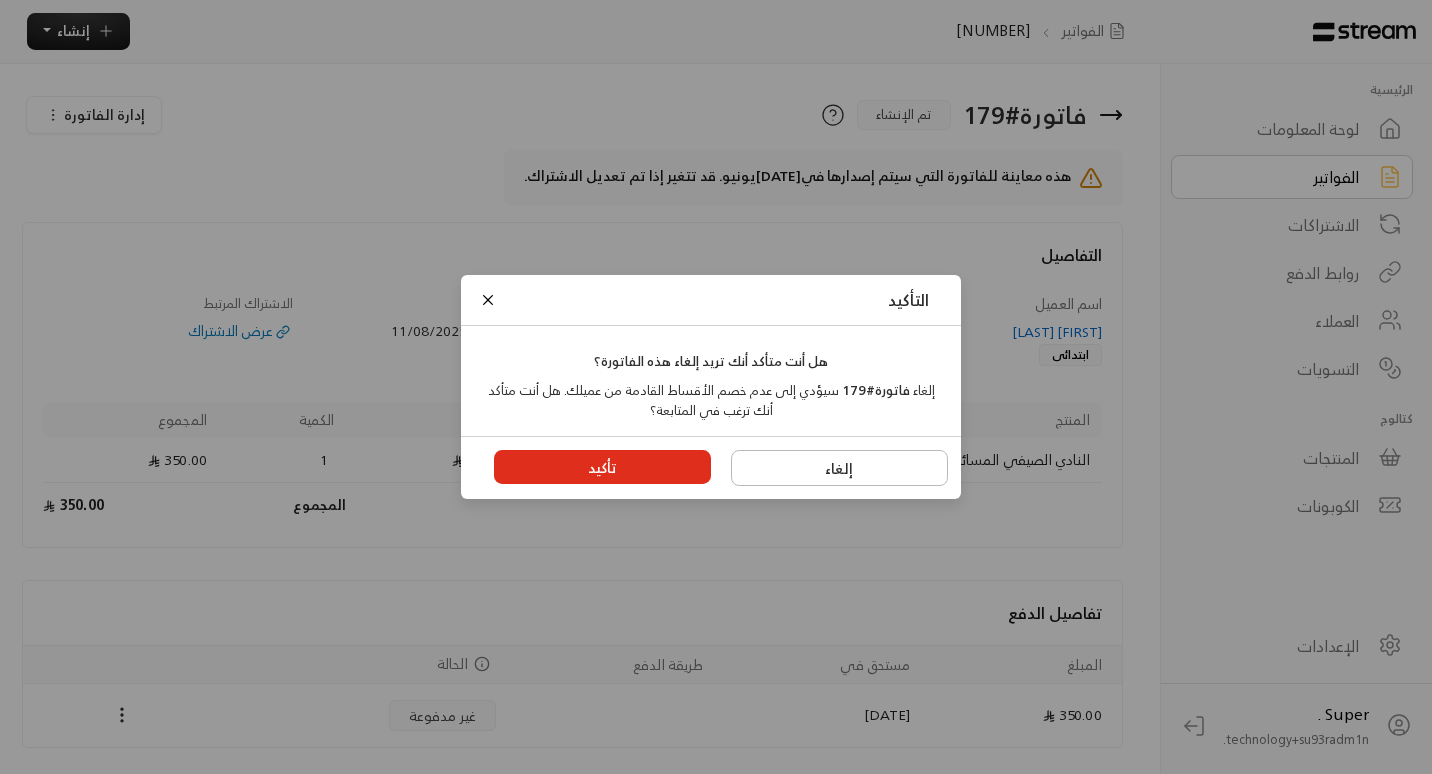 click on "تأكيد" at bounding box center [603, 467] 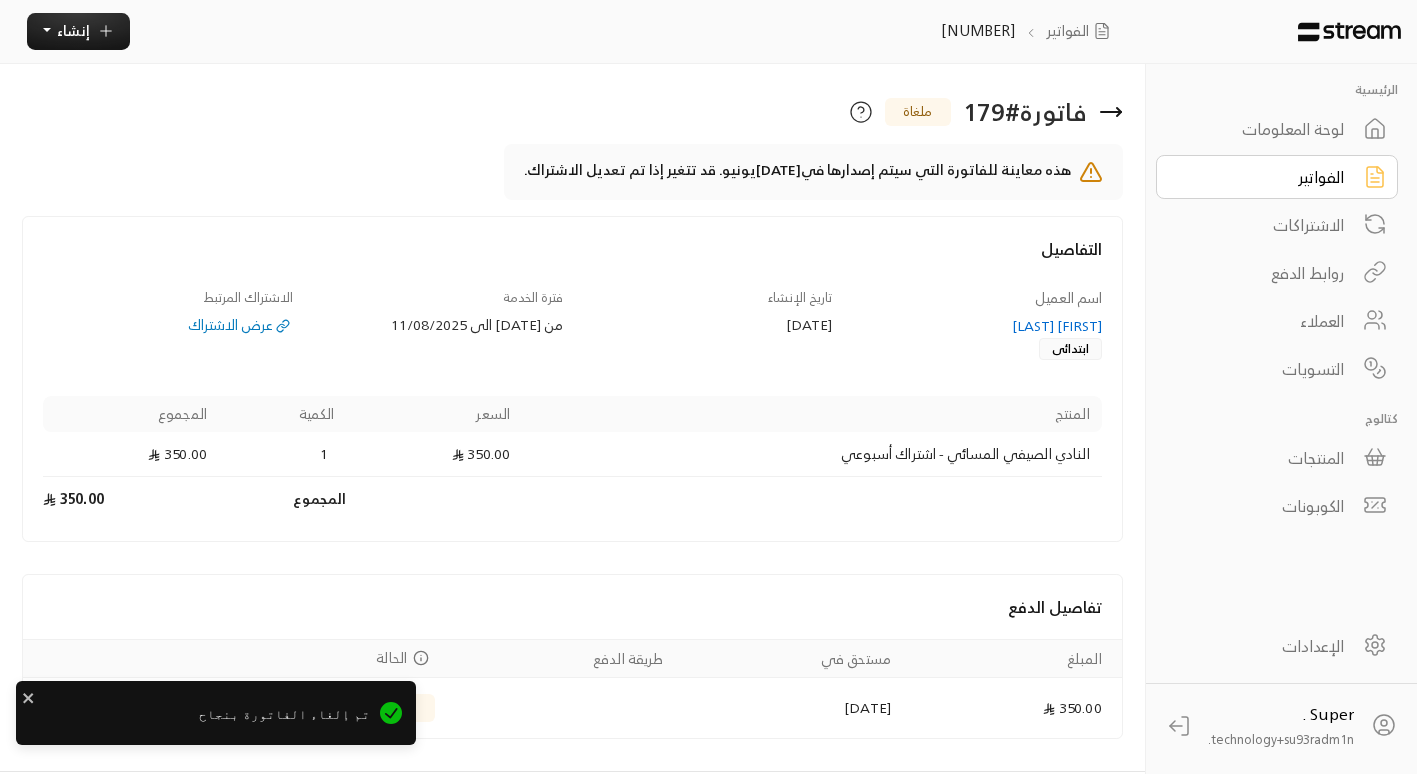 click on "الفواتير" at bounding box center (1263, 177) 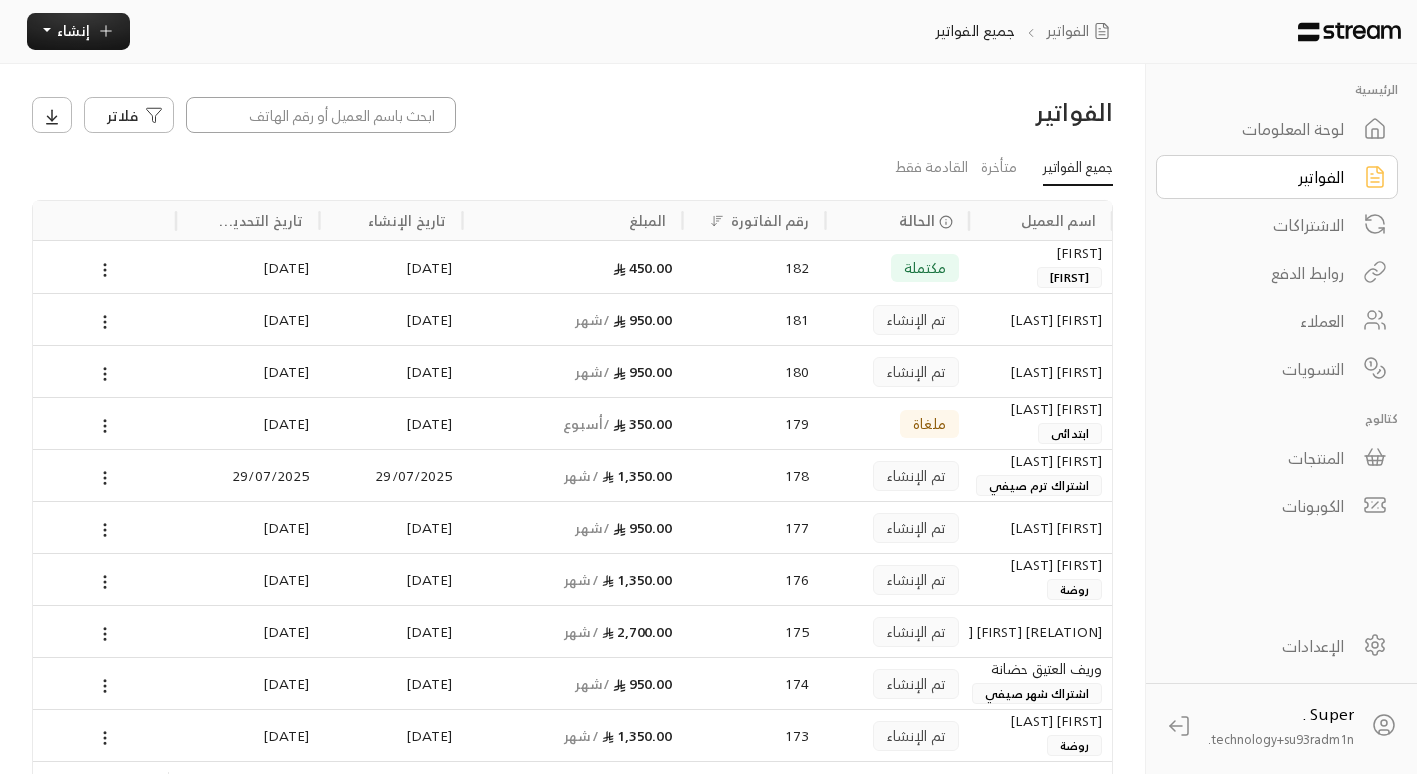 click at bounding box center [321, 115] 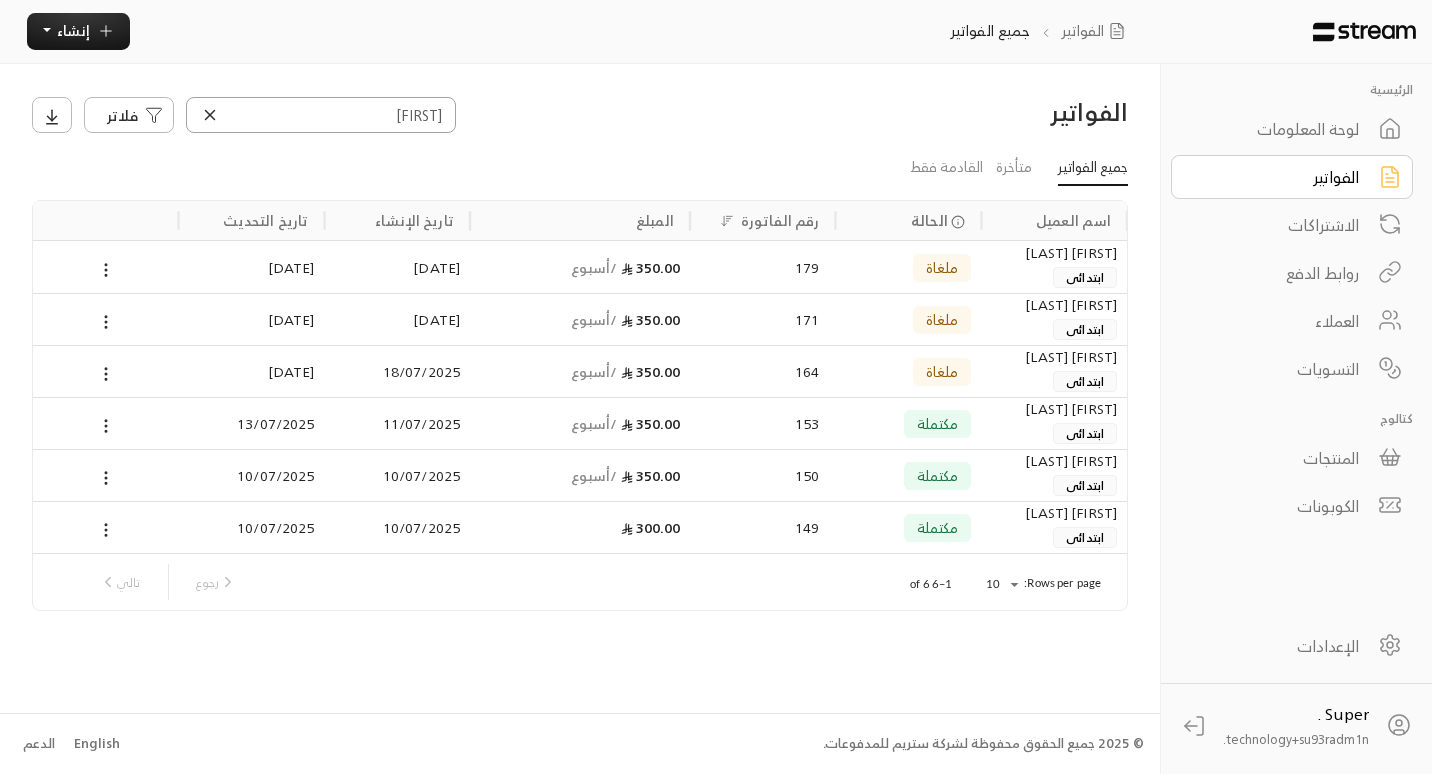 type on "[FIRST]" 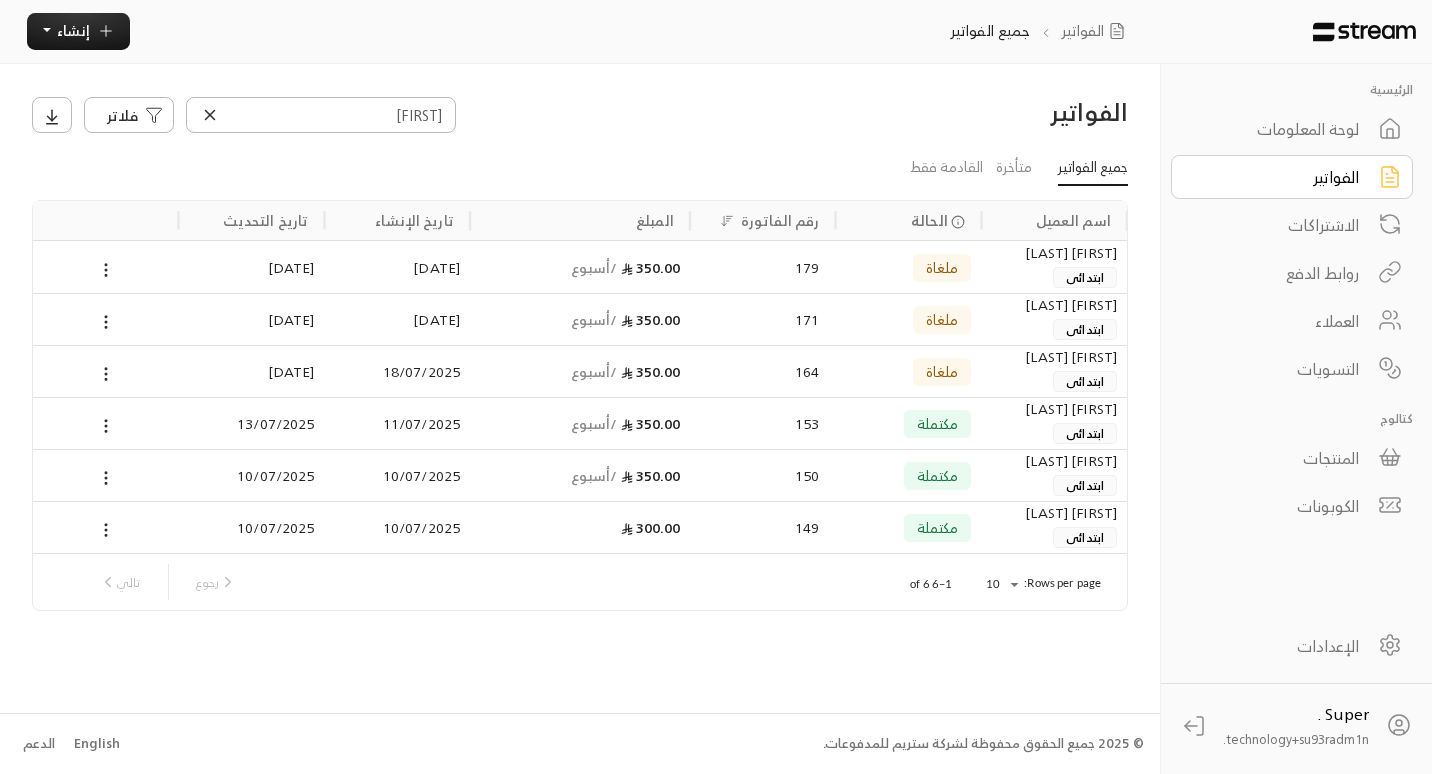 click on "ملغاة" at bounding box center [909, 267] 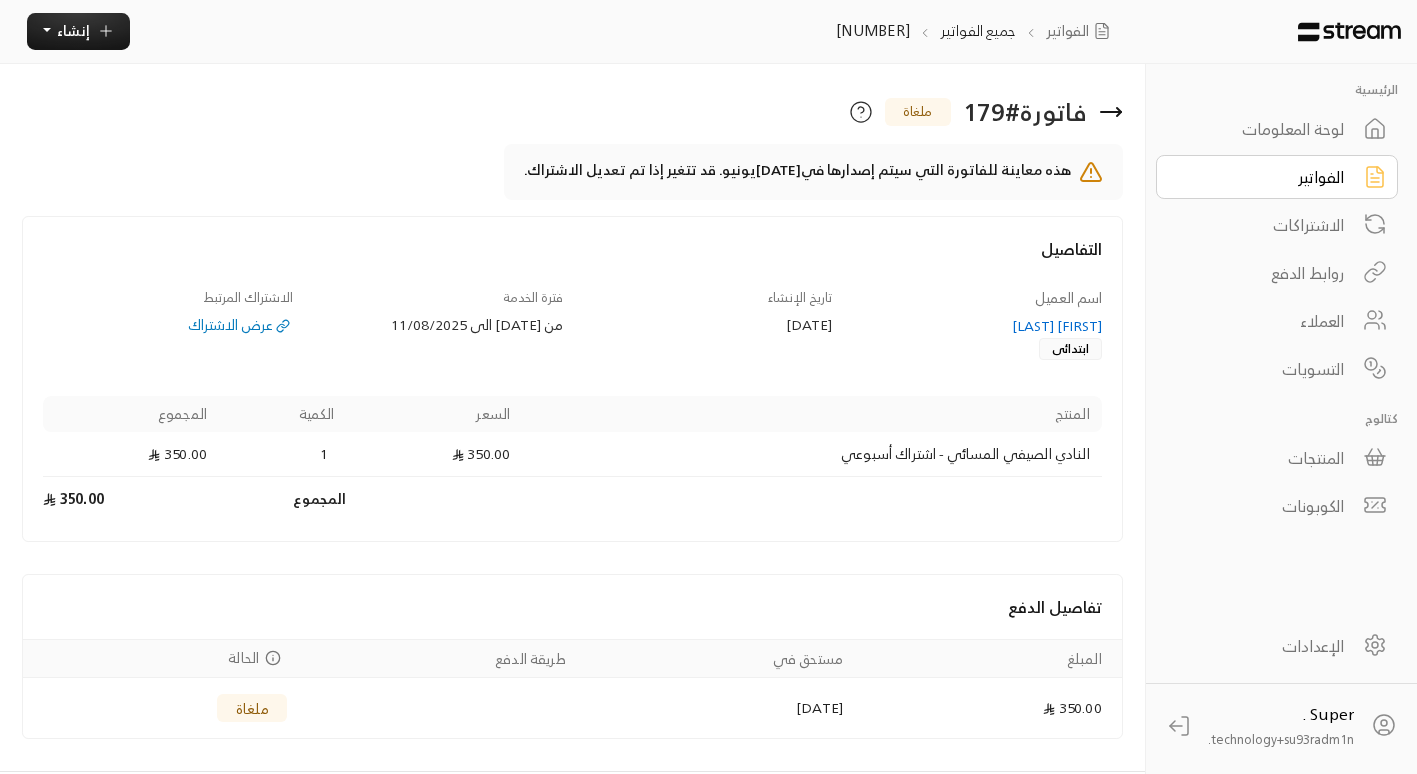 click on "[FIRST] [LAST]" at bounding box center [977, 326] 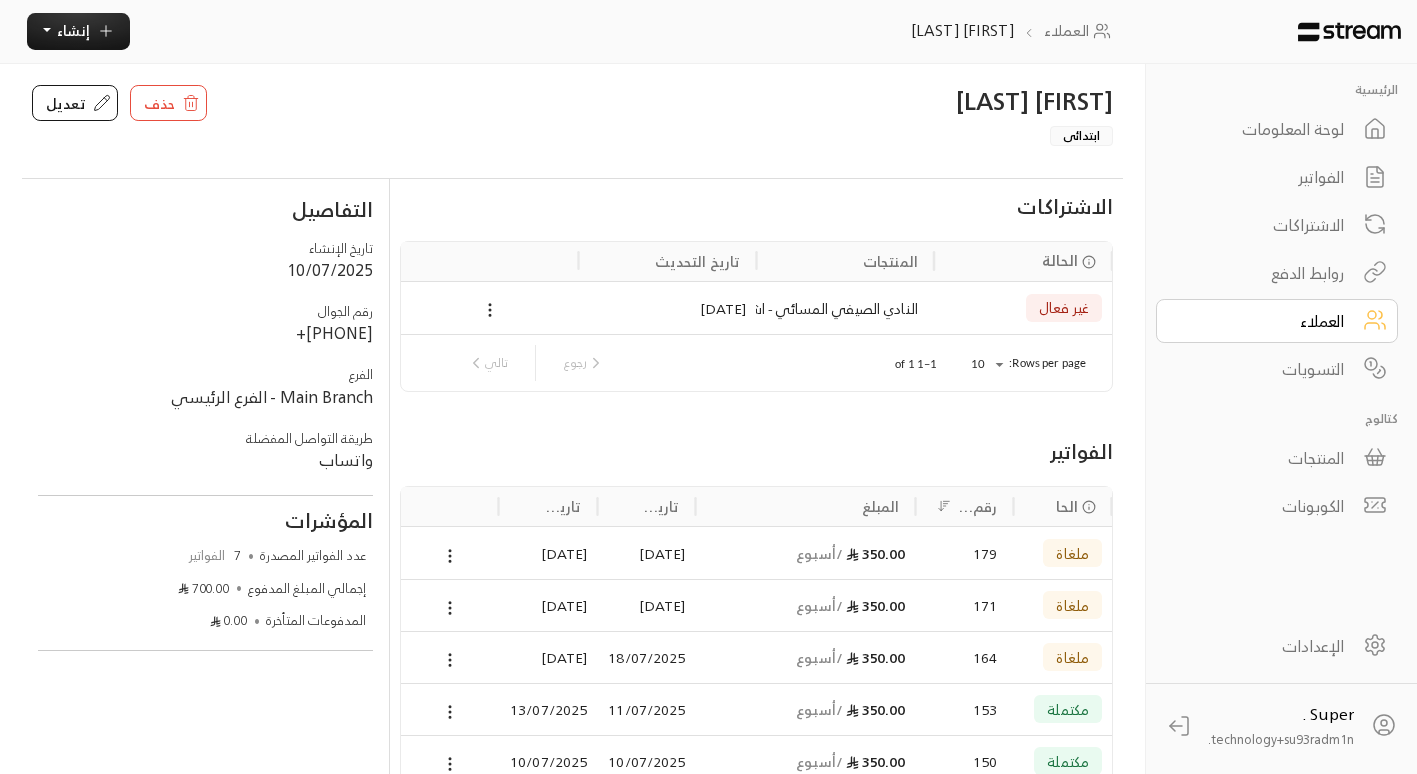 scroll, scrollTop: 0, scrollLeft: 0, axis: both 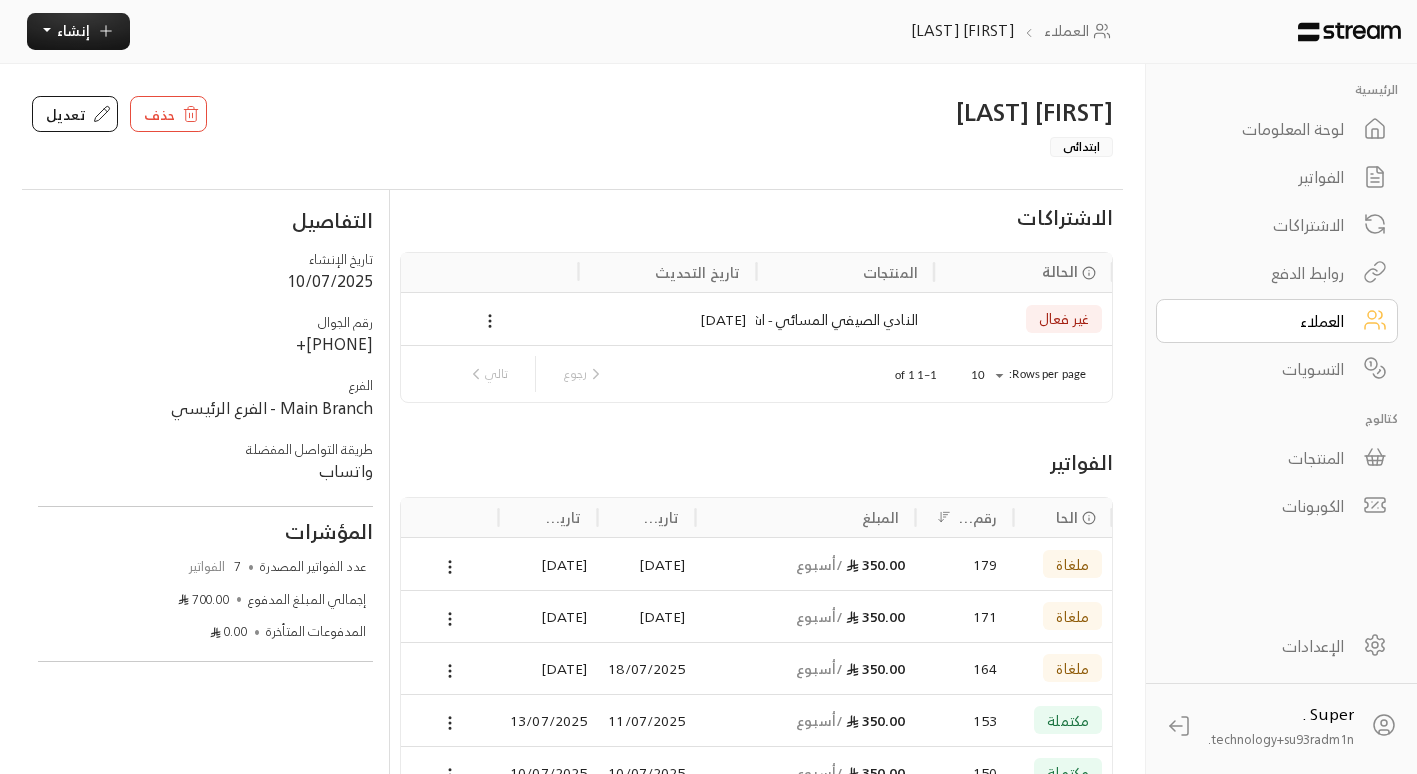 click on "المنتجات" at bounding box center [1263, 458] 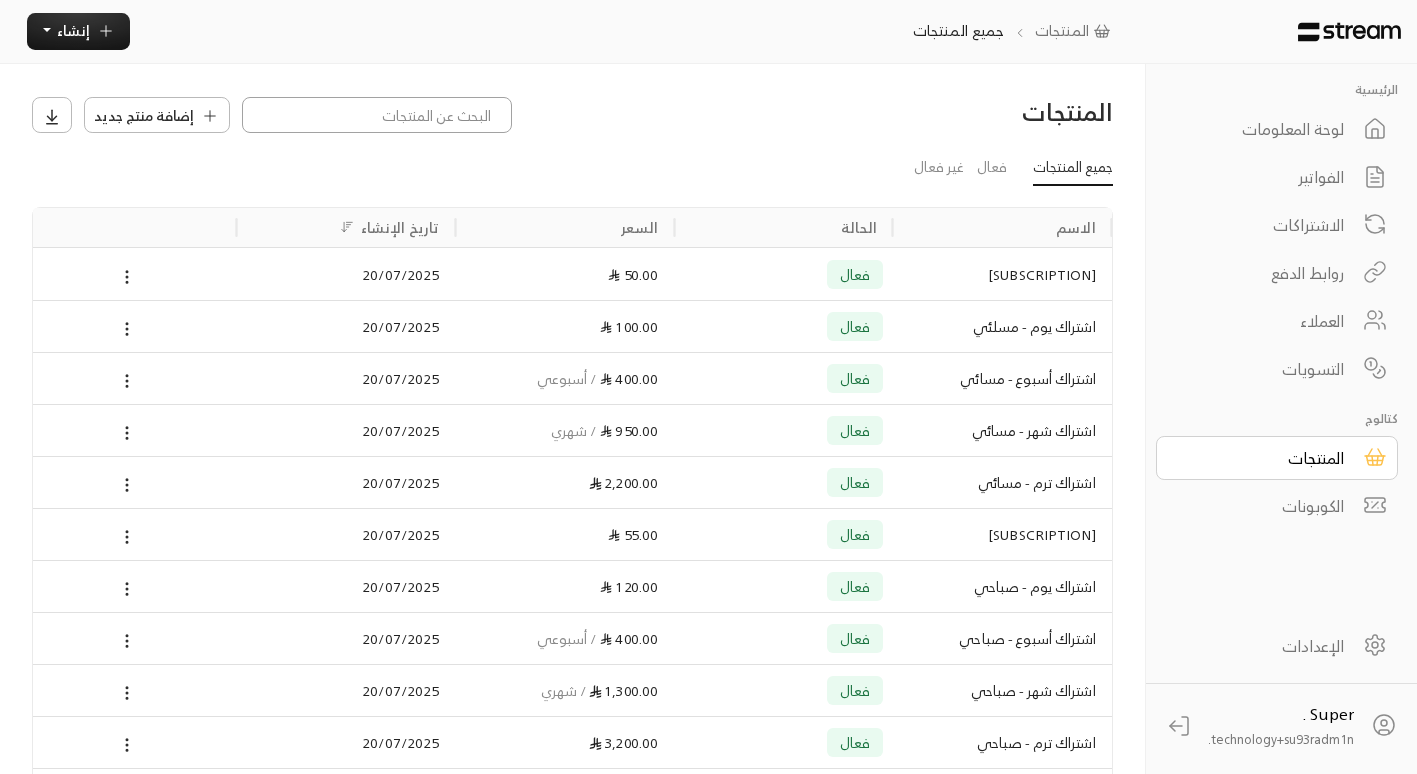 click at bounding box center [377, 115] 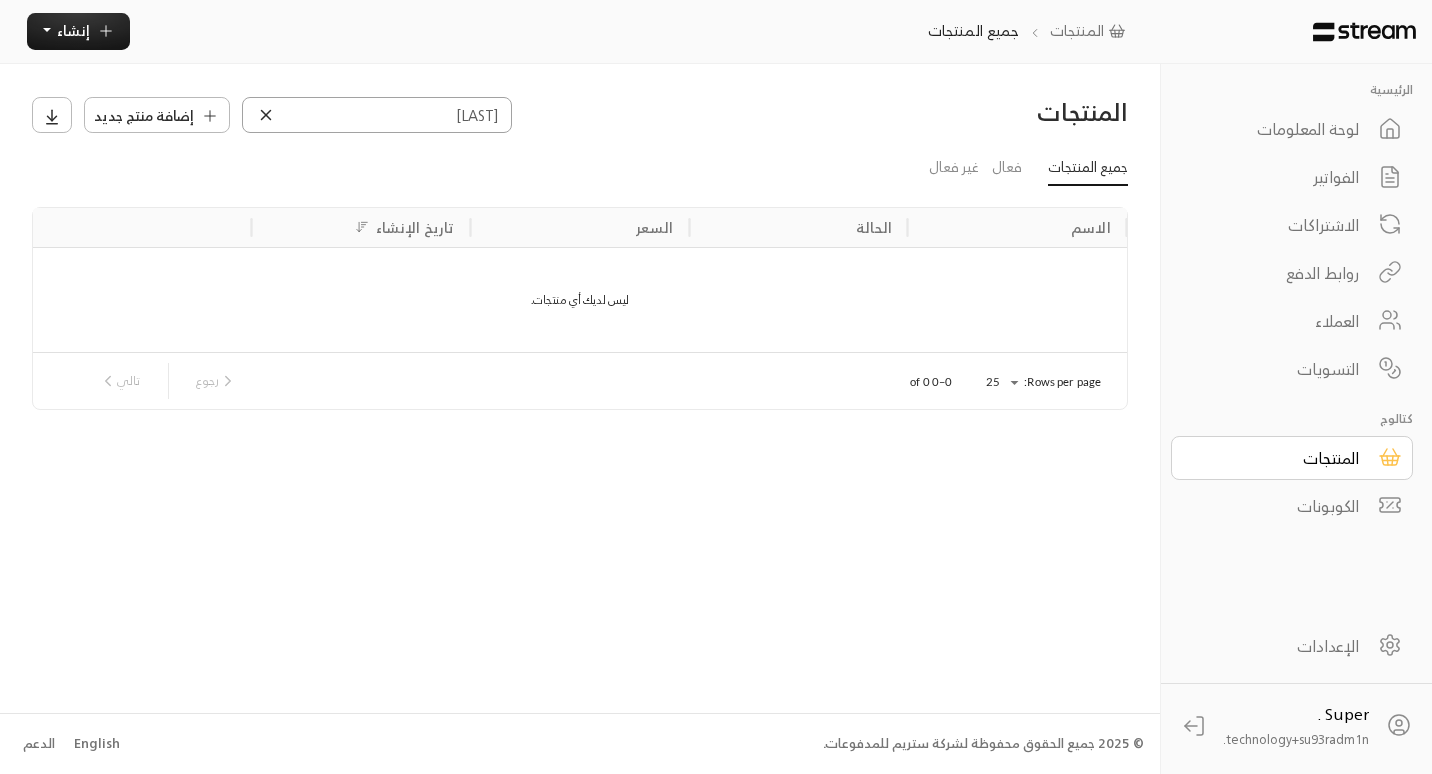 type on "[LAST]" 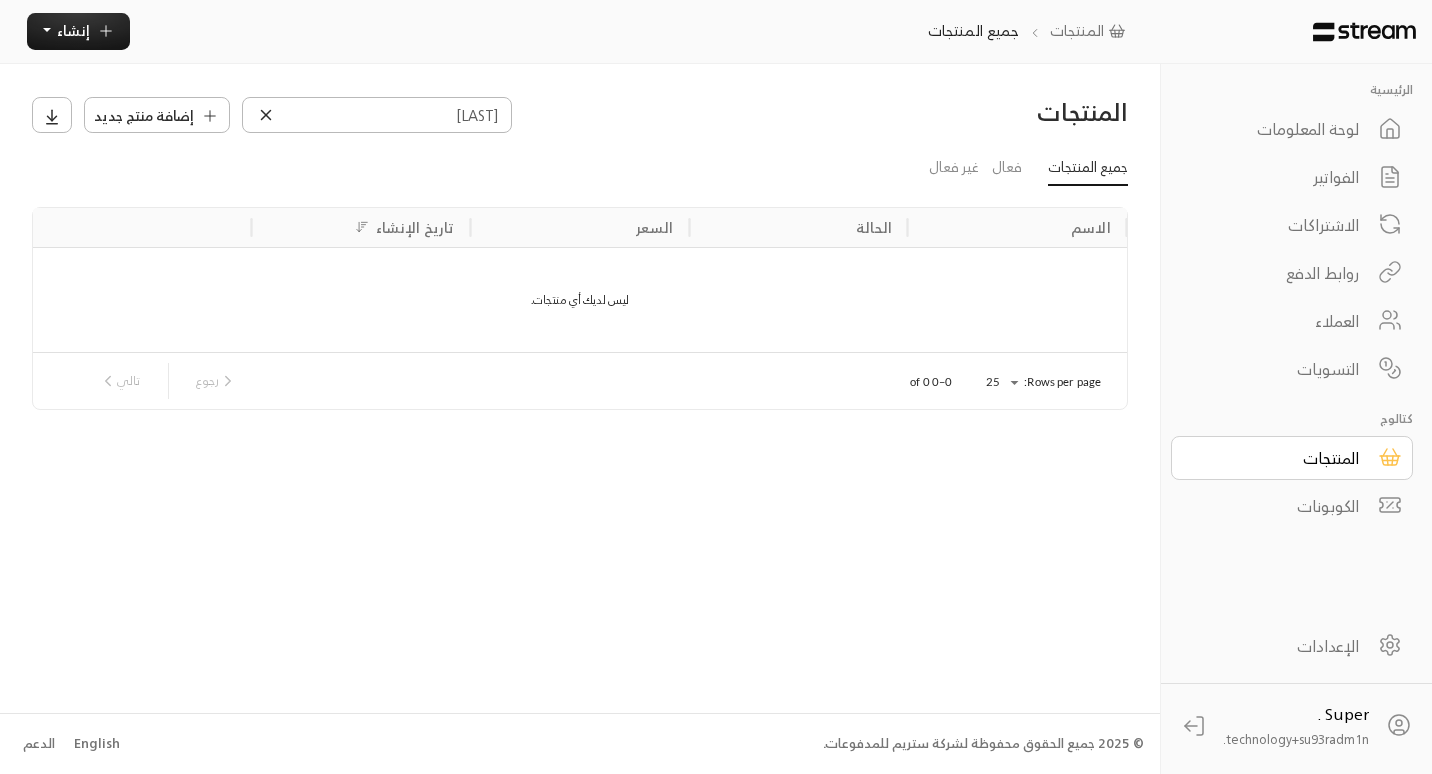 click on "العملاء" at bounding box center (1278, 321) 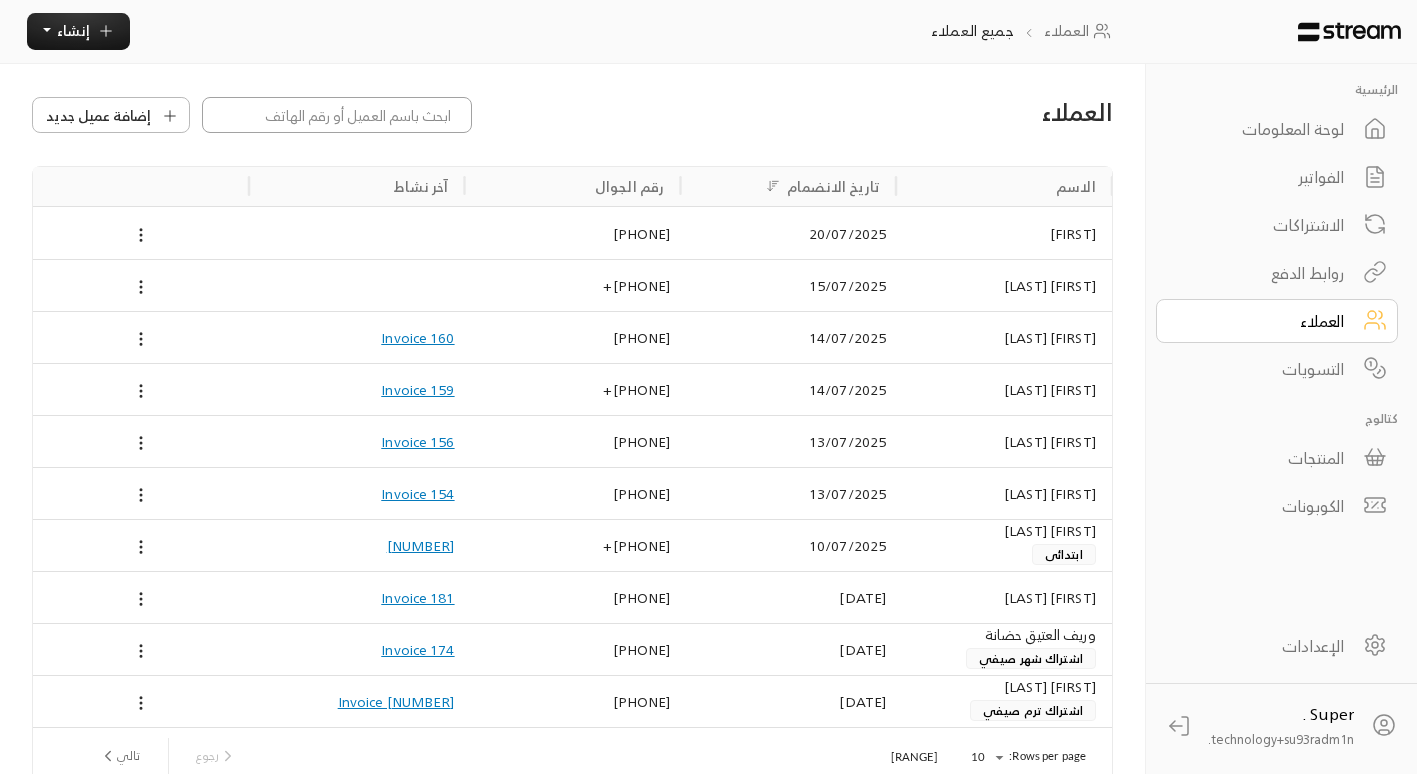 click at bounding box center (337, 115) 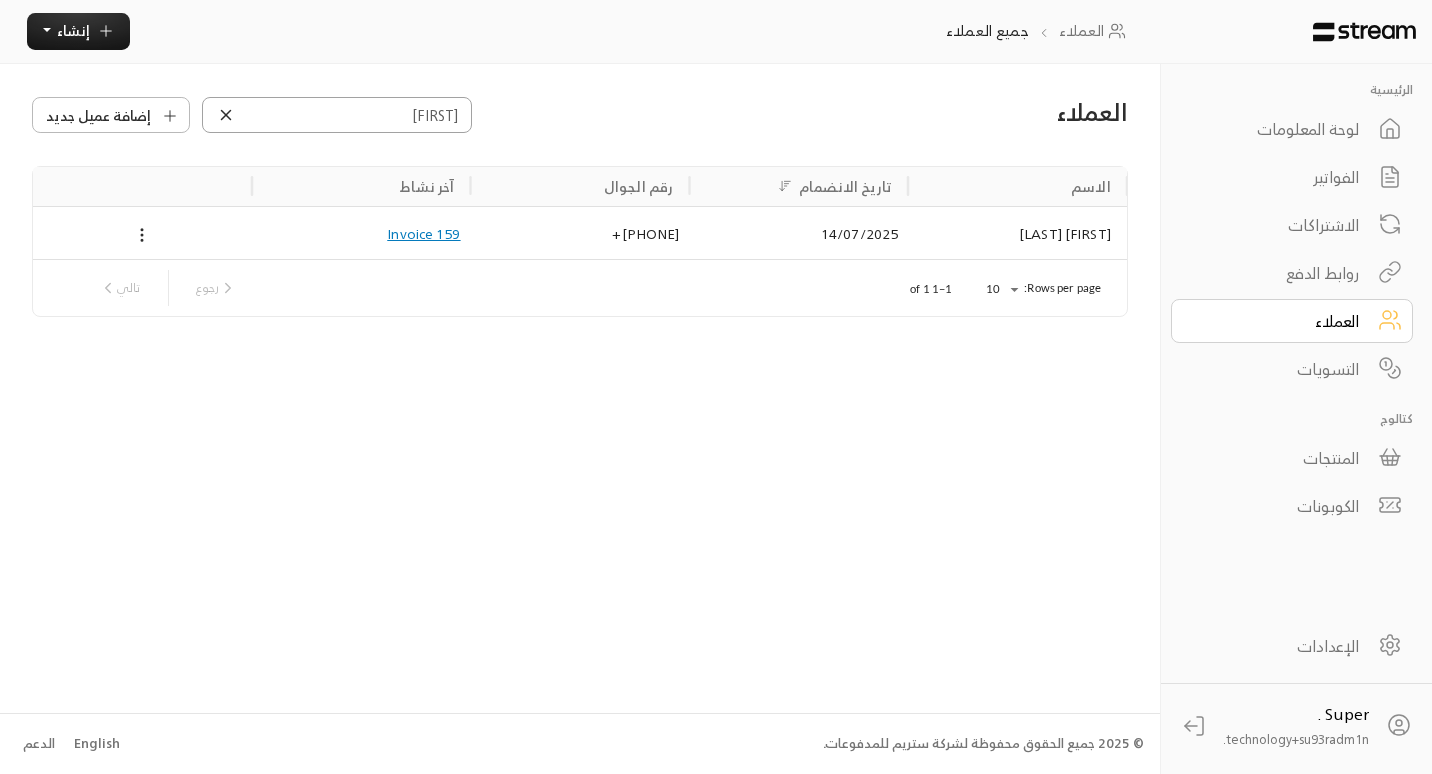 type on "[FIRST]" 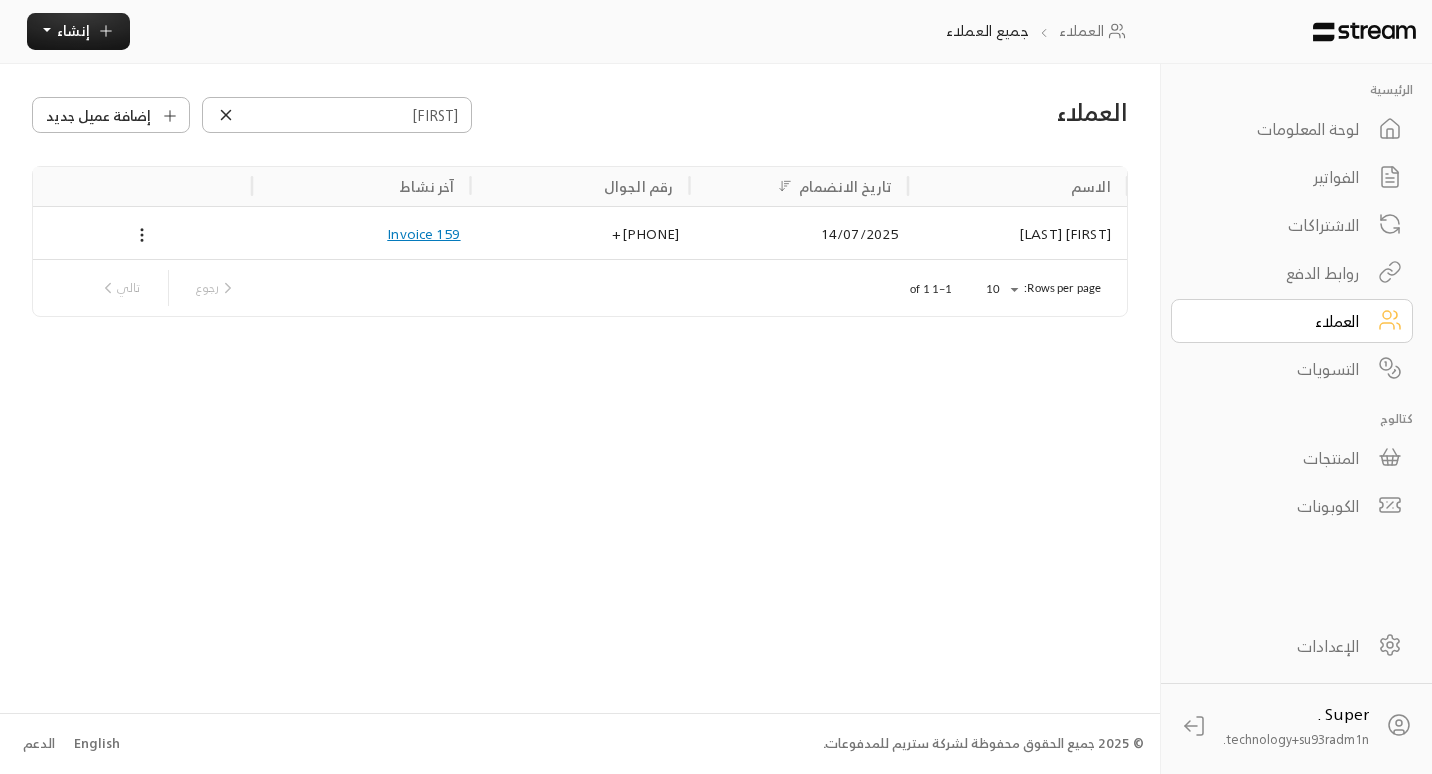 click on "14/07/2025" at bounding box center [798, 233] 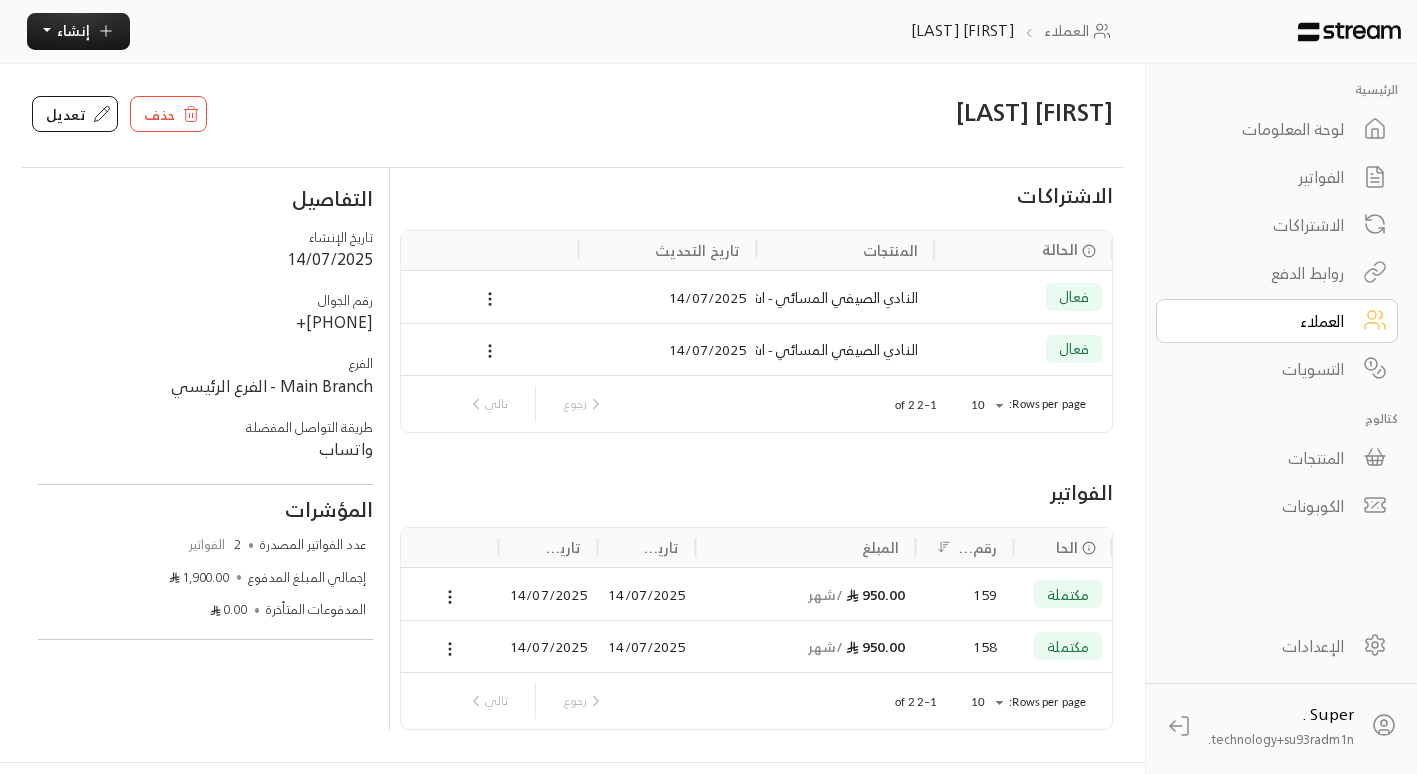 click on "العملاء" at bounding box center (1263, 321) 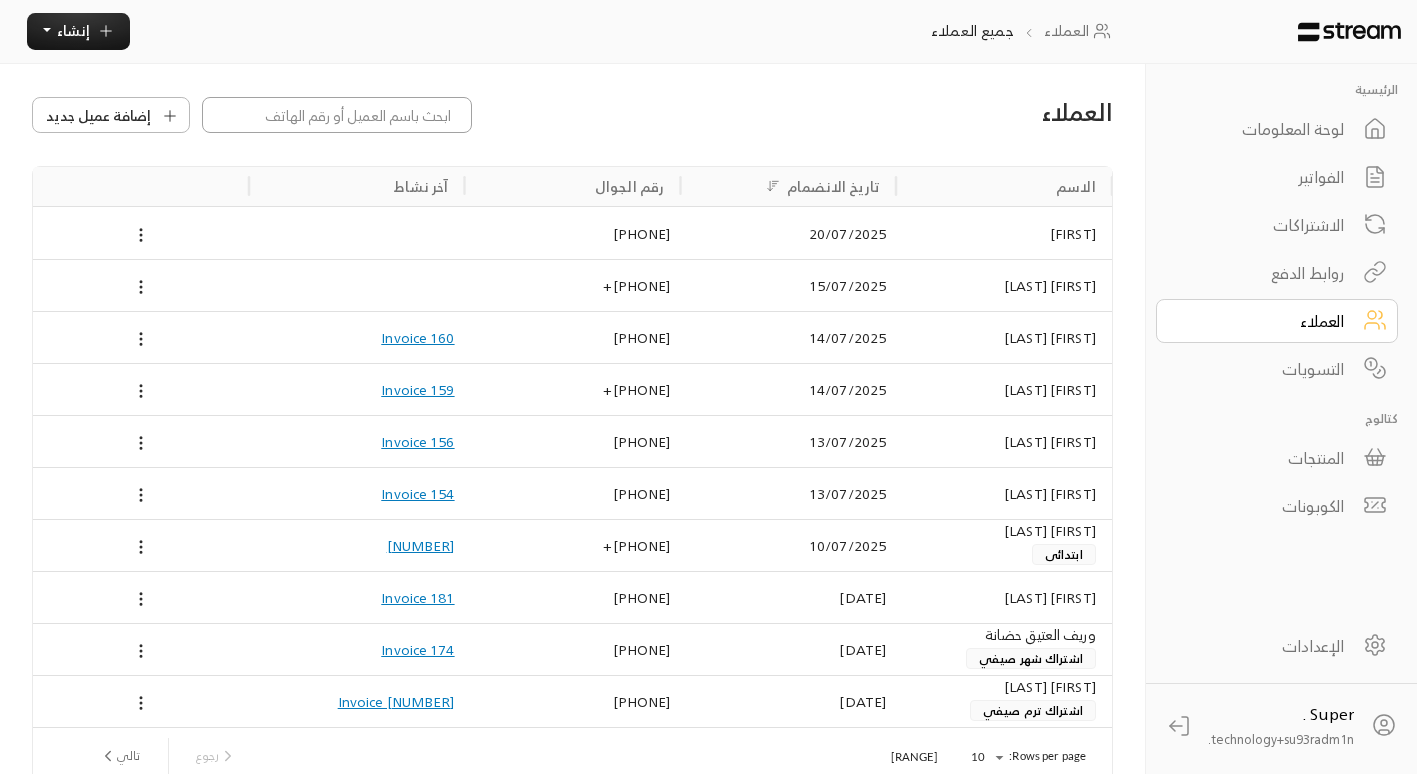 click at bounding box center (337, 115) 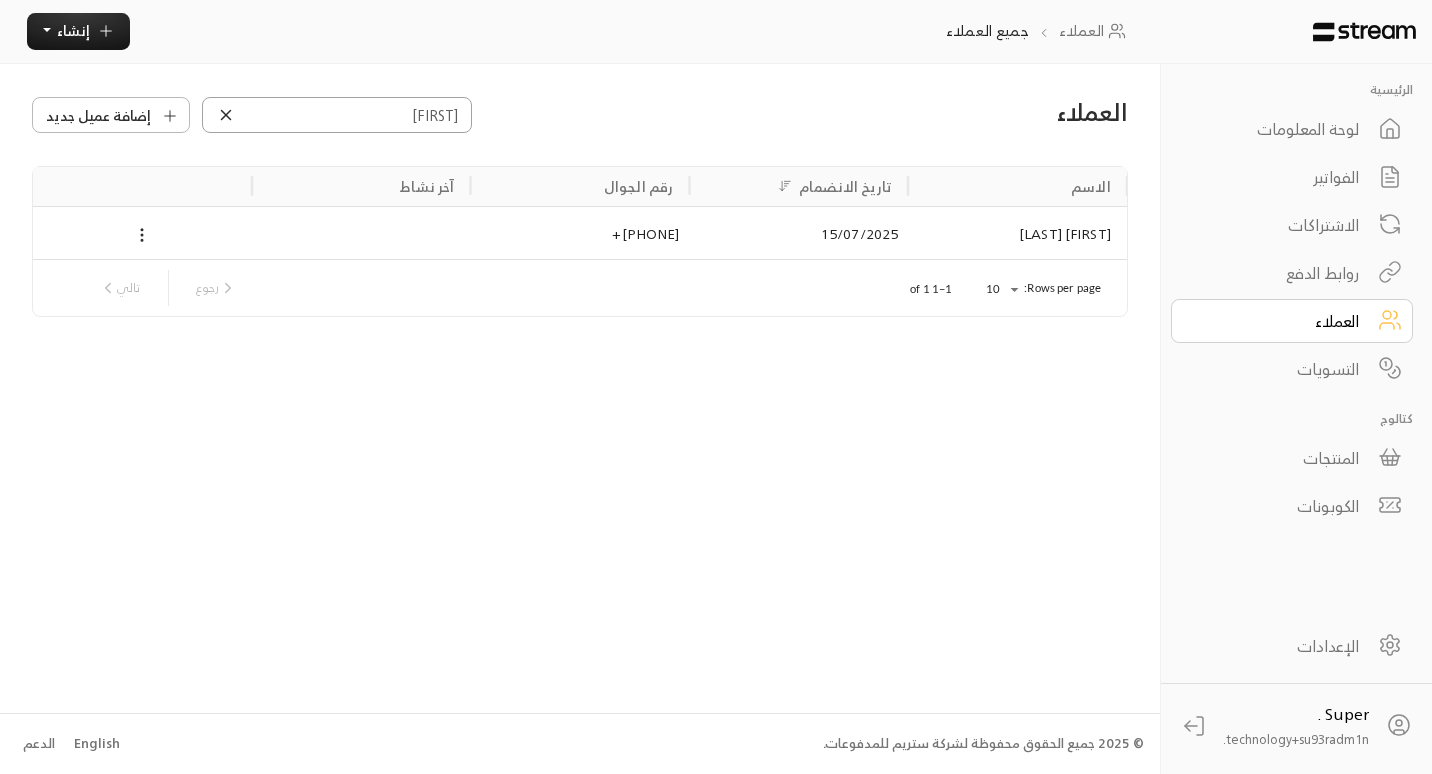 type on "[FIRST]" 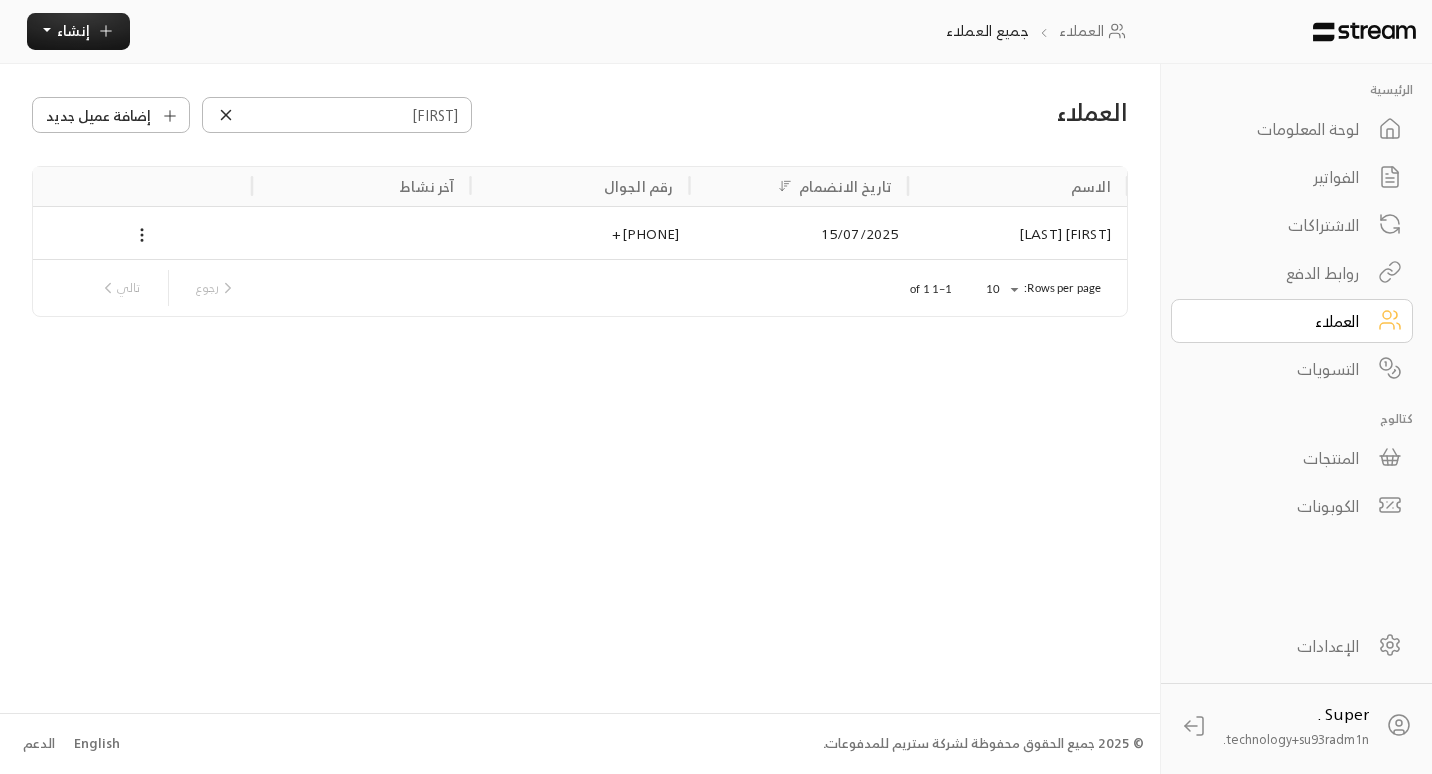 click on "15/07/2025" at bounding box center [798, 233] 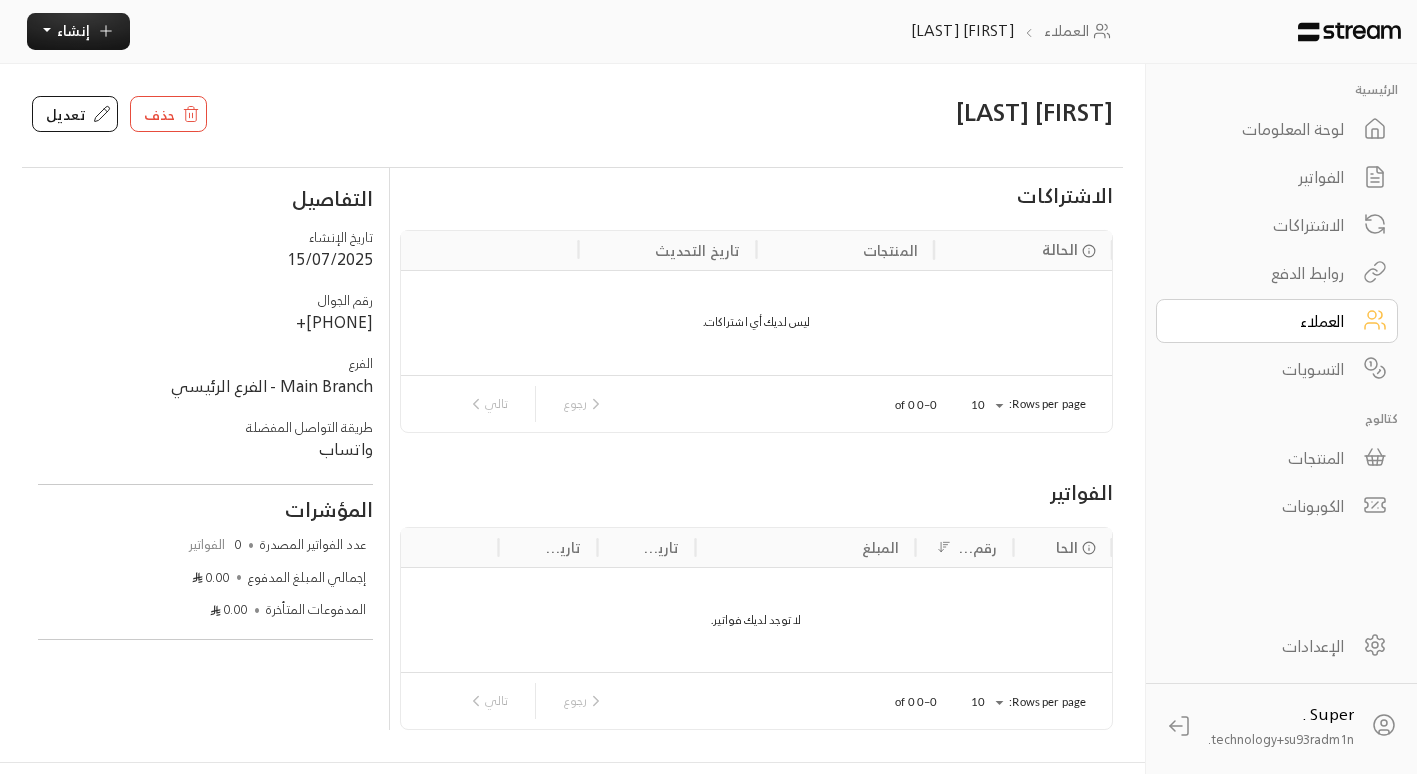 click on "العملاء" at bounding box center (1263, 321) 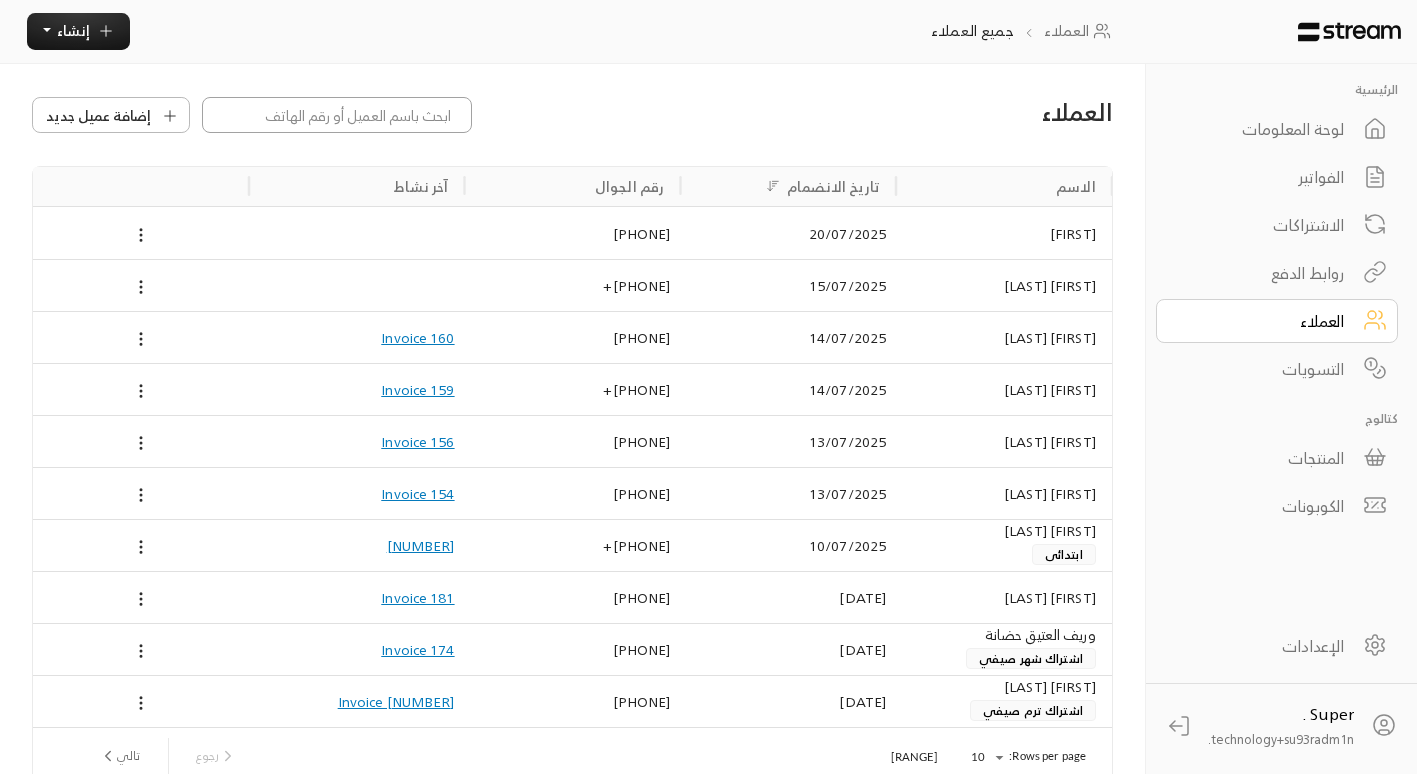 click at bounding box center (337, 115) 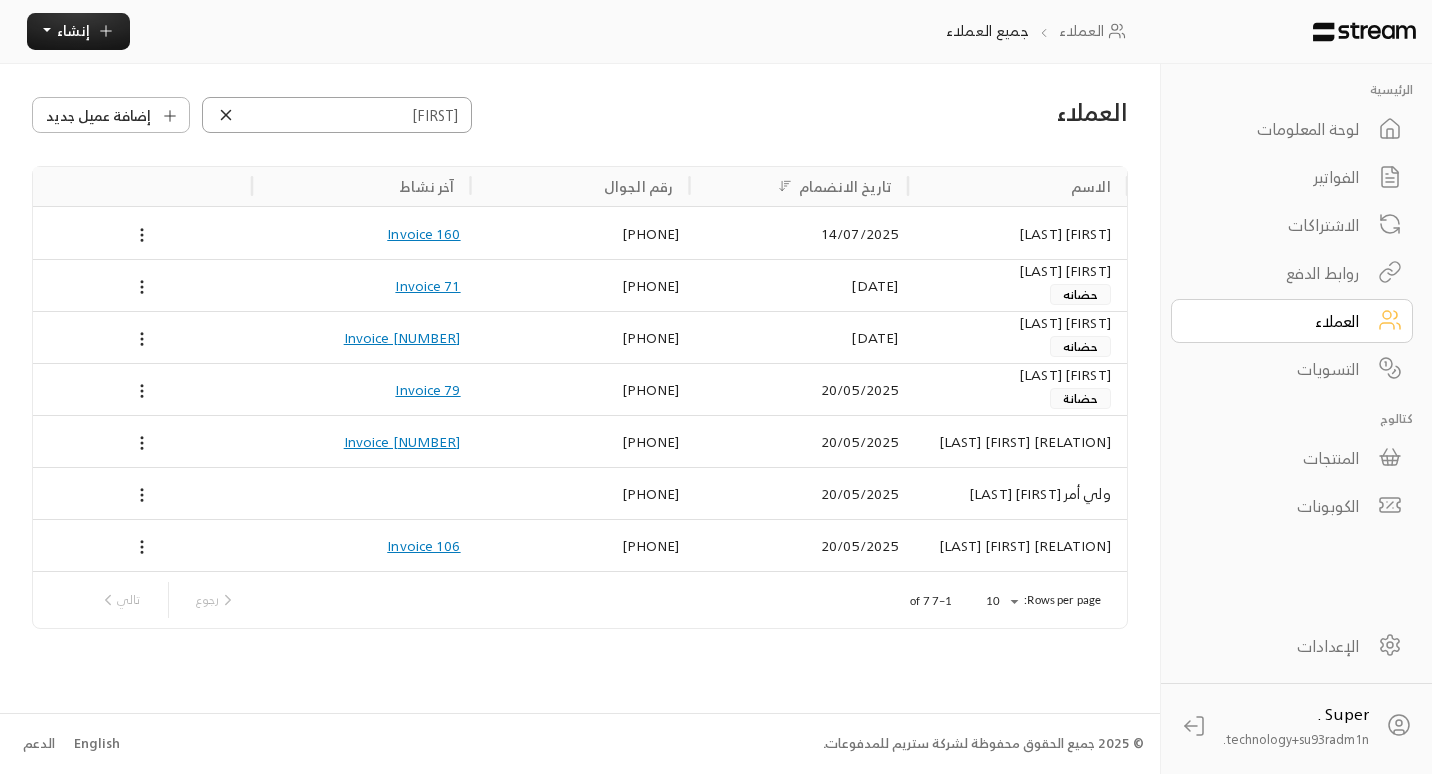 type on "[FIRST]" 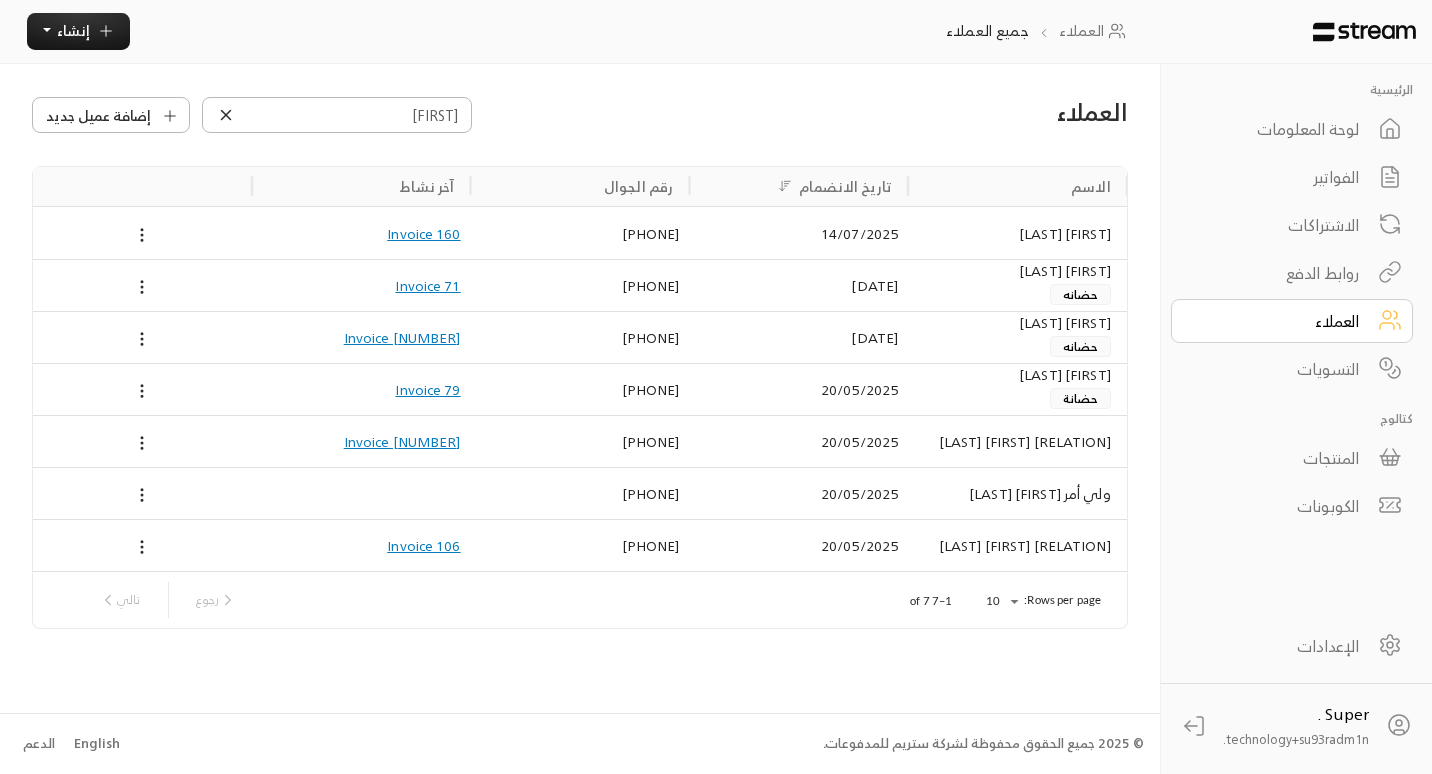 click on "[FIRST] [LAST]" at bounding box center [1017, 233] 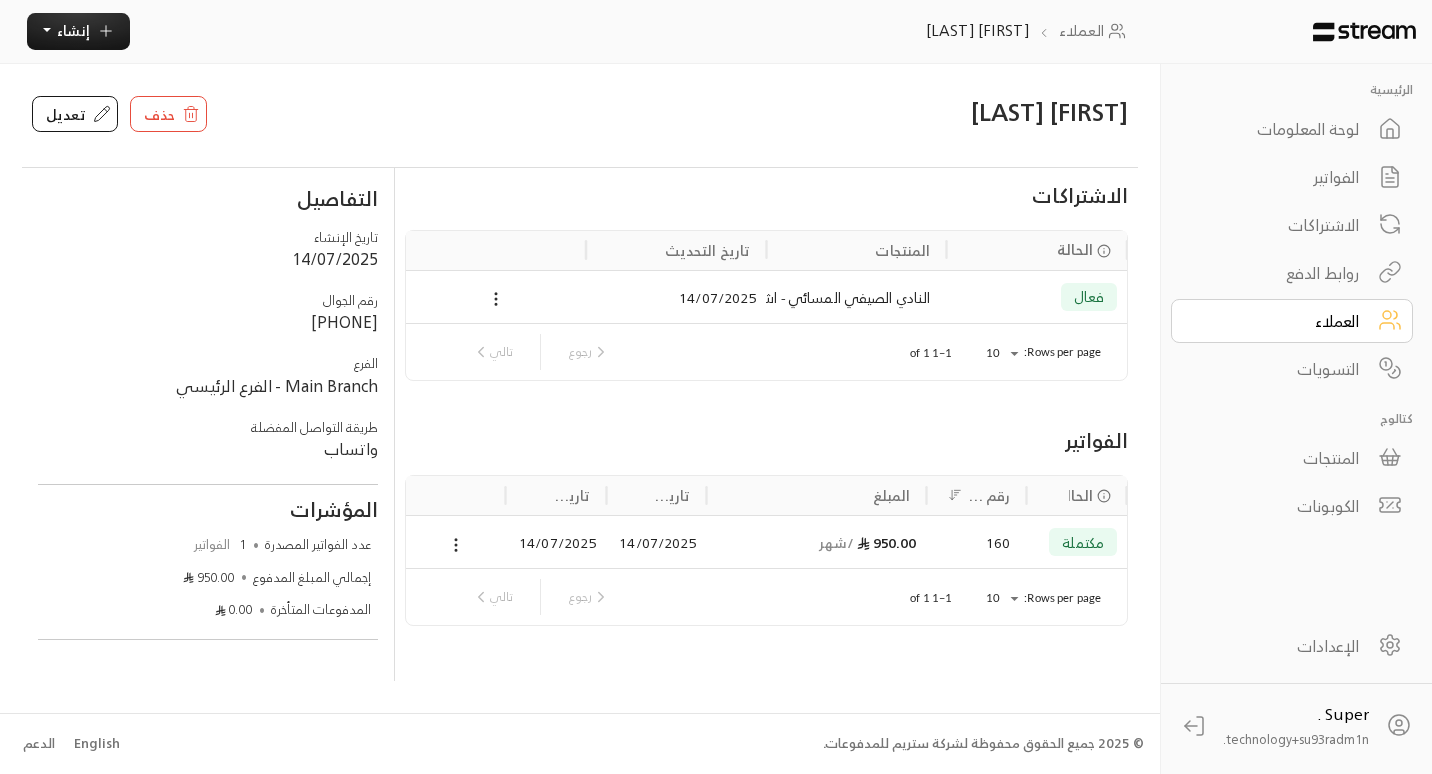 click on "العملاء" at bounding box center (1278, 321) 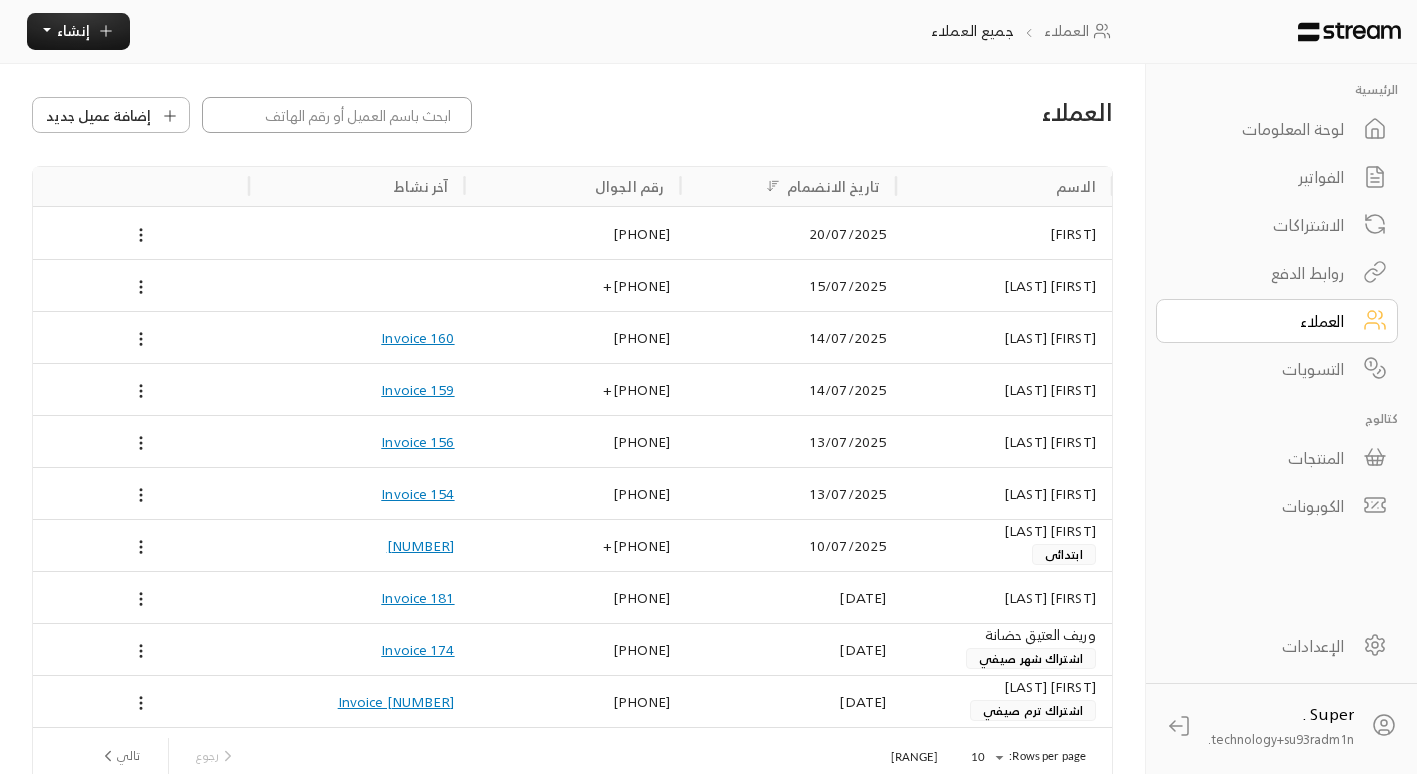 click at bounding box center [337, 115] 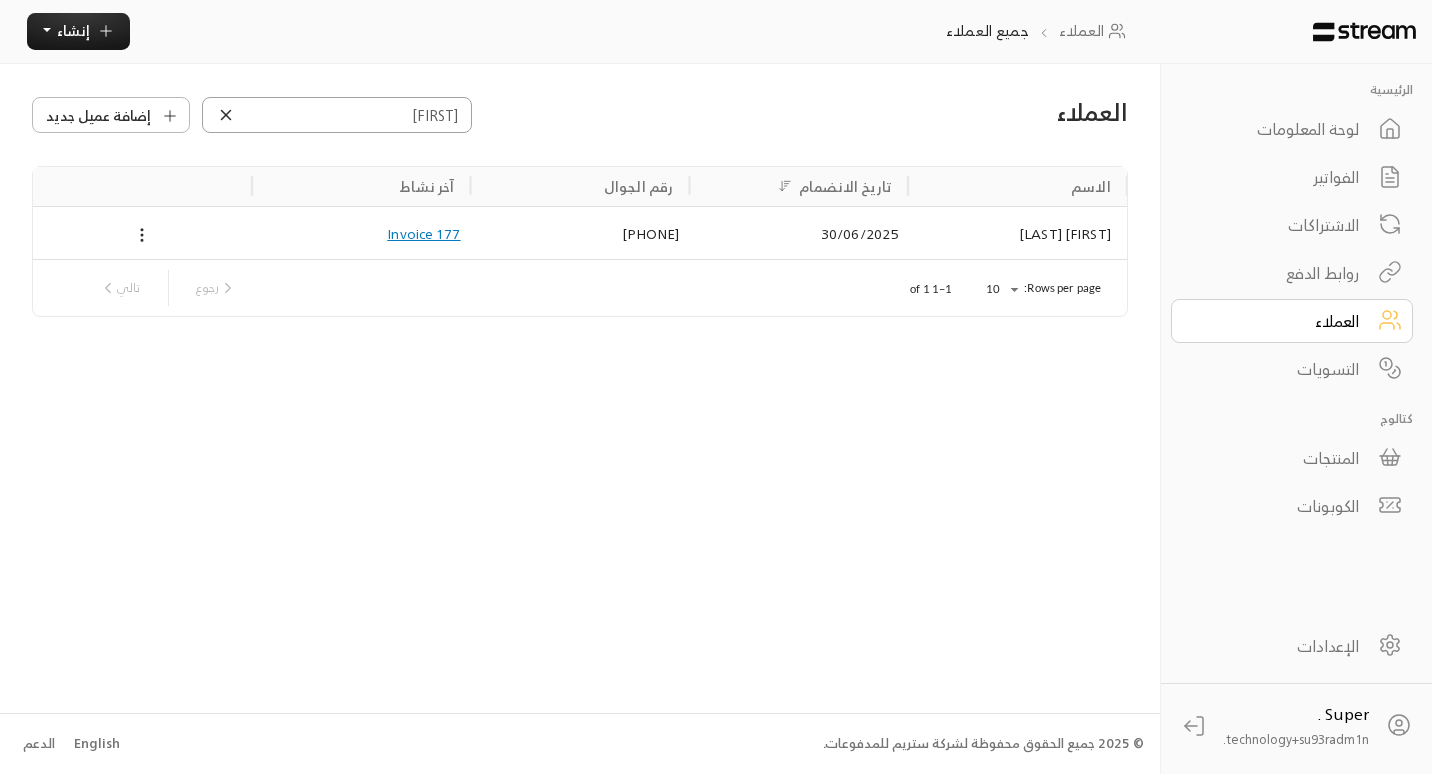 type on "[FIRST]" 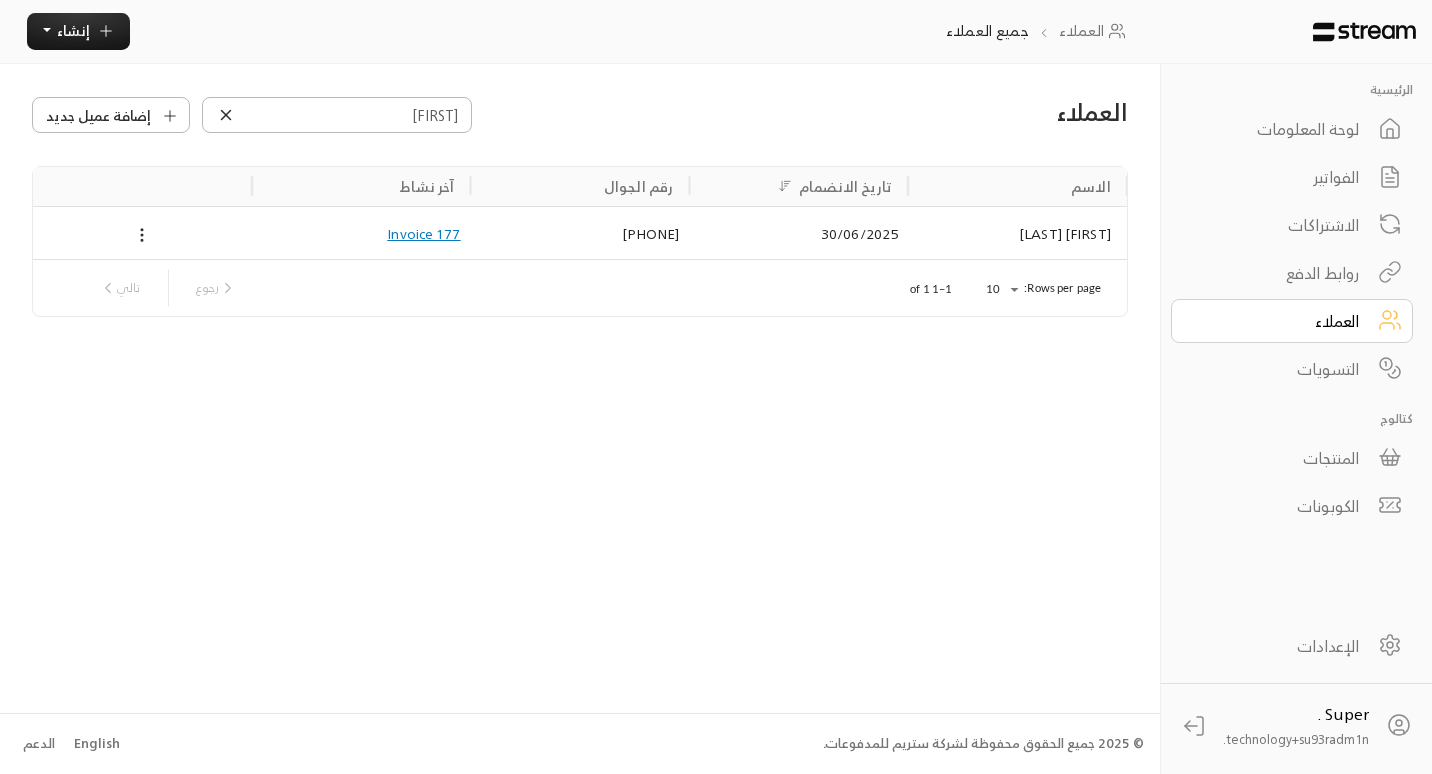 click on "30/06/2025" at bounding box center [798, 233] 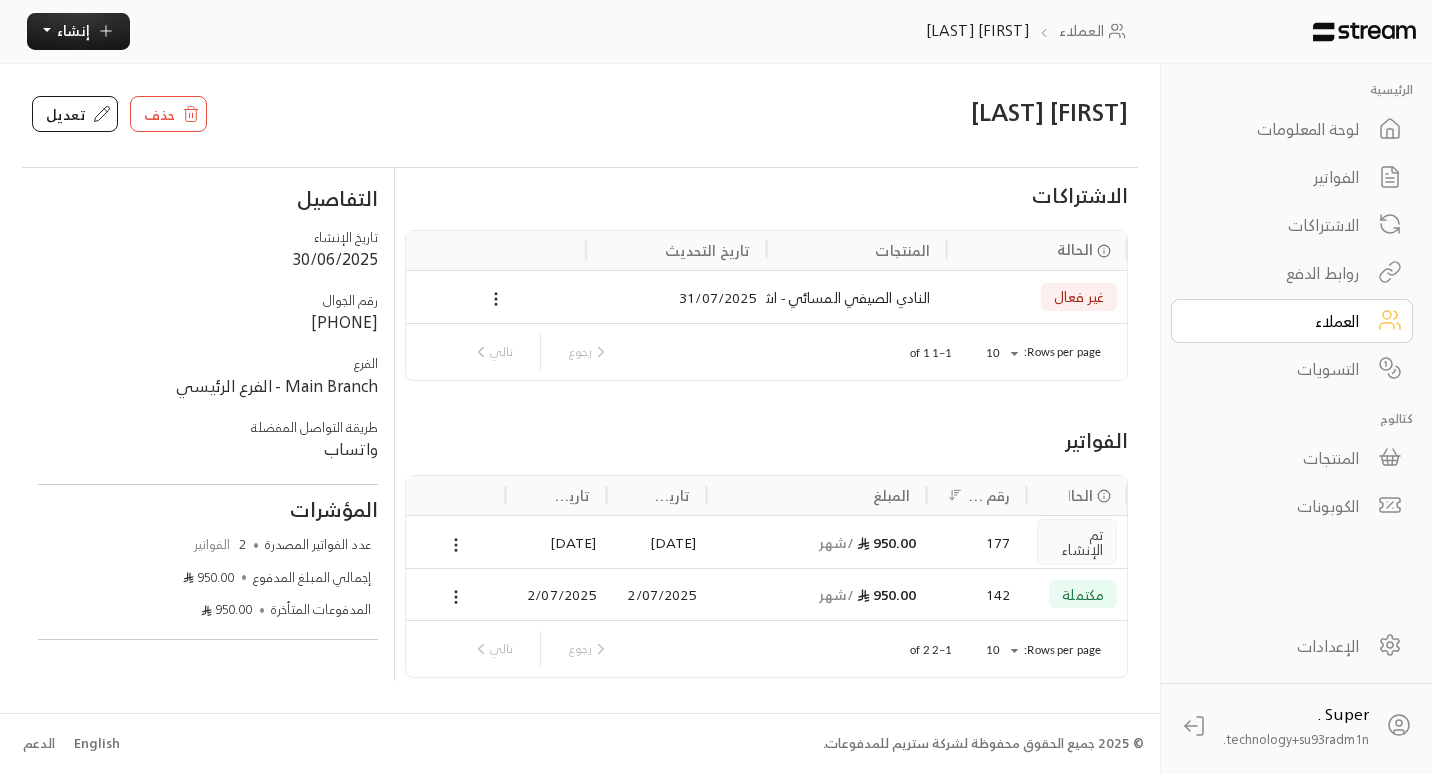 click on "العملاء" at bounding box center [1292, 321] 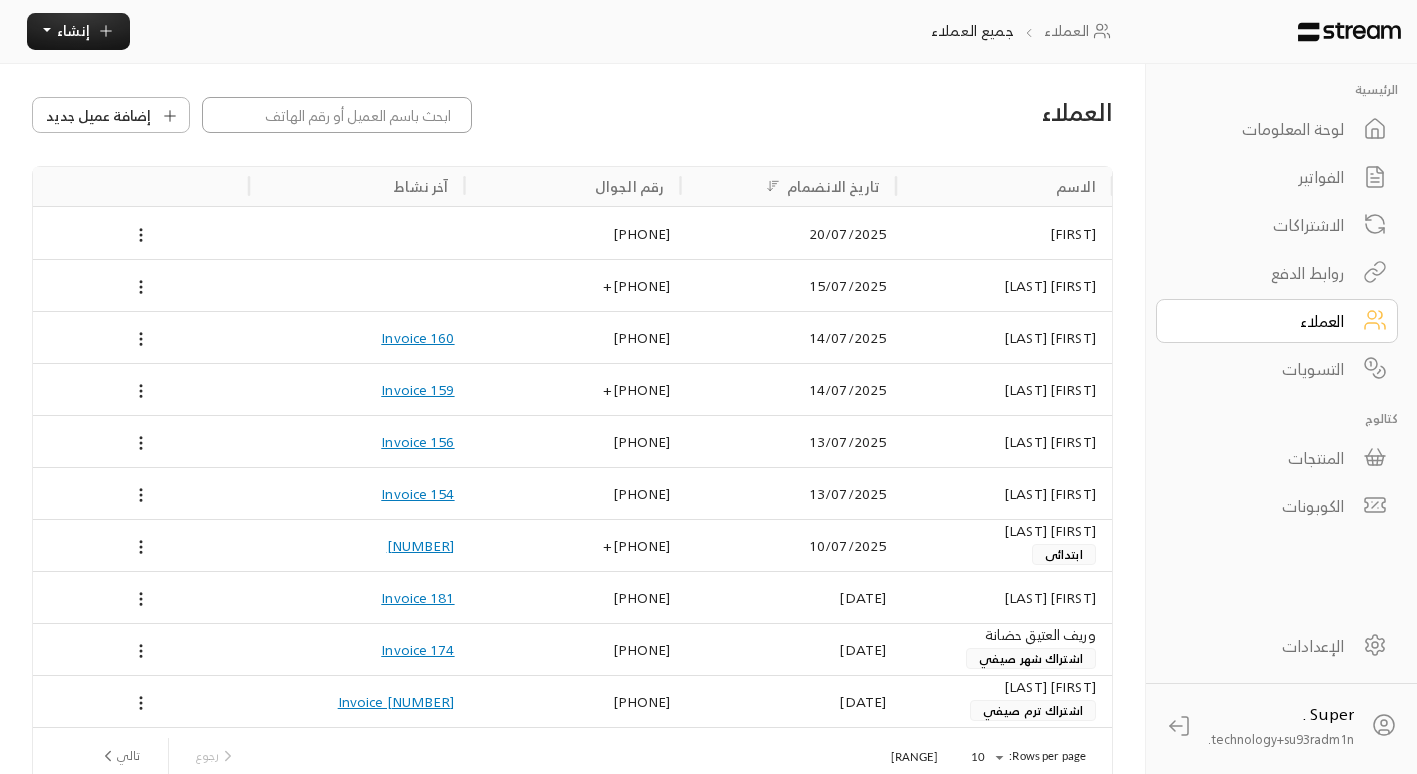 click at bounding box center [337, 115] 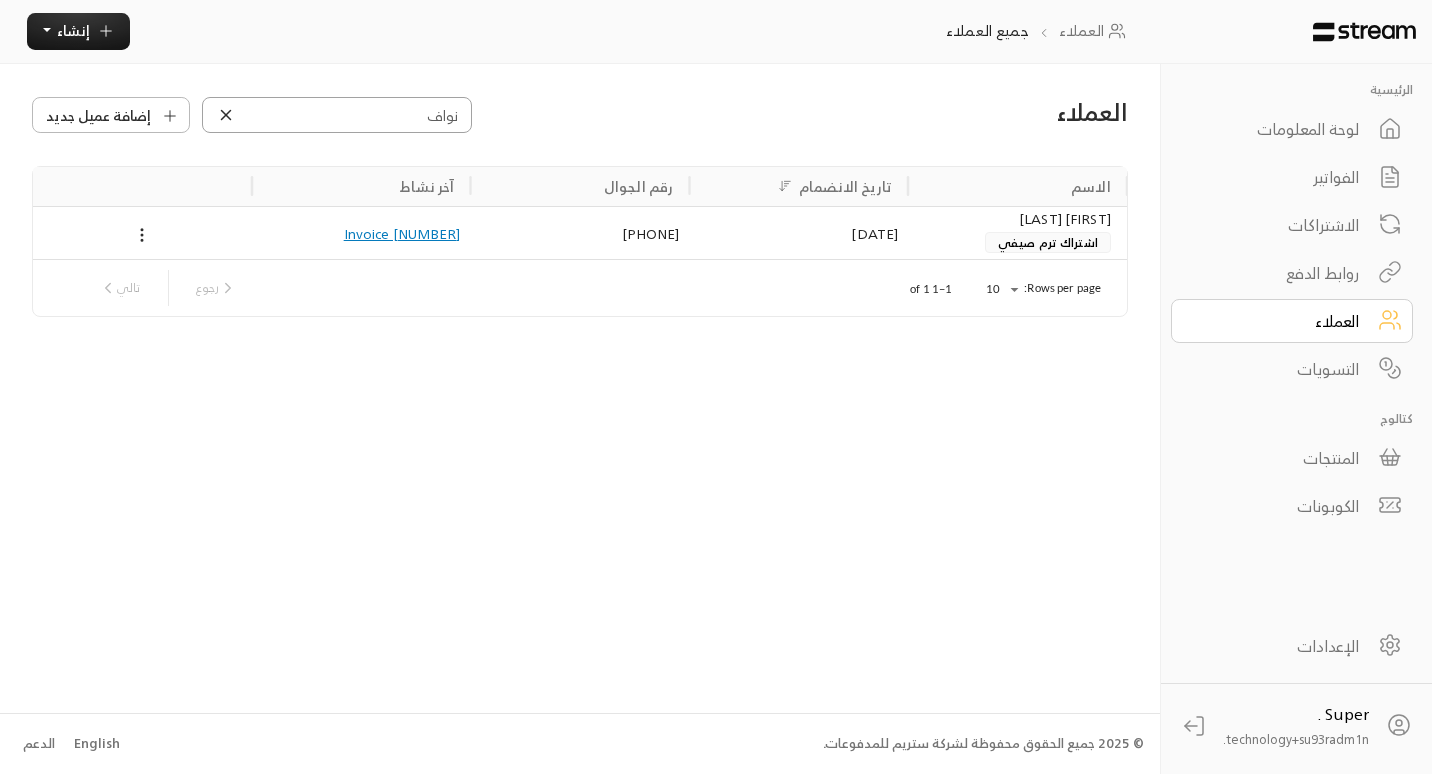 type on "نواف" 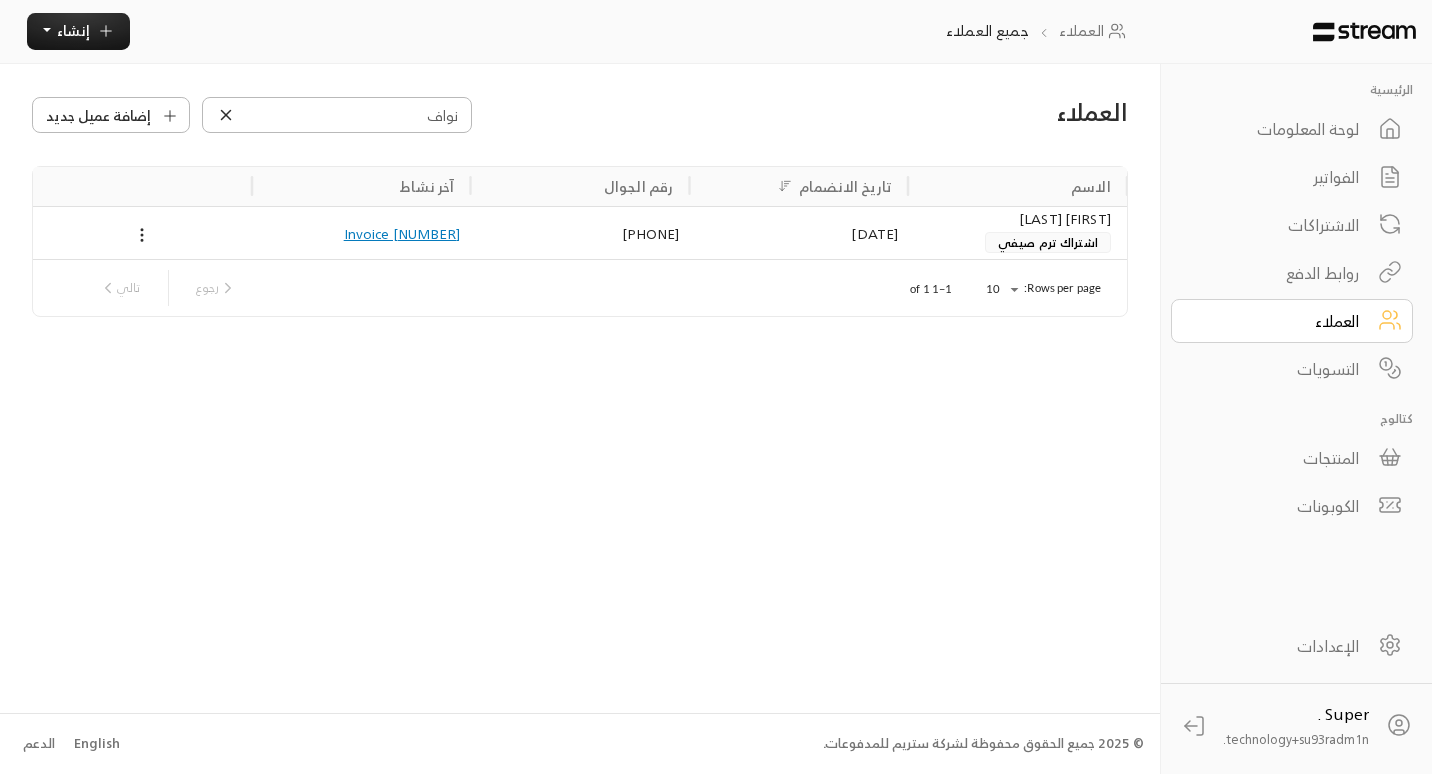 click on "[DATE]" at bounding box center [798, 233] 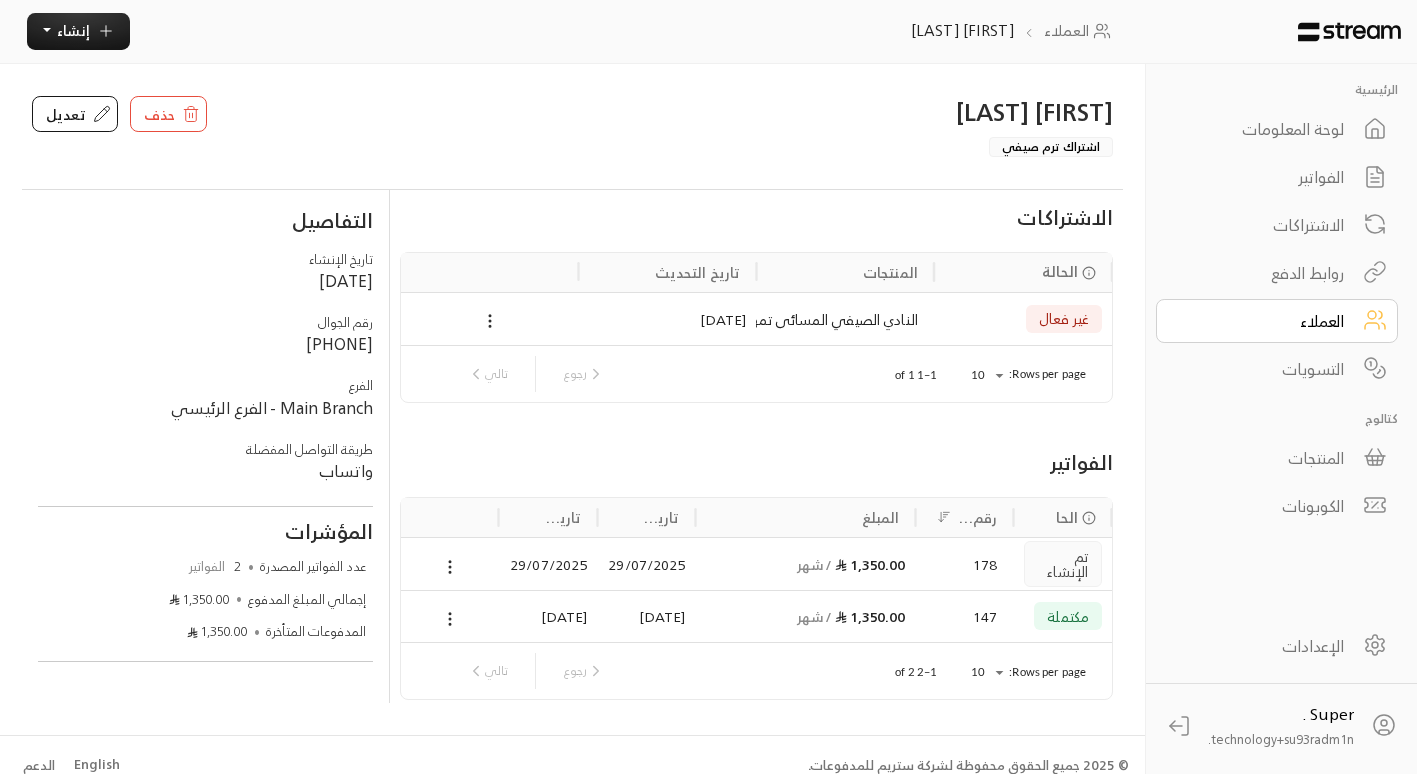 click on "العملاء" at bounding box center [1277, 321] 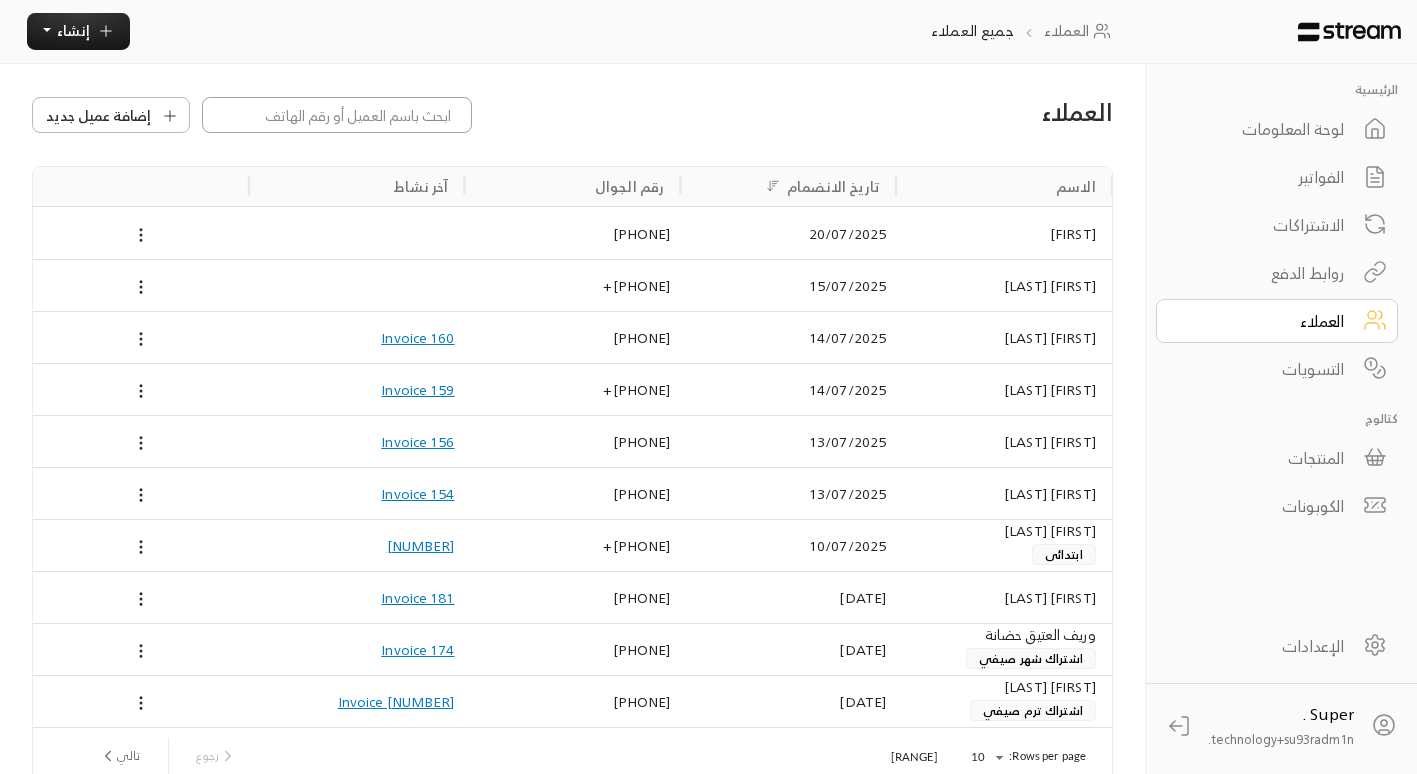 click at bounding box center [337, 115] 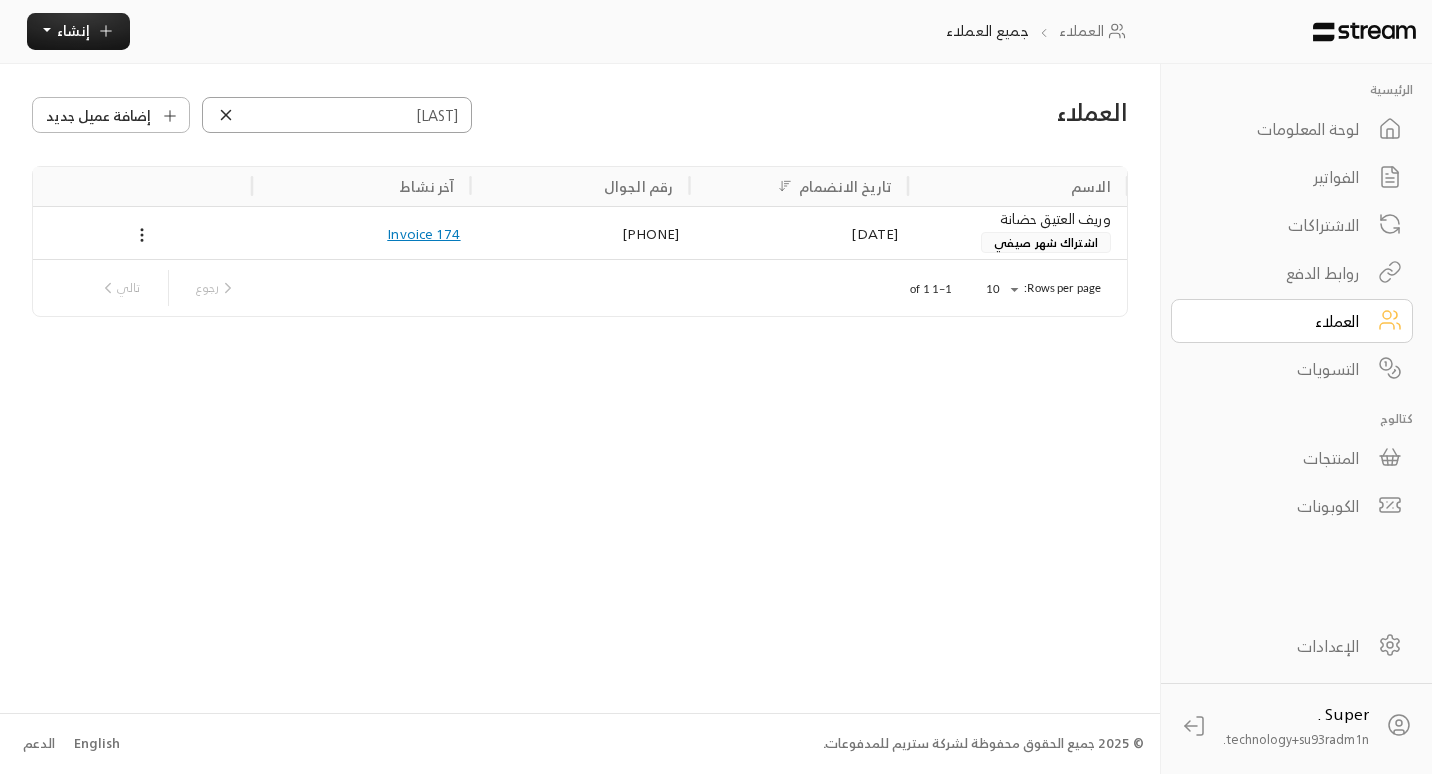 type on "[LAST]" 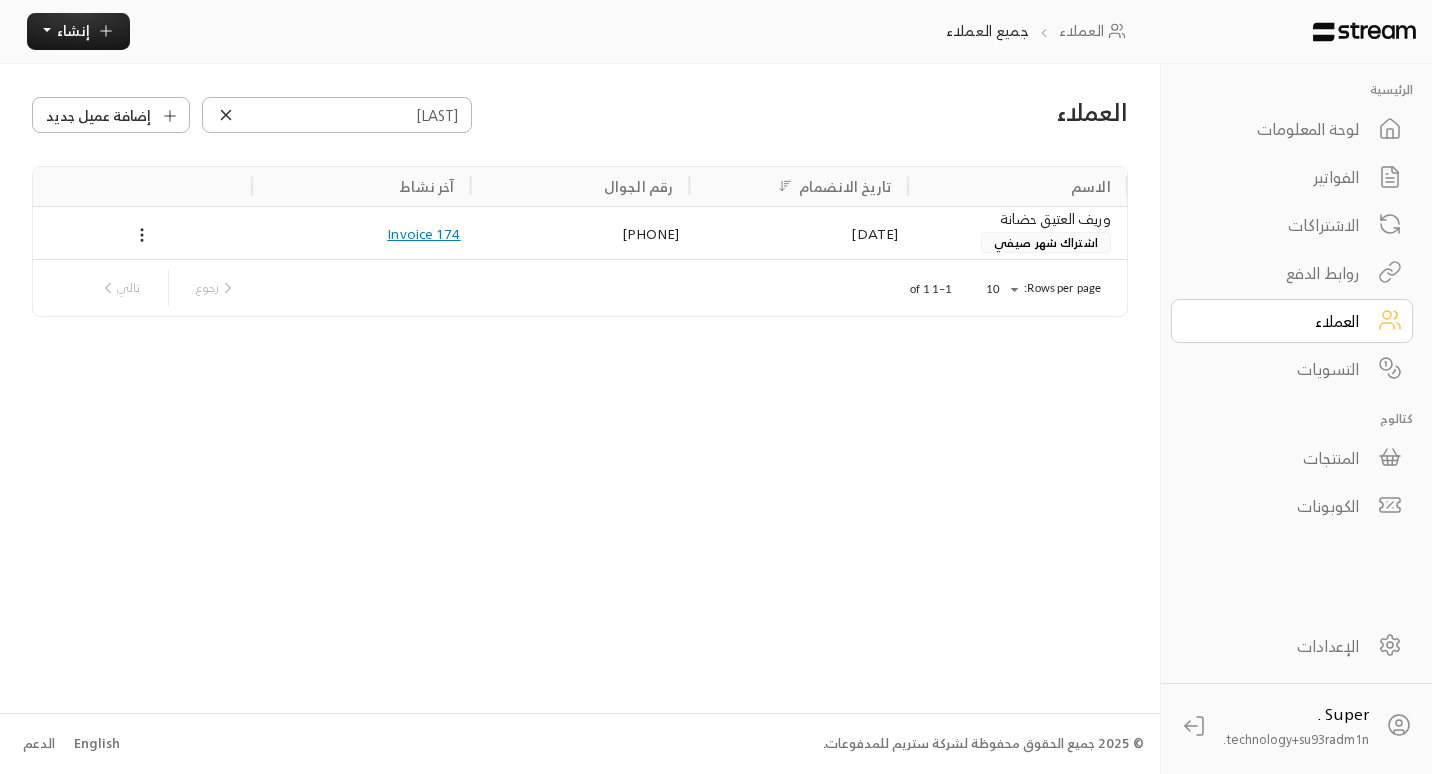 click on "[DATE]" at bounding box center [798, 233] 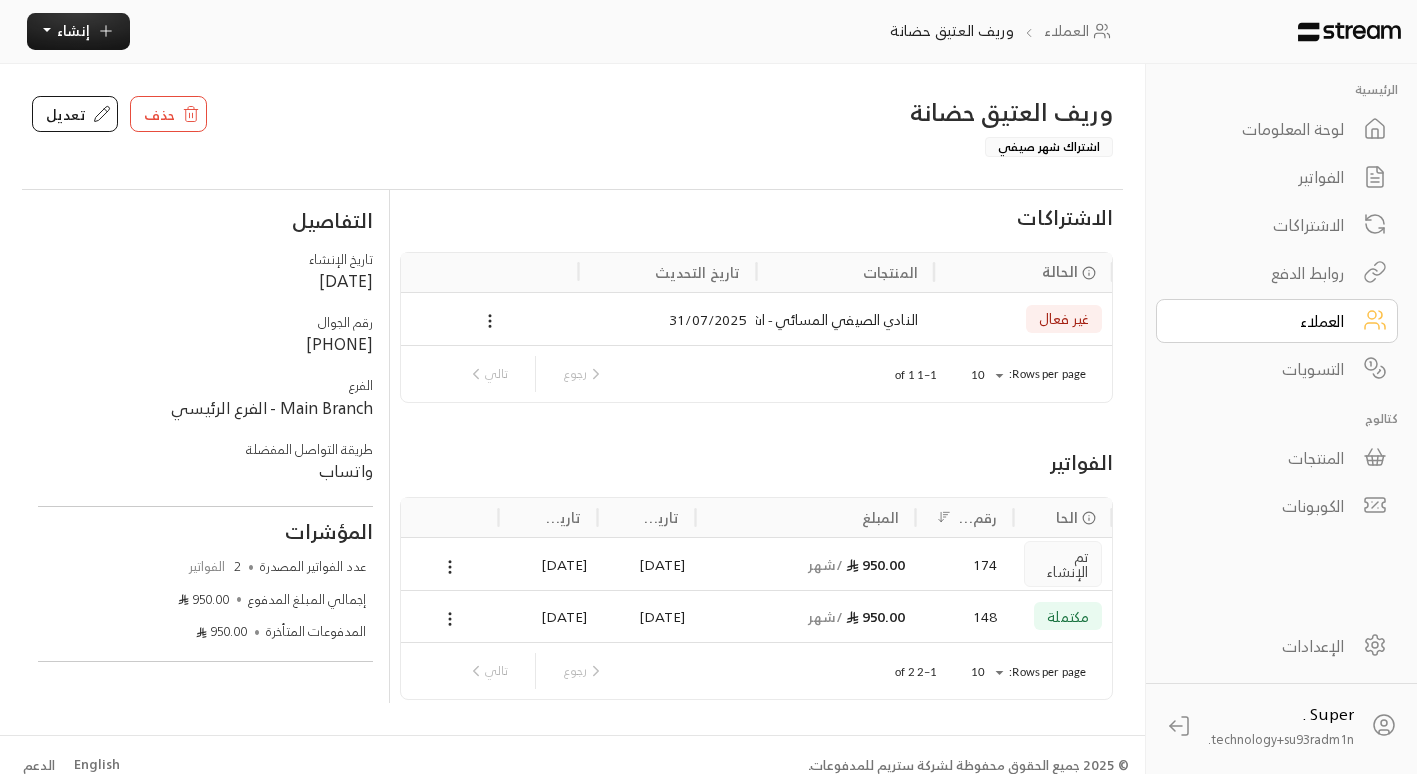 click on "العملاء" at bounding box center [1263, 321] 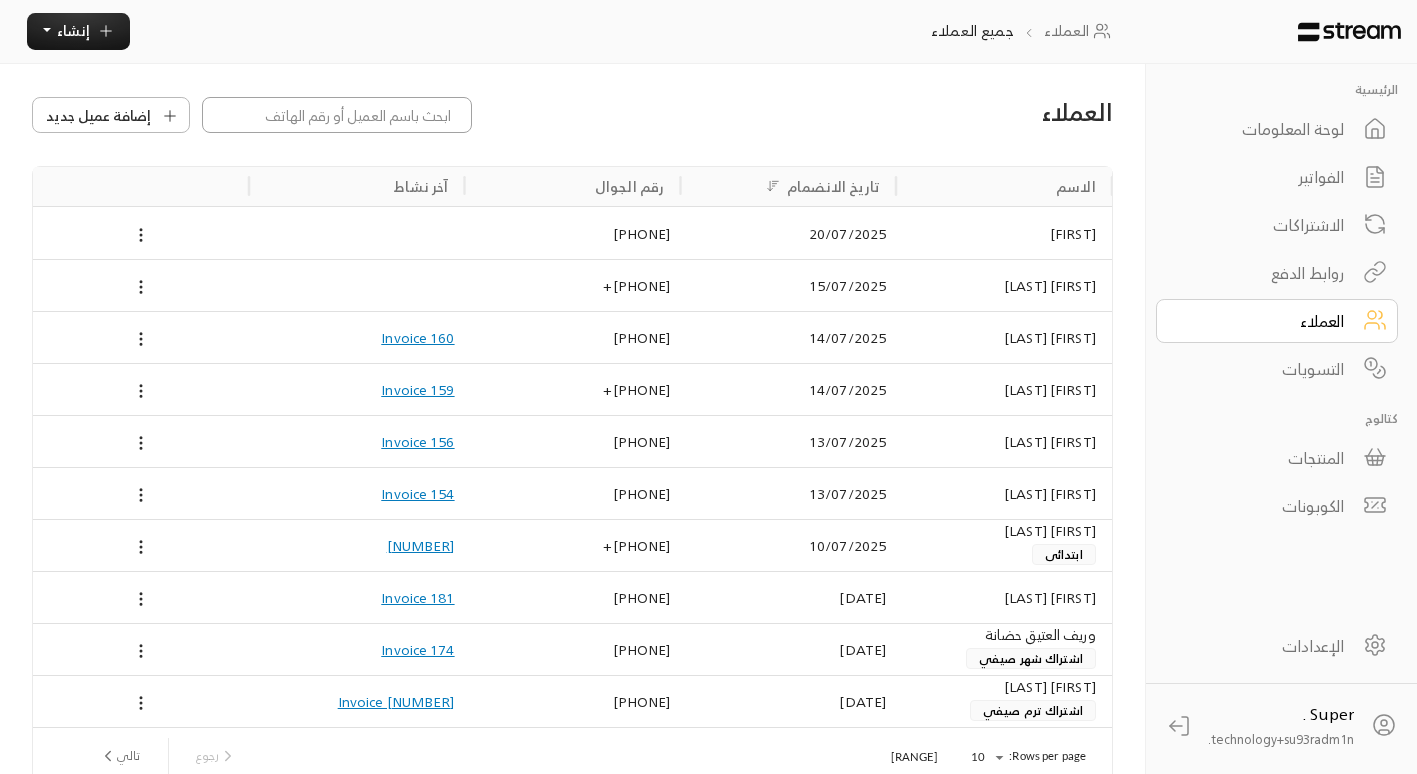 click at bounding box center (337, 115) 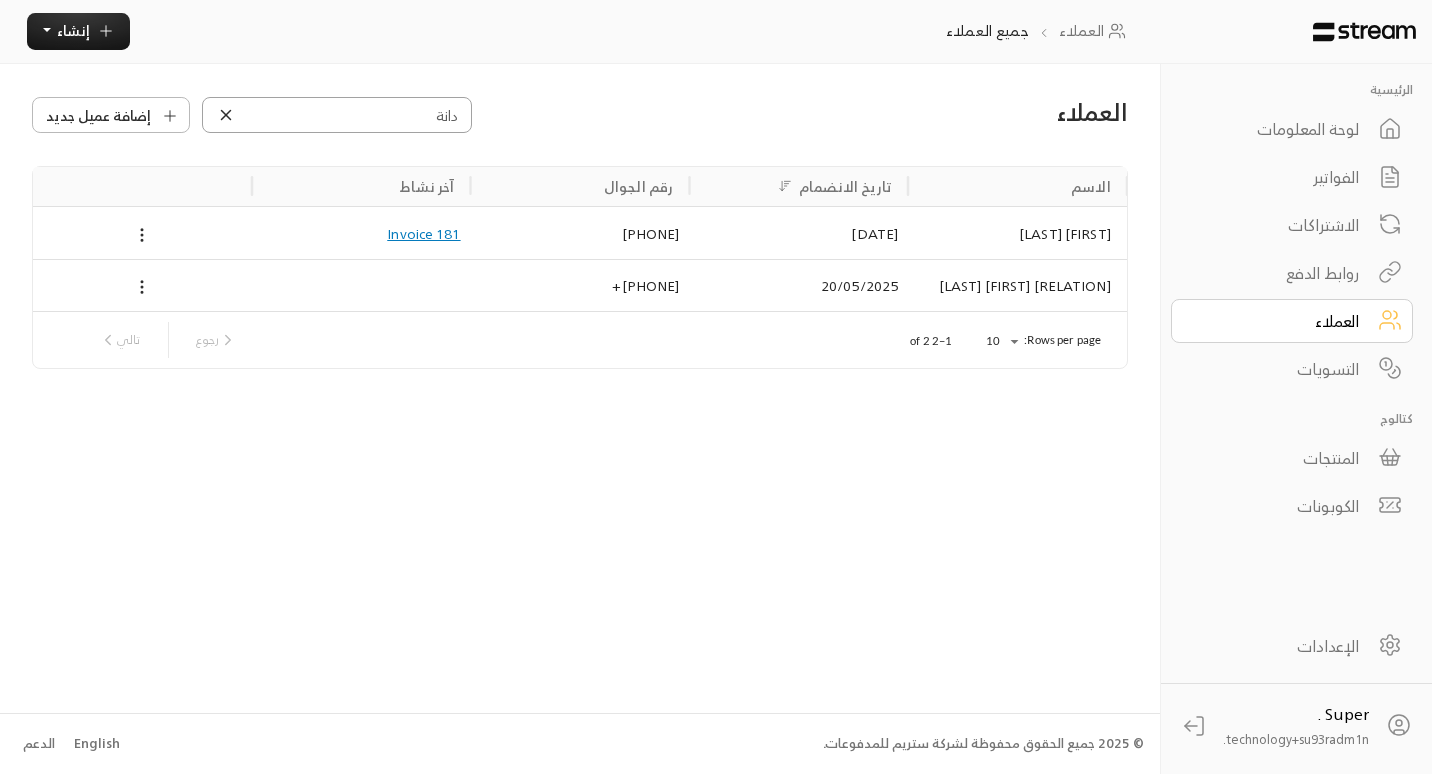 type on "دانة" 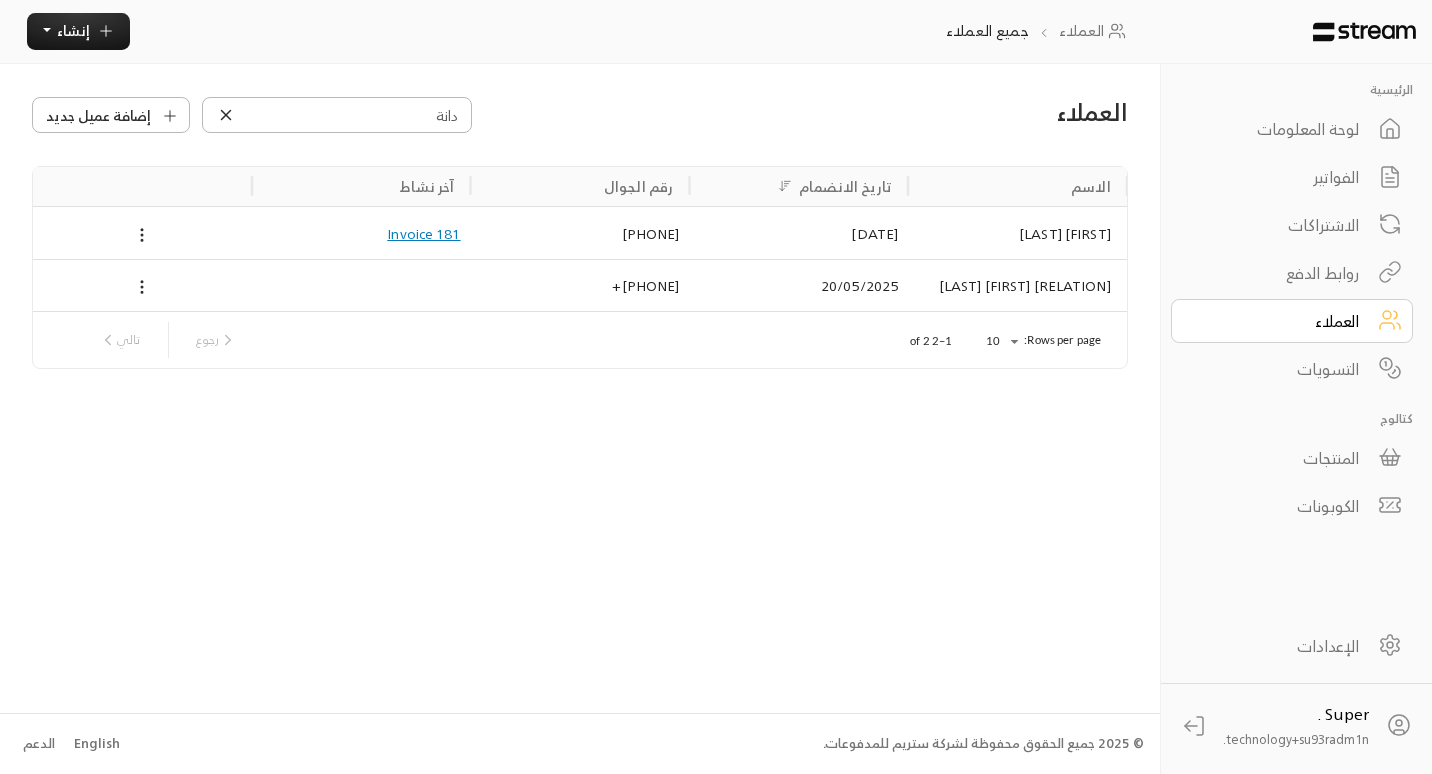 click on "[DATE]" at bounding box center (798, 233) 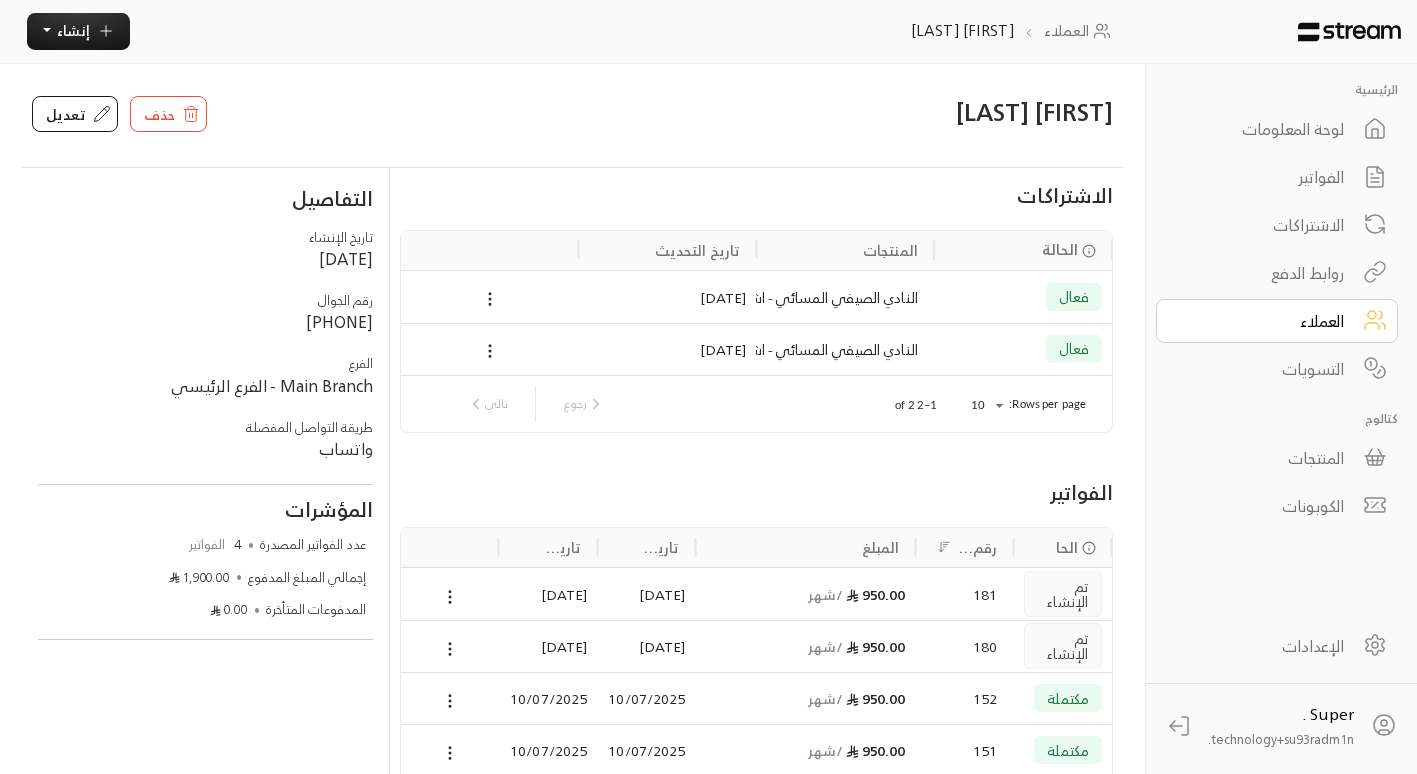 click on "العملاء" at bounding box center (1263, 321) 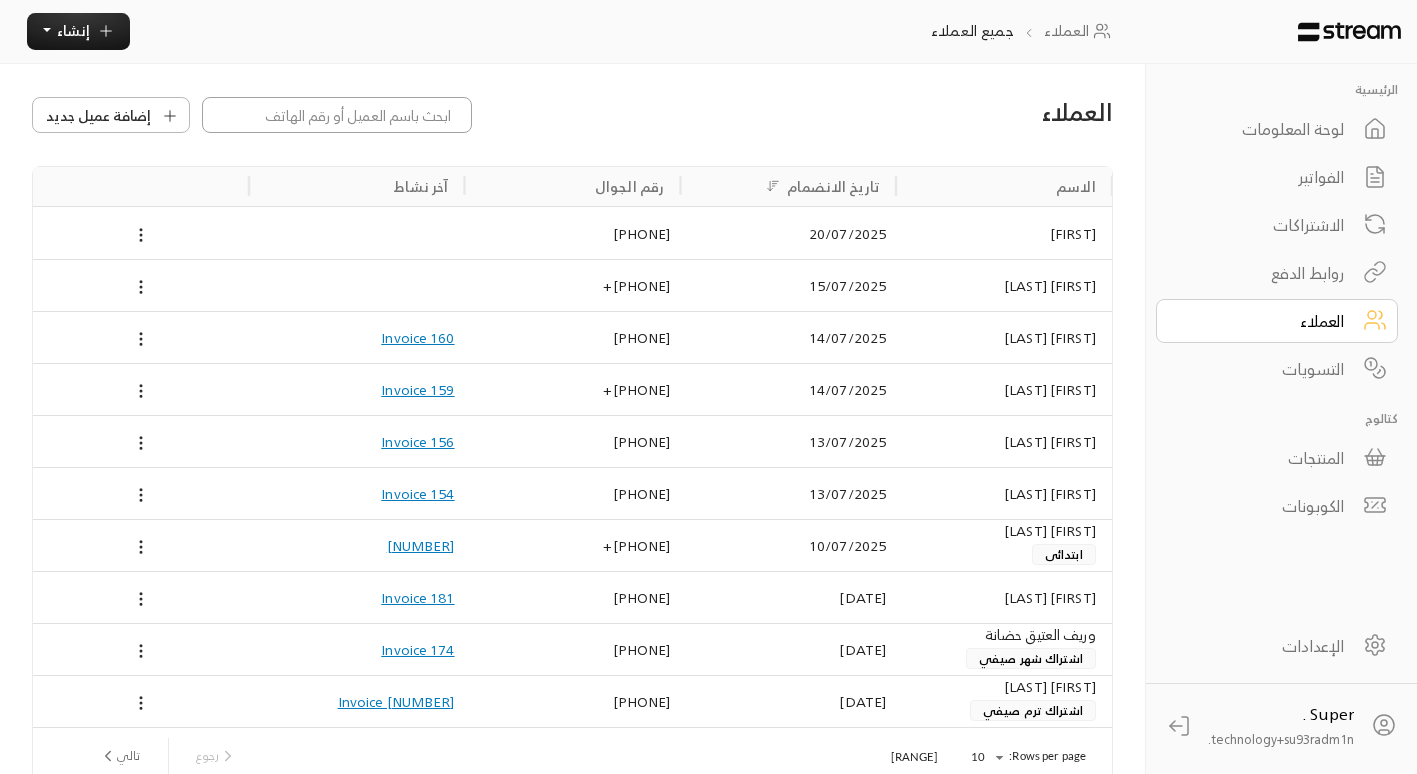 click at bounding box center (337, 115) 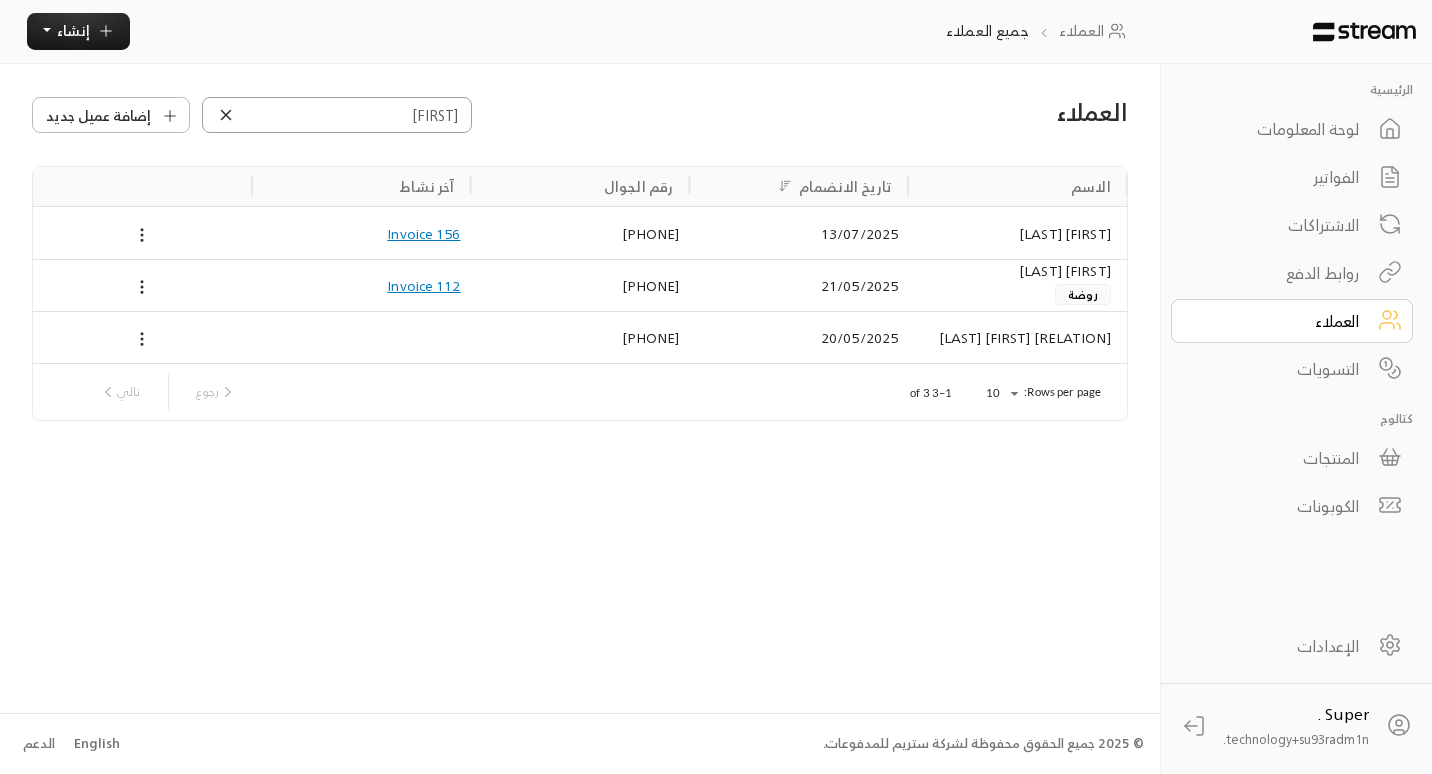 type on "[FIRST]" 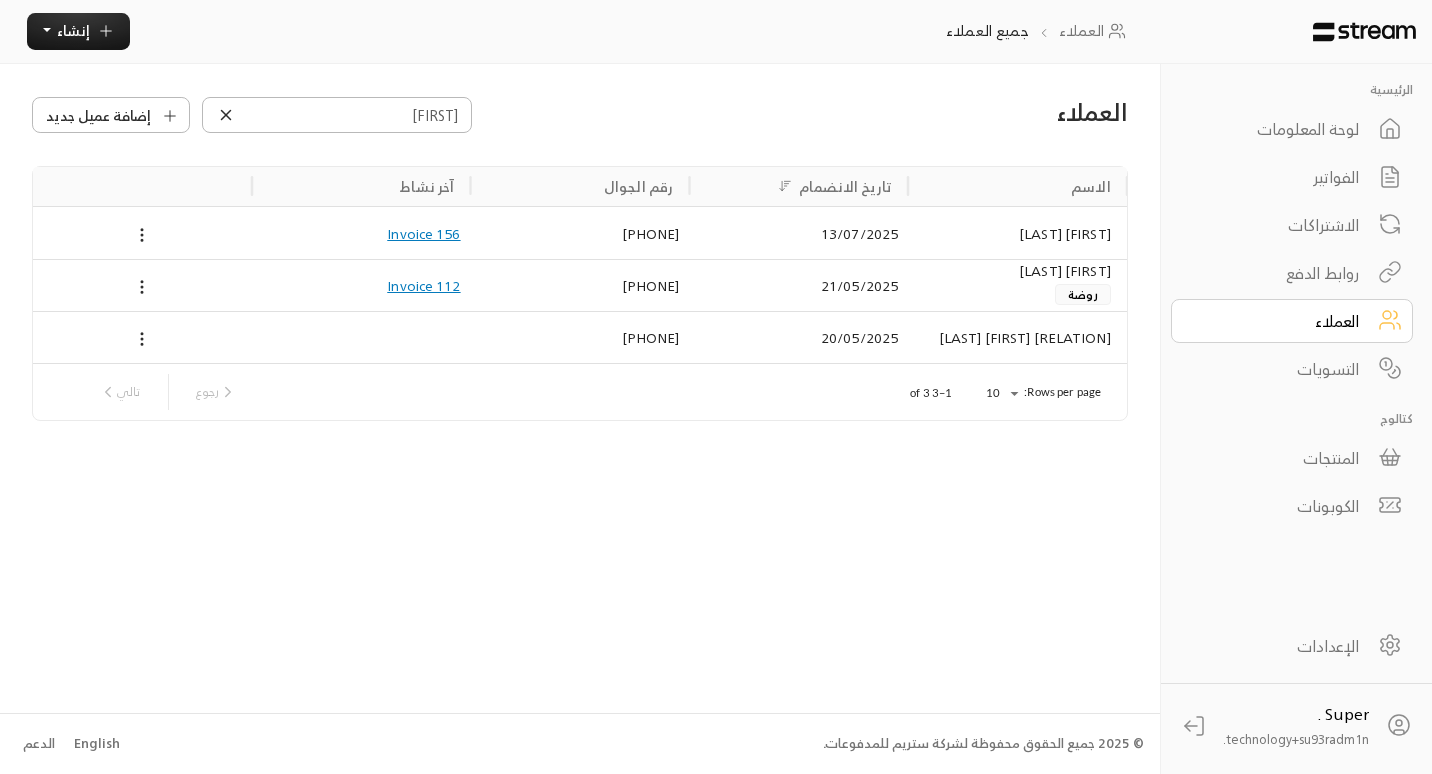 click on "13/07/2025" at bounding box center [798, 233] 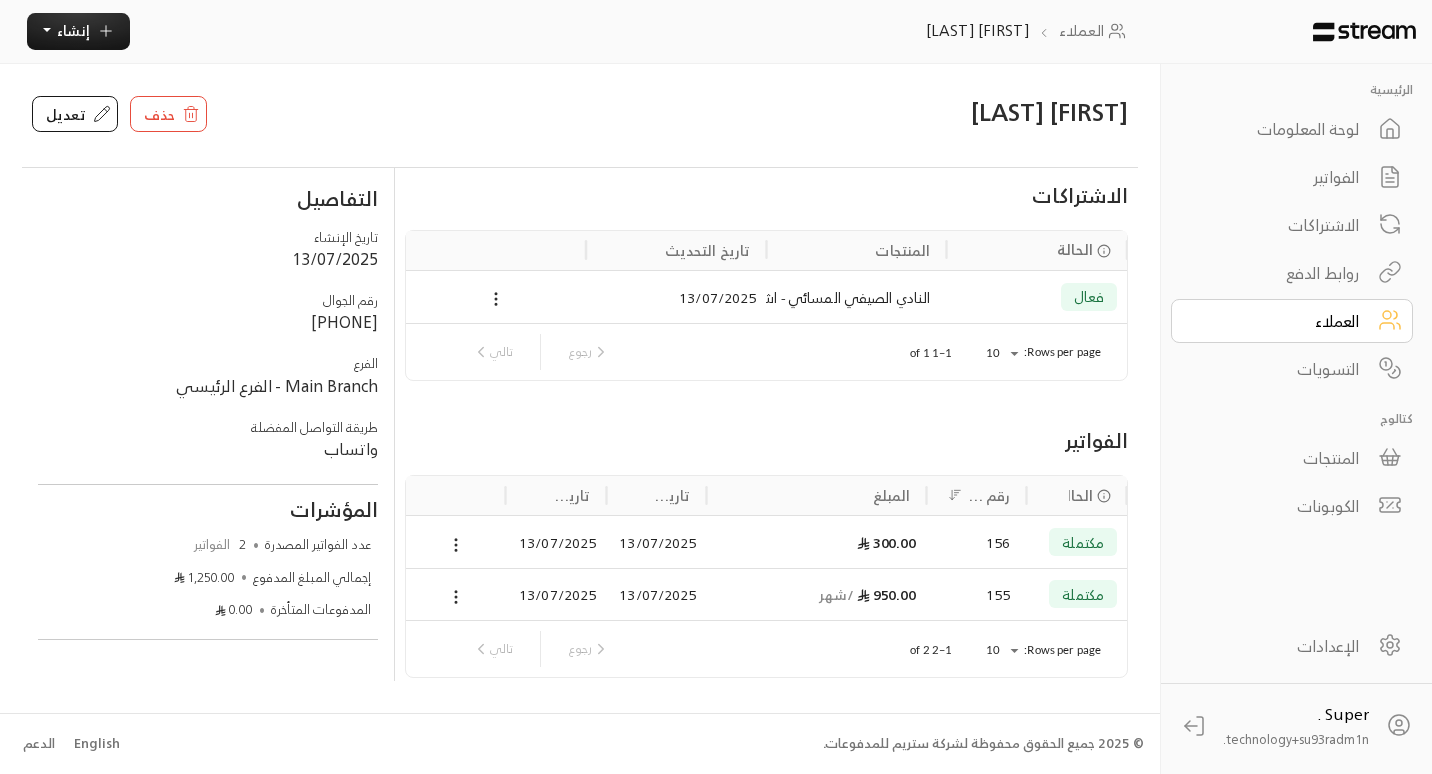 click on "الفواتير" at bounding box center [1278, 177] 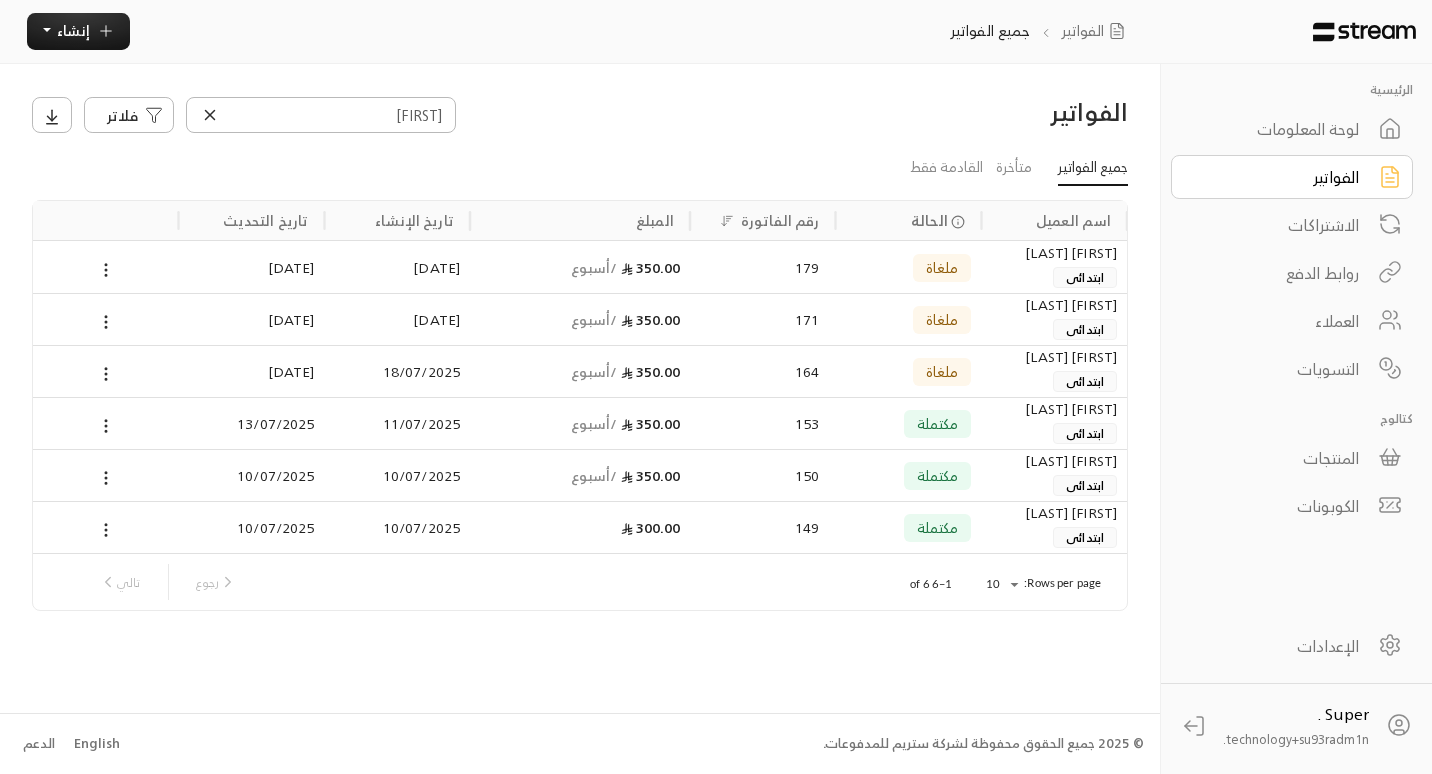 click 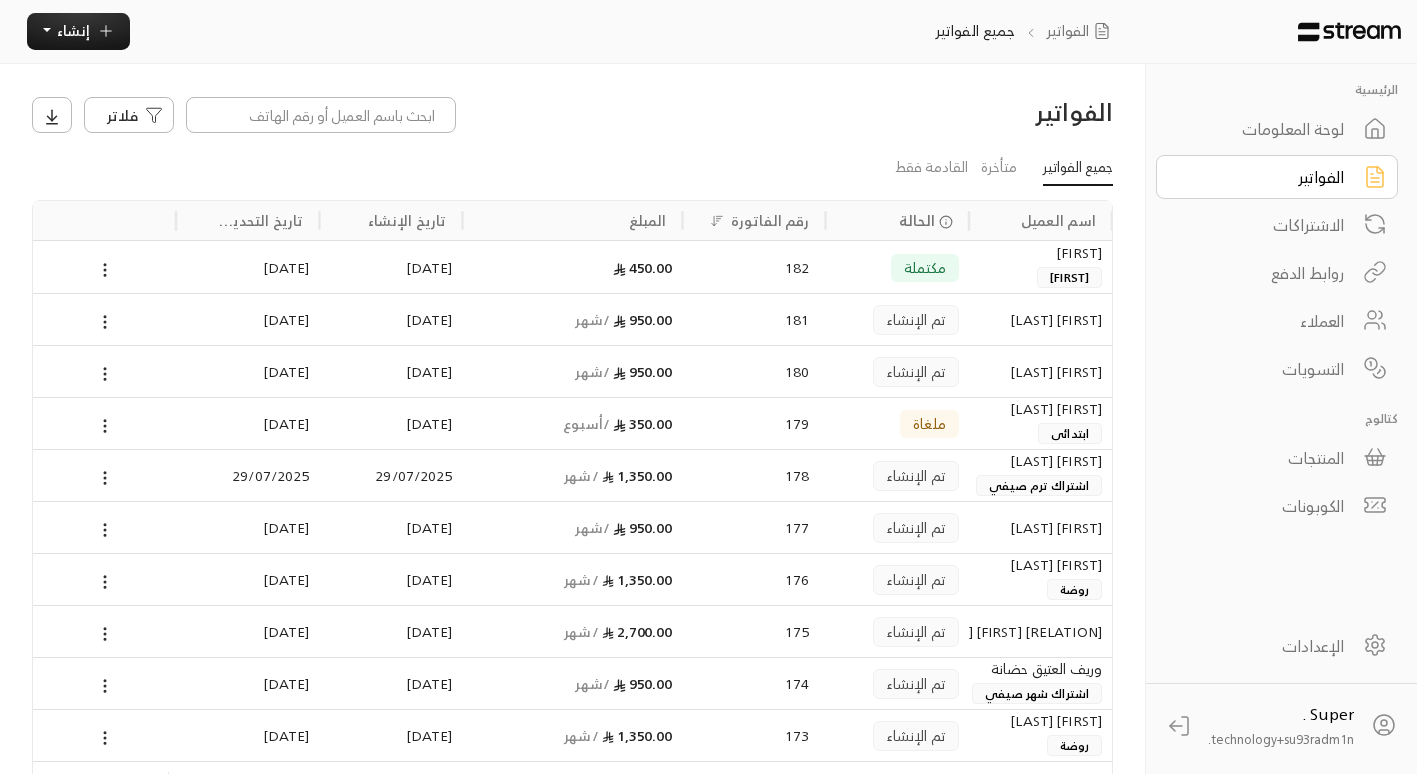 click on "تم الإنشاء" at bounding box center [897, 631] 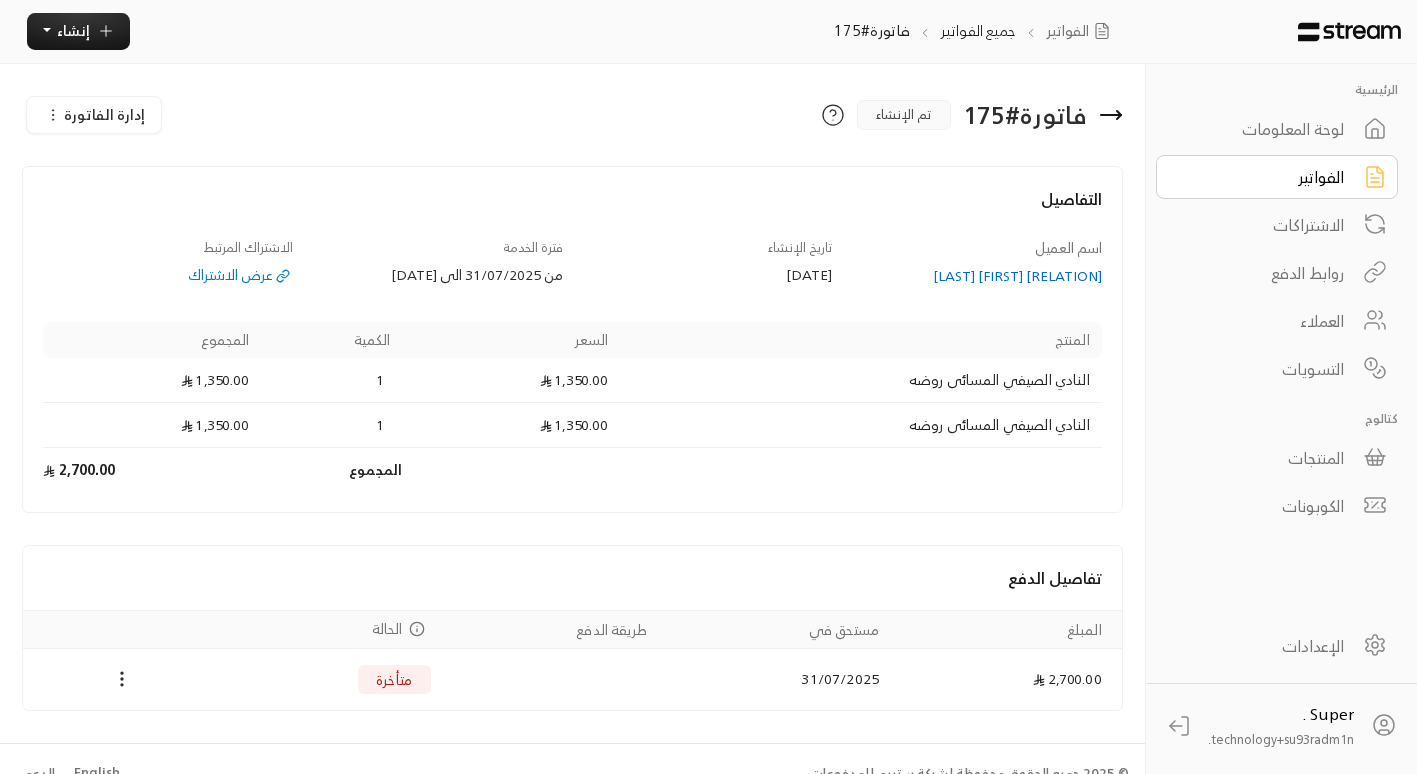 click on "الفواتير" at bounding box center [1263, 177] 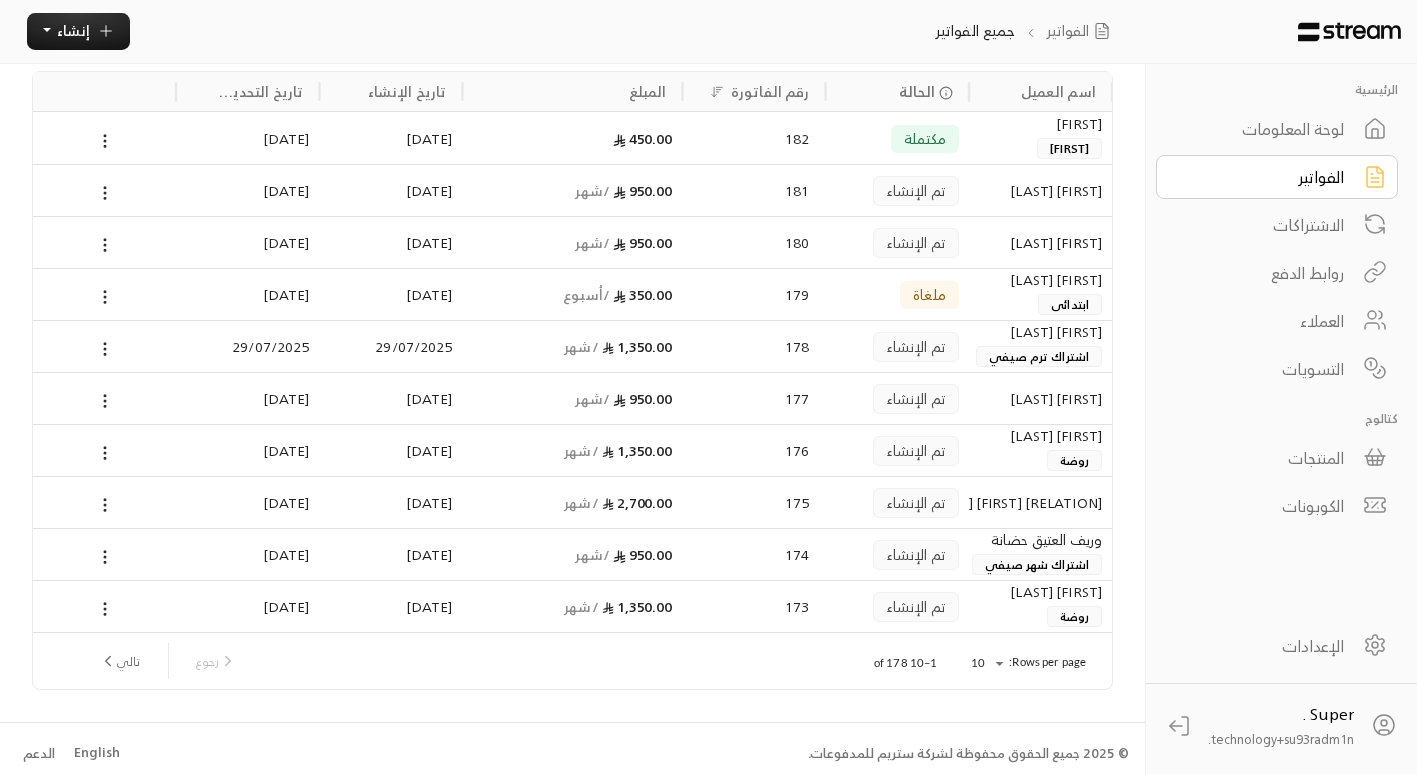 scroll, scrollTop: 138, scrollLeft: 0, axis: vertical 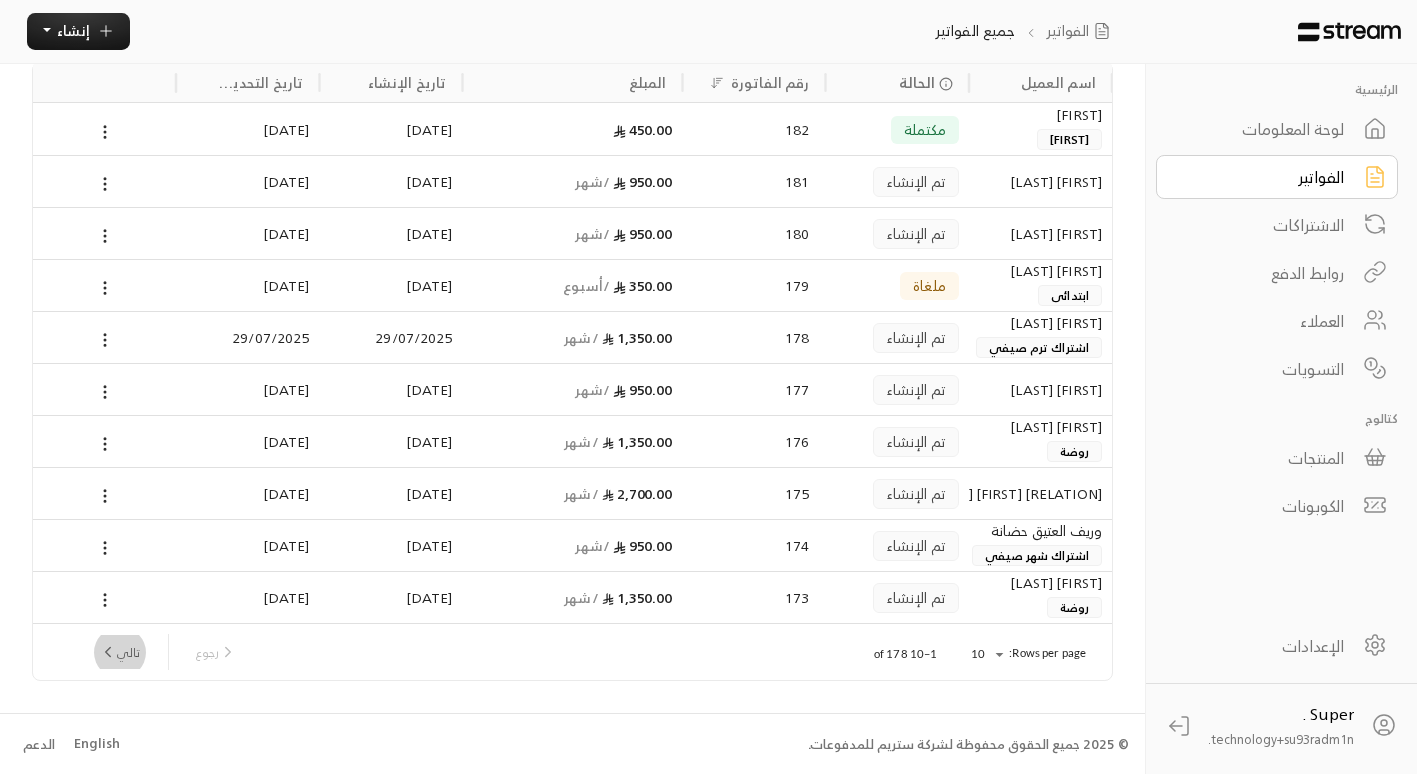 click on "تالي" at bounding box center (119, 652) 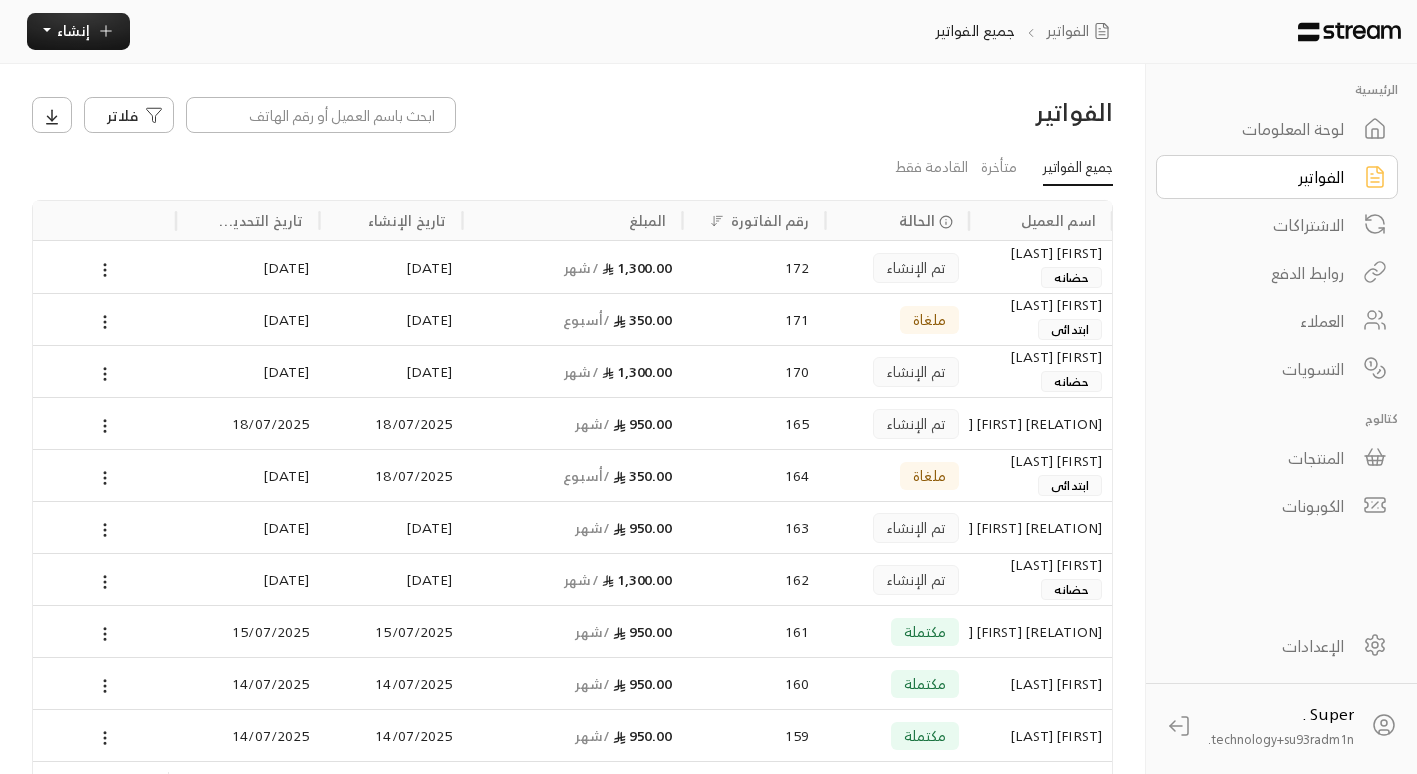 click on "تم الإنشاء" at bounding box center (897, 267) 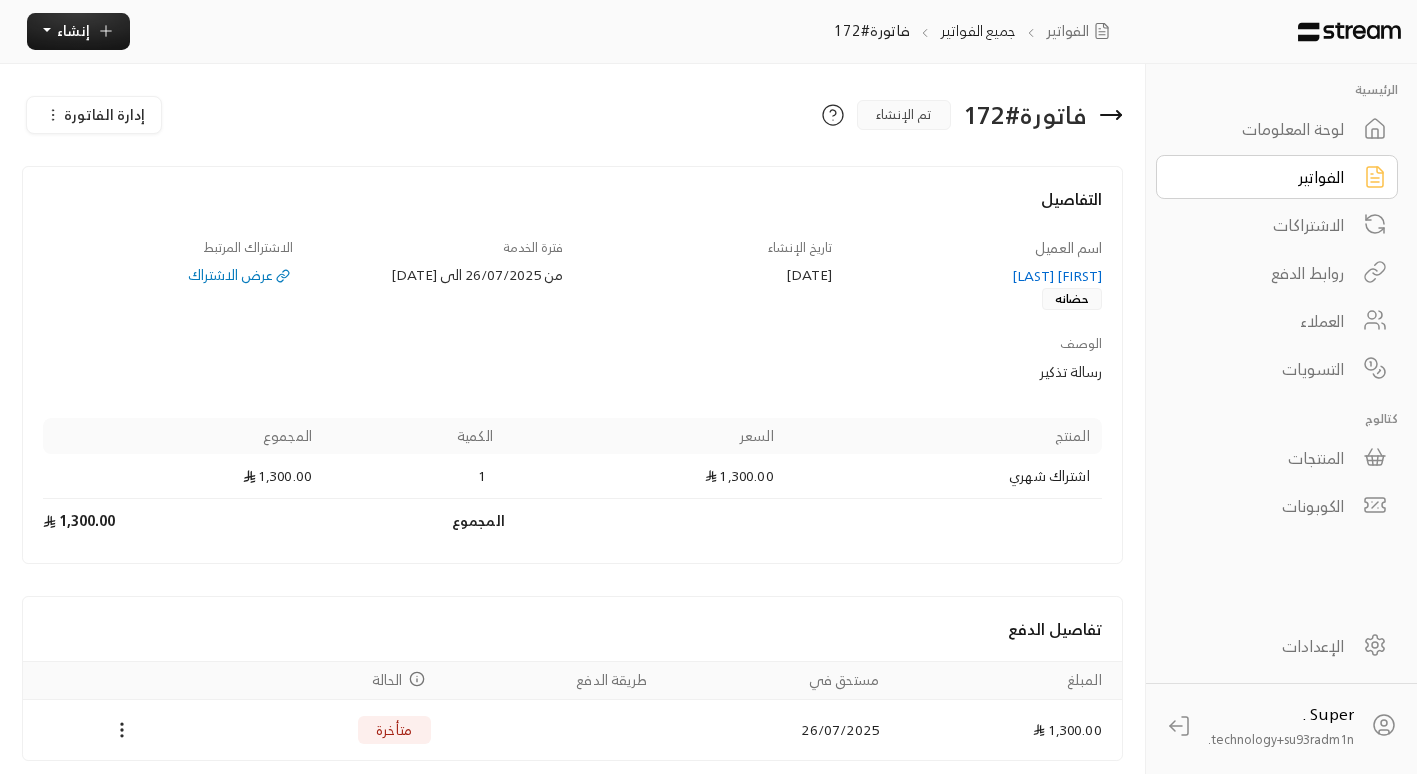 click on "الفواتير" at bounding box center [1263, 177] 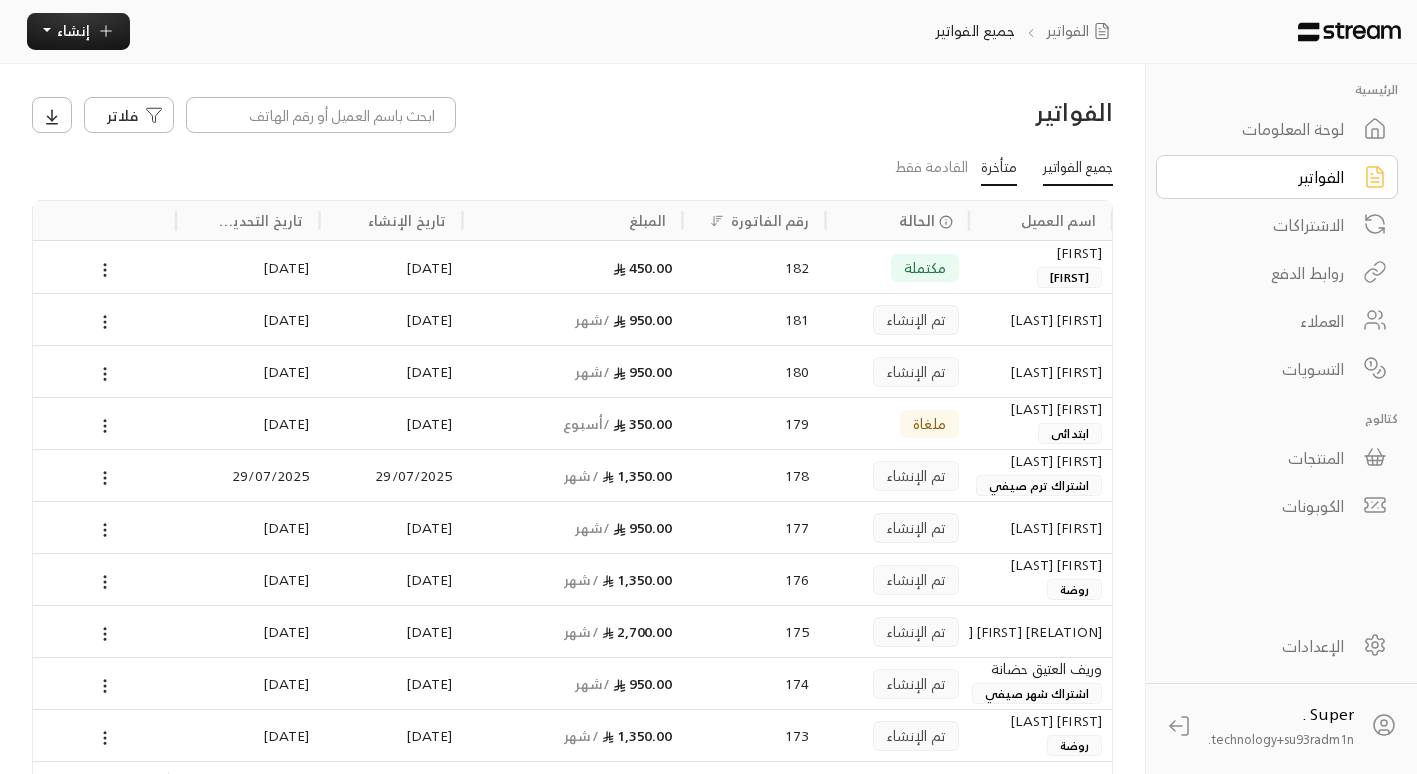 click on "متأخرة" at bounding box center [999, 169] 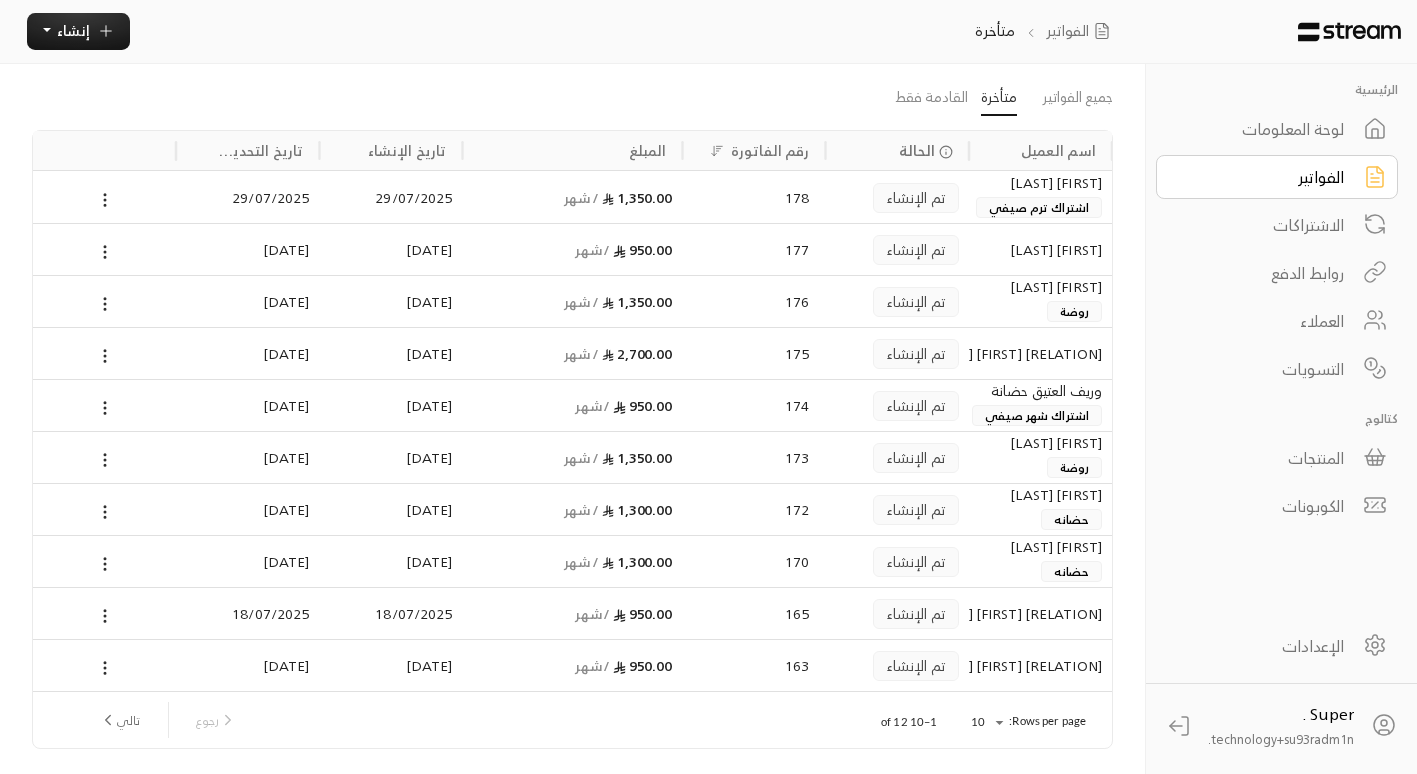 scroll, scrollTop: 138, scrollLeft: 0, axis: vertical 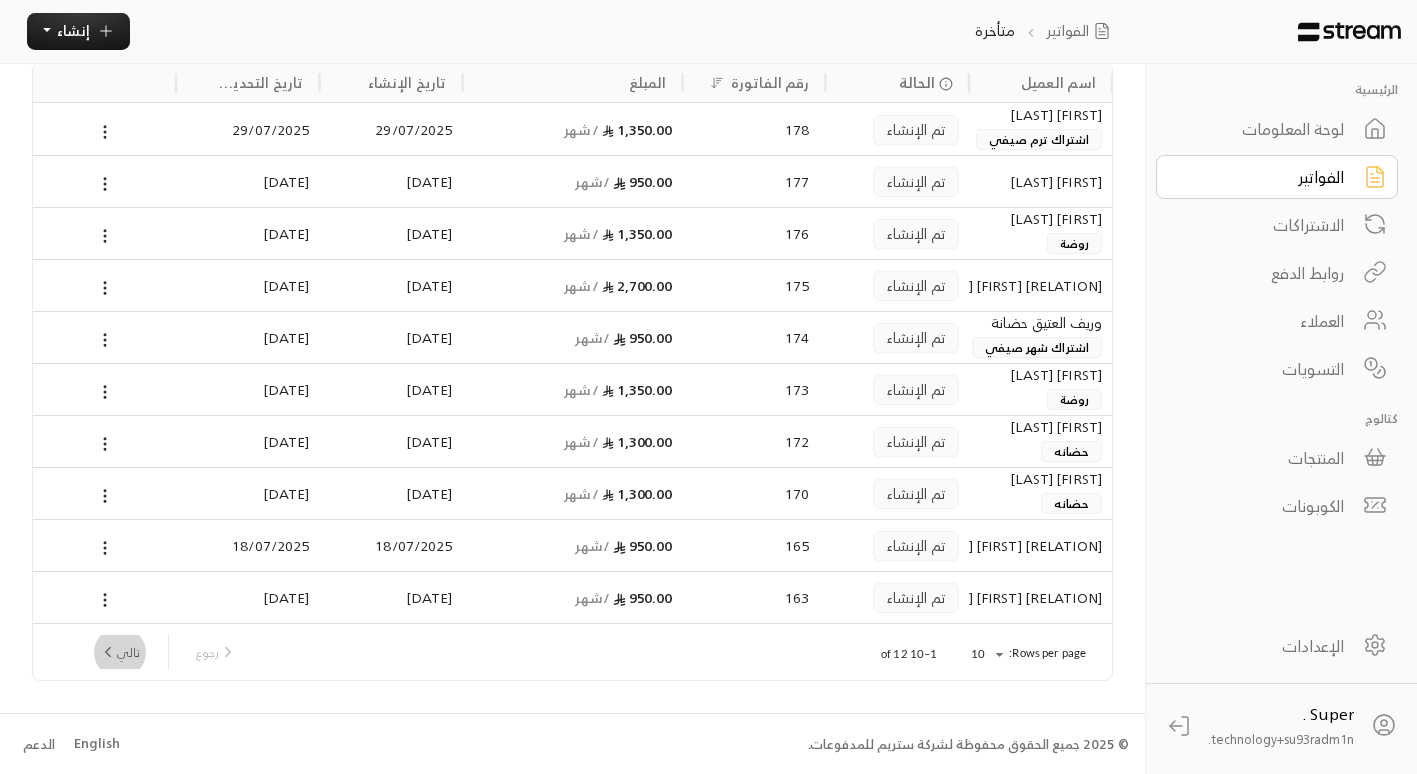 click on "تالي" at bounding box center (119, 652) 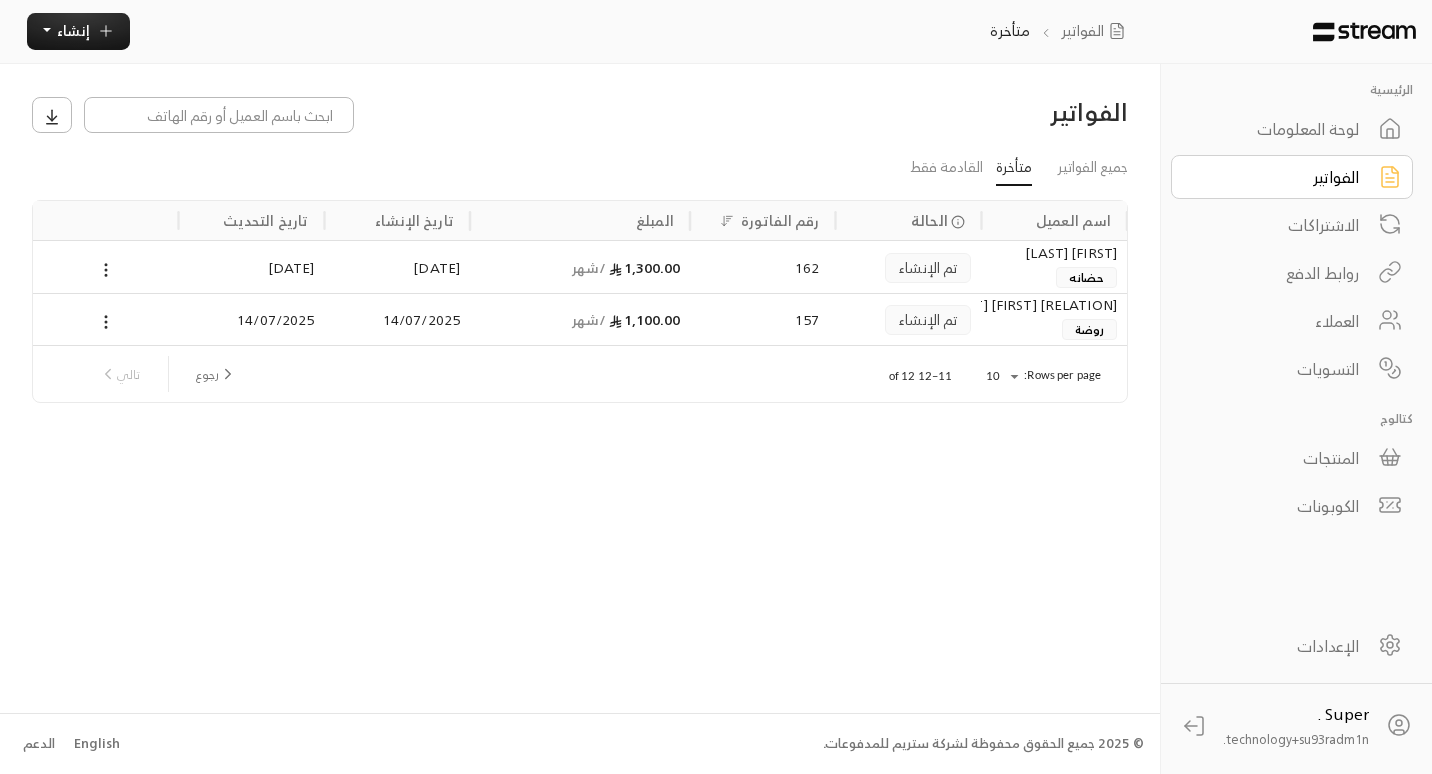 click on "الفواتير" at bounding box center (1278, 177) 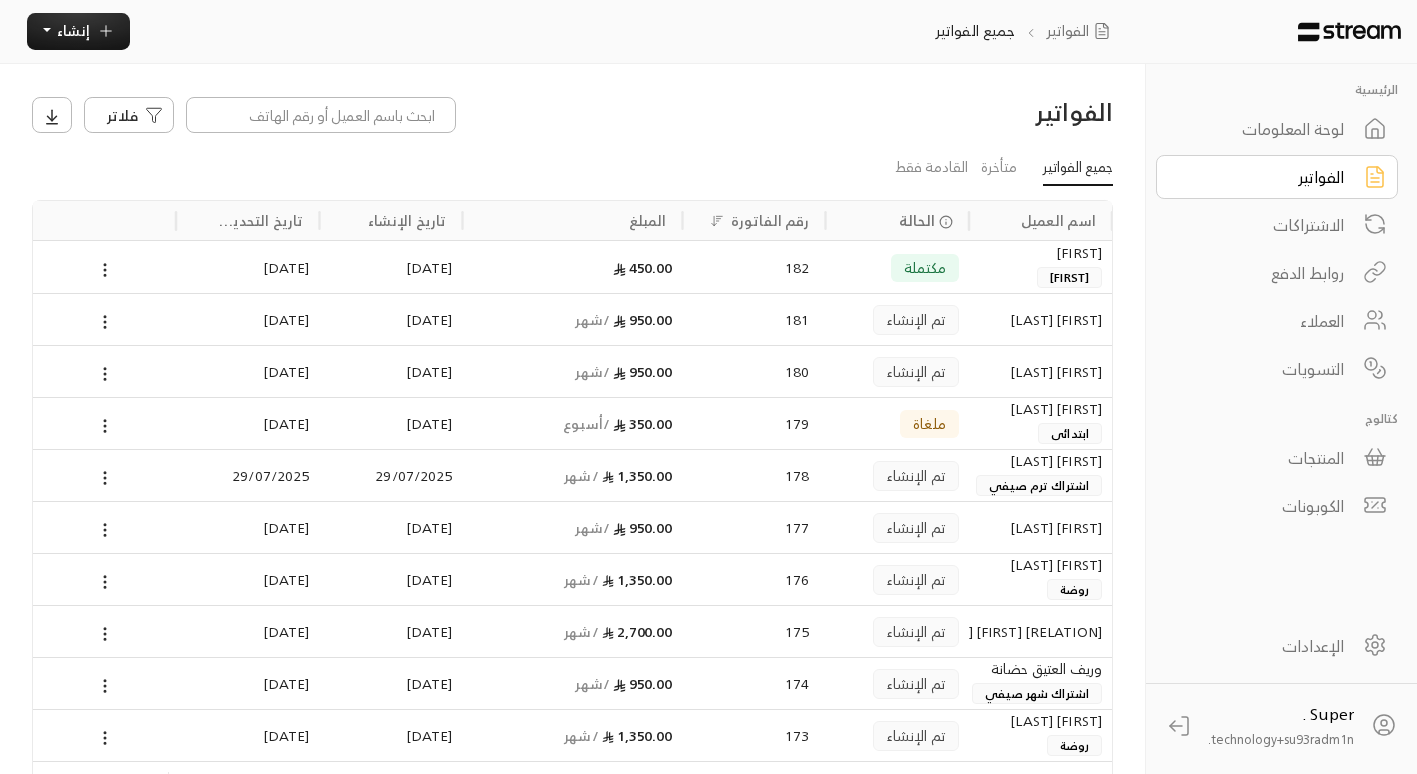 click on "الاشتراكات" at bounding box center (1263, 225) 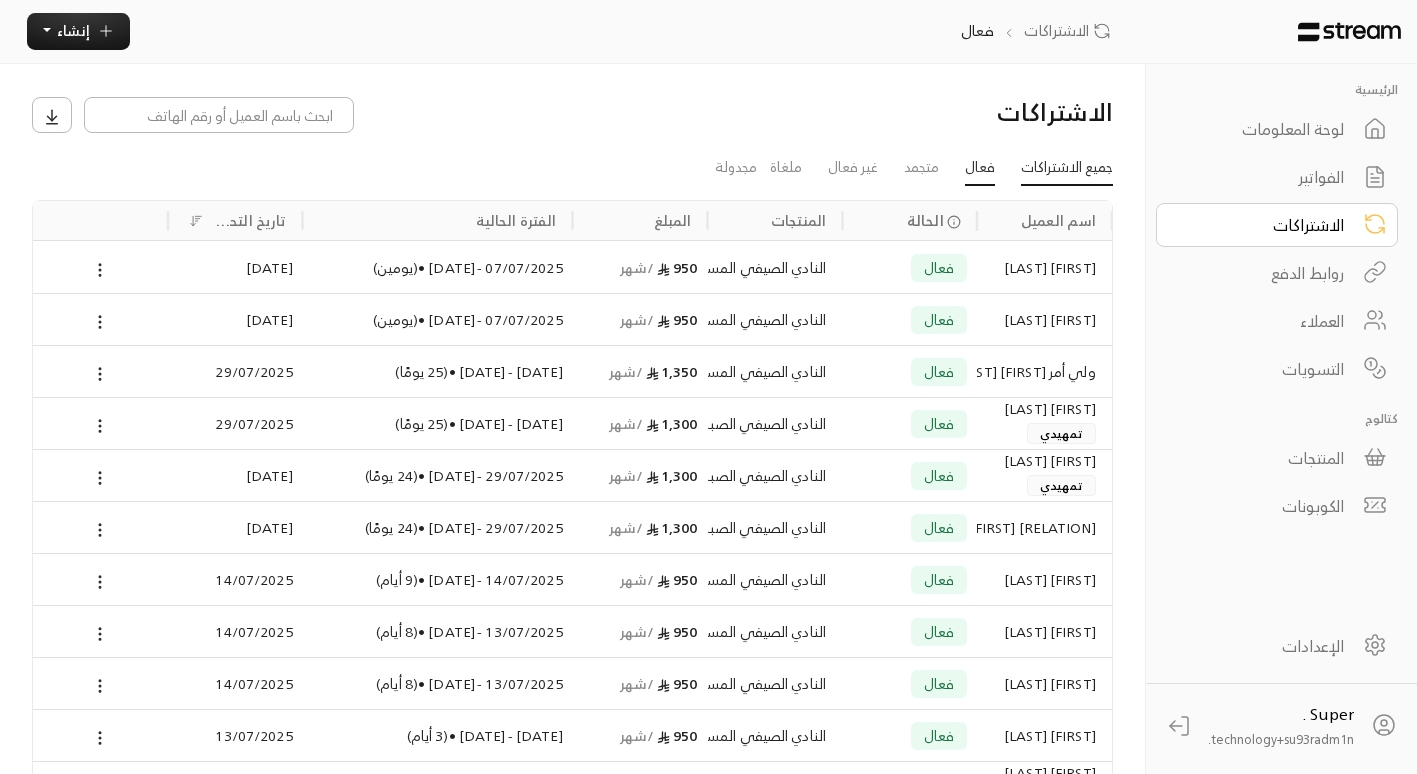click on "جميع الاشتراكات" at bounding box center (1067, 169) 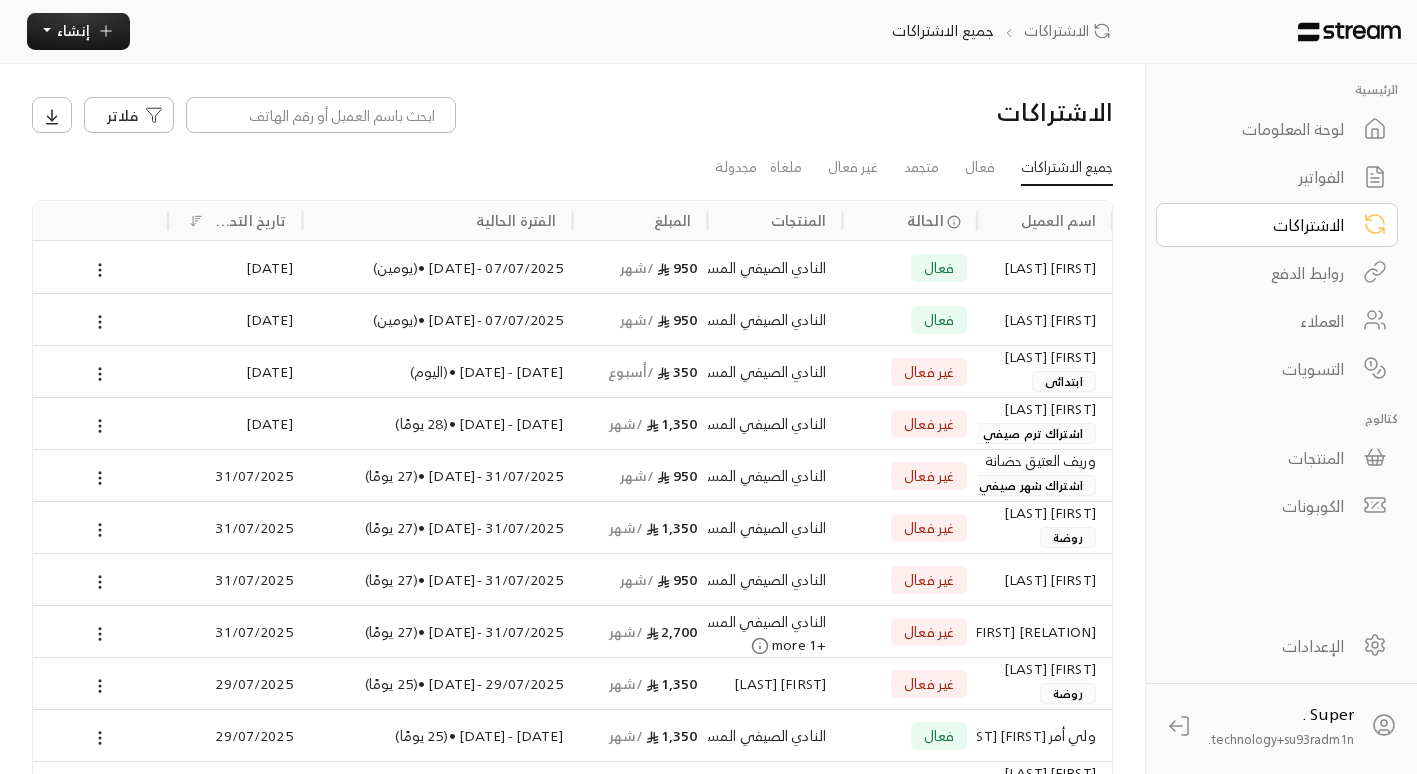 click on "المنتجات" at bounding box center [1263, 458] 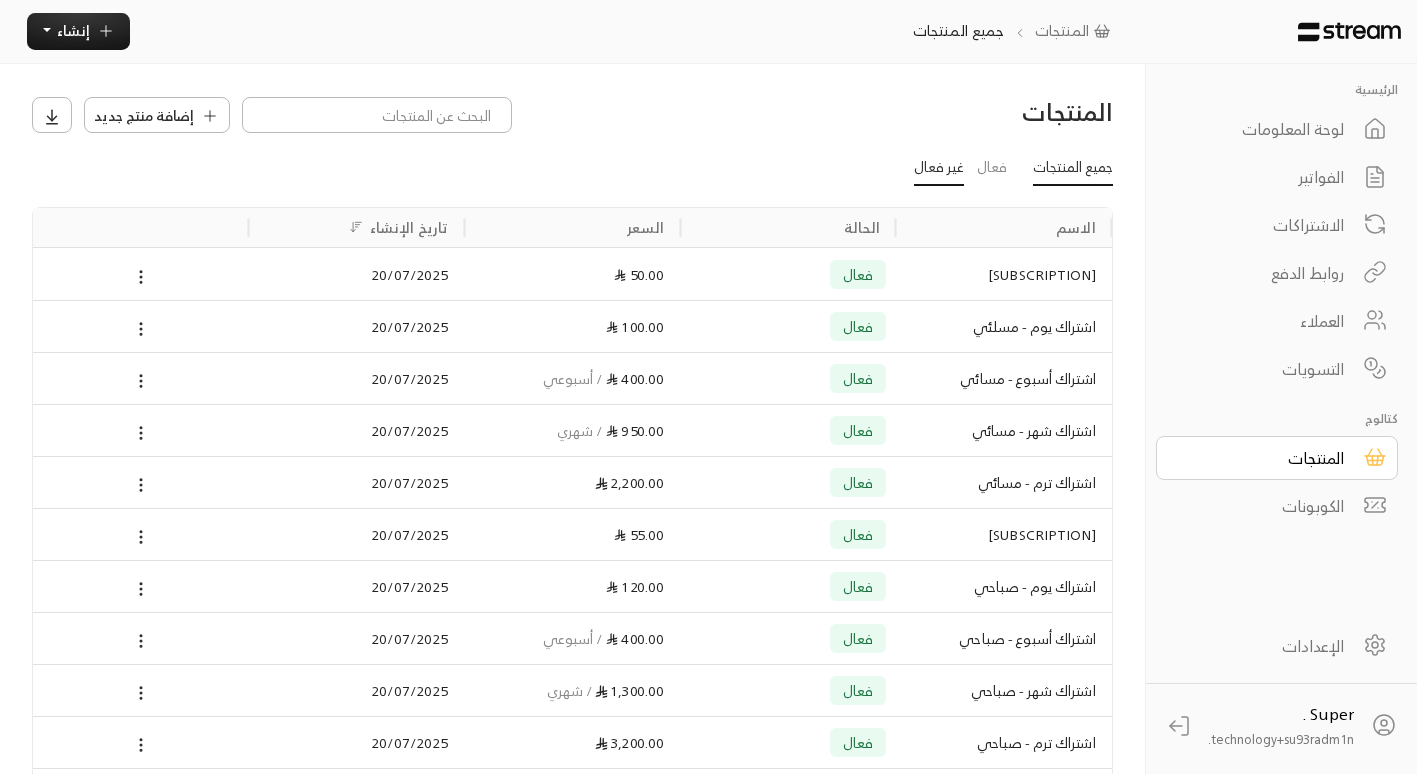 click on "غير فعال" at bounding box center (939, 169) 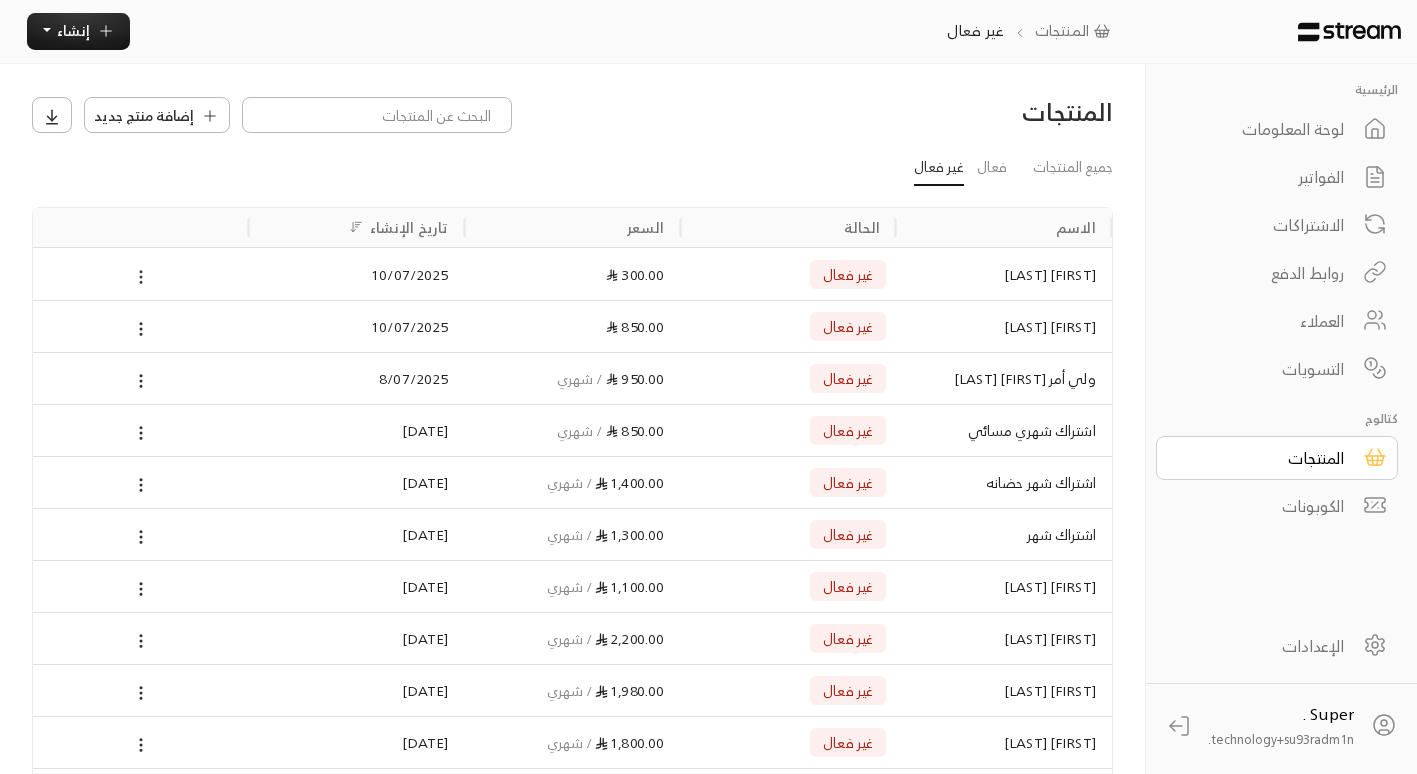 click 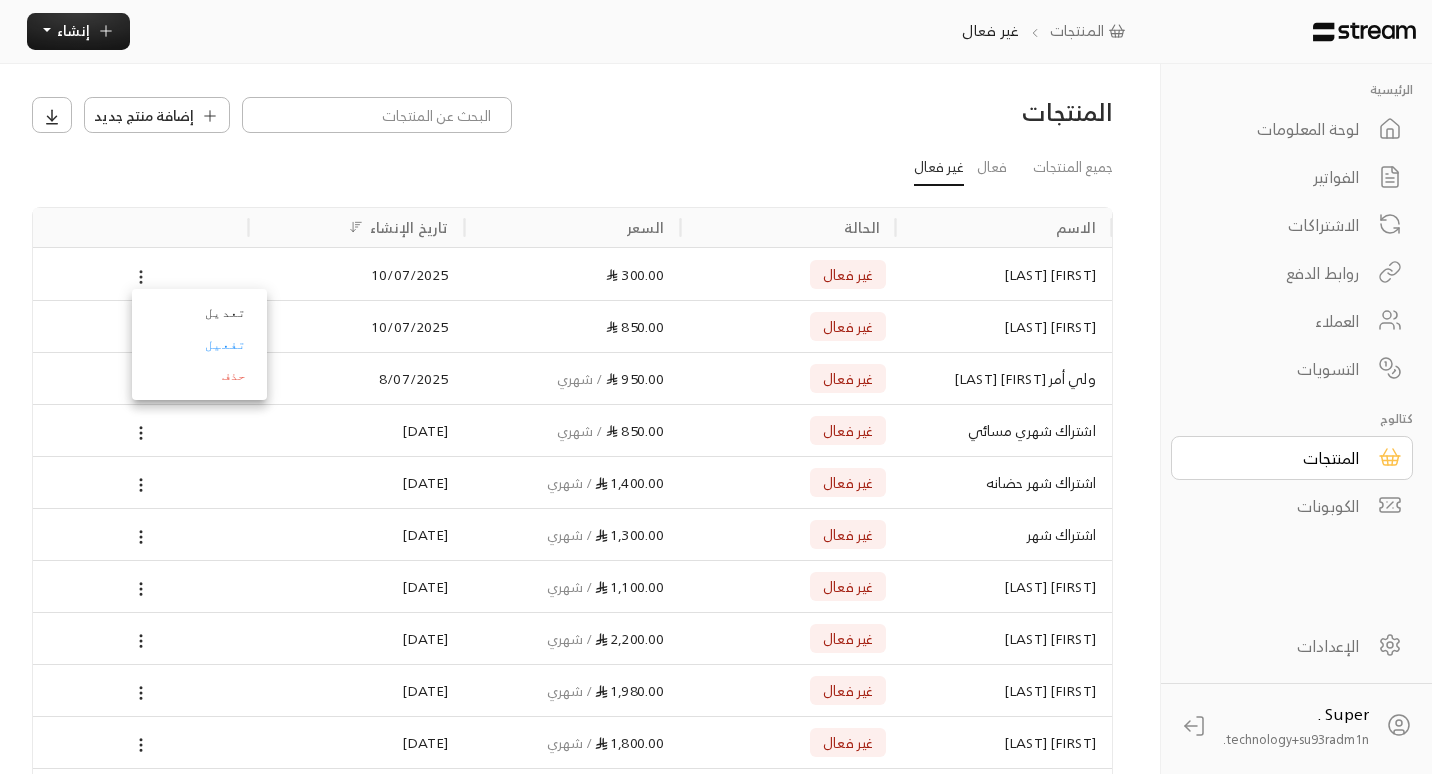 click at bounding box center (716, 387) 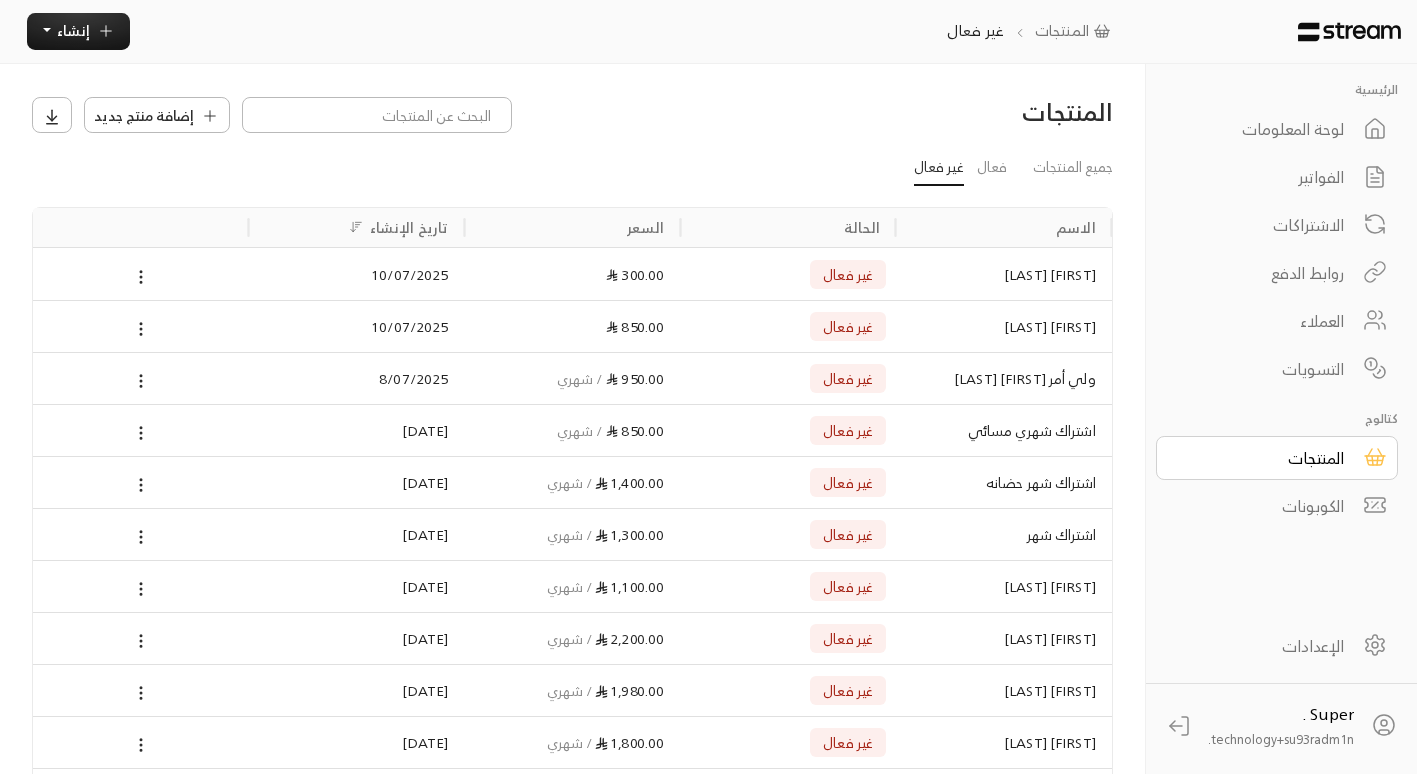 scroll, scrollTop: 144, scrollLeft: 0, axis: vertical 